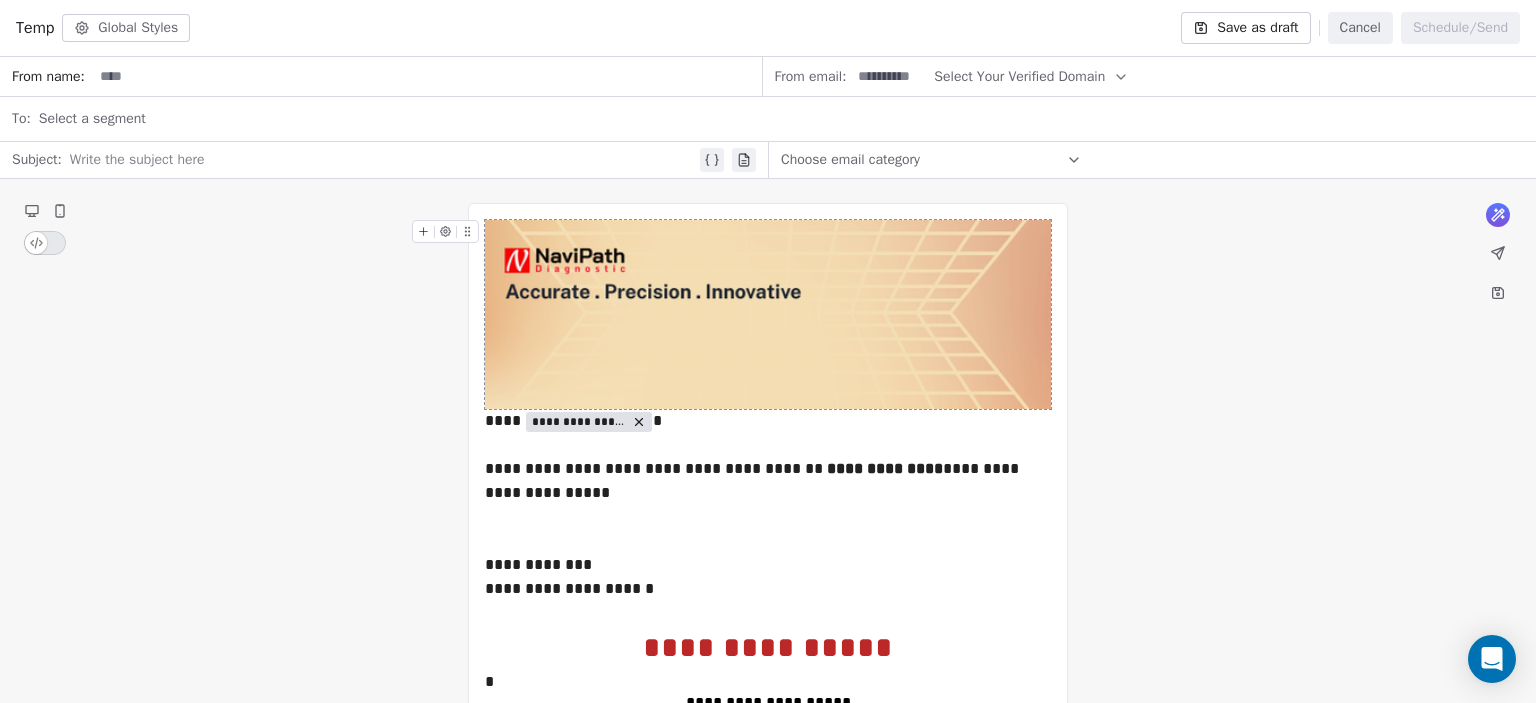 scroll, scrollTop: 0, scrollLeft: 0, axis: both 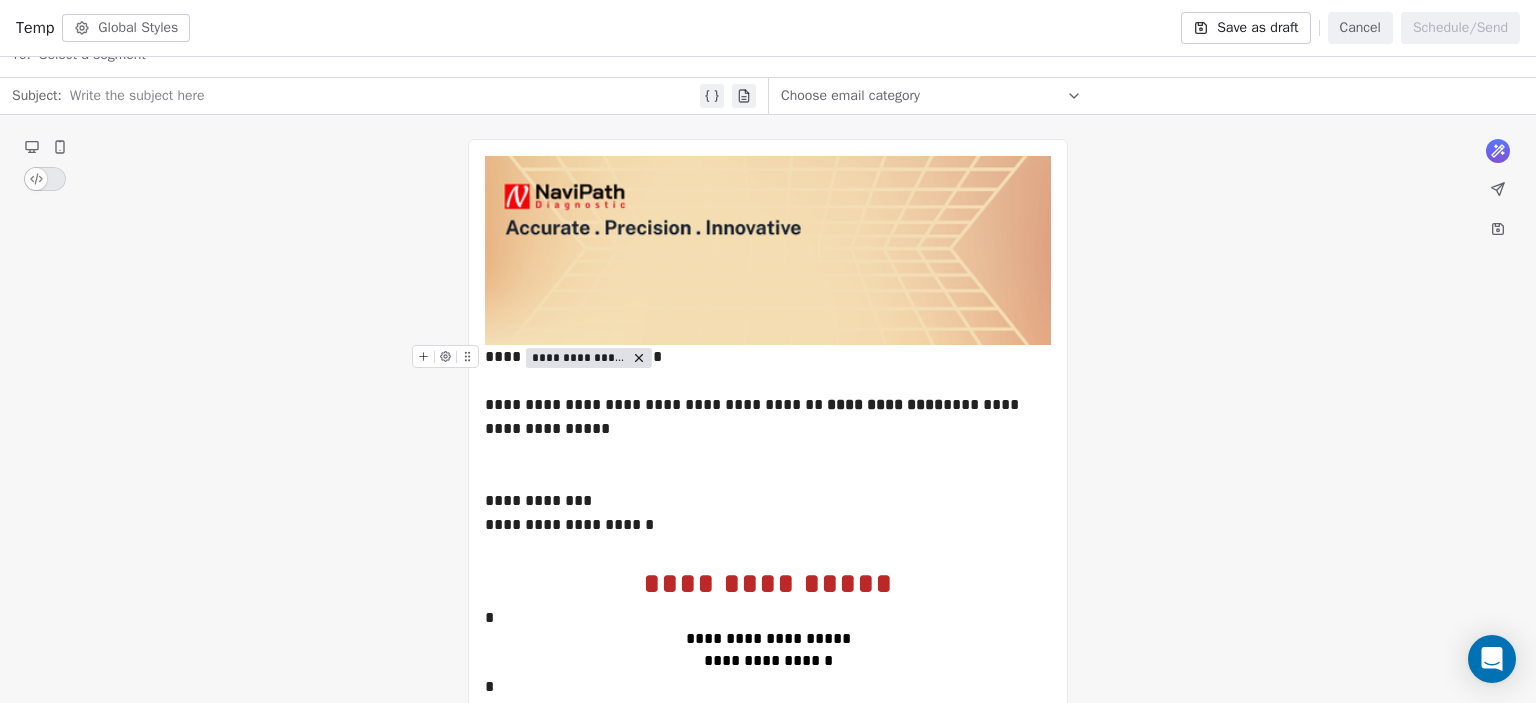 click on "**********" at bounding box center (579, 358) 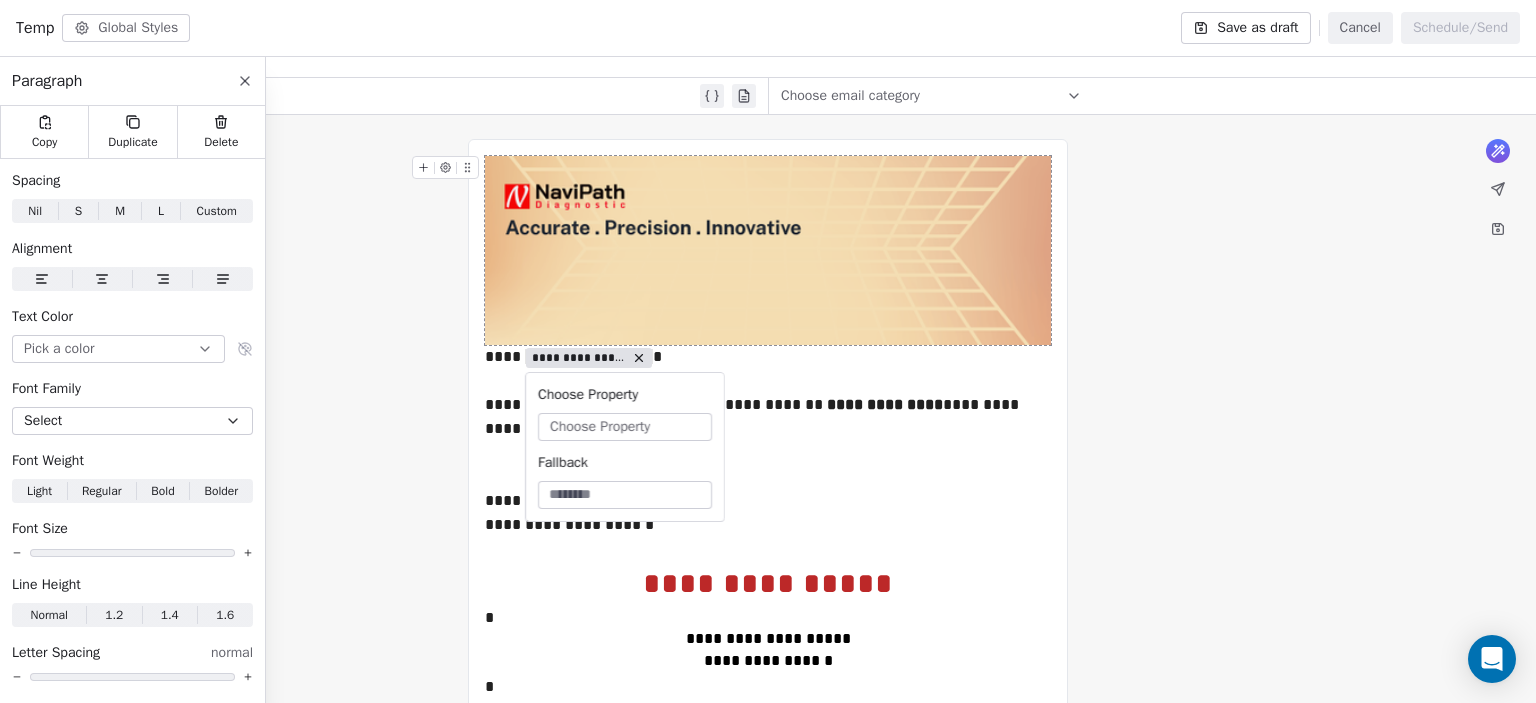 type 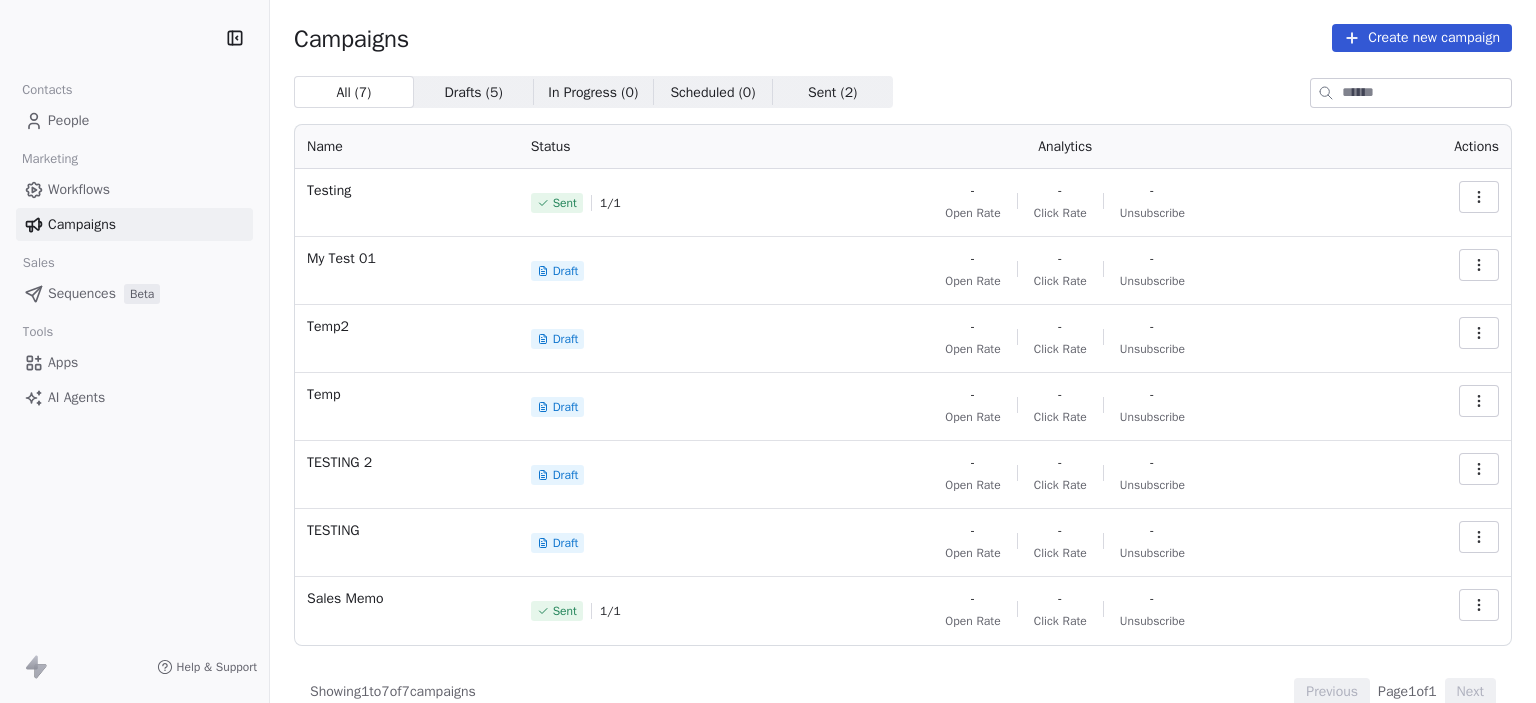 scroll, scrollTop: 0, scrollLeft: 0, axis: both 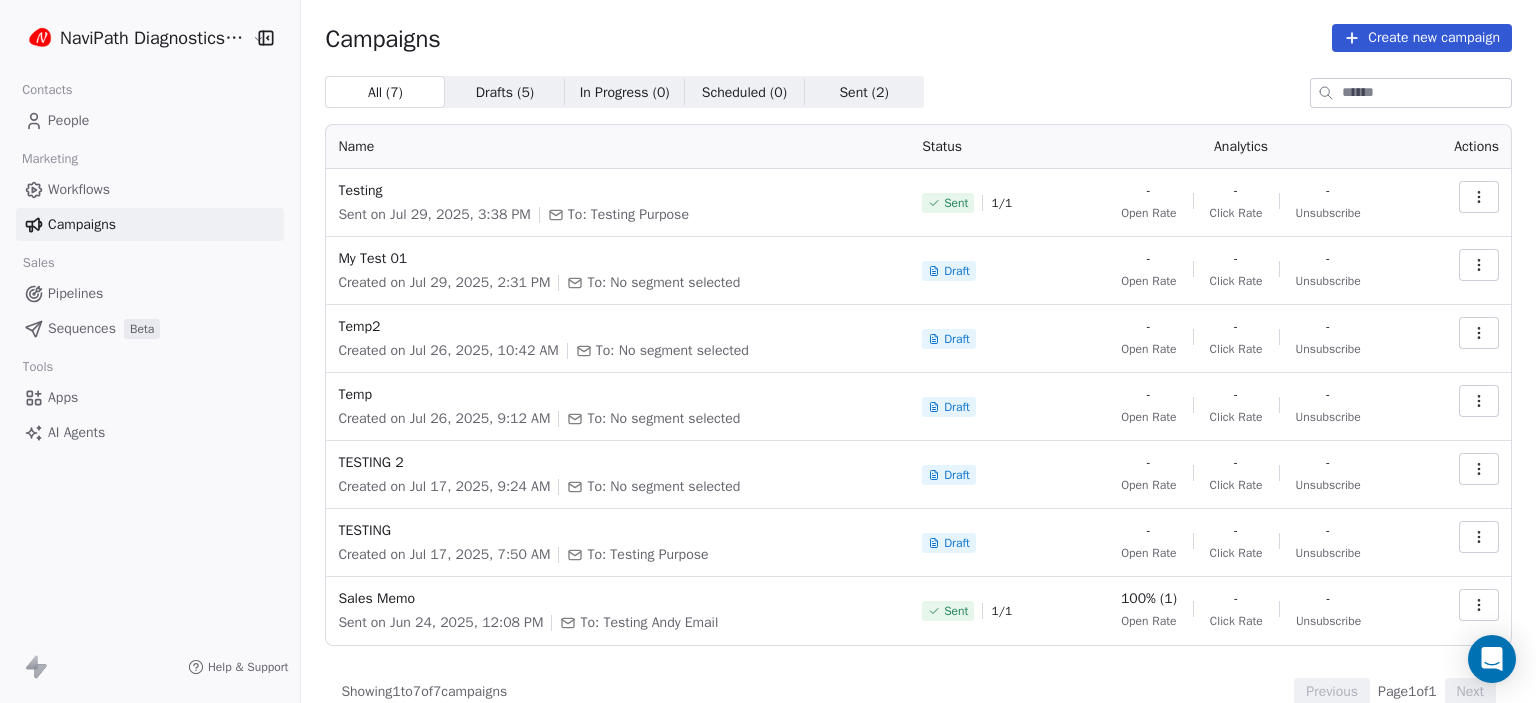 click on "Drafts ( 5 )" at bounding box center [505, 92] 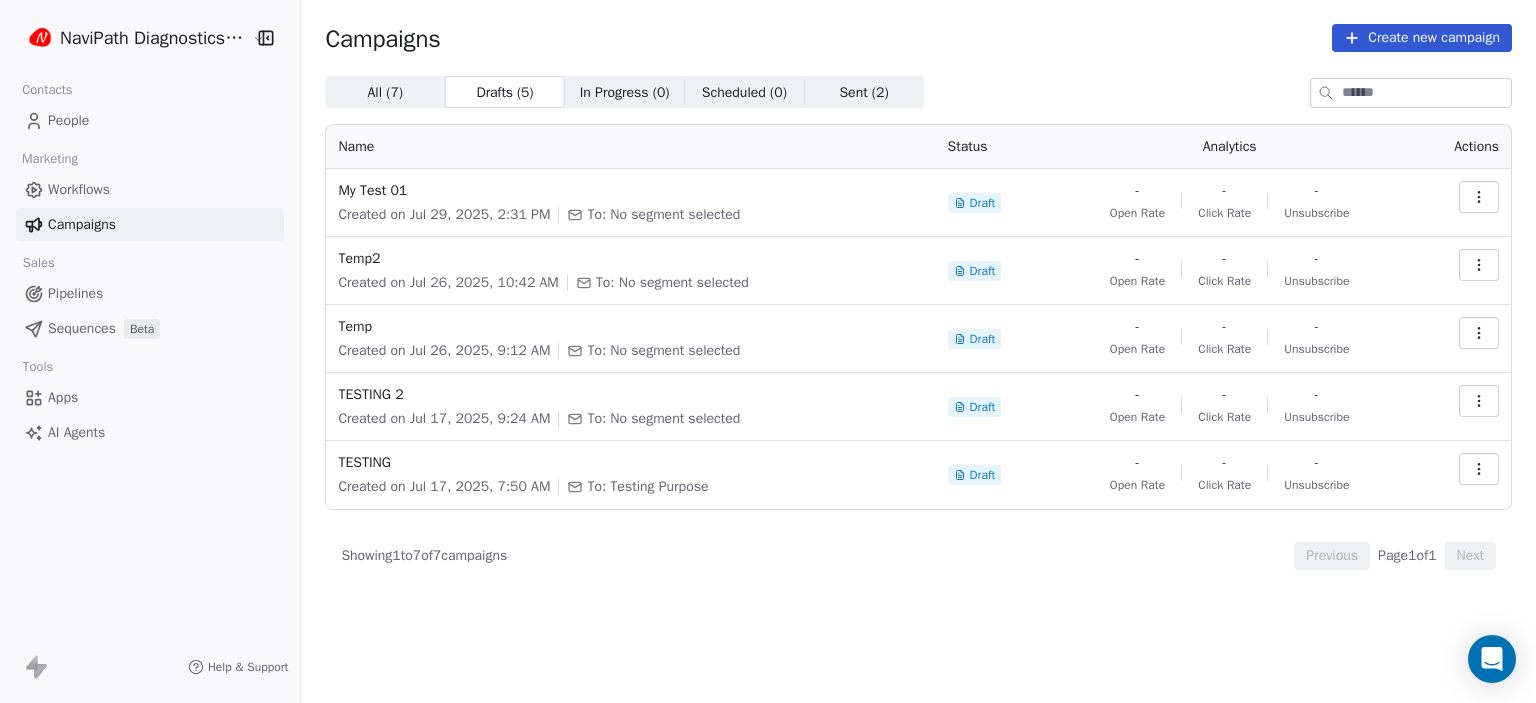 click on "All ( 7 )" at bounding box center (385, 92) 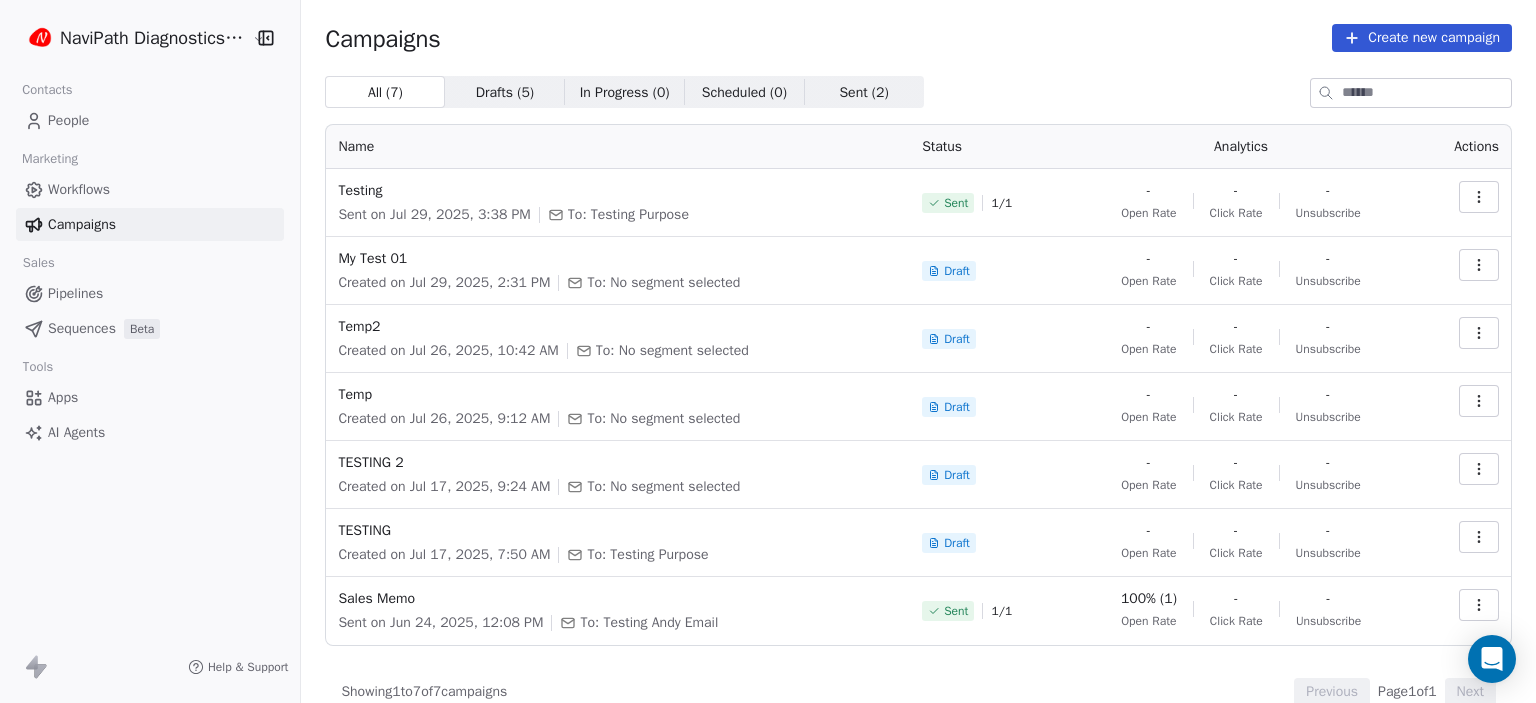 scroll, scrollTop: 26, scrollLeft: 0, axis: vertical 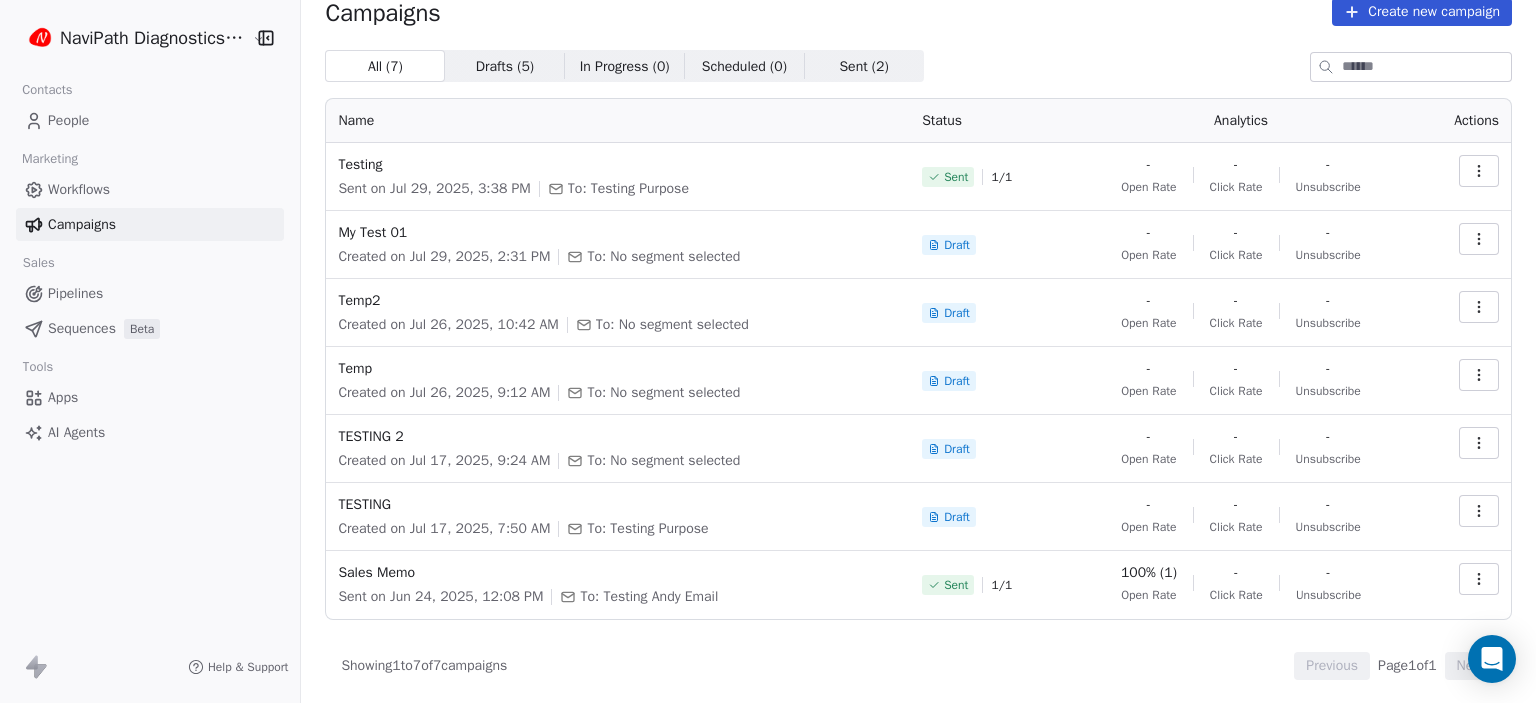 click on "Workflows" at bounding box center (79, 189) 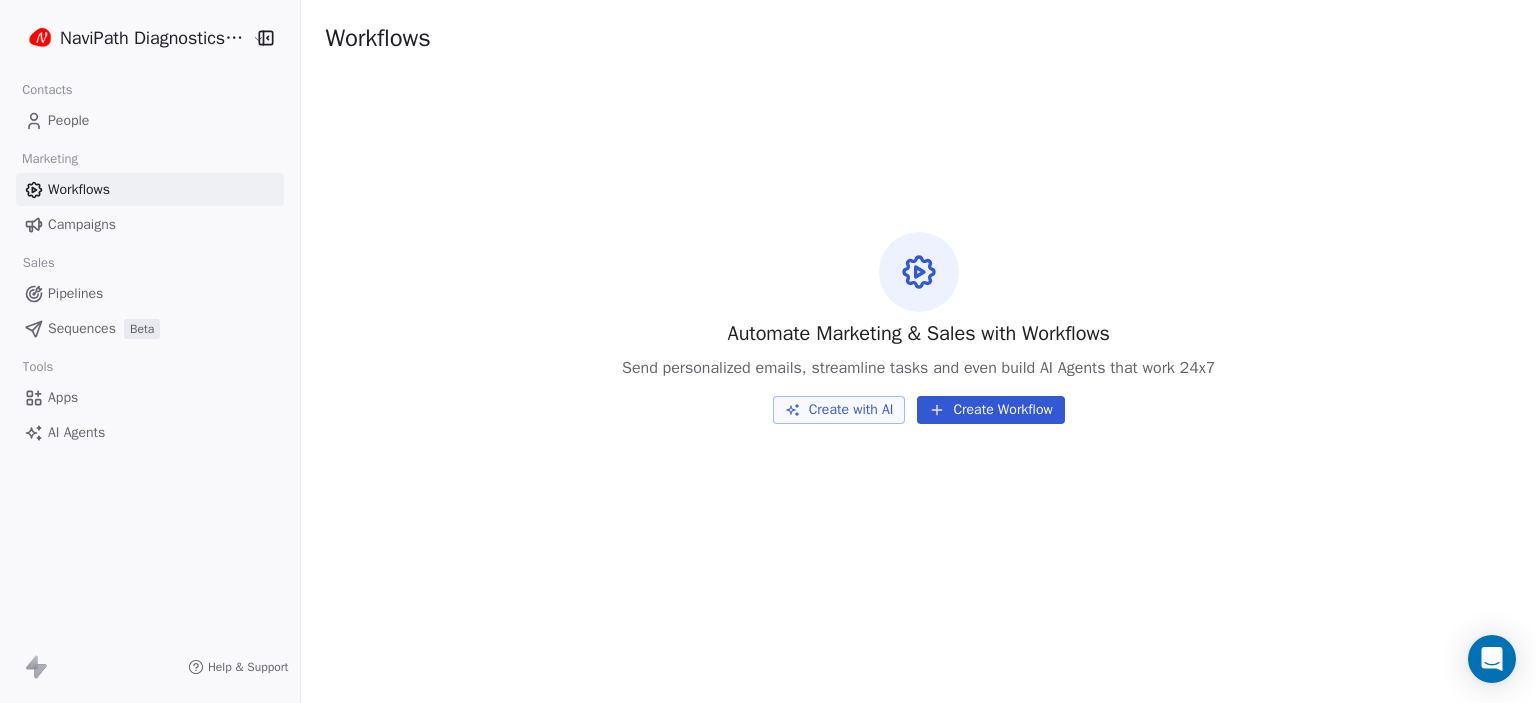 click on "Campaigns" at bounding box center [82, 224] 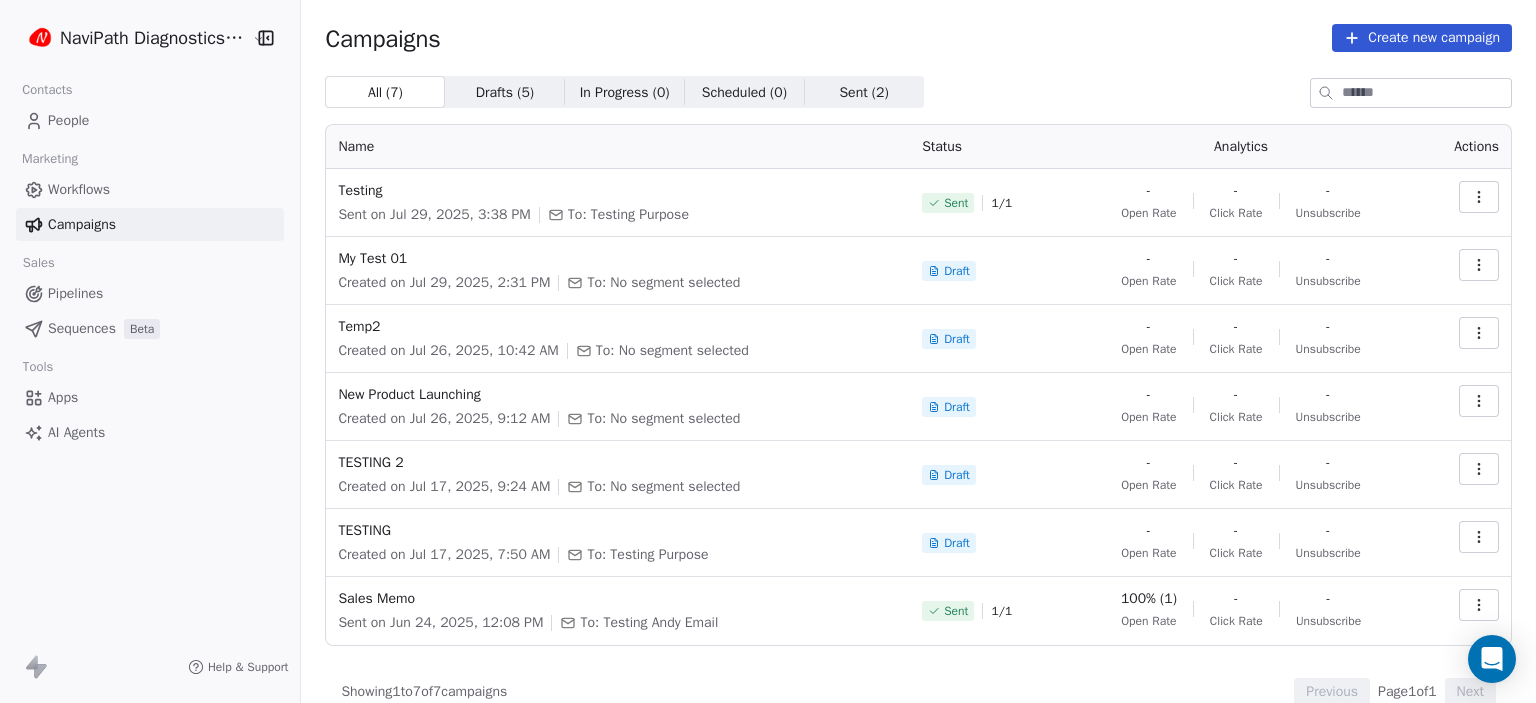 click 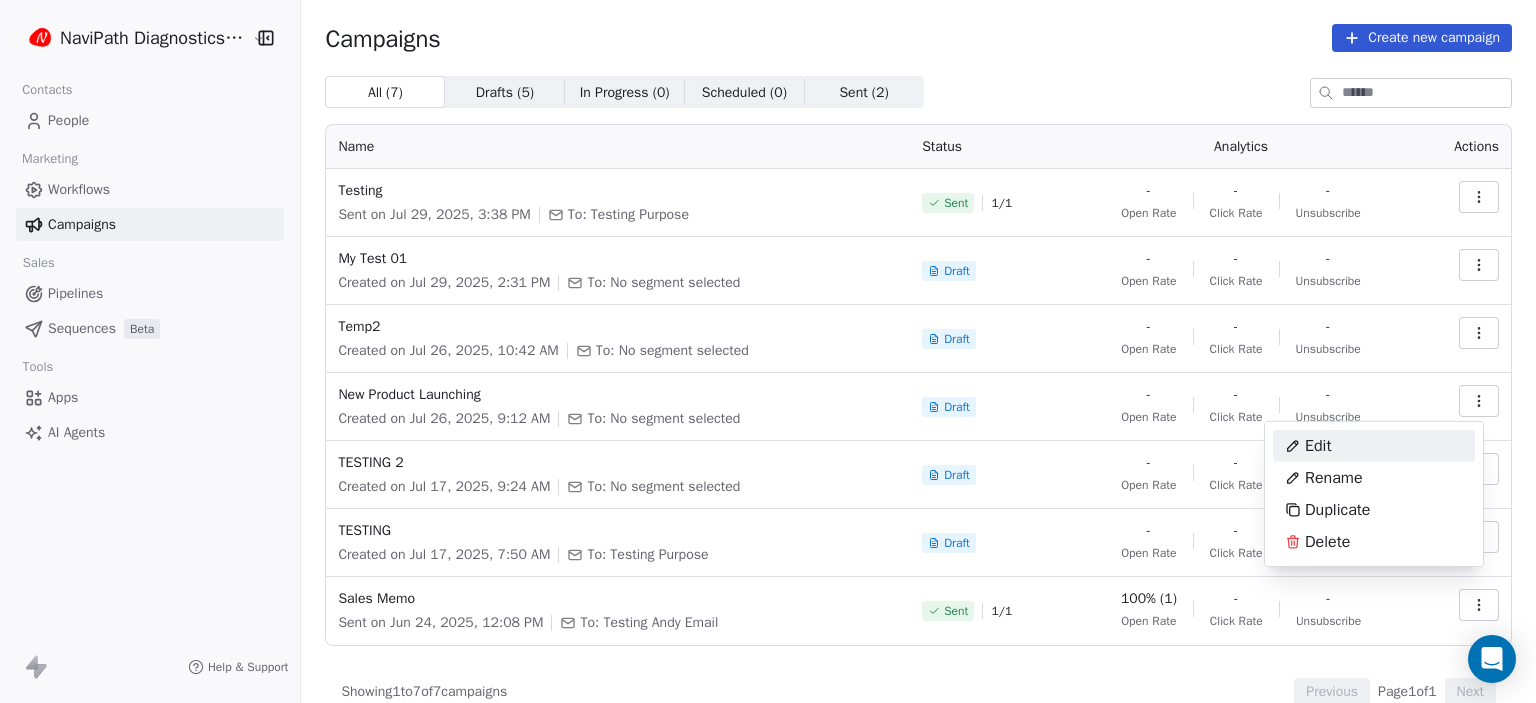 click on "Edit" at bounding box center [1318, 446] 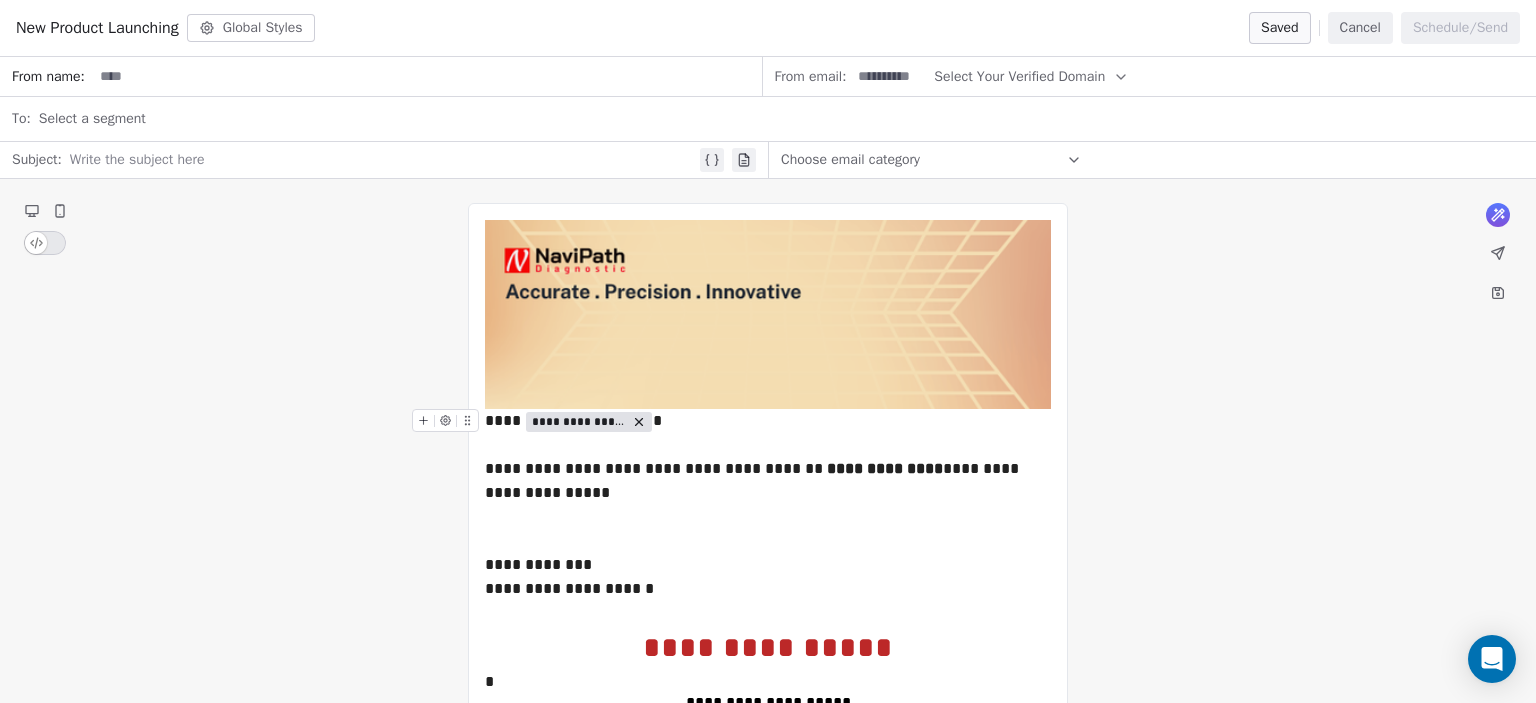 click on "**********" at bounding box center (589, 422) 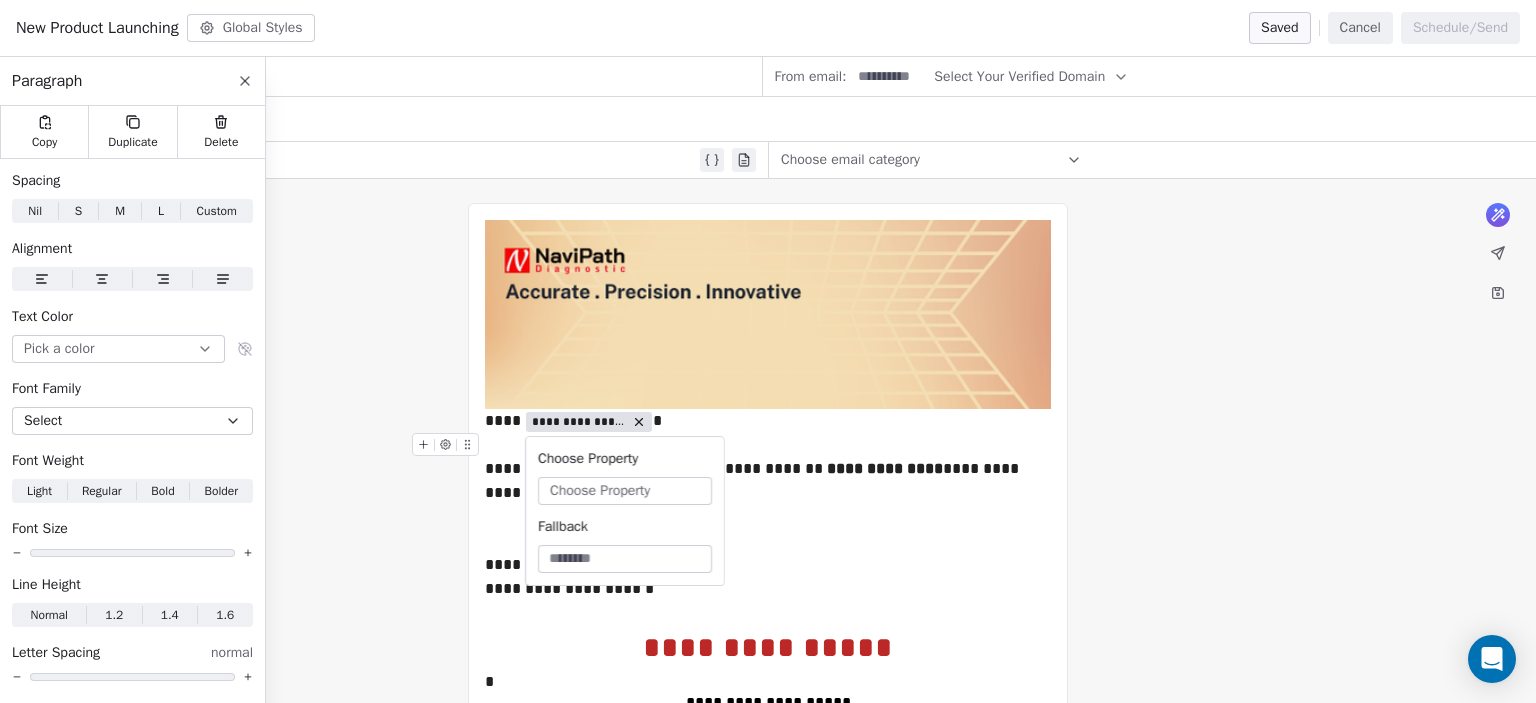 click on "Choose Property" at bounding box center (600, 491) 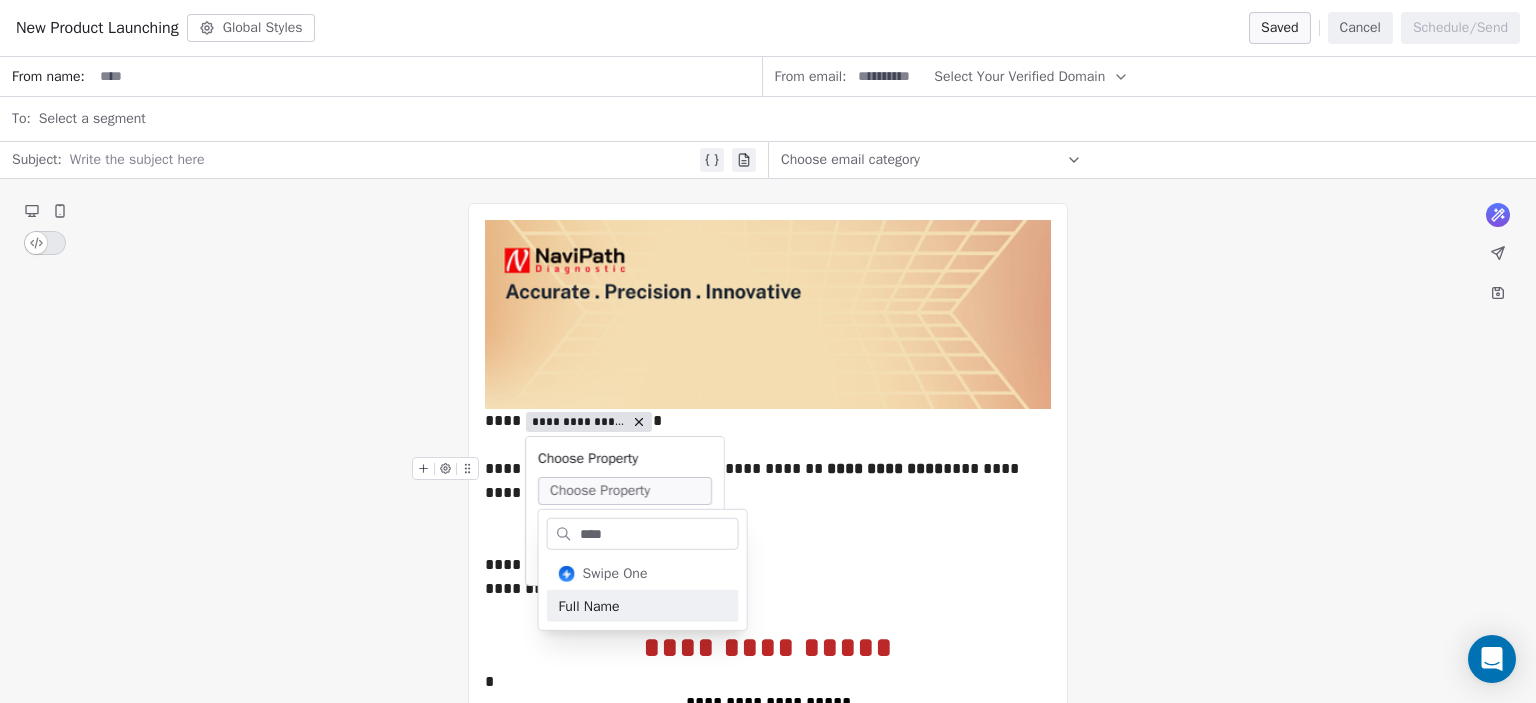 type on "****" 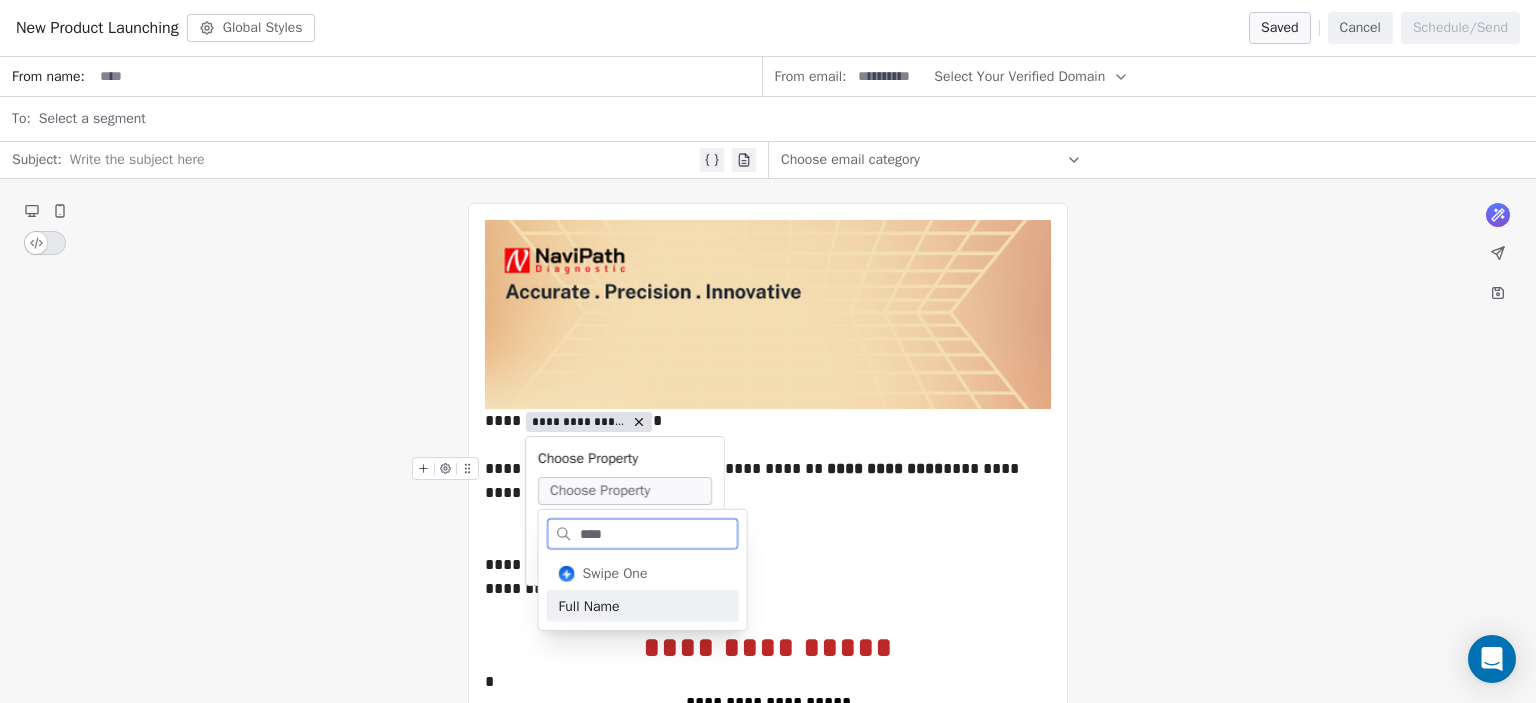 click on "Full Name" at bounding box center [643, 606] 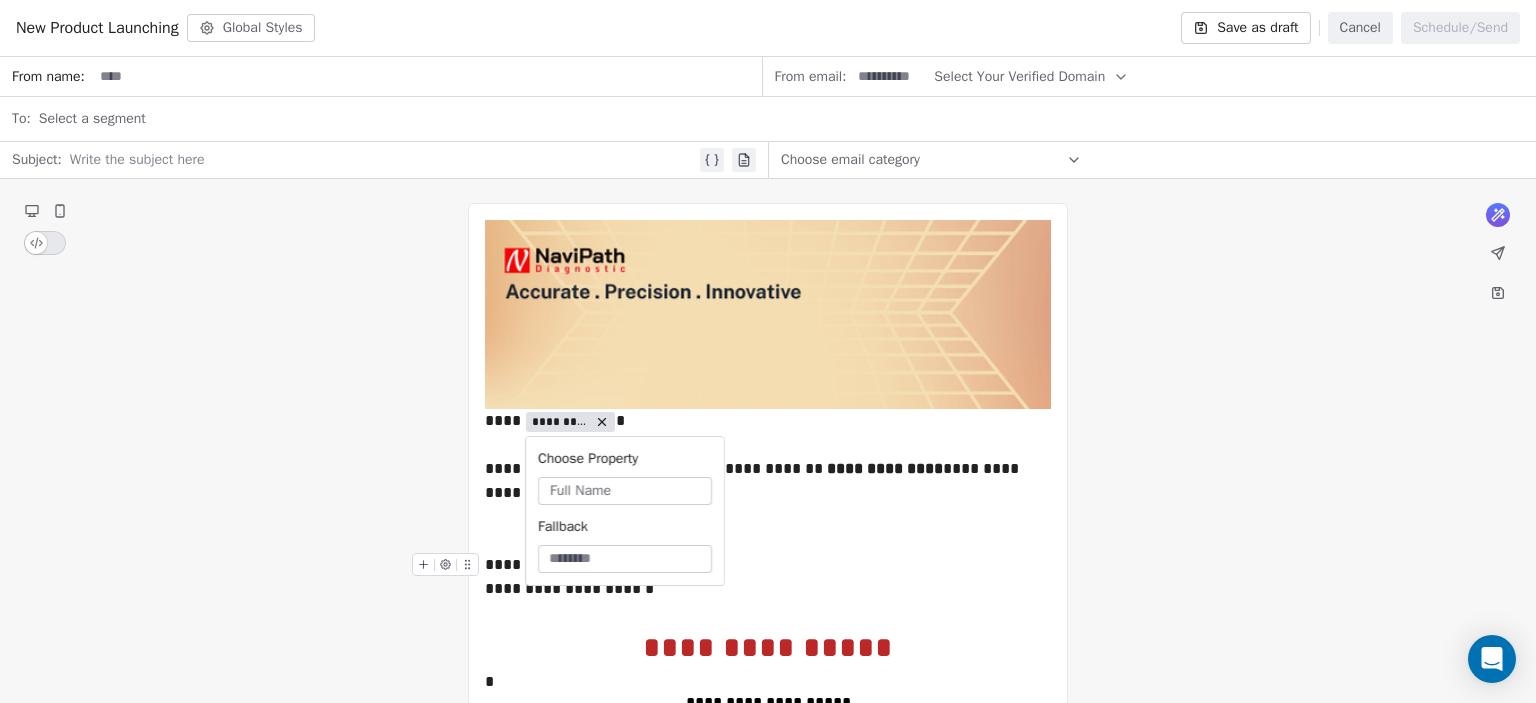 click on "**********" at bounding box center [768, 565] 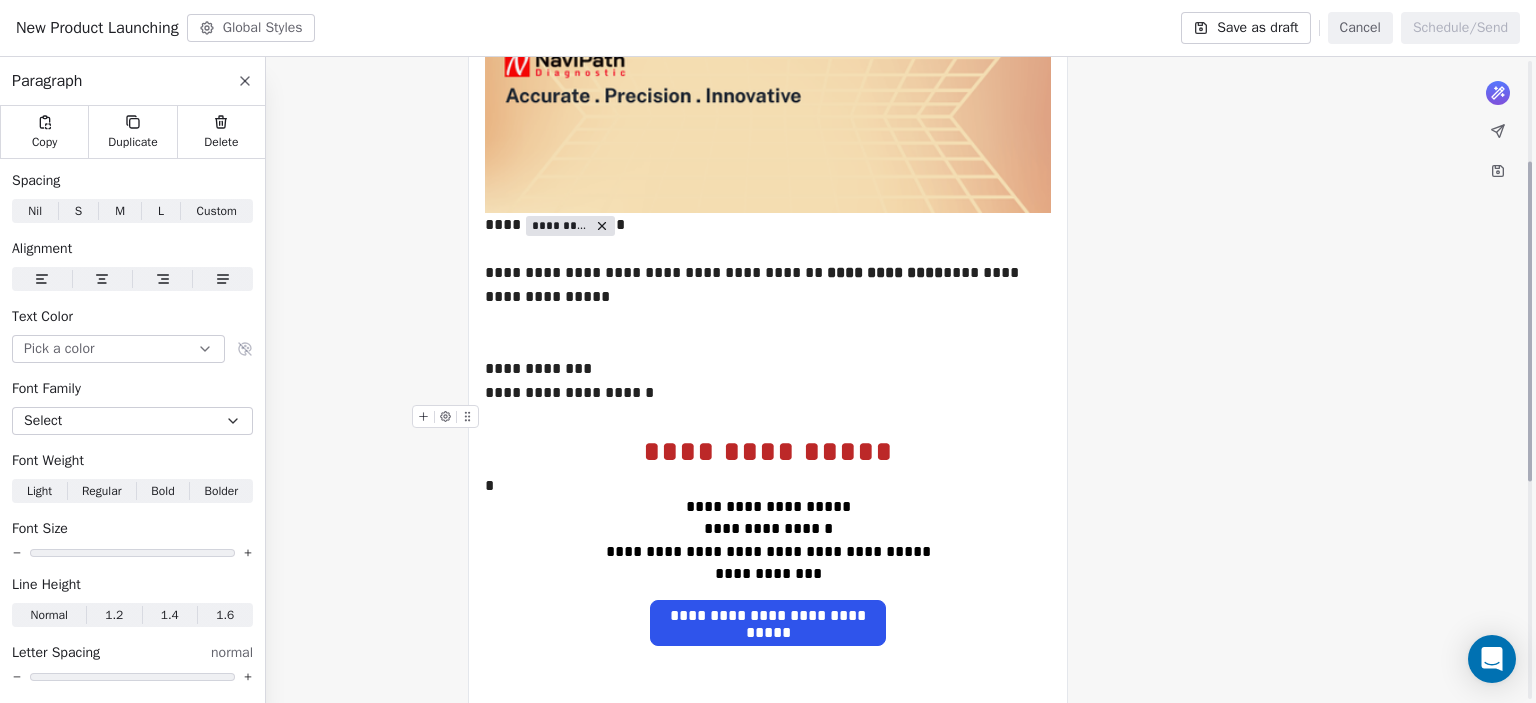 scroll, scrollTop: 202, scrollLeft: 0, axis: vertical 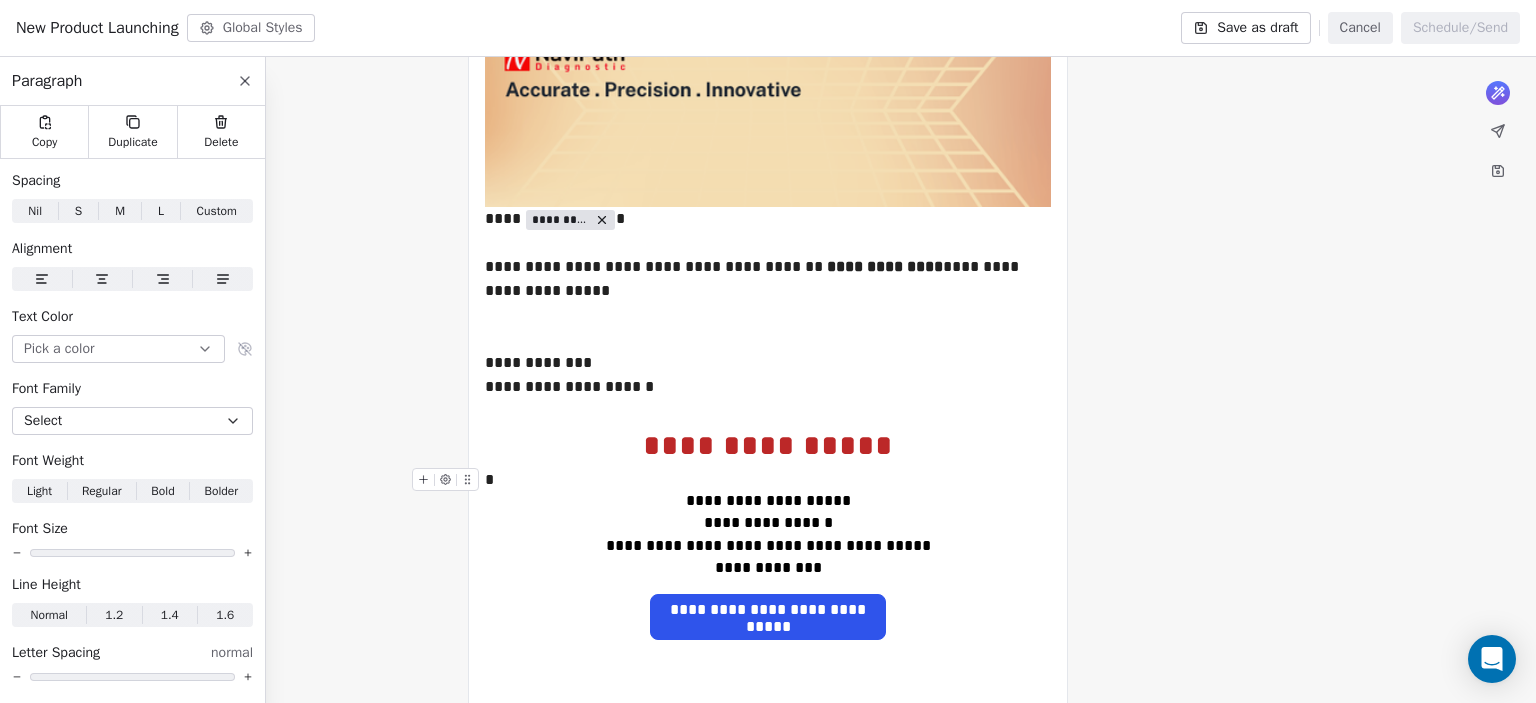 click on "NaviPath Diagnostics Sdn Bhd Contacts People Marketing Workflows Campaigns Sales Pipelines Sequences Beta Tools Apps AI Agents Help & Support Campaigns Create new campaign All ( 7 ) All ( 7 ) Drafts ( 5 ) Drafts ( 5 ) In Progress ( 0 ) In Progress ( 0 ) Scheduled ( 0 ) Scheduled ( 0 ) Sent ( 2 ) Sent ( 2 ) Name Status Analytics Actions Testing Sent on Jul 29, 2025, 3:38 PM To: Testing Purpose Sent 1 / 1 - Open Rate - Click Rate - Unsubscribe My Test 01 Created on Jul 29, 2025, 2:31 PM To: No segment selected Draft - Open Rate - Click Rate - Unsubscribe Temp2 Created on Jul 26, 2025, 10:42 AM To: No segment selected Draft - Open Rate - Click Rate - Unsubscribe New Product Launching Created on Jul 26, 2025, 9:12 AM To: No segment selected Draft - Open Rate - Click Rate - Unsubscribe TESTING 2 Created on Jul 17, 2025, 9:24 AM To: No segment selected Draft - Open Rate - Click Rate - Unsubscribe TESTING Created on Jul 17, 2025, 7:50 AM To: Testing Purpose Draft - Open Rate - Click Rate - Unsubscribe Sent 1 /" at bounding box center (768, 1222) 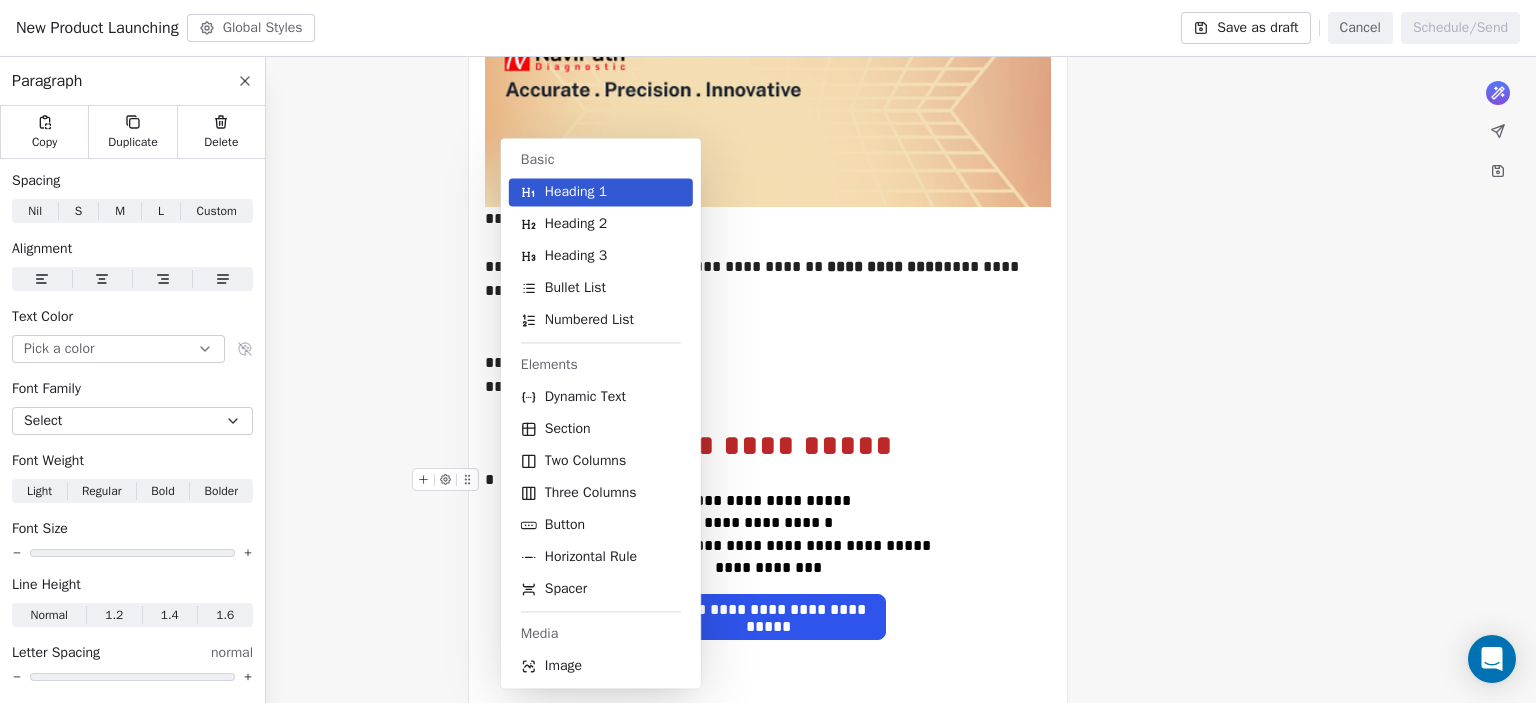 type 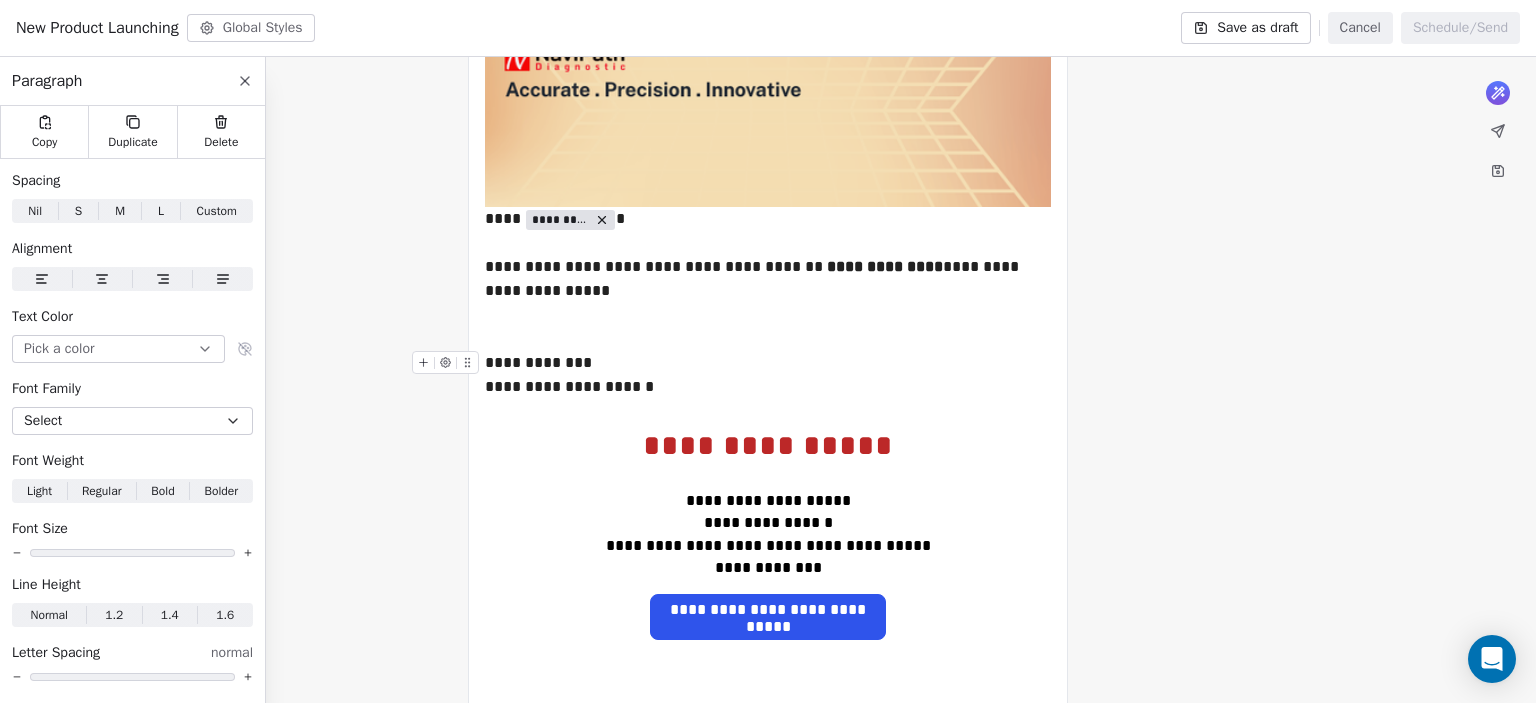 click on "**********" at bounding box center (768, 363) 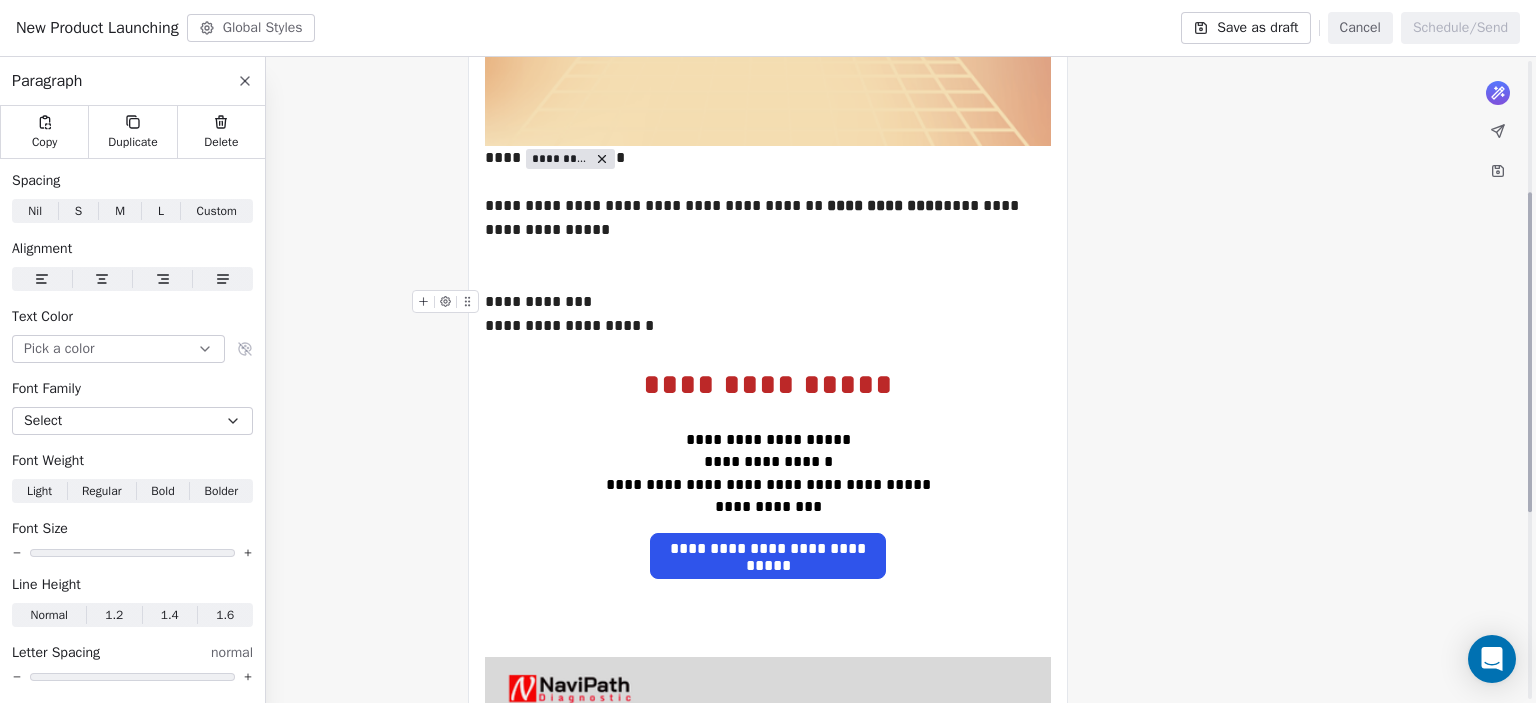 scroll, scrollTop: 264, scrollLeft: 0, axis: vertical 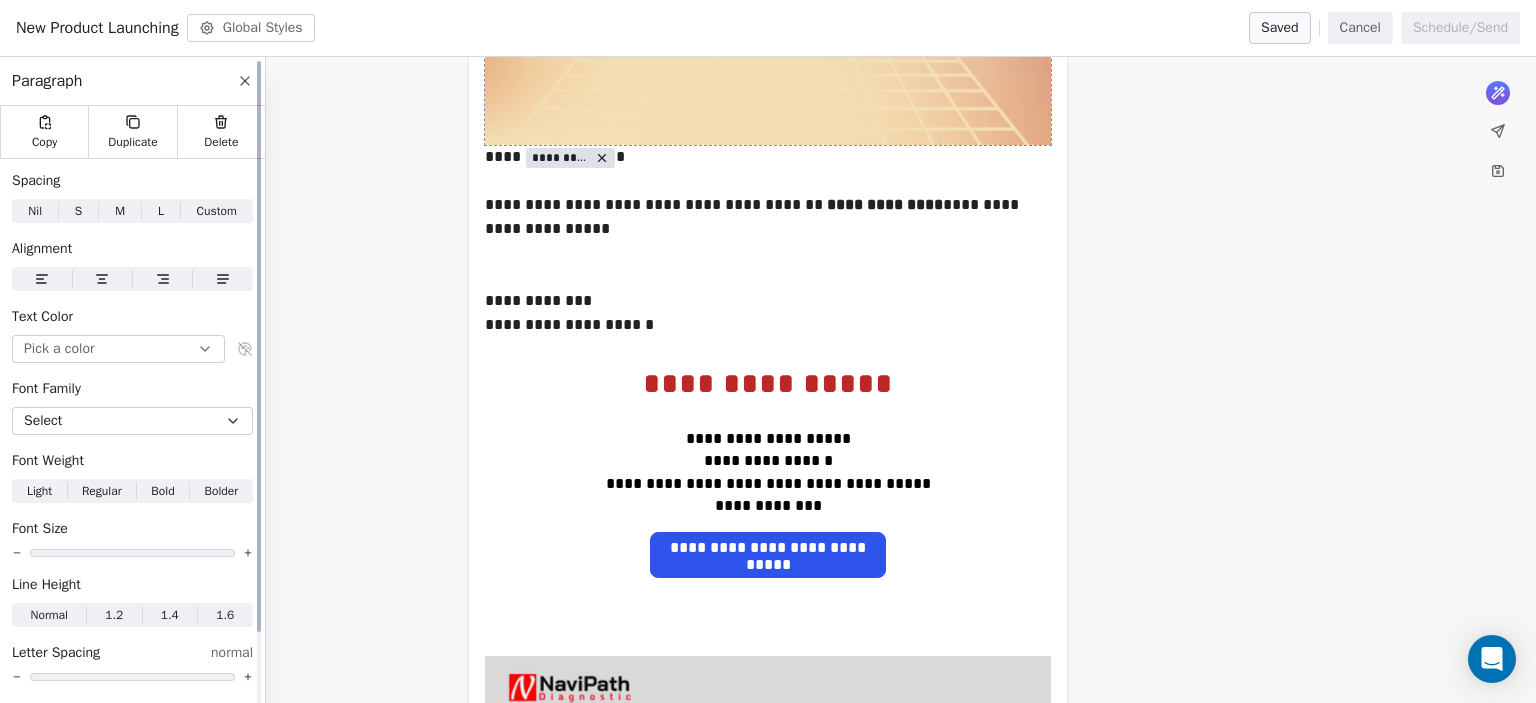 click 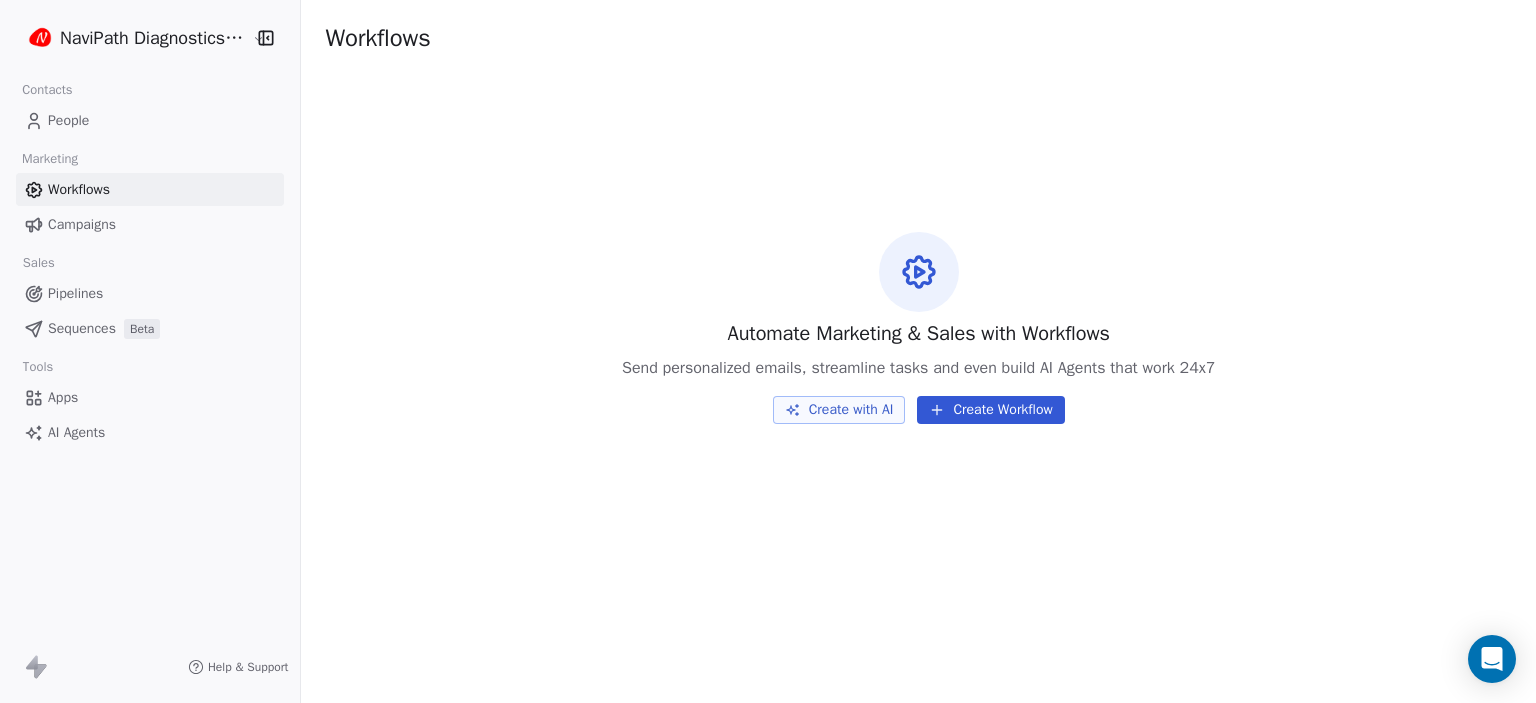 click on "People" at bounding box center (68, 120) 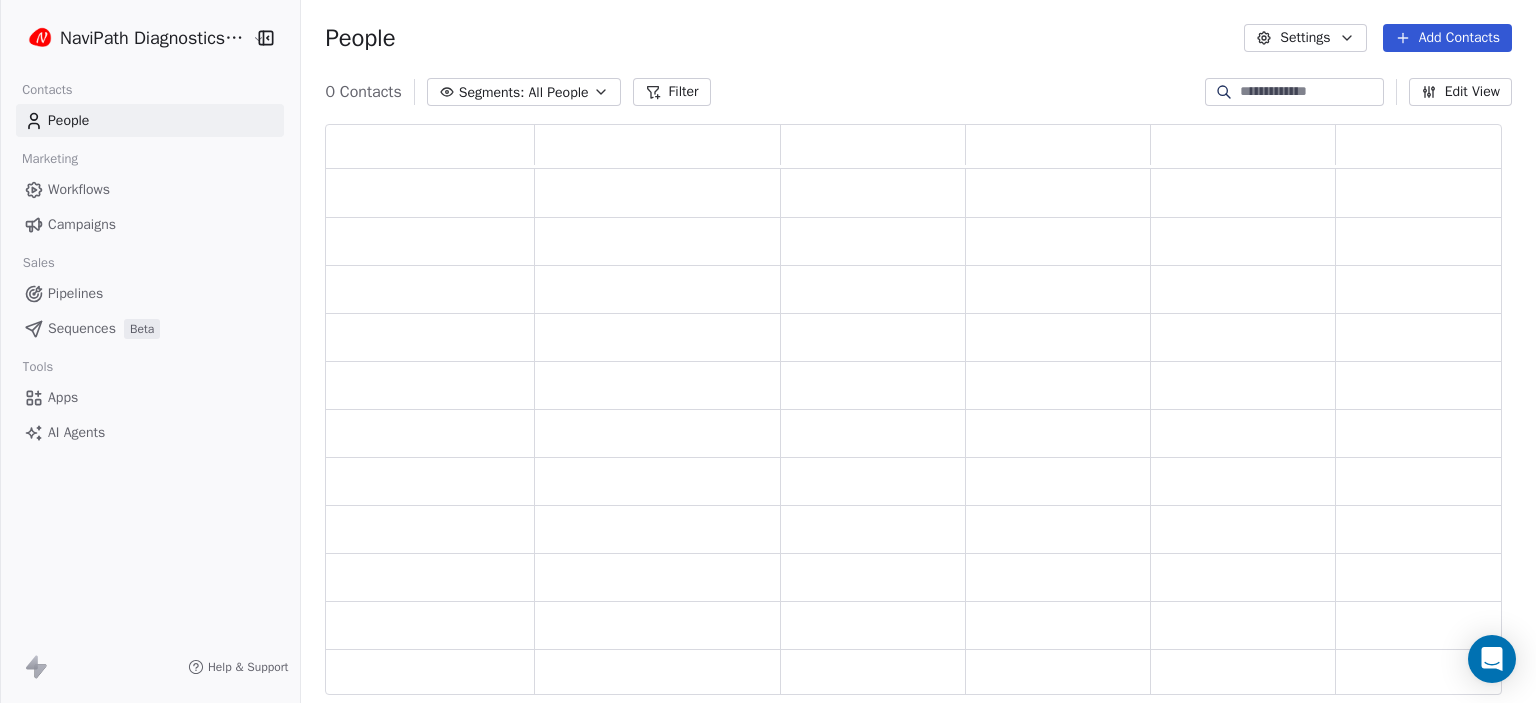scroll, scrollTop: 16, scrollLeft: 16, axis: both 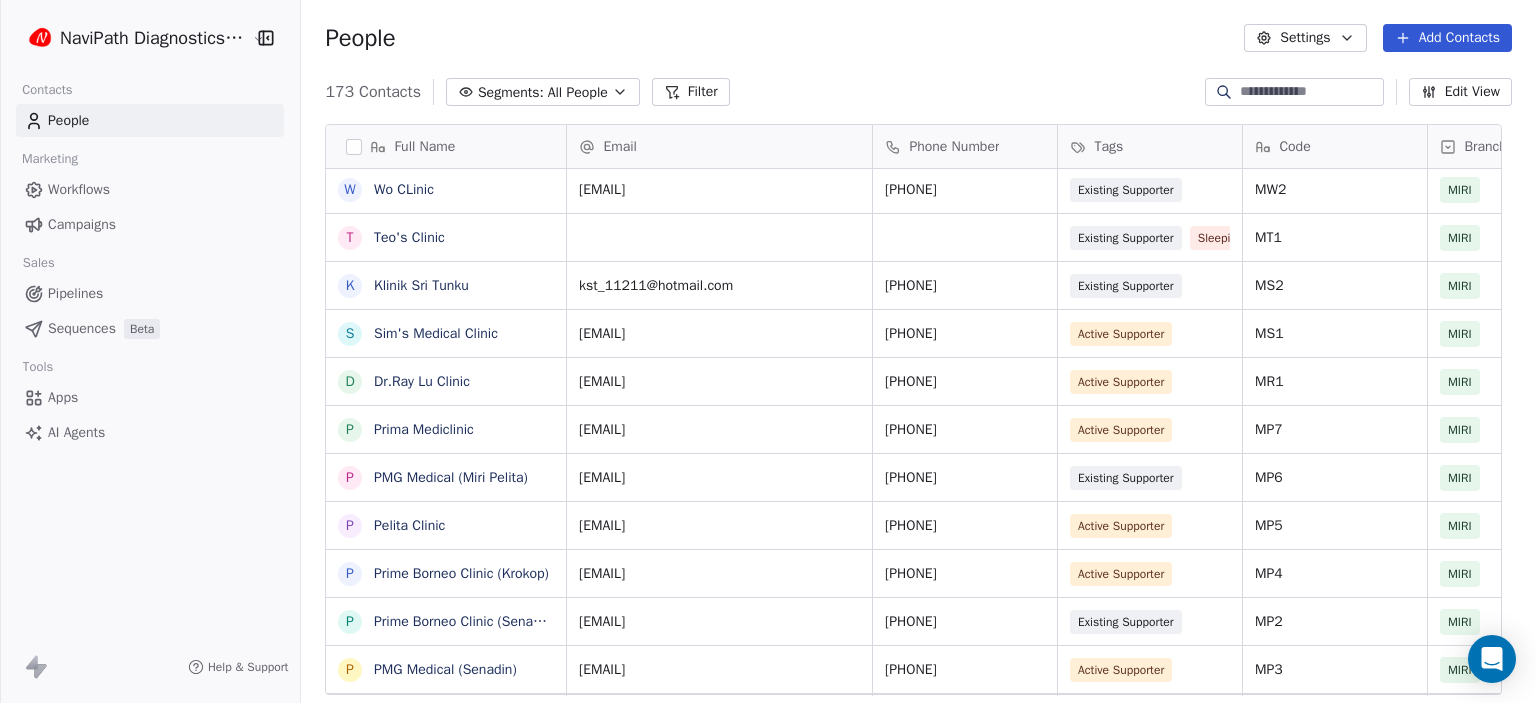 click on "Filter" at bounding box center [691, 92] 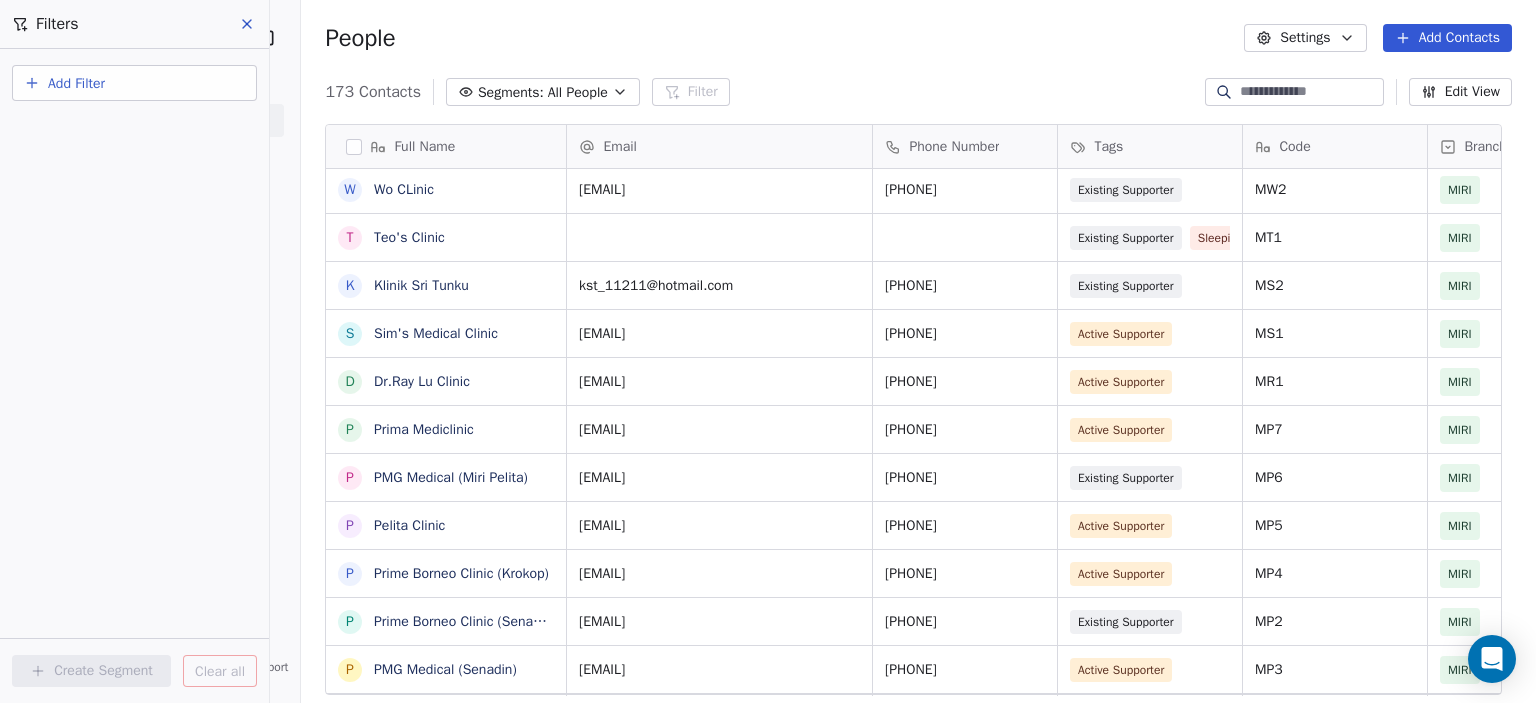 click on "Add Filter" at bounding box center (76, 83) 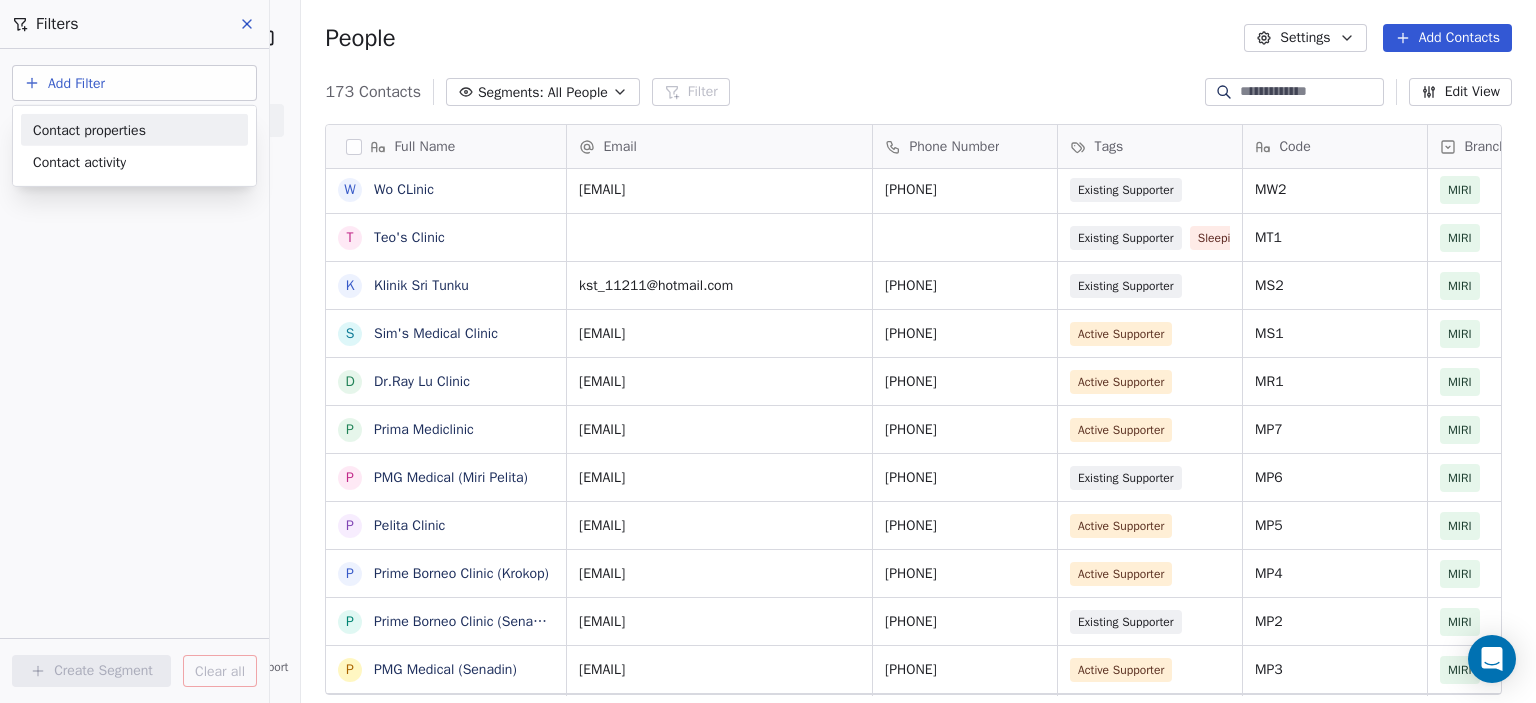 click on "Contact properties" at bounding box center [89, 129] 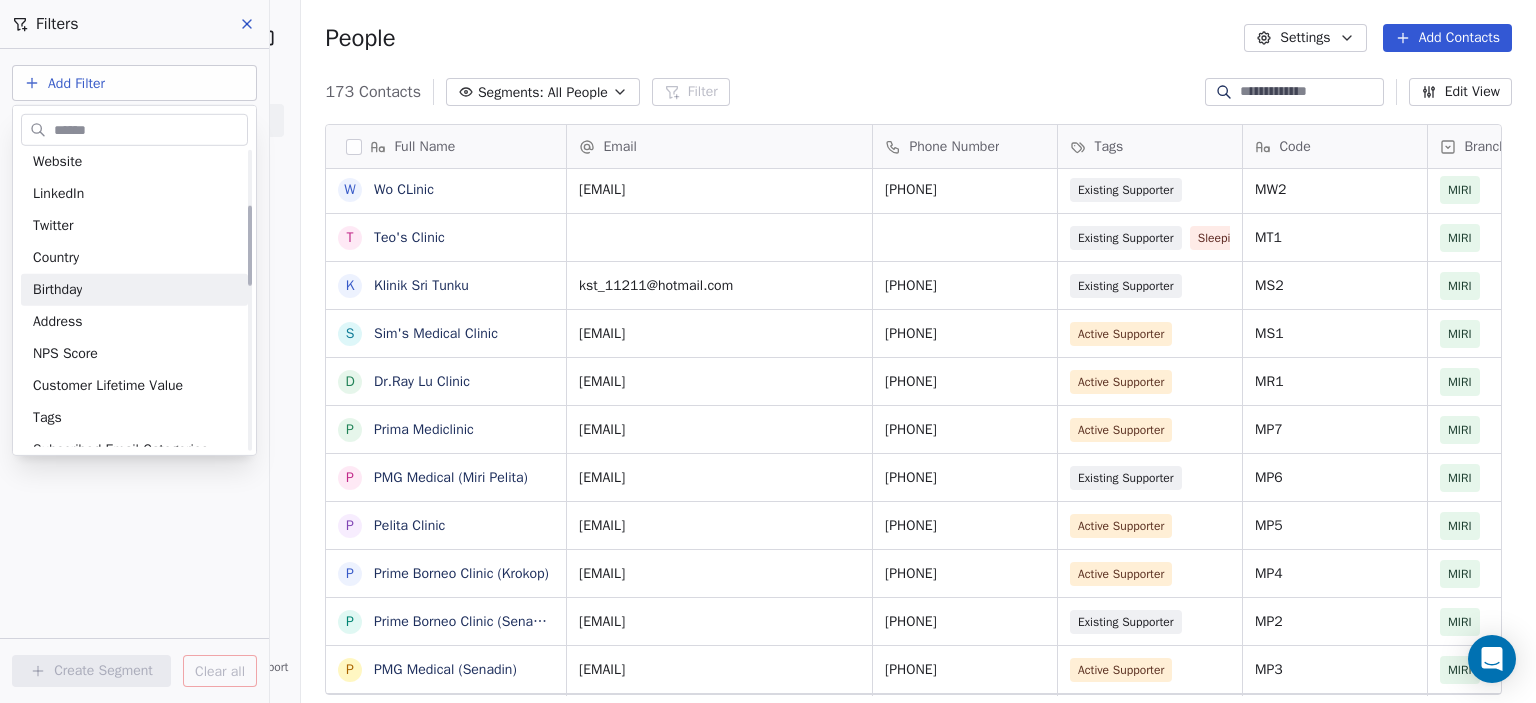 scroll, scrollTop: 300, scrollLeft: 0, axis: vertical 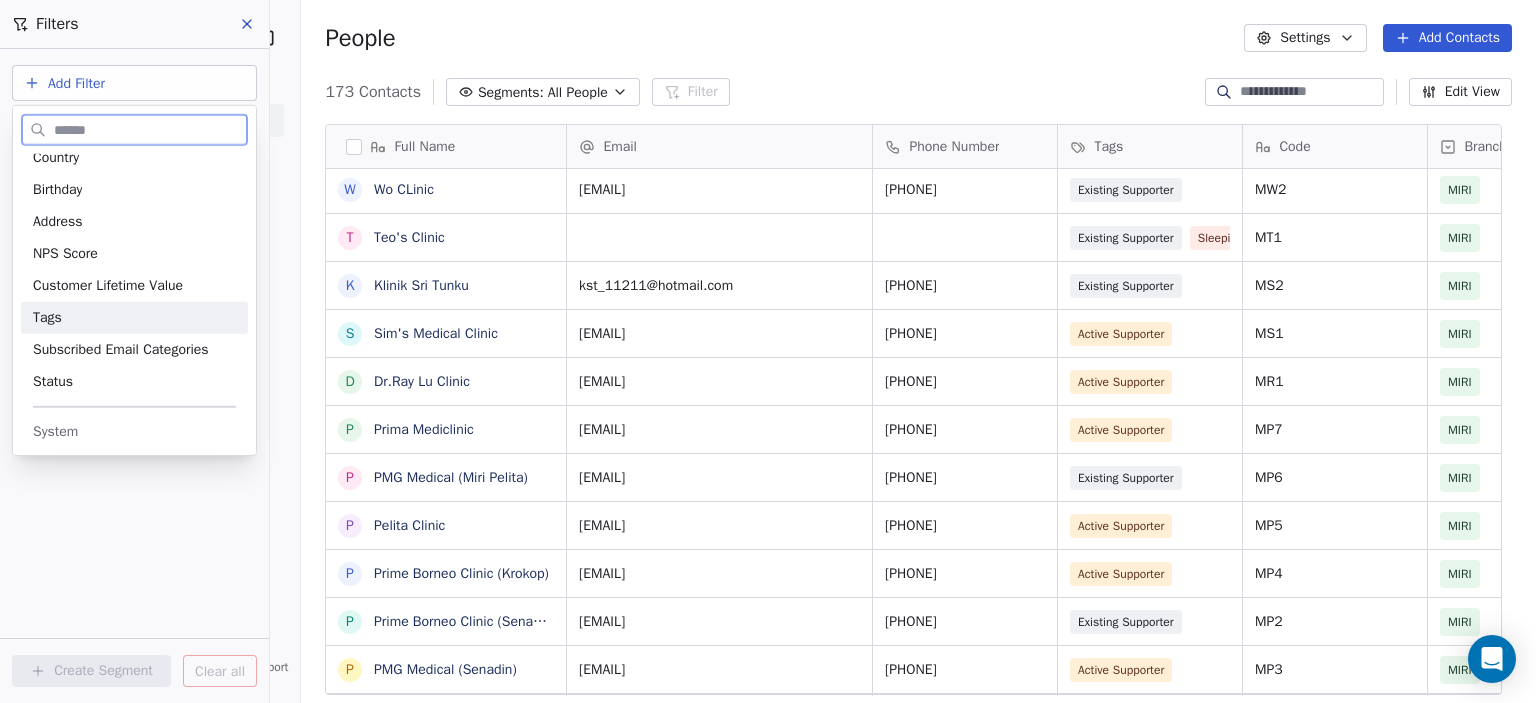 click on "Tags" at bounding box center (134, 318) 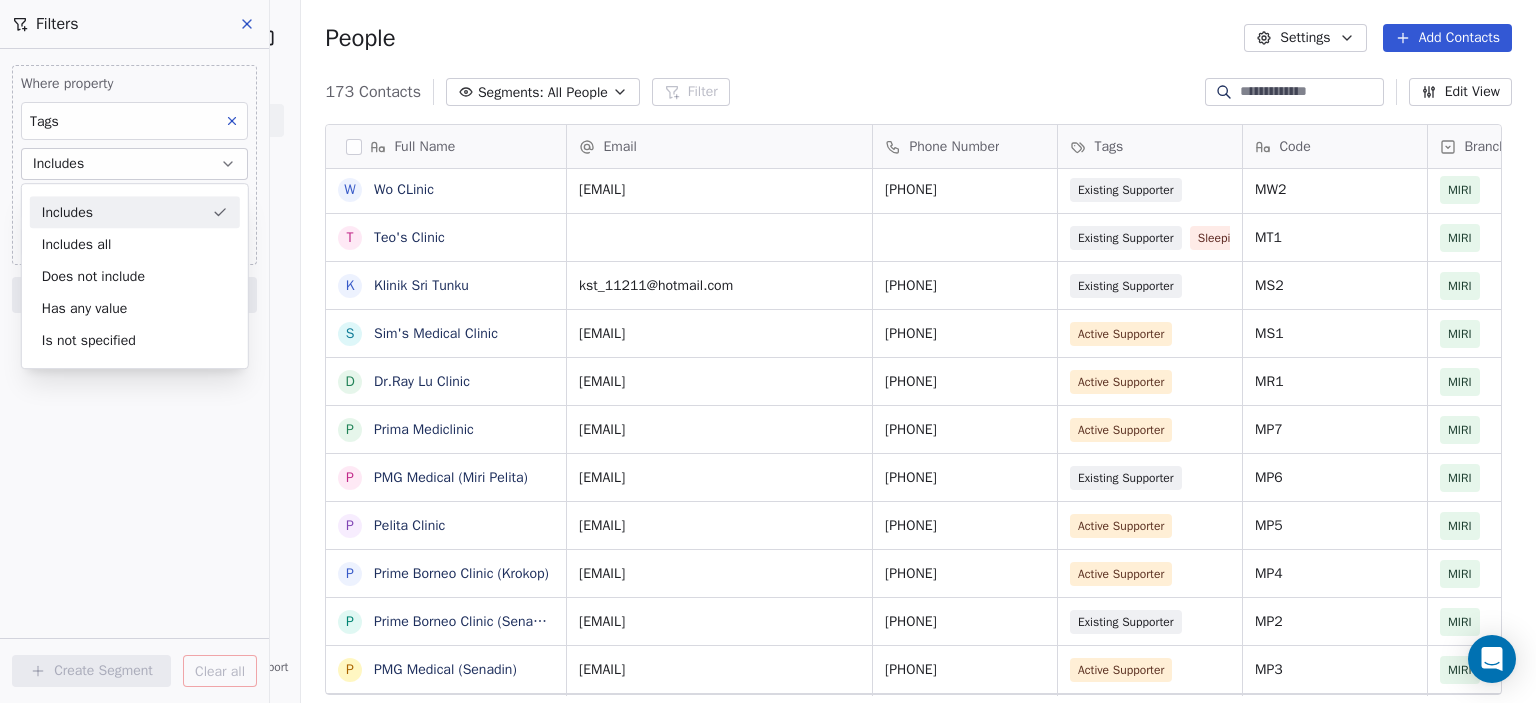 click 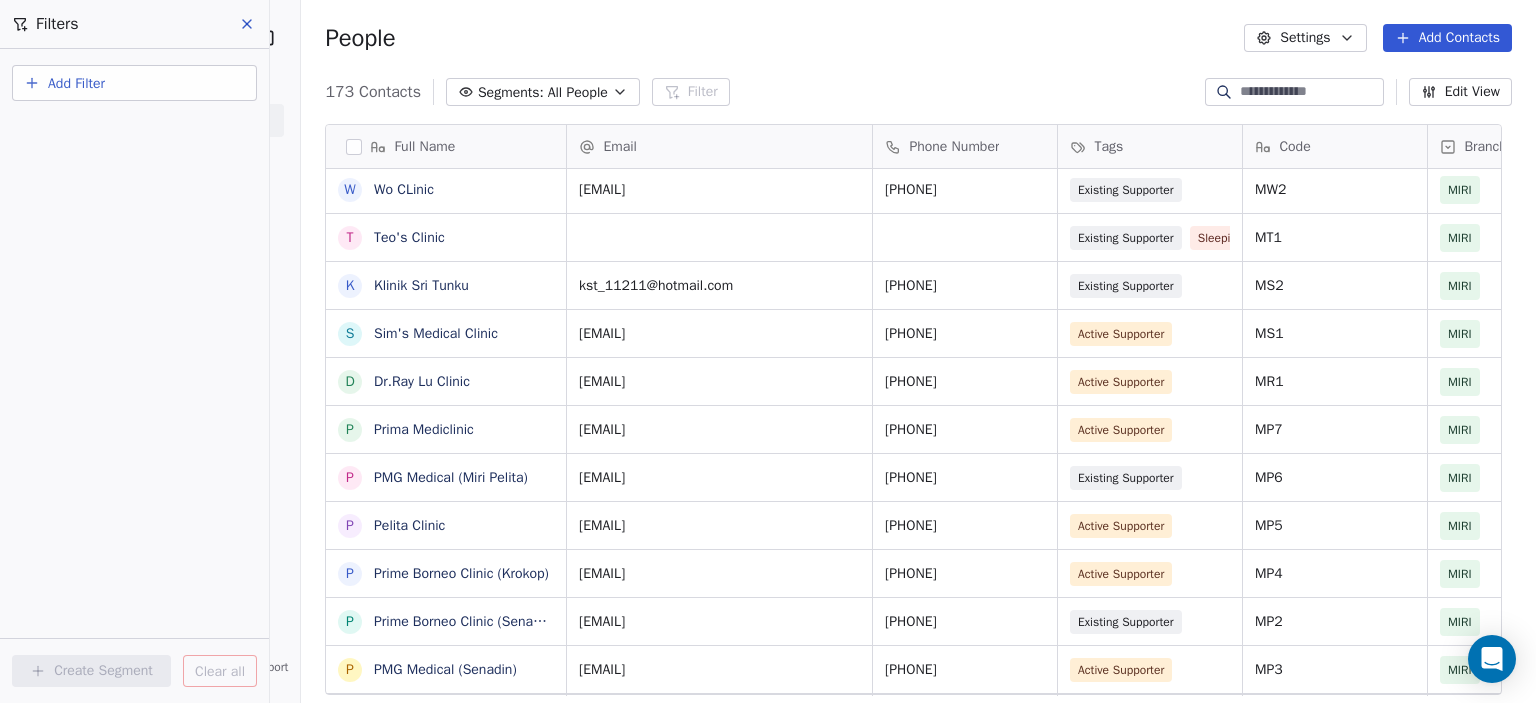 scroll, scrollTop: 0, scrollLeft: 0, axis: both 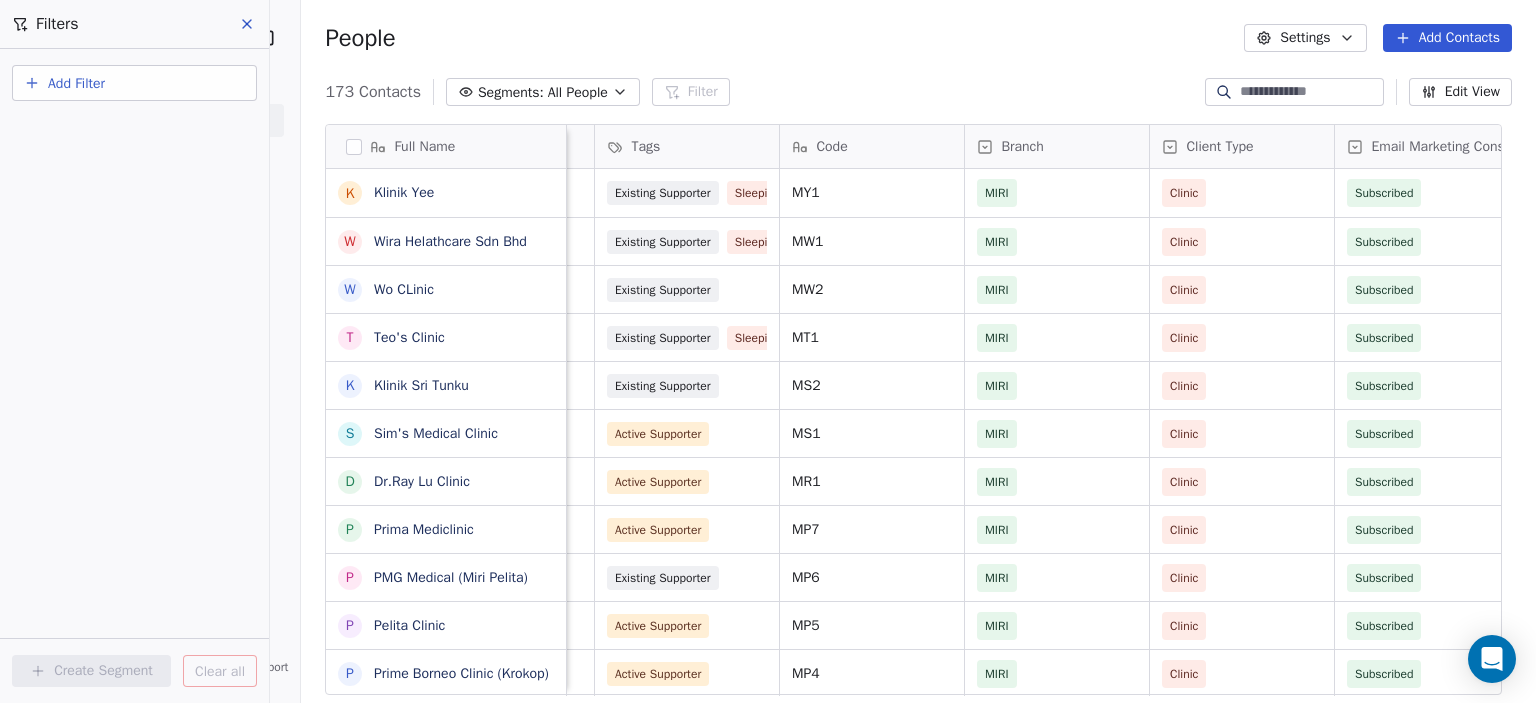 click on "Add Filter" at bounding box center (76, 83) 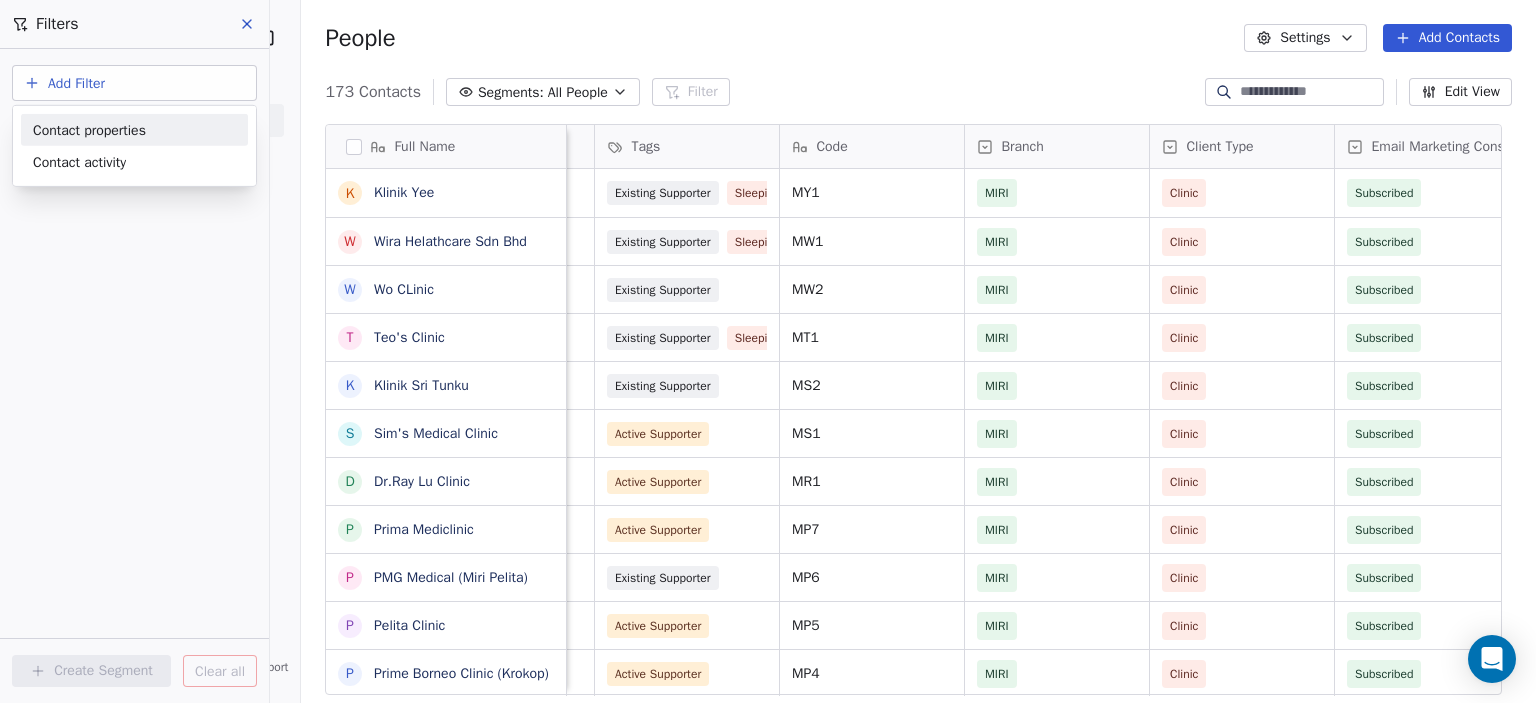 click on "Contact properties" at bounding box center [89, 129] 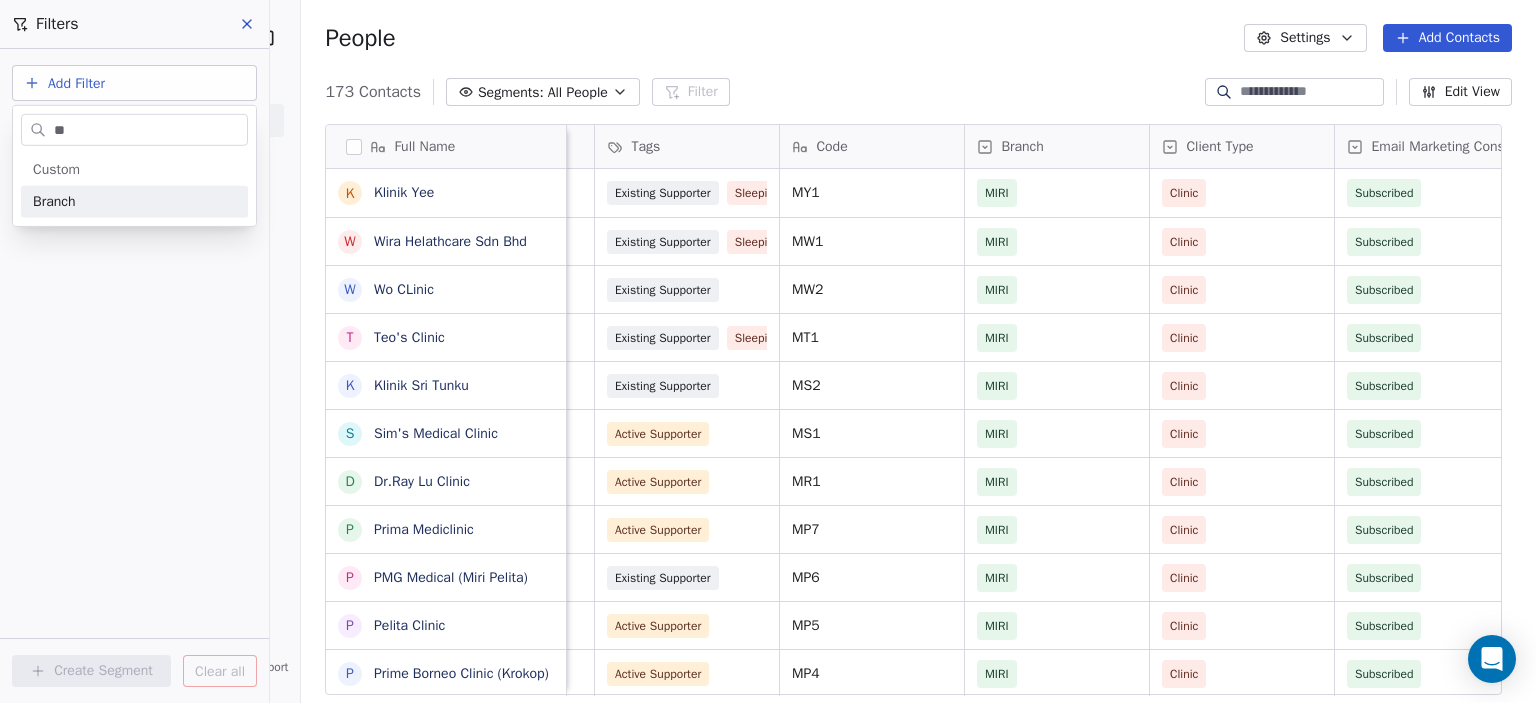 type on "**" 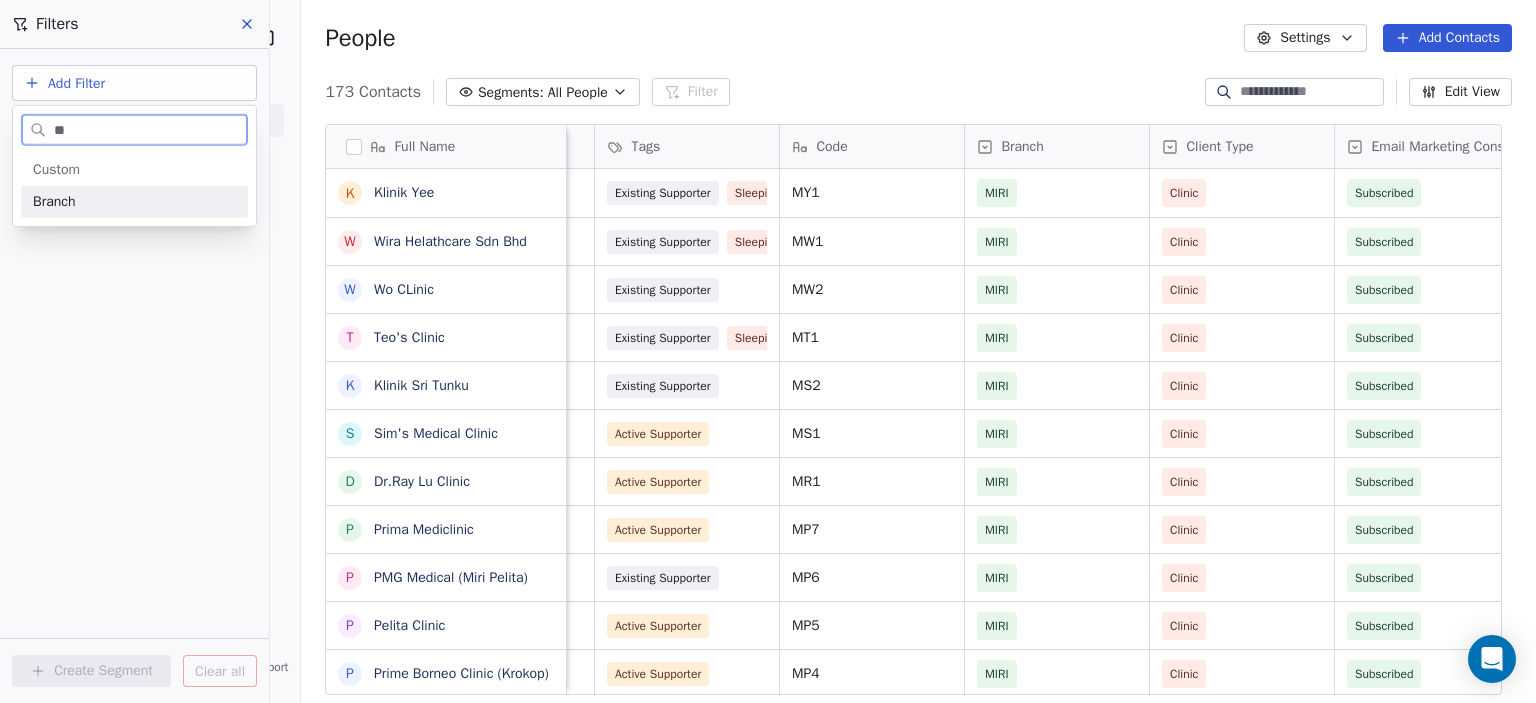 click on "Branch" at bounding box center (54, 202) 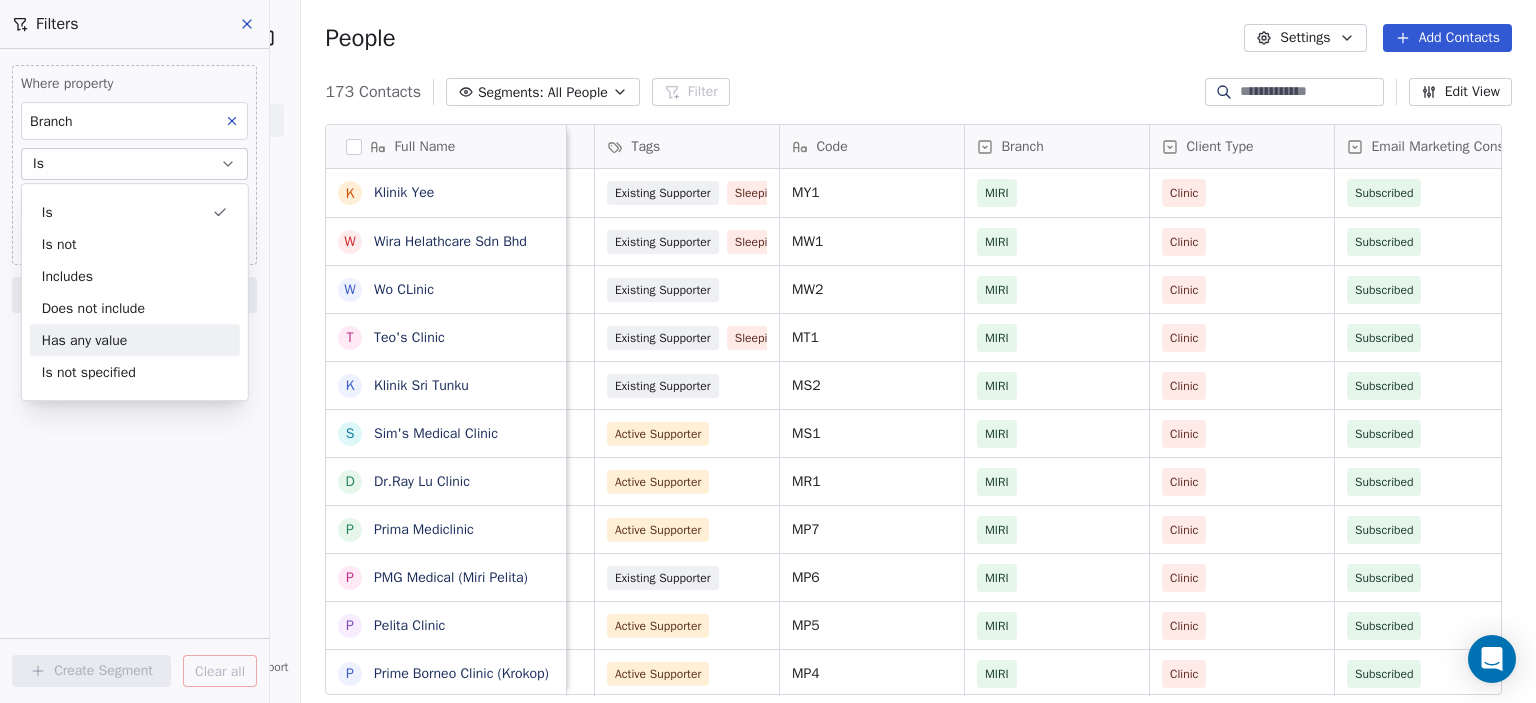 click on "Where property   Branch   Is Select  Branch Add filter to this group Add another filter  Create Segment Clear all" at bounding box center (134, 376) 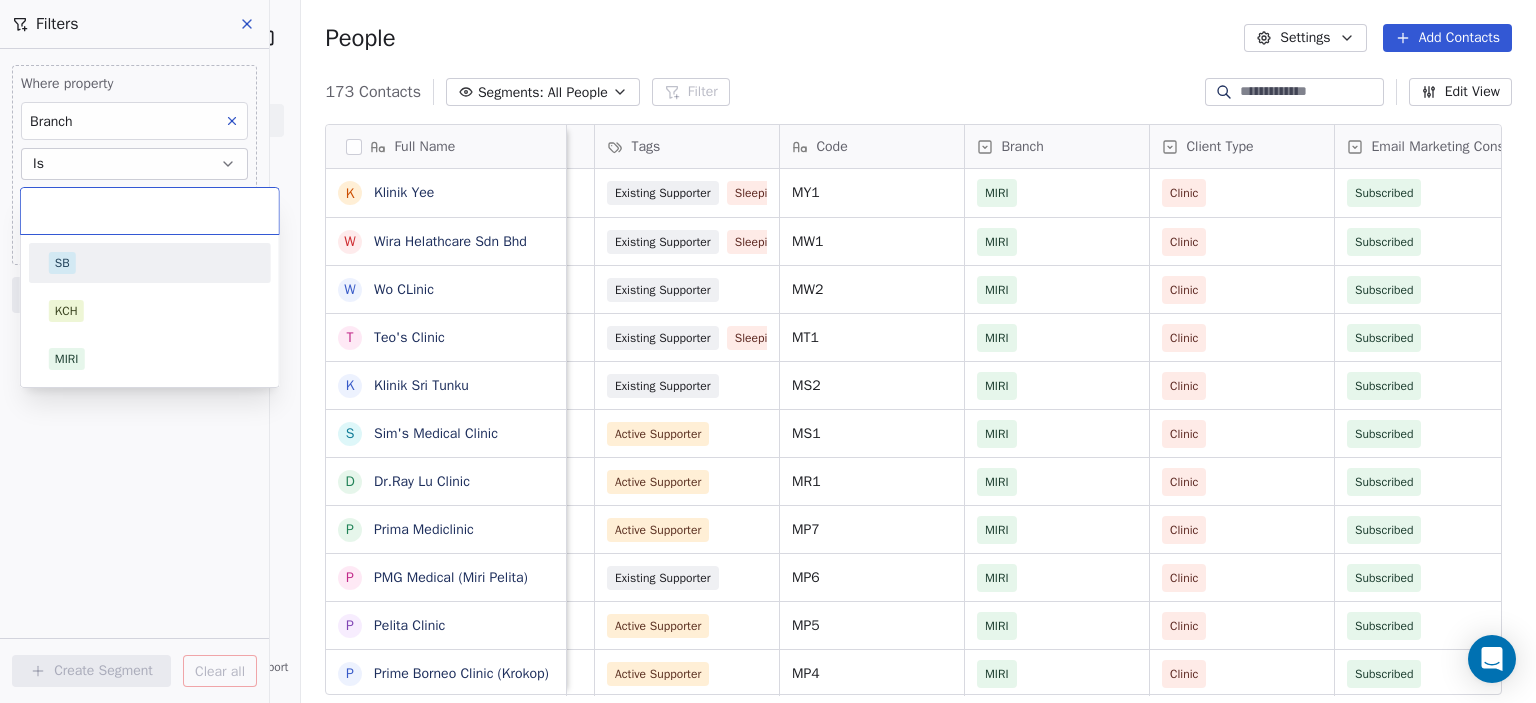 click on "NaviPath Diagnostics Sdn Bhd Contacts People Marketing Workflows Campaigns Sales Pipelines Sequences Beta Tools Apps AI Agents Help & Support Filters Where property   Branch   Is Select  Branch Add filter to this group Add another filter  Create Segment Clear all People Settings  Add Contacts 173 Contacts Segments: All People Filter  Edit View Tag Add to Sequence Export Full Name K Klinik Yee W Wira Helathcare Sdn Bhd W Wo CLinic T Teo's Clinic K Klinik Sri Tunku S Sim's Medical Clinic D Dr.Ray Lu Clinic P Prima Mediclinic P PMG Medical (Miri Pelita) P Pelita Clinic P Prime Borneo Clinic (Krokop) P Prime Borneo Clinic (Senadin) P PMG Medical (Senadin) P PMG Medical (Morsjaya) K Klinik Ohana K Klinik Dr.Nuing M Miri Medical Clinic M Miri United Healthcare M Miricare Clinic K Klinik Lutong L Lau Clinic K Klinik Jaya Medik G George Medical Clinic K Klinik Desa Indah K Klinik Chan Toh Hang K Klinik Dr.Cheu Sdn Bhd A AMC Clinic K Klinik Asiah Y Yunus Libau Medical K Klinik Yii W Wija Pharmacy Email Phone Number" at bounding box center [768, 1222] 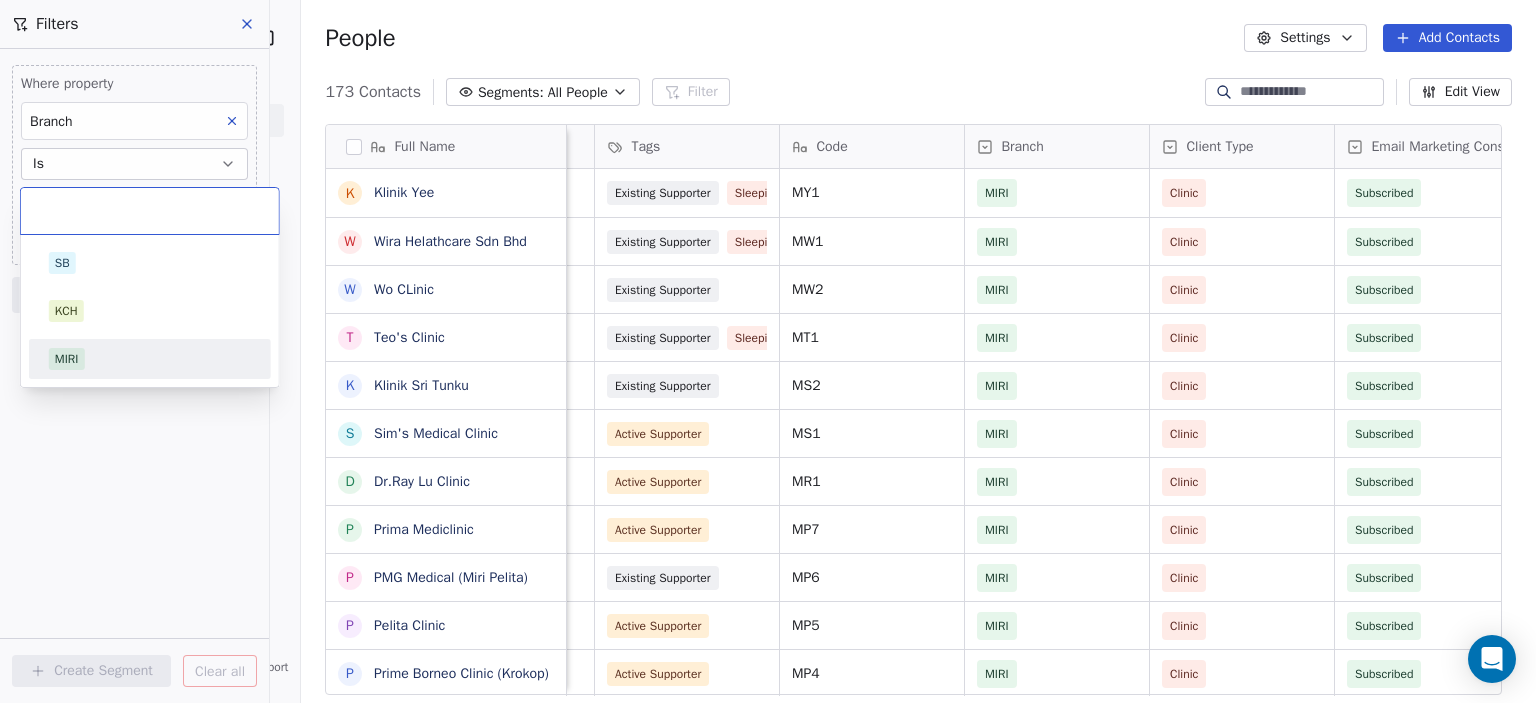 click on "MIRI" at bounding box center [67, 359] 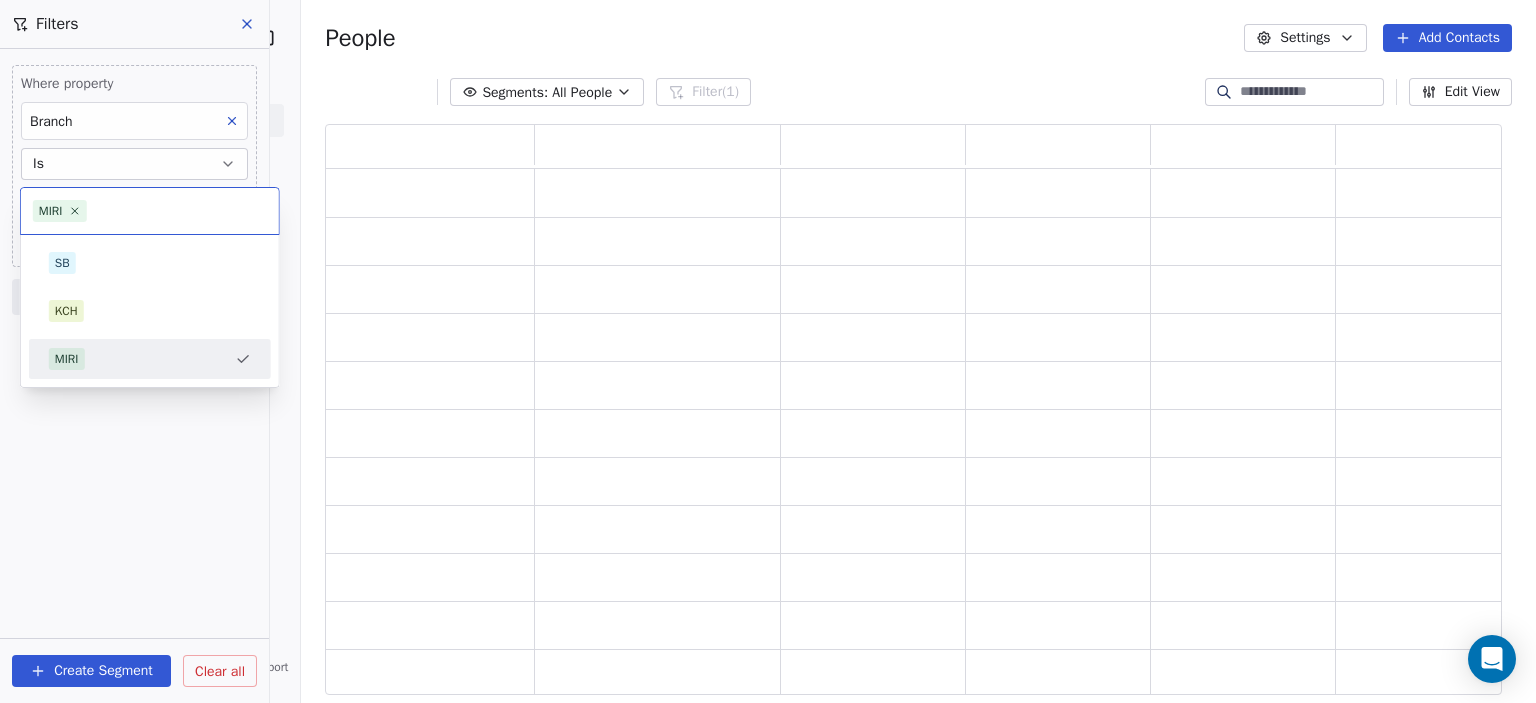 scroll, scrollTop: 16, scrollLeft: 16, axis: both 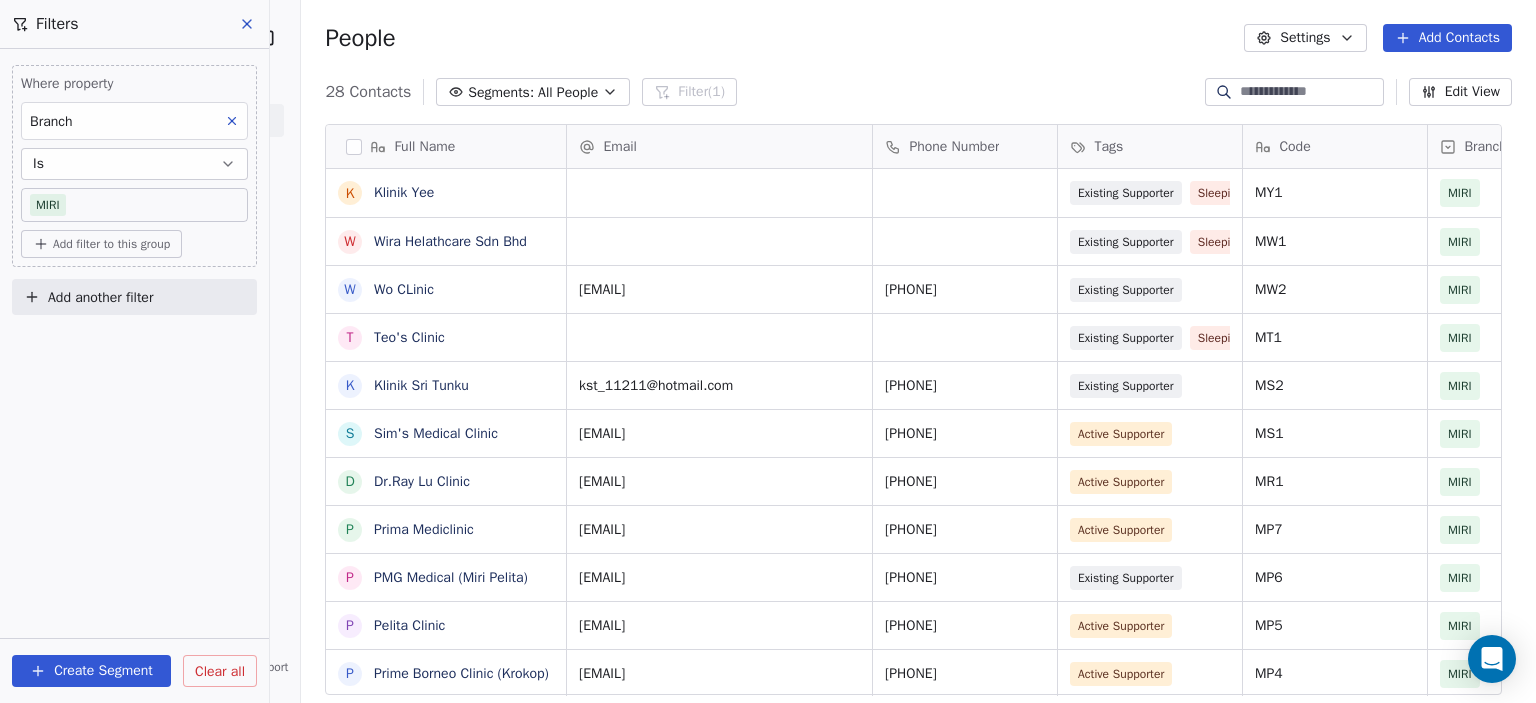 click on "NaviPath Diagnostics Sdn Bhd Contacts People Marketing Workflows Campaigns Sales Pipelines Sequences Beta Tools Apps AI Agents Help & Support Filters Where property   Branch   Is MIRI Add filter to this group Add another filter  Create Segment Clear all People Settings  Add Contacts 28 Contacts Segments: All People Filter  (1) Edit View Tag Add to Sequence Export Full Name K Klinik Yee W Wira Helathcare Sdn Bhd W Wo CLinic T Teo's Clinic K Klinik Sri Tunku S Sim's Medical Clinic D Dr.Ray Lu Clinic P Prima Mediclinic P PMG Medical (Miri Pelita) P Pelita Clinic P Prime Borneo Clinic (Krokop) P Prime Borneo Clinic (Senadin) P PMG Medical (Senadin) P PMG Medical (Morsjaya) K Klinik Ohana K Klinik Dr.Nuing M Miri Medical Clinic M Miri United Healthcare M Miricare Clinic K Klinik Lutong L Lau Clinic K Klinik Jaya Medik G George Medical Clinic K Klinik Desa Indah K Klinik Chan Toh Hang K Klinik Dr.Cheu Sdn Bhd A AMC Clinic K Klinik Asiah Email Phone Number Tags Code Branch Client Type Email Marketing Consent AWST" at bounding box center [768, 1222] 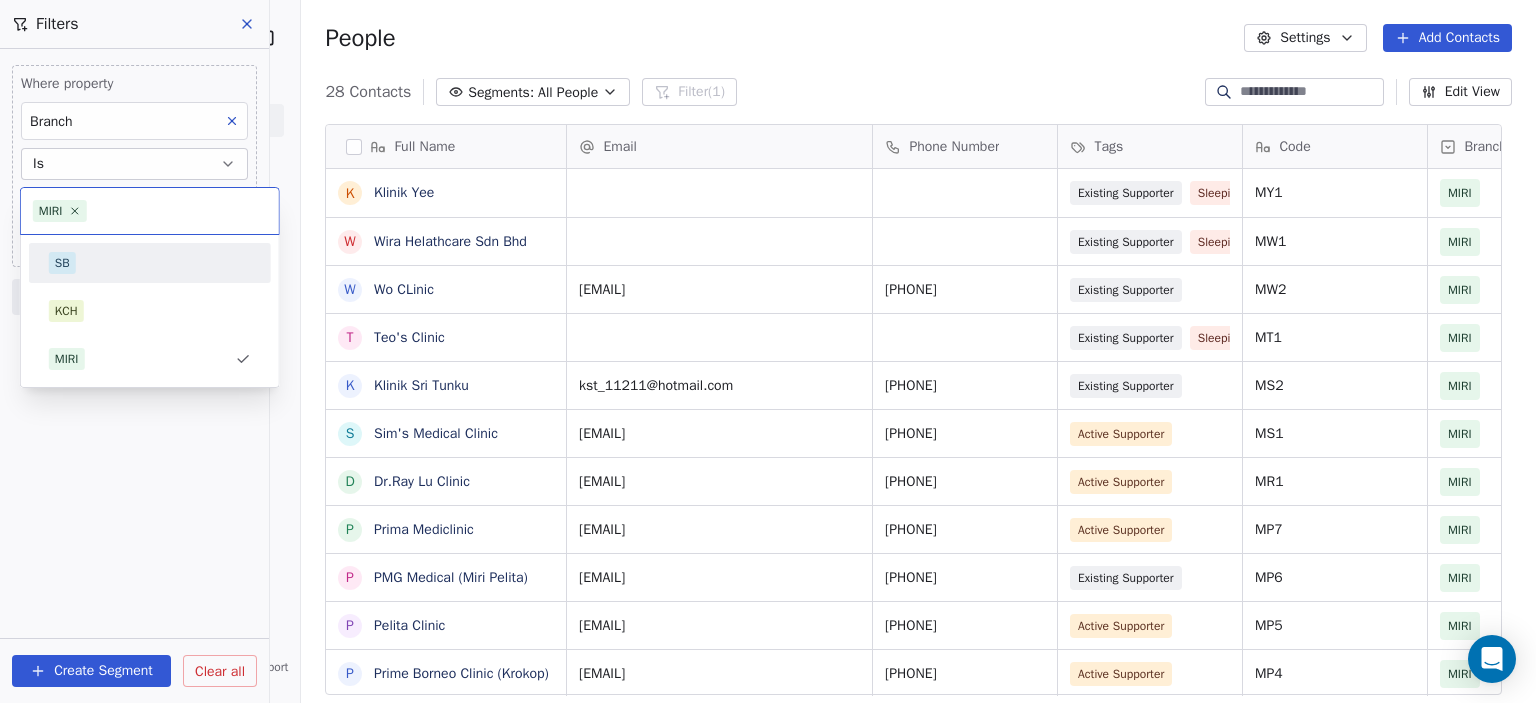click on "SB" at bounding box center (62, 263) 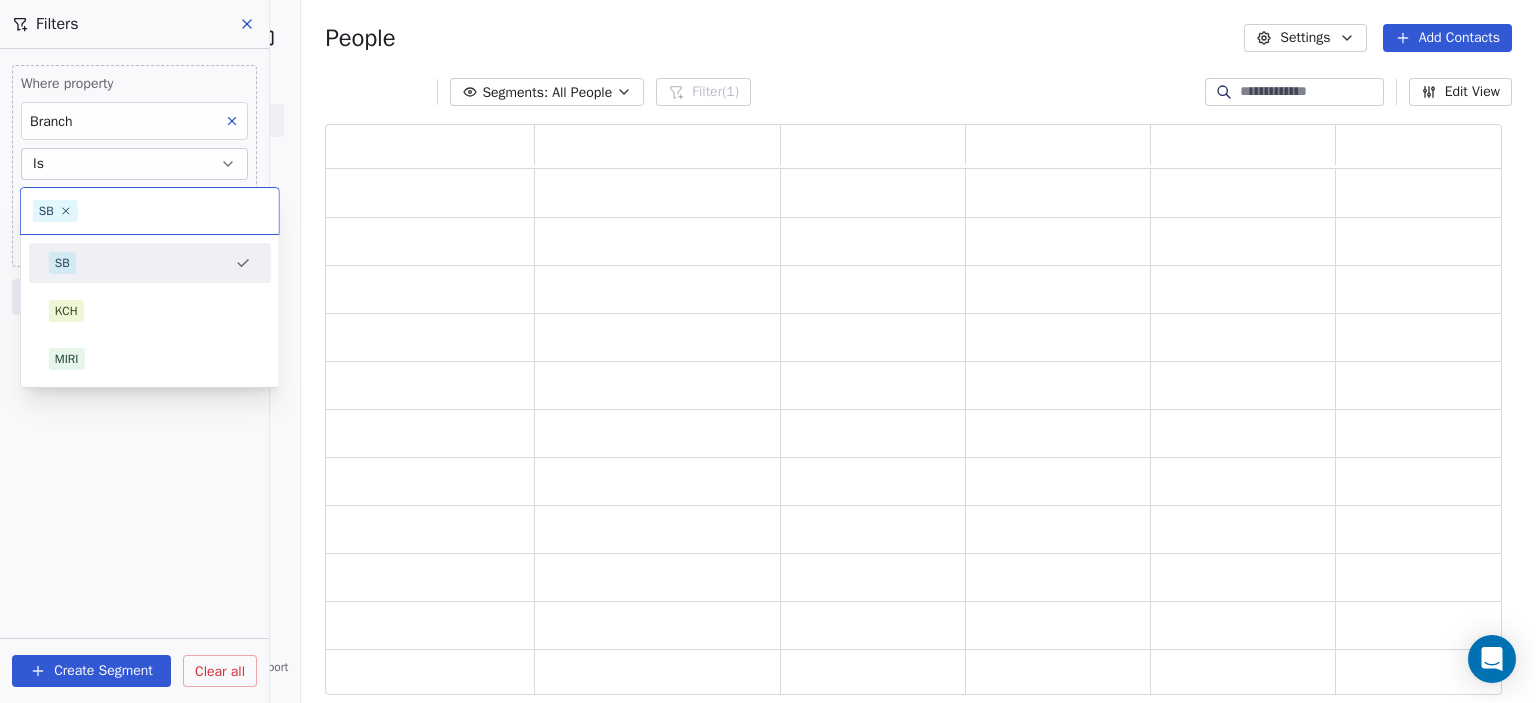 scroll, scrollTop: 16, scrollLeft: 16, axis: both 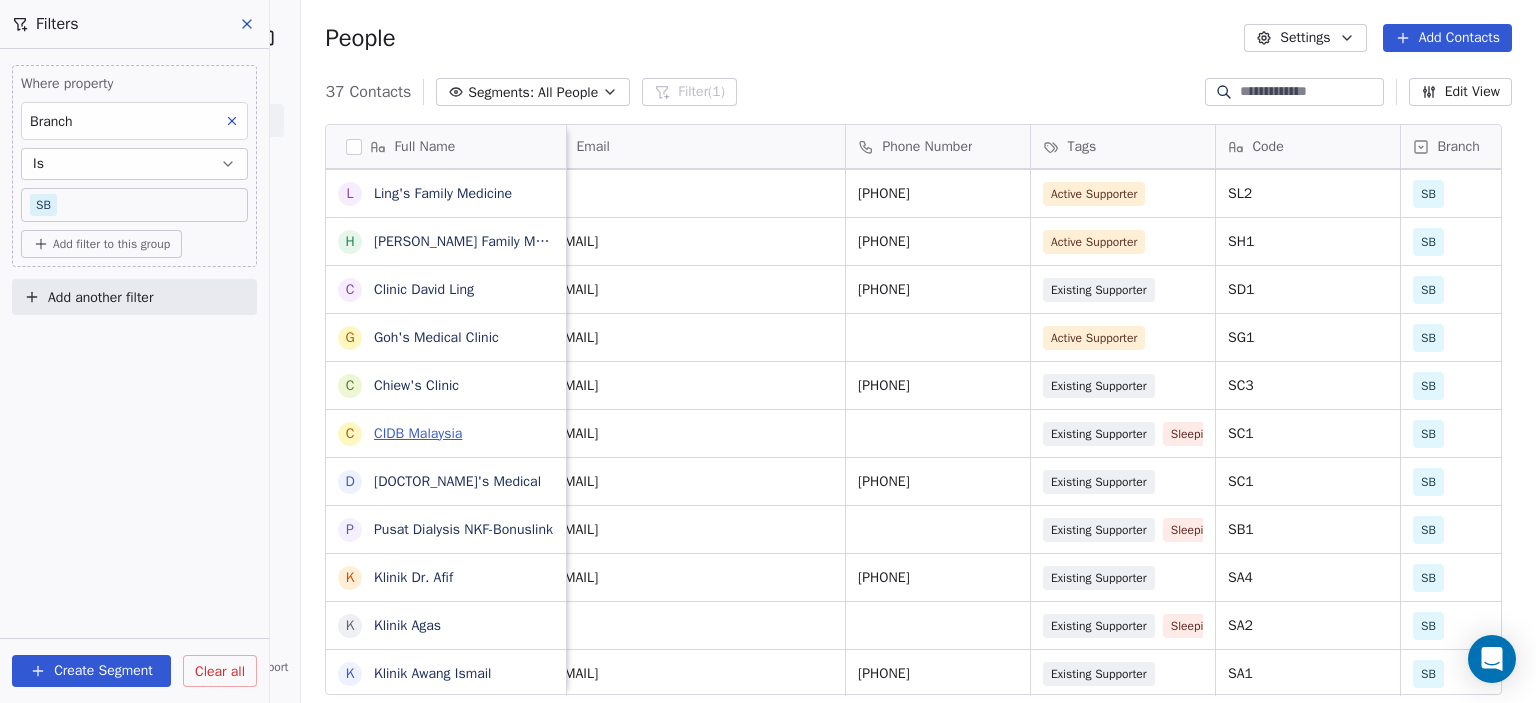 click on "CIDB Malaysia" at bounding box center [418, 433] 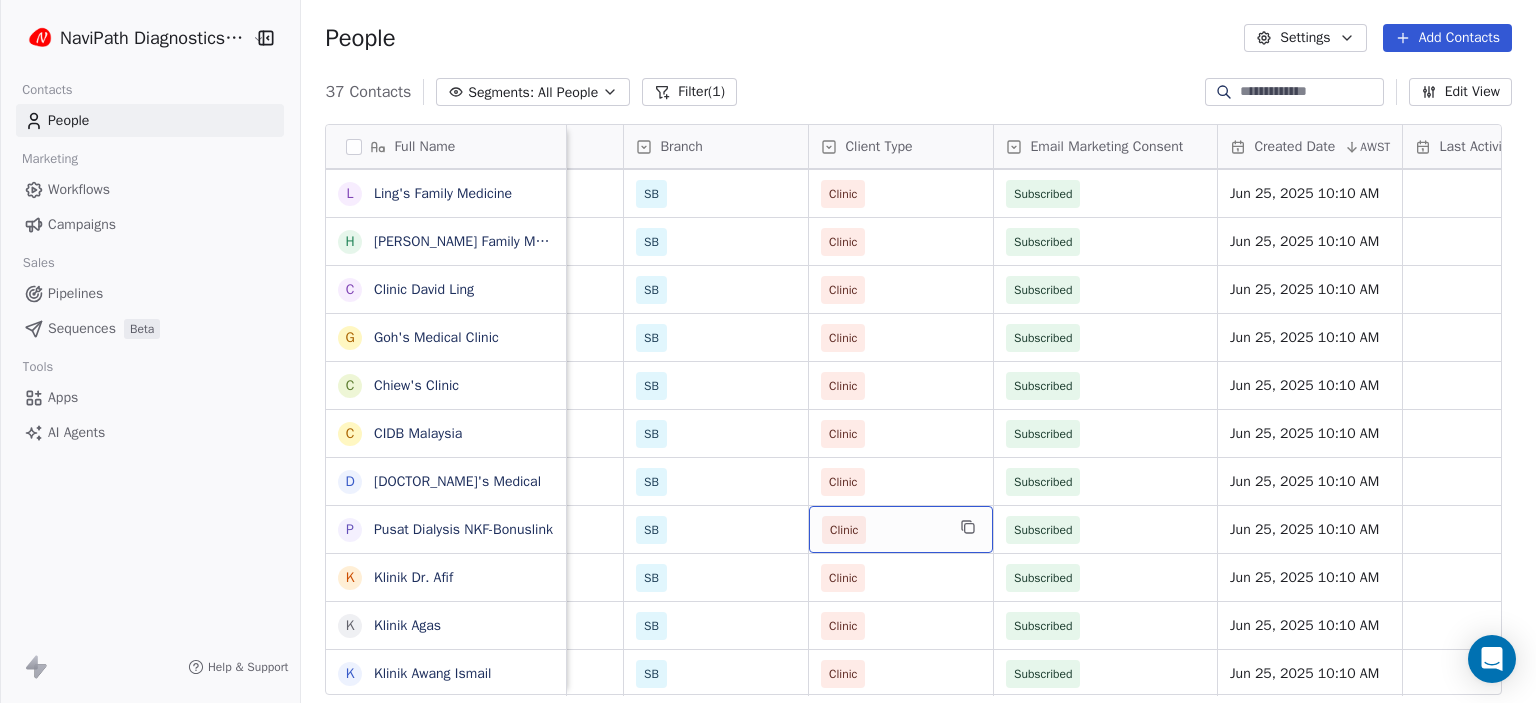 click on "Clinic" at bounding box center [901, 529] 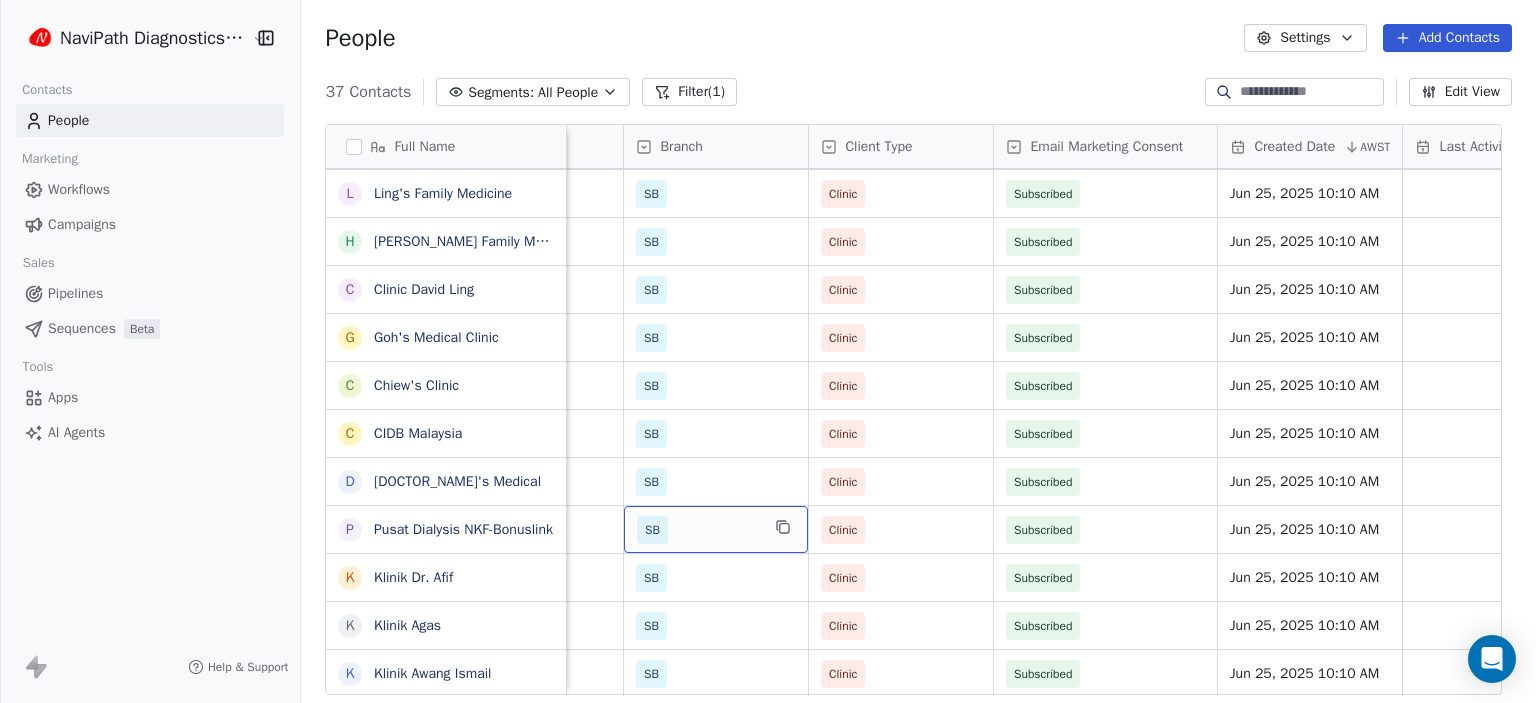 drag, startPoint x: 766, startPoint y: 539, endPoint x: 720, endPoint y: 523, distance: 48.703182 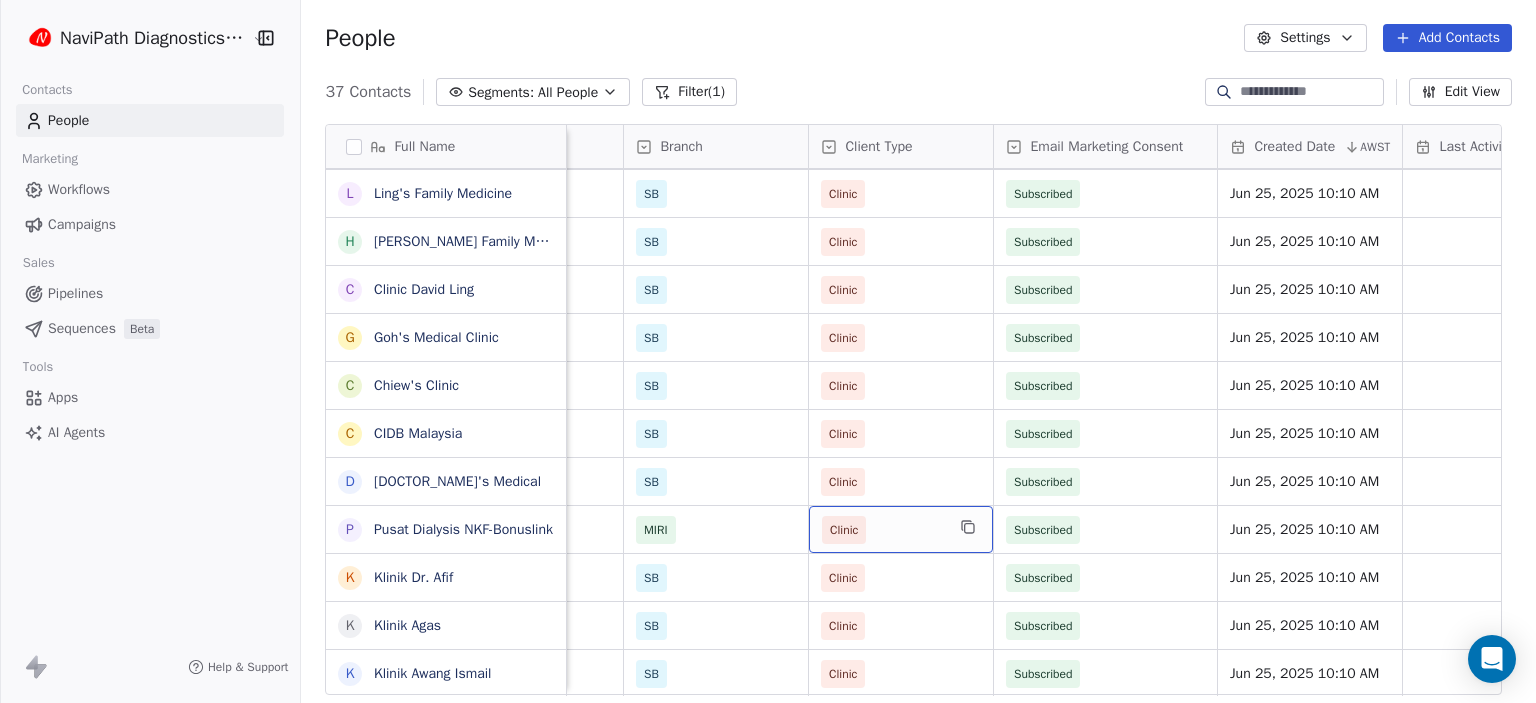 click on "Clinic" at bounding box center [883, 530] 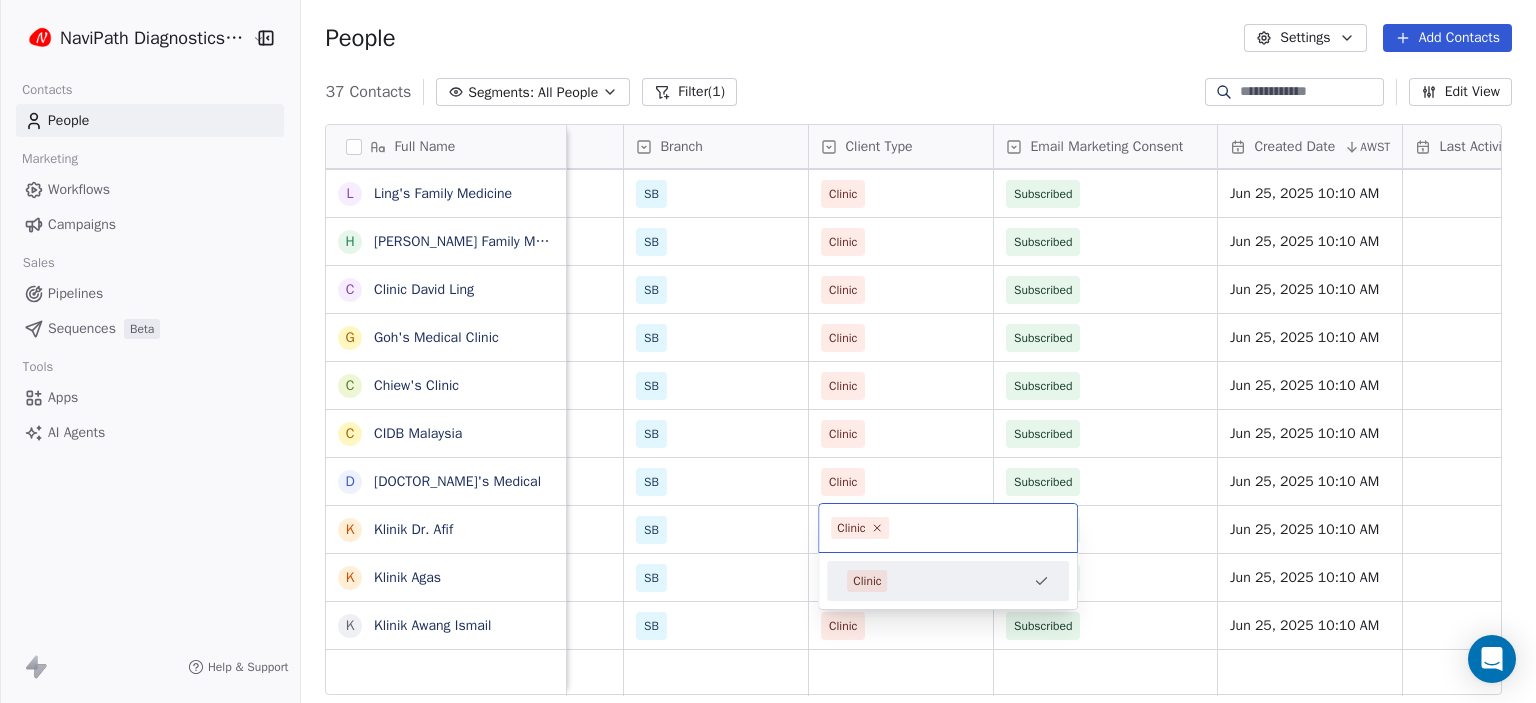 click on "NaviPath Diagnostics Sdn Bhd Contacts People Marketing Workflows Campaigns Sales Pipelines Sequences Beta Tools Apps AI Agents Help & Support People Settings  Add Contacts 37 Contacts Segments: All People Filter  (1) Edit View Tag Add to Sequence Export Full Name T Ting's Clinic S Ssemedx Services S Sg Medical CLinic K Klinil Sia S Simon Yii S Sim's Medical Clinic D Dr.Sylvia Yii Clinic S Sulah Clinic P PMG (Sibu Central) P PMG Medical (Kanowit) P PMG Medical (Mukah) P PMG Medical-Bintangor P PMG Medical-Saratok P PMG Medical-Sarikei D Dr.Mark Wong Medical Clinic P PMG Medical Clinic M Mukah Medical Clinic M Mylab Diagnostics D Dr.Law's Clinic D Dr.Lau Medical Clinic L Ling's Family Medicine H Huan Family Medicine C Clinic David Ling G Goh's Medical Clinic C Chiew's Clinic C CIDB Malaysia D Dr.Chieng's Medical K Klinik Dr. Afif K Klinik Agas K Klinik Awang Ismail Email Phone Number Tags Code Branch Client Type Email Marketing Consent Created Date AWST Last Activity Date AWST 084-316197 Active Supporter ST1" at bounding box center [768, 1222] 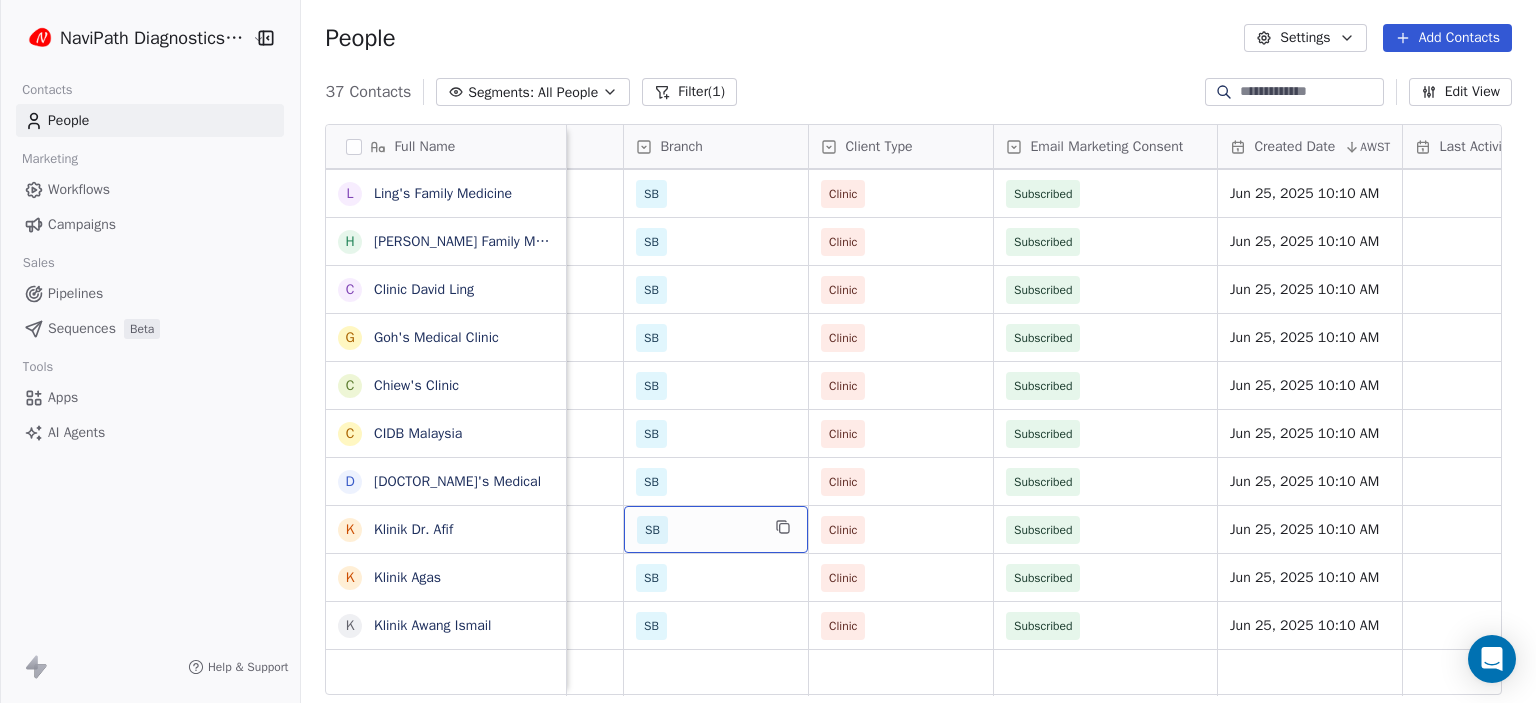 click on "SB" at bounding box center (698, 530) 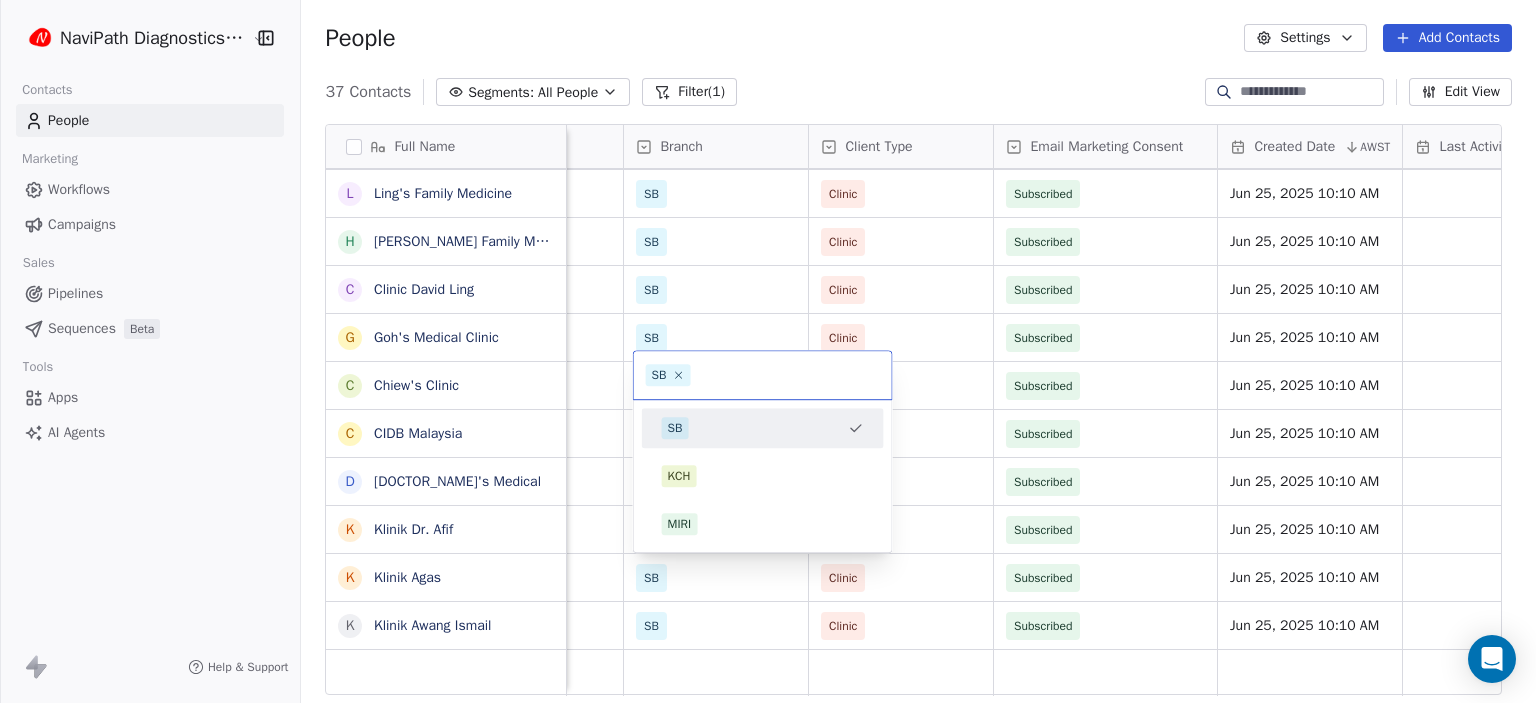 click on "NaviPath Diagnostics Sdn Bhd Contacts People Marketing Workflows Campaigns Sales Pipelines Sequences Beta Tools Apps AI Agents Help & Support People Settings  Add Contacts 37 Contacts Segments: All People Filter  (1) Edit View Tag Add to Sequence Export Full Name T Ting's Clinic S Ssemedx Services S Sg Medical CLinic K Klinil Sia S Simon Yii S Sim's Medical Clinic D Dr.Sylvia Yii Clinic S Sulah Clinic P PMG (Sibu Central) P PMG Medical (Kanowit) P PMG Medical (Mukah) P PMG Medical-Bintangor P PMG Medical-Saratok P PMG Medical-Sarikei D Dr.Mark Wong Medical Clinic P PMG Medical Clinic M Mukah Medical Clinic M Mylab Diagnostics D Dr.Law's Clinic D Dr.Lau Medical Clinic L Ling's Family Medicine H Huan Family Medicine C Clinic David Ling G Goh's Medical Clinic C Chiew's Clinic C CIDB Malaysia D Dr.Chieng's Medical K Klinik Dr. Afif K Klinik Agas K Klinik Awang Ismail Email Phone Number Tags Code Branch Client Type Email Marketing Consent Created Date AWST Last Activity Date AWST 084-316197 Active Supporter ST1" at bounding box center [768, 1222] 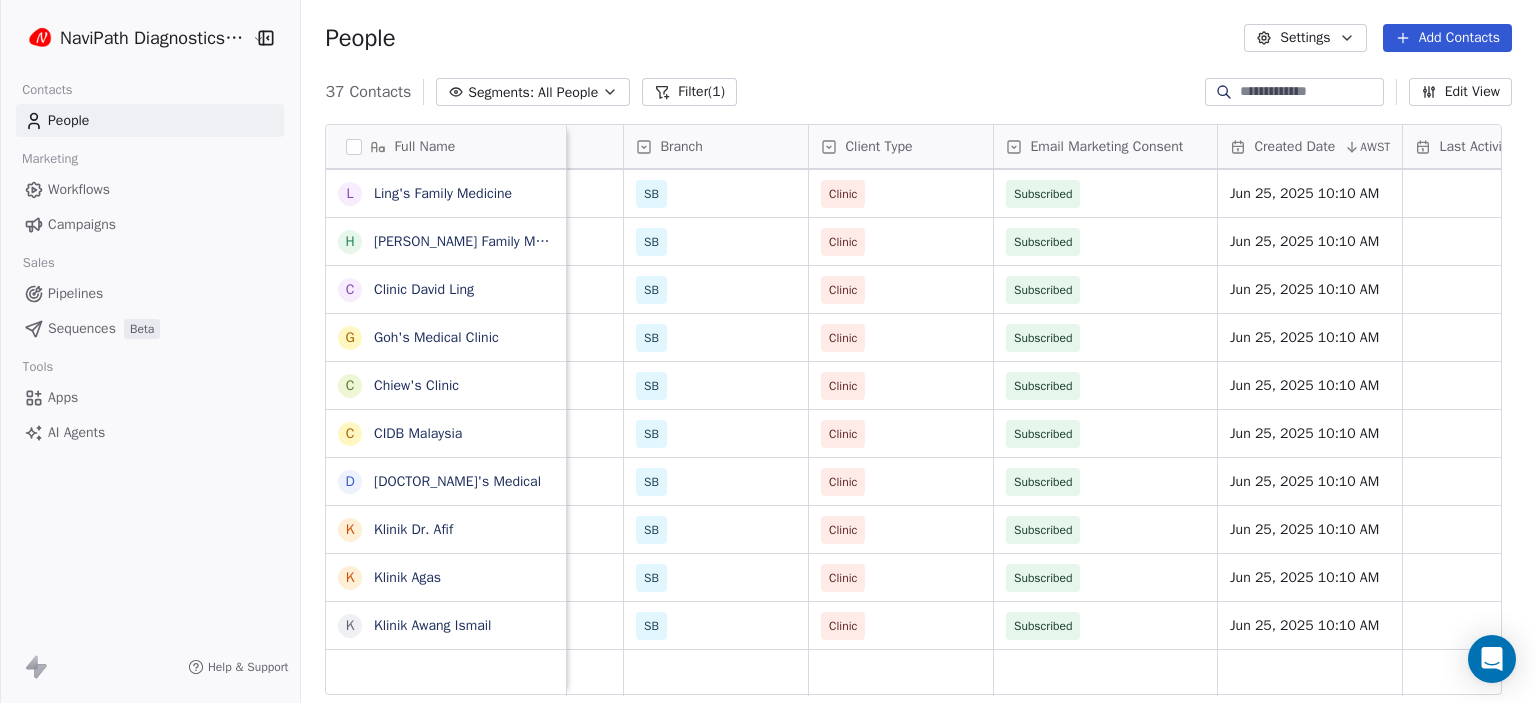 click on "37 Contacts Segments: All People Filter  (1) Edit View" at bounding box center [918, 92] 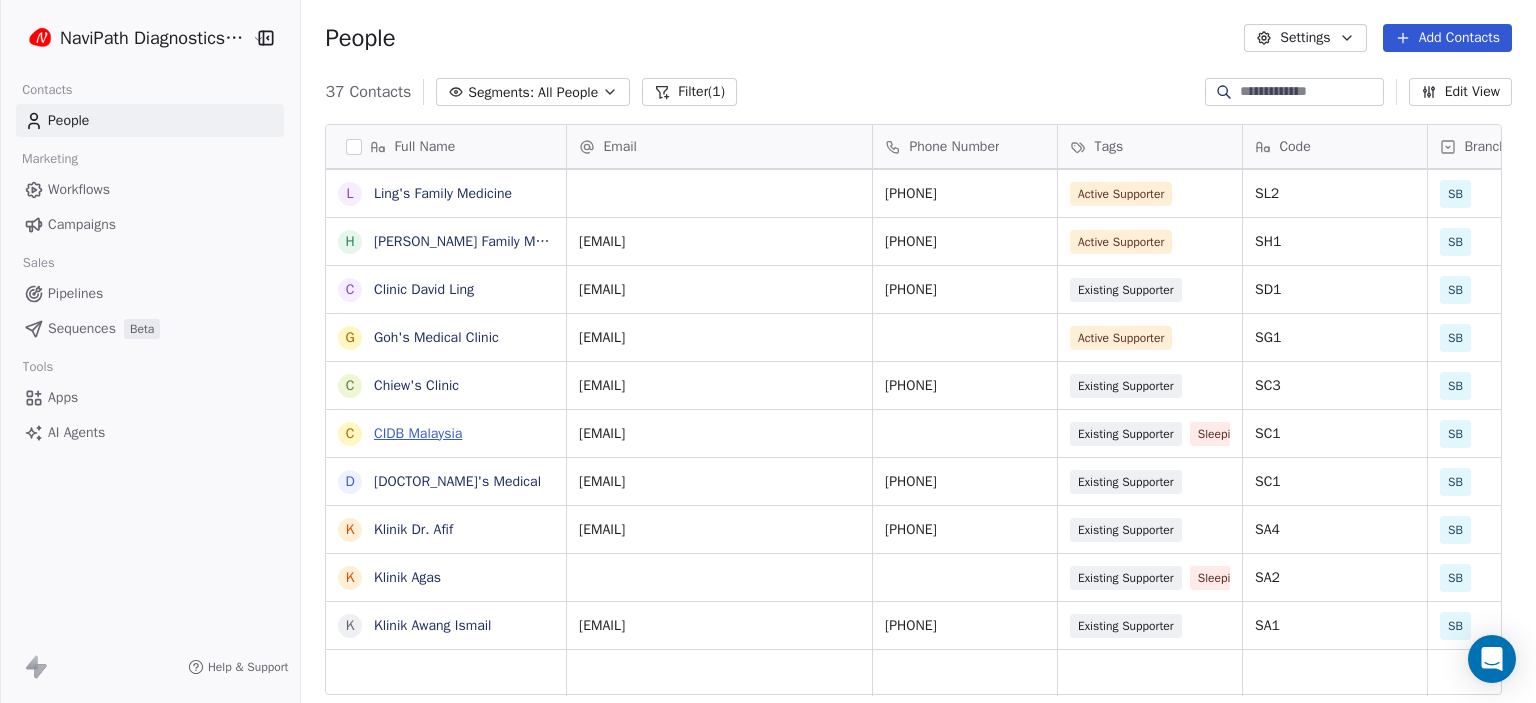 click on "CIDB Malaysia" at bounding box center [418, 433] 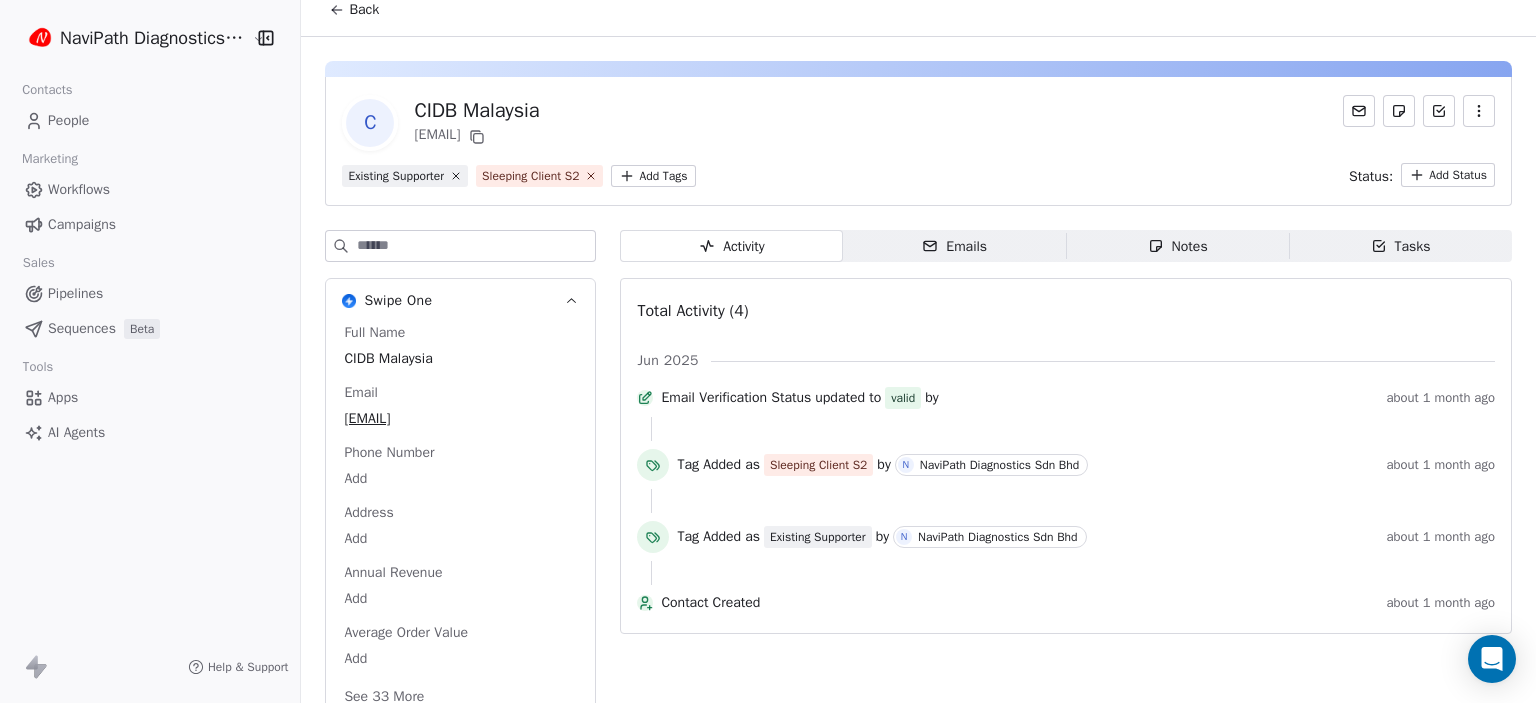 scroll, scrollTop: 0, scrollLeft: 0, axis: both 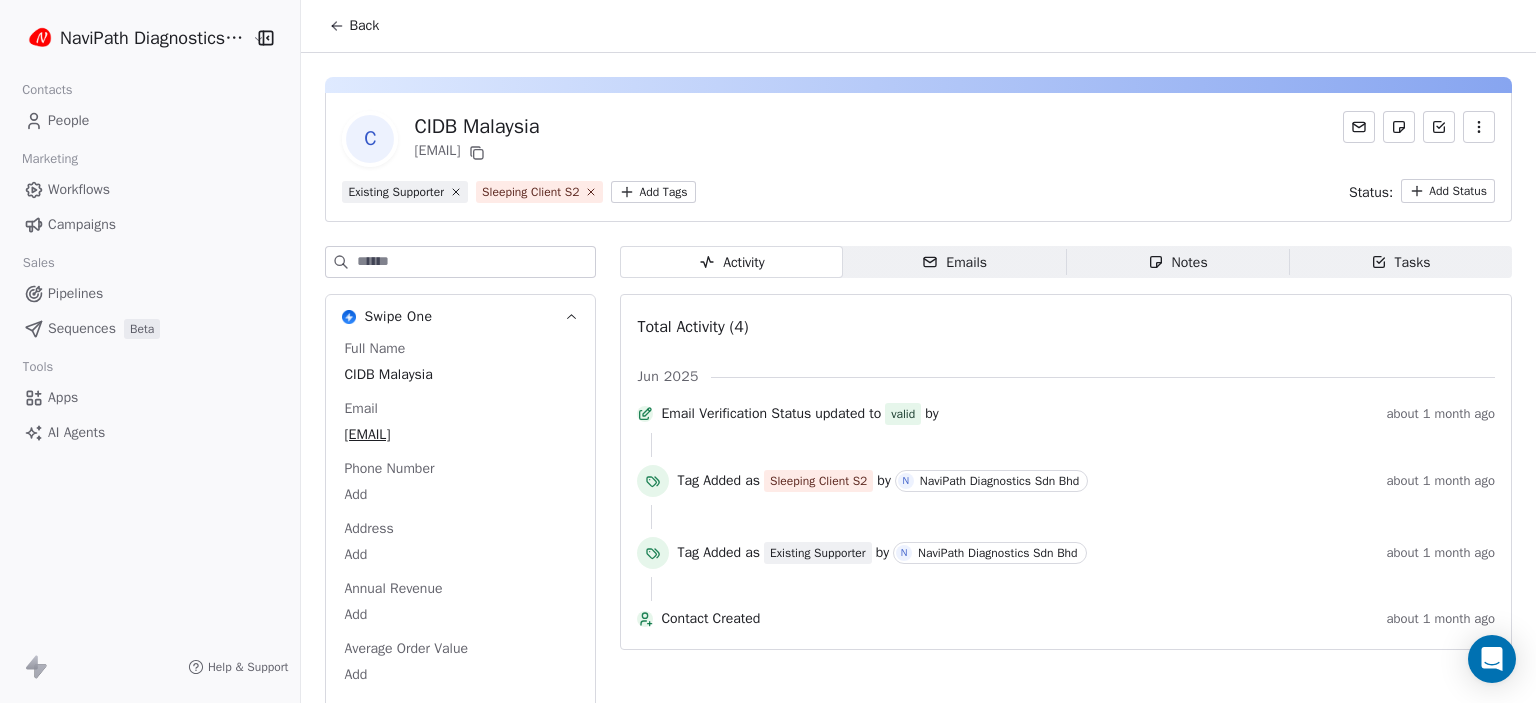 click on "Emails" at bounding box center [954, 262] 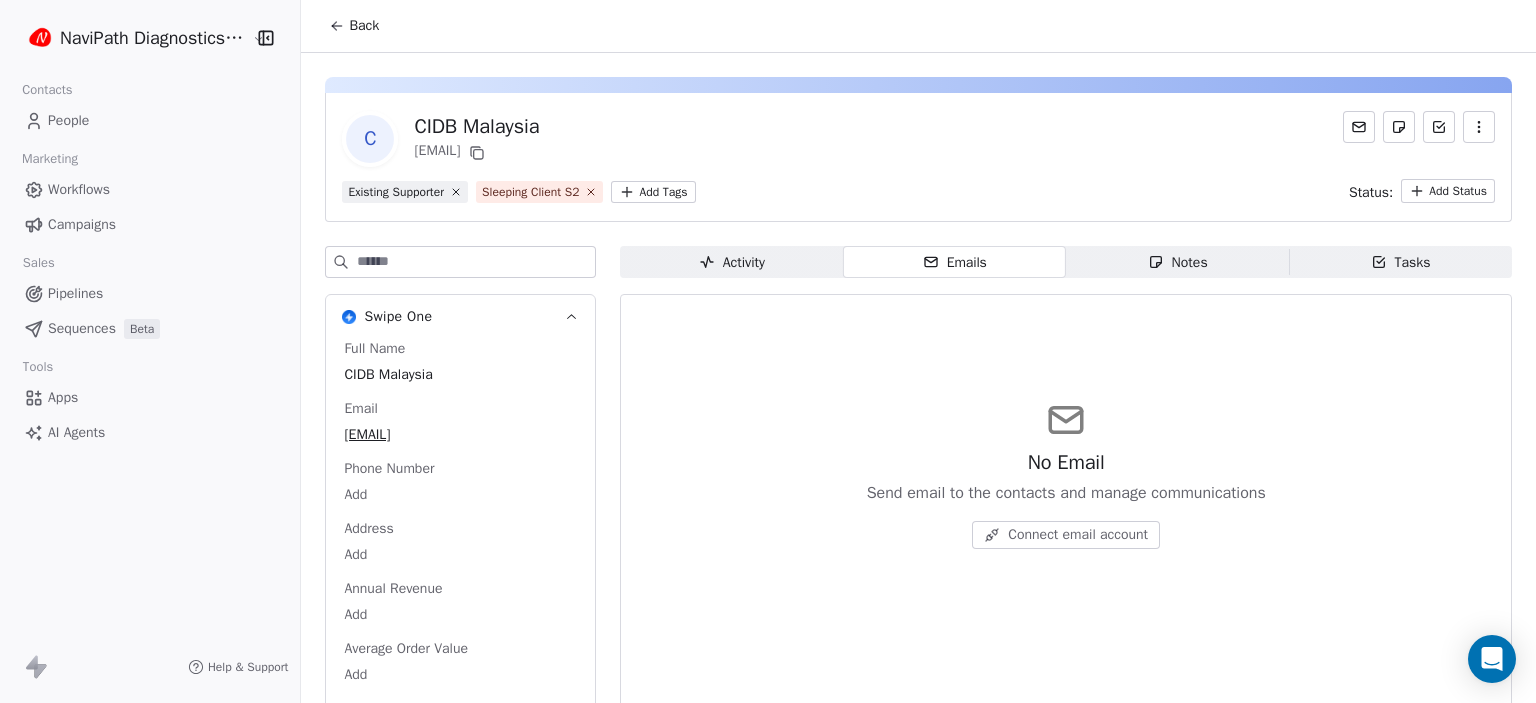 click on "Notes" at bounding box center (1178, 262) 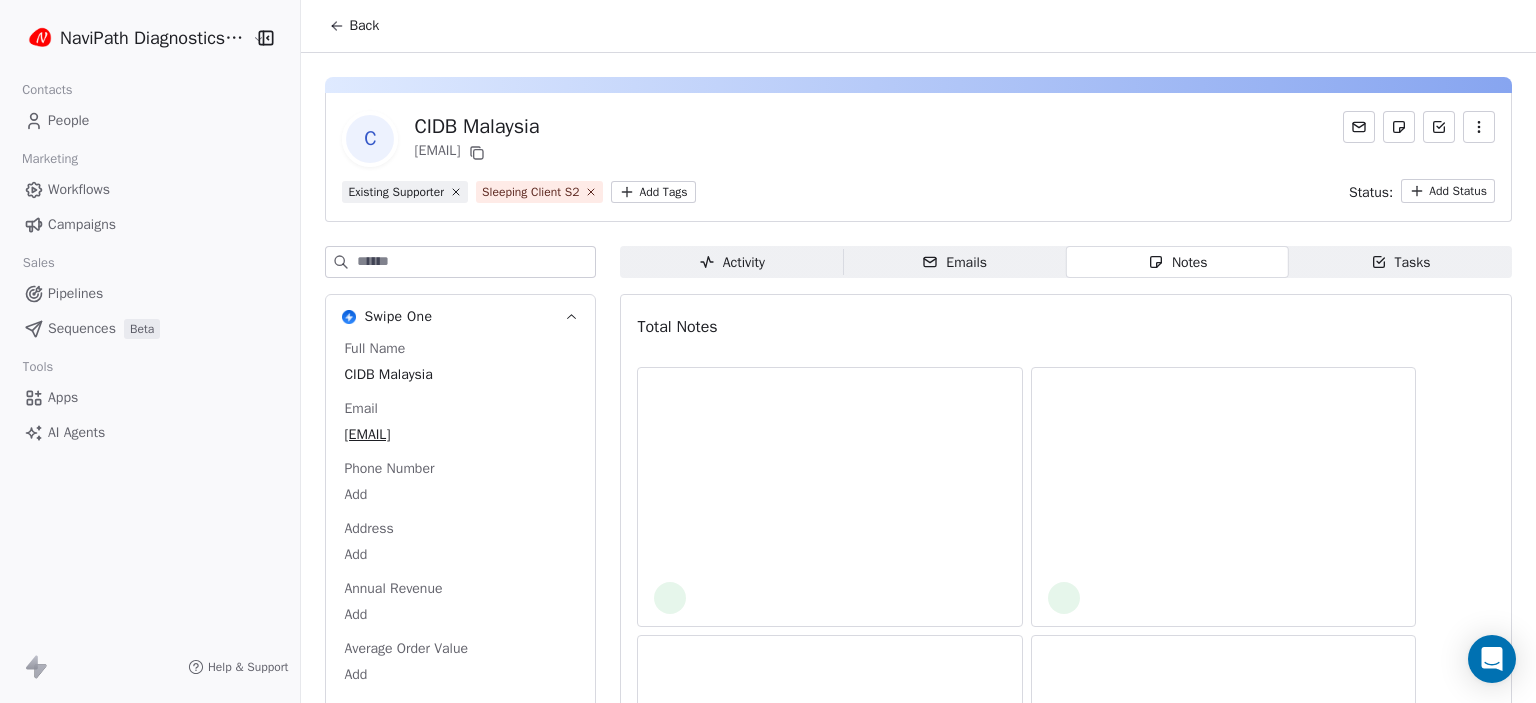 drag, startPoint x: 1371, startPoint y: 259, endPoint x: 925, endPoint y: 265, distance: 446.04034 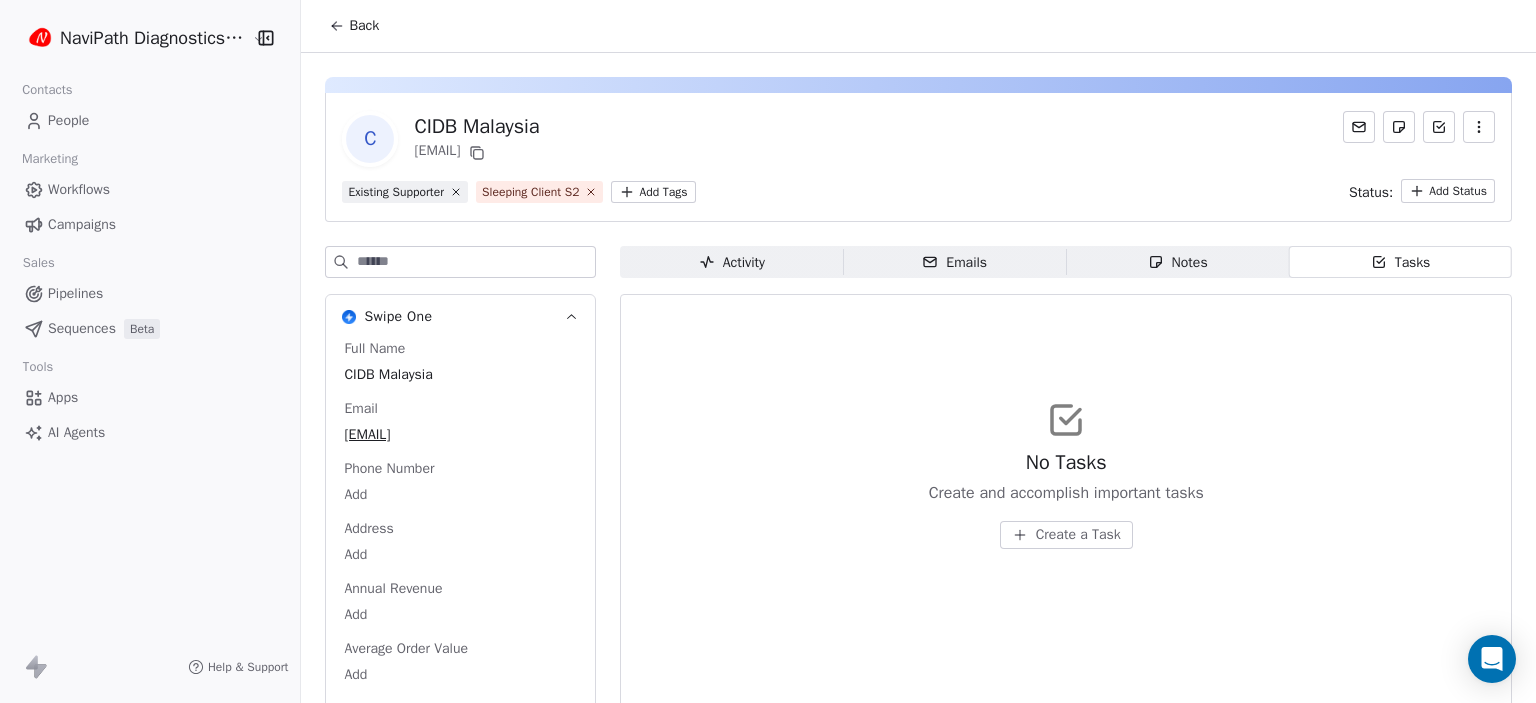 click on "Activity Activity" at bounding box center (731, 262) 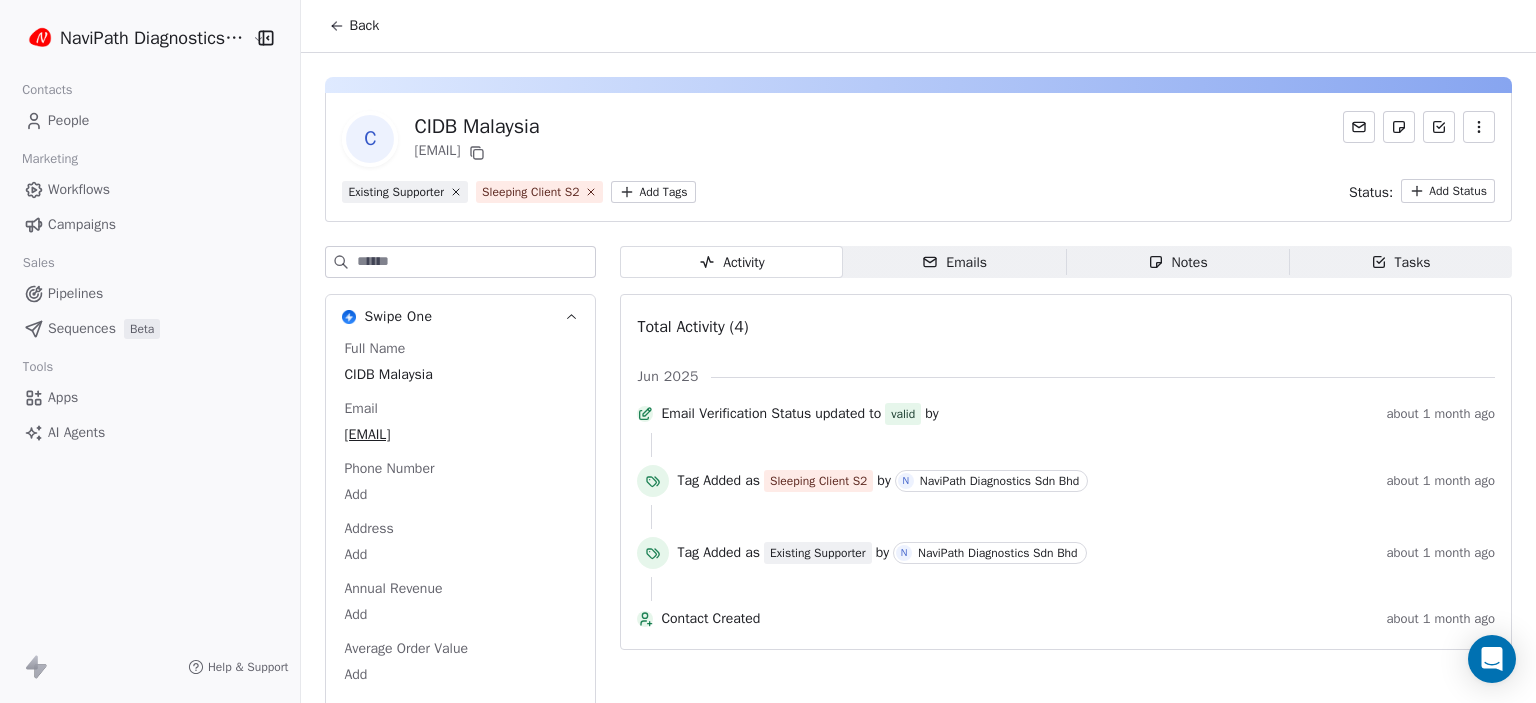 click on "Campaigns" at bounding box center [82, 224] 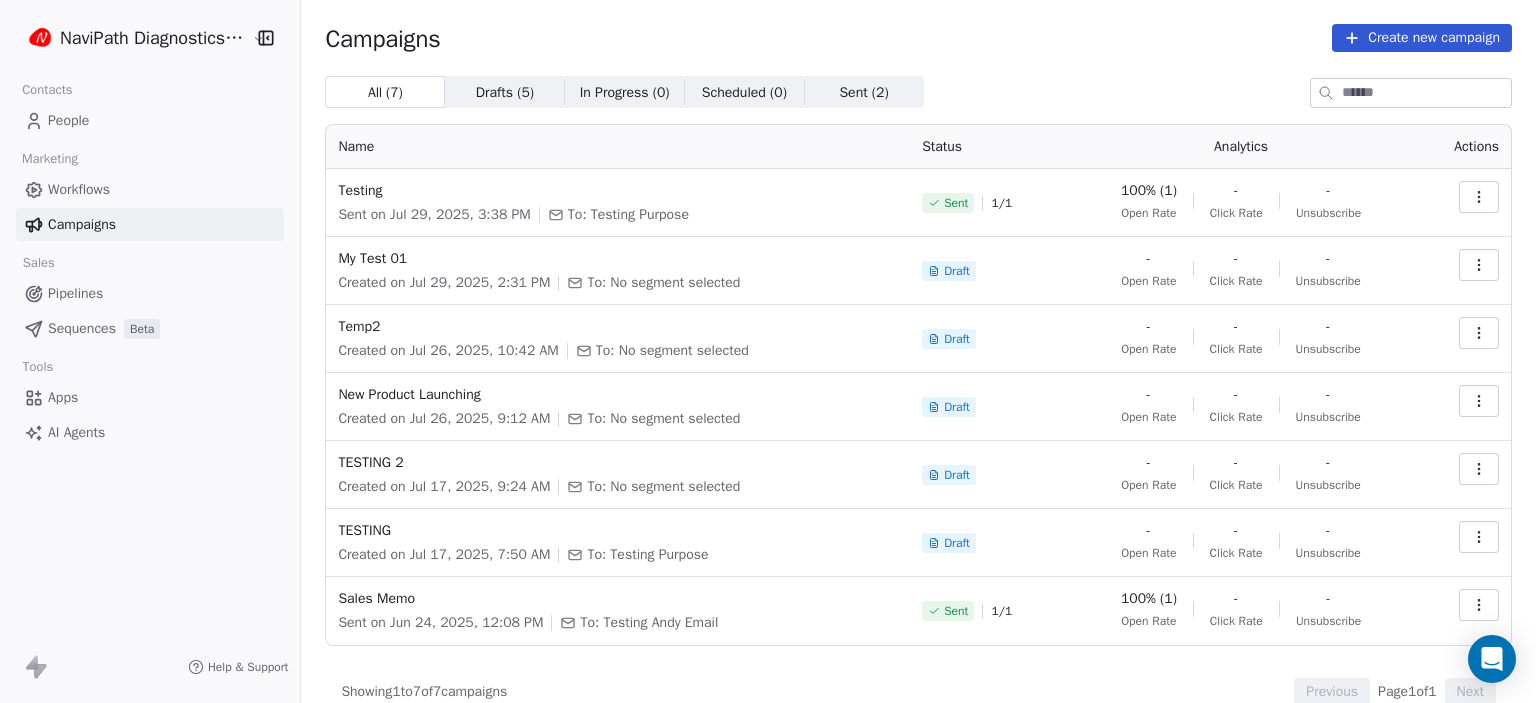 click on "Campaigns" at bounding box center (82, 224) 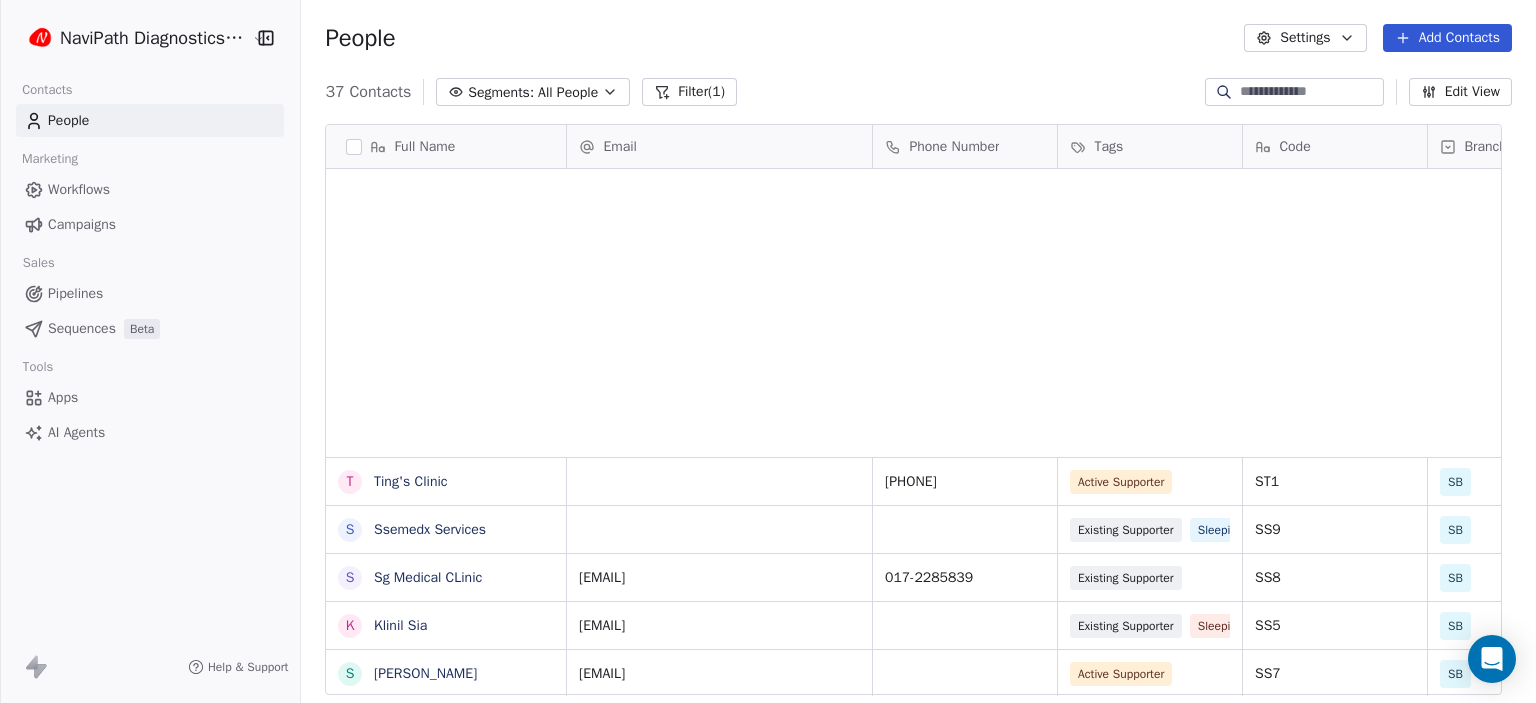 scroll, scrollTop: 1248, scrollLeft: 0, axis: vertical 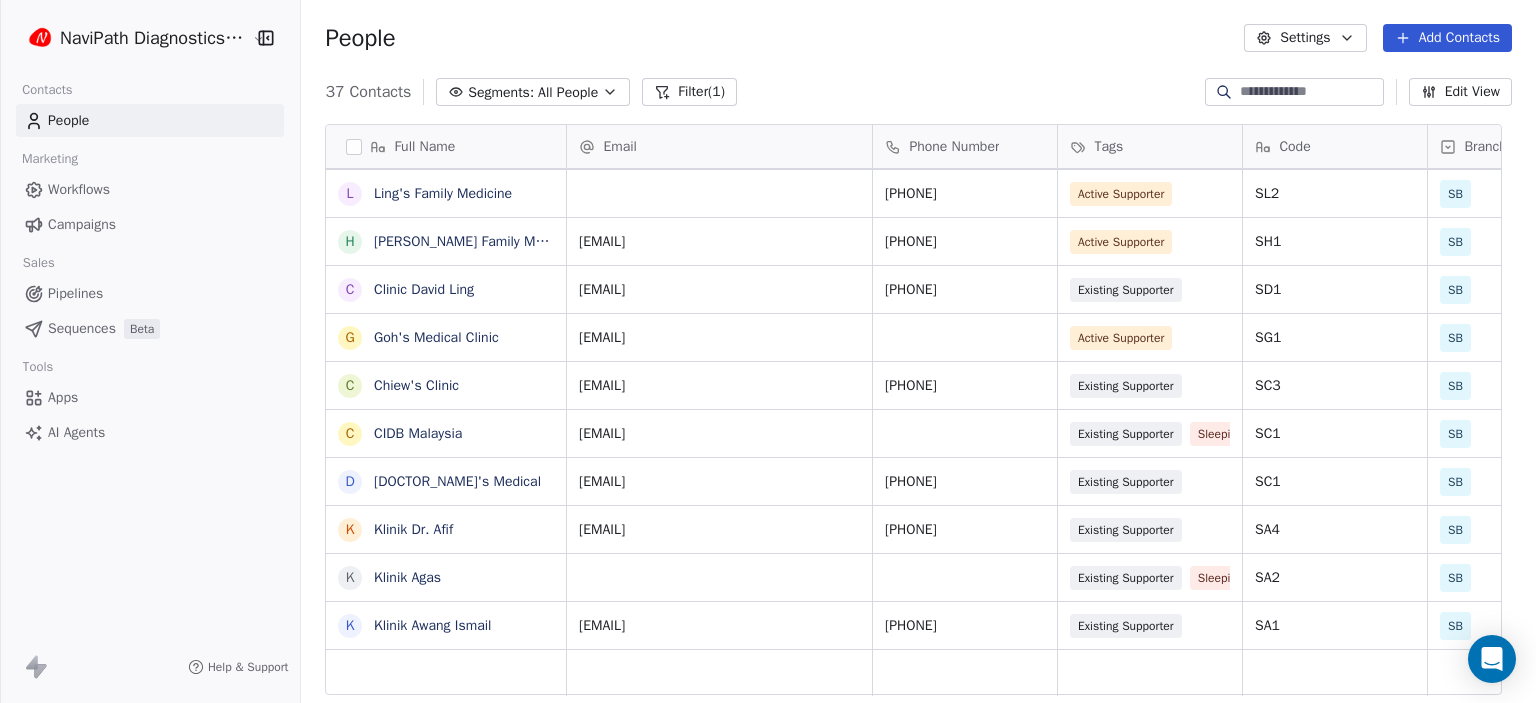 click on "Campaigns" at bounding box center [82, 224] 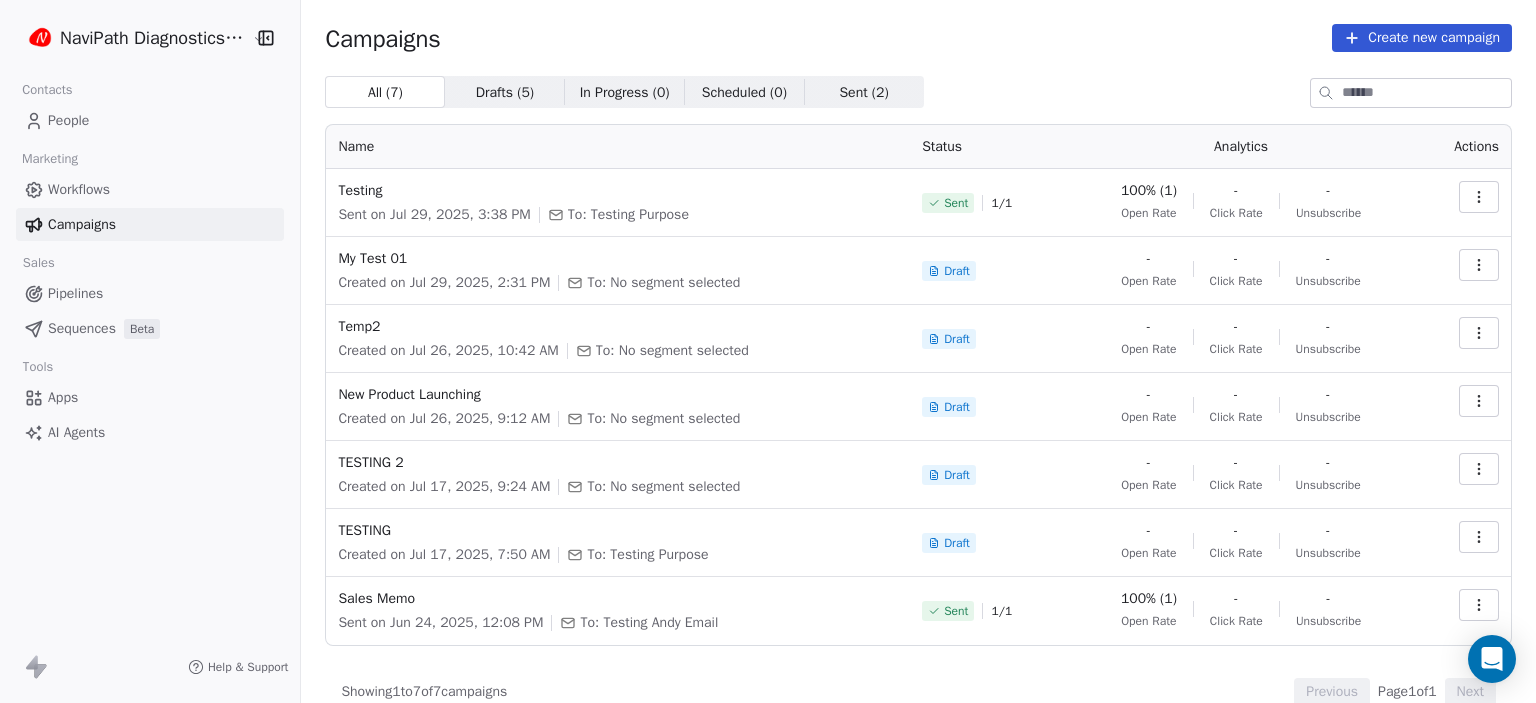 click on "People" at bounding box center [68, 120] 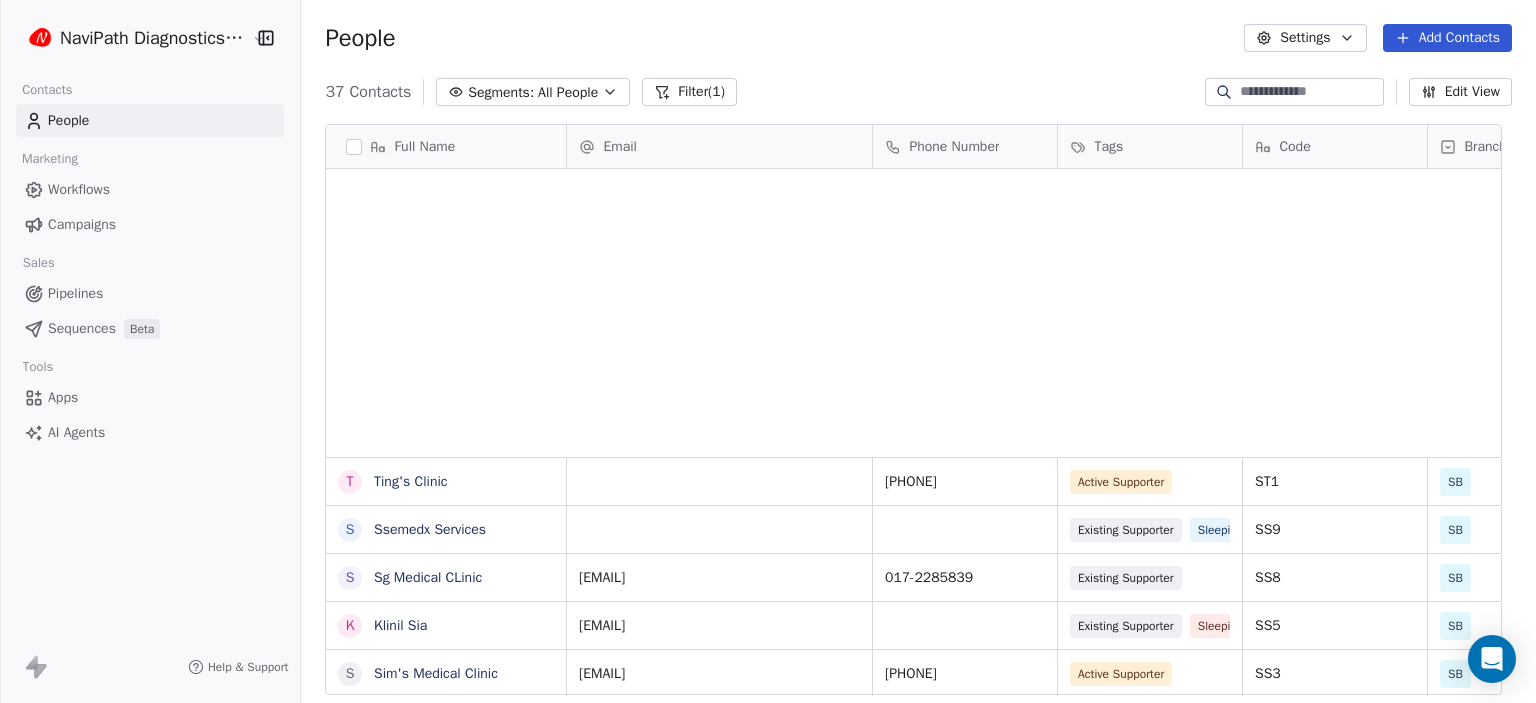 scroll, scrollTop: 1248, scrollLeft: 0, axis: vertical 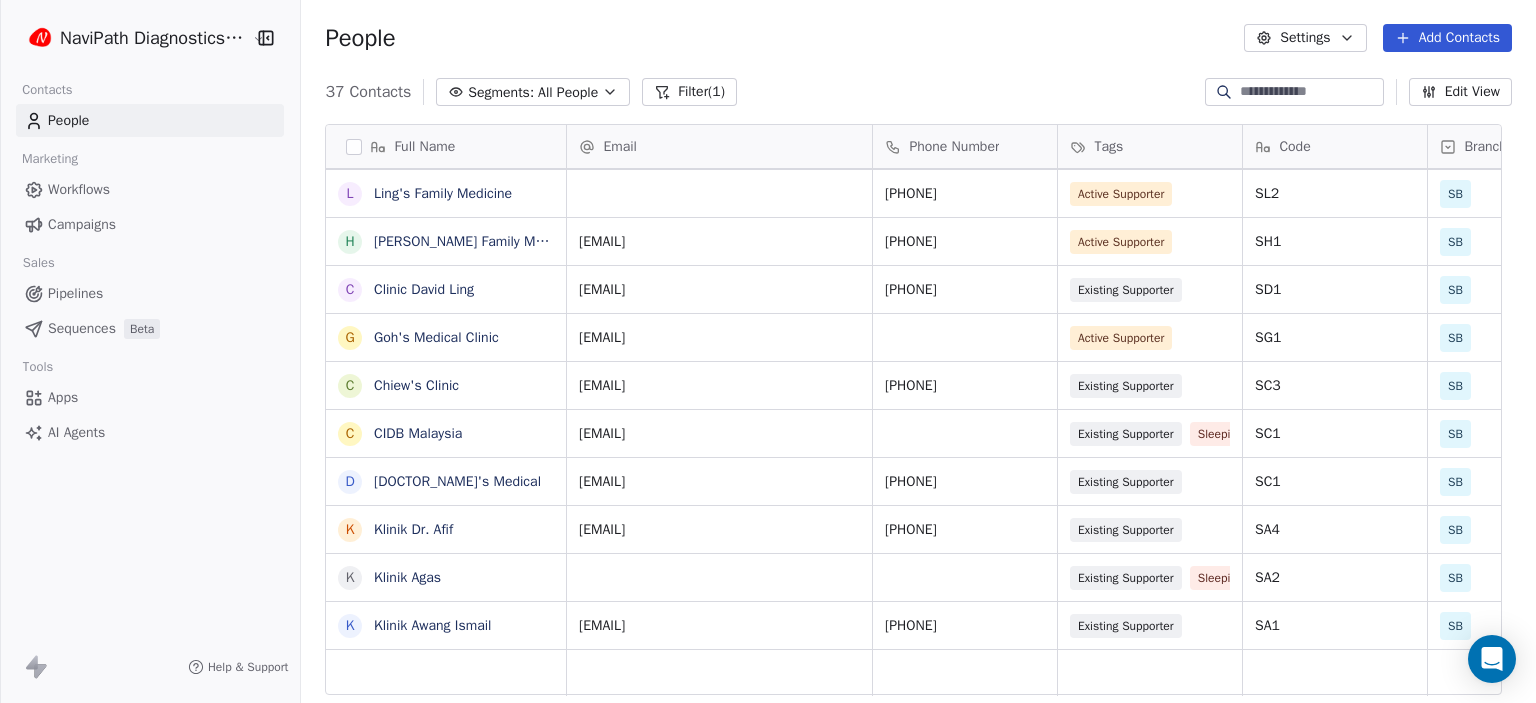 click on "All People" at bounding box center [568, 92] 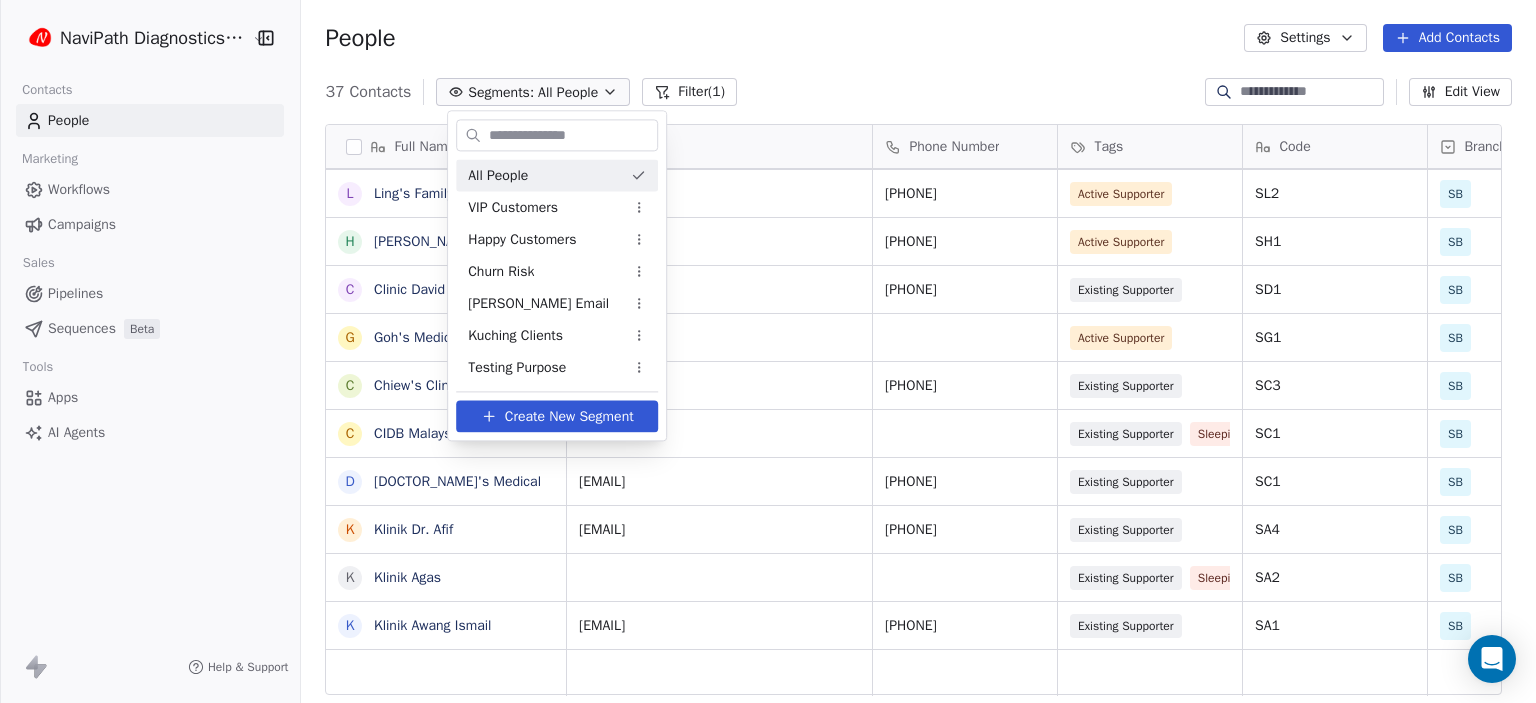click on "NaviPath Diagnostics Sdn Bhd Contacts People Marketing Workflows Campaigns Sales Pipelines Sequences Beta Tools Apps AI Agents Help & Support People Settings  Add Contacts 37 Contacts Segments: All People Filter  (1) Edit View Tag Add to Sequence Export Full Name T Ting's Clinic S Ssemedx Services S Sg Medical CLinic K Klinil Sia S Sim's Medical Clinic S Simon Yii D Dr.Sylvia Yii Clinic S Sulah Clinic P PMG (Sibu Central) P PMG Medical (Kanowit) P PMG Medical (Mukah) P PMG Medical-Bintangor P PMG Medical-Saratok P PMG Medical-Sarikei D Dr.Mark Wong Medical Clinic P PMG Medical Clinic M Mukah Medical Clinic M Mylab Diagnostics D Dr.Law's Clinic D Dr.Lau Medical Clinic L Ling's Family Medicine H Huan Family Medicine C Clinic David Ling G Goh's Medical Clinic C Chiew's Clinic C CIDB Malaysia D Dr.Chieng's Medical K Klinik Dr. Afif K Klinik Agas K Klinik Awang Ismail Email Phone Number Tags Code Branch Client Type Email Marketing Consent Created Date AWST 084-316197 Active Supporter ST1 SB Clinic Subscribed SS9" at bounding box center (768, 1222) 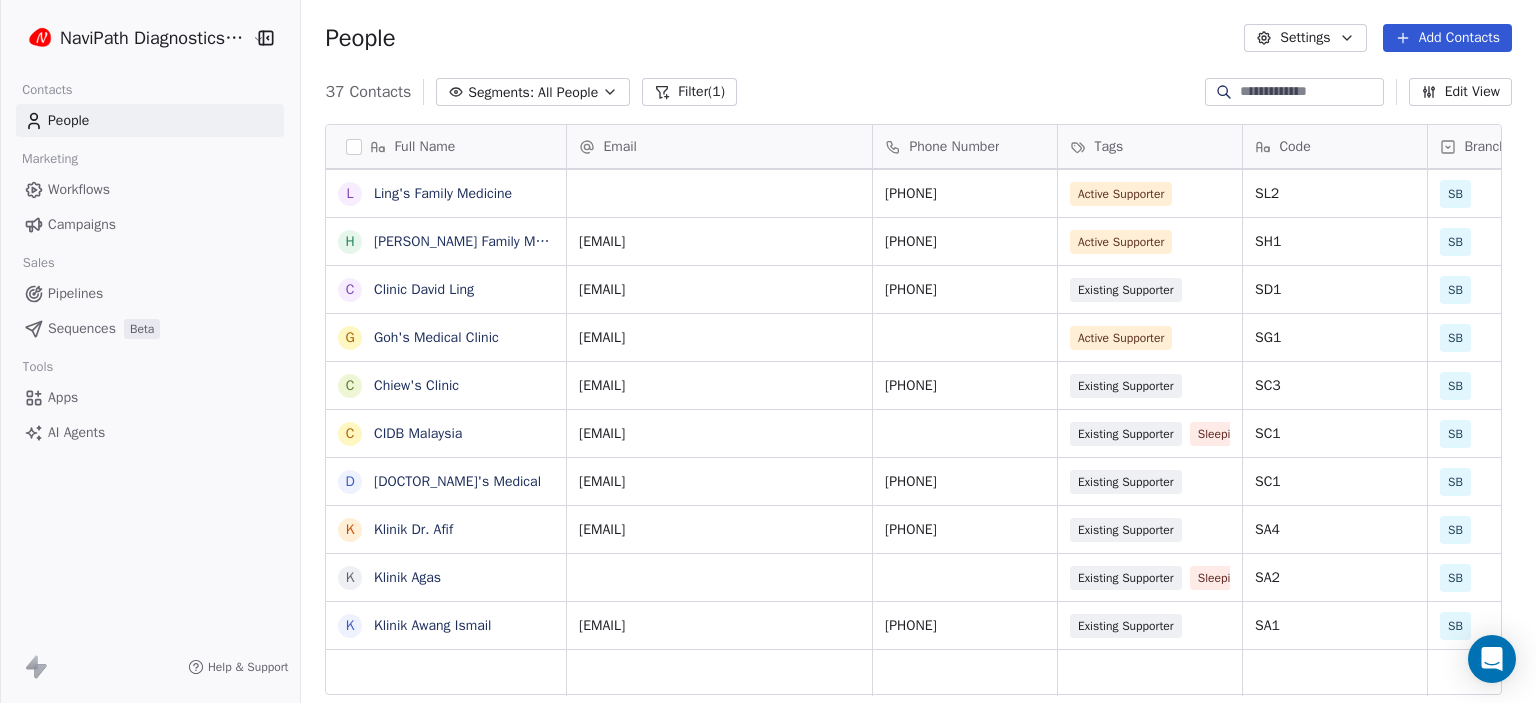 click on "Tags" at bounding box center [1148, 147] 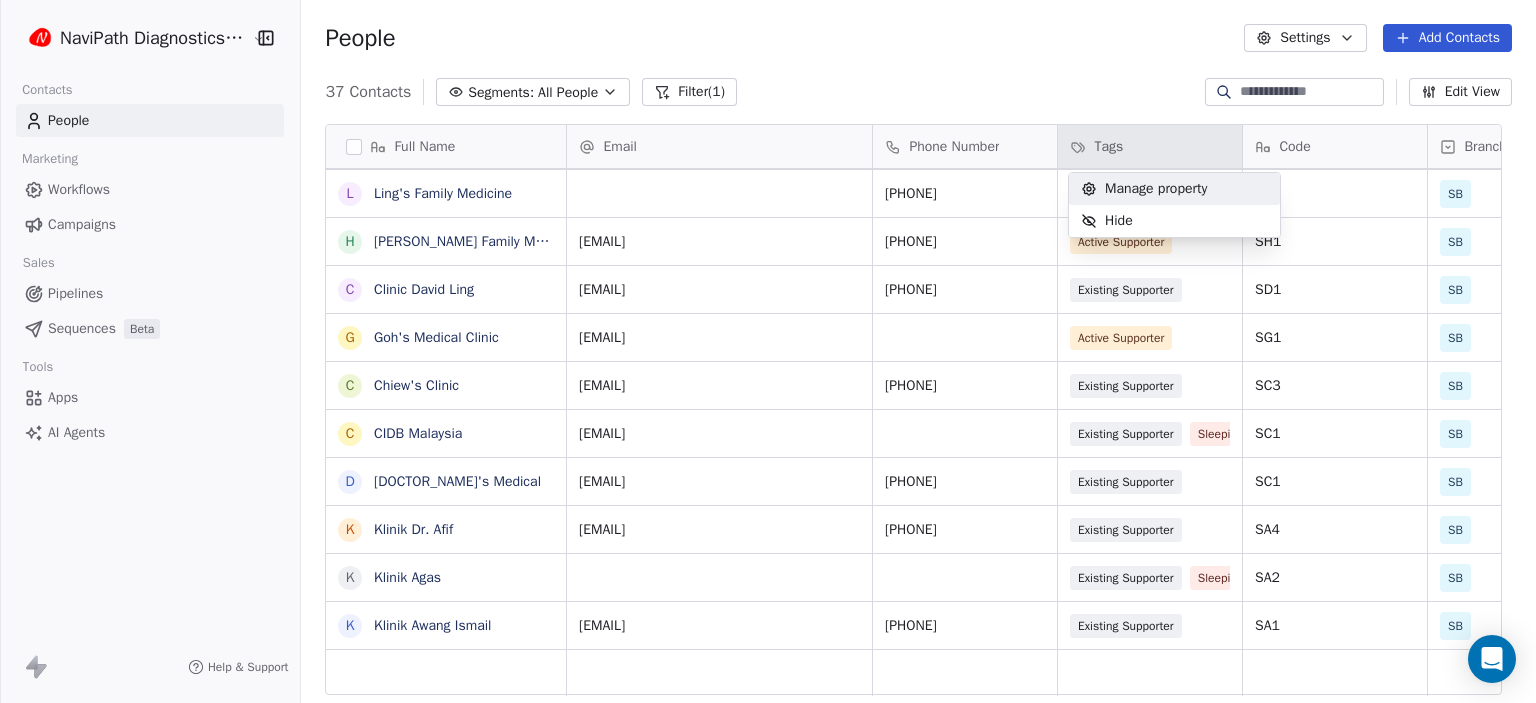 click on "NaviPath Diagnostics Sdn Bhd Contacts People Marketing Workflows Campaigns Sales Pipelines Sequences Beta Tools Apps AI Agents Help & Support People Settings  Add Contacts 37 Contacts Segments: All People Filter  (1) Edit View Tag Add to Sequence Export Full Name T Ting's Clinic S Ssemedx Services S Sg Medical CLinic K Klinil Sia S Sim's Medical Clinic S Simon Yii D Dr.Sylvia Yii Clinic S Sulah Clinic P PMG (Sibu Central) P PMG Medical (Kanowit) P PMG Medical (Mukah) P PMG Medical-Bintangor P PMG Medical-Saratok P PMG Medical-Sarikei D Dr.Mark Wong Medical Clinic P PMG Medical Clinic M Mukah Medical Clinic M Mylab Diagnostics D Dr.Law's Clinic D Dr.Lau Medical Clinic L Ling's Family Medicine H Huan Family Medicine C Clinic David Ling G Goh's Medical Clinic C Chiew's Clinic C CIDB Malaysia D Dr.Chieng's Medical K Klinik Dr. Afif K Klinik Agas K Klinik Awang Ismail Email Phone Number Tags Code Branch Client Type Email Marketing Consent Created Date AWST 084-316197 Active Supporter ST1 SB Clinic Subscribed SS9" at bounding box center [768, 1222] 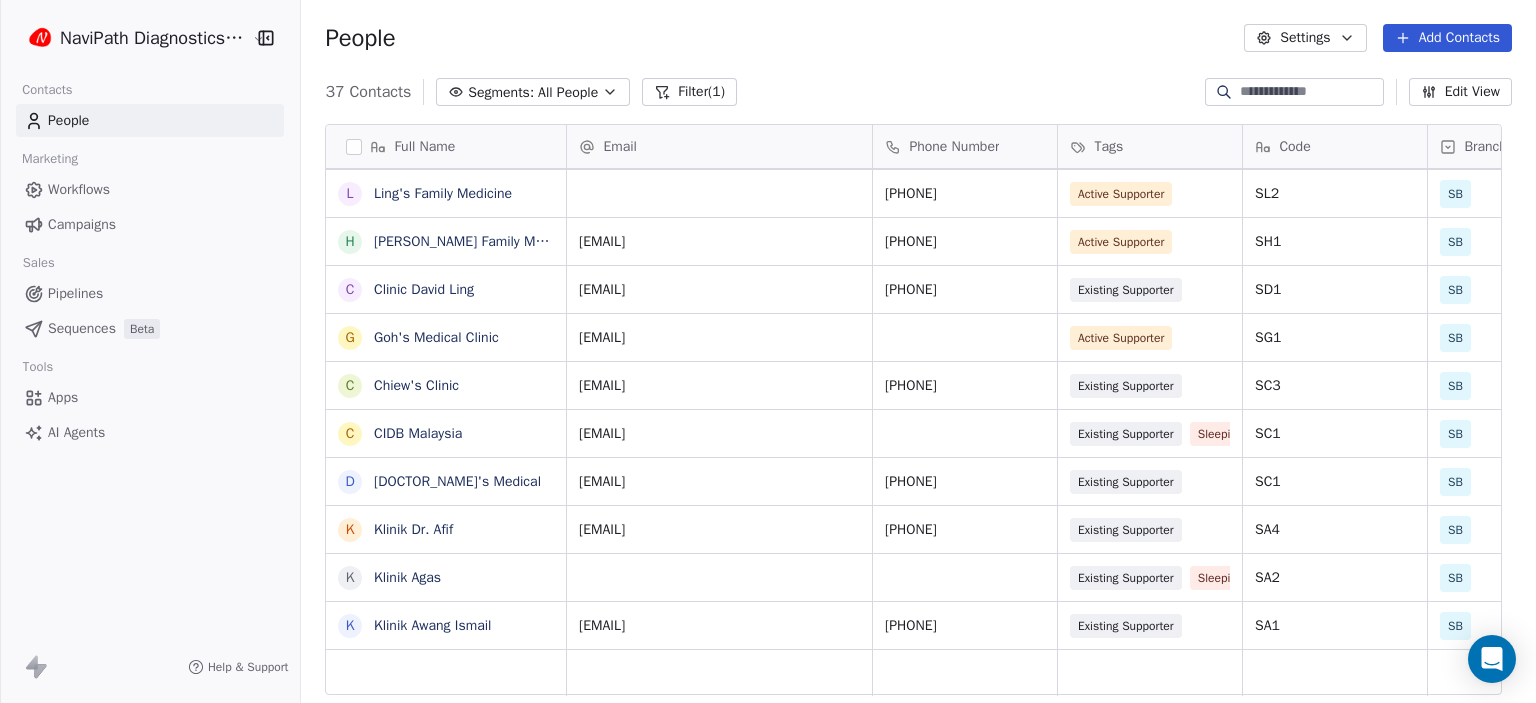 click on "Tags" at bounding box center (1148, 147) 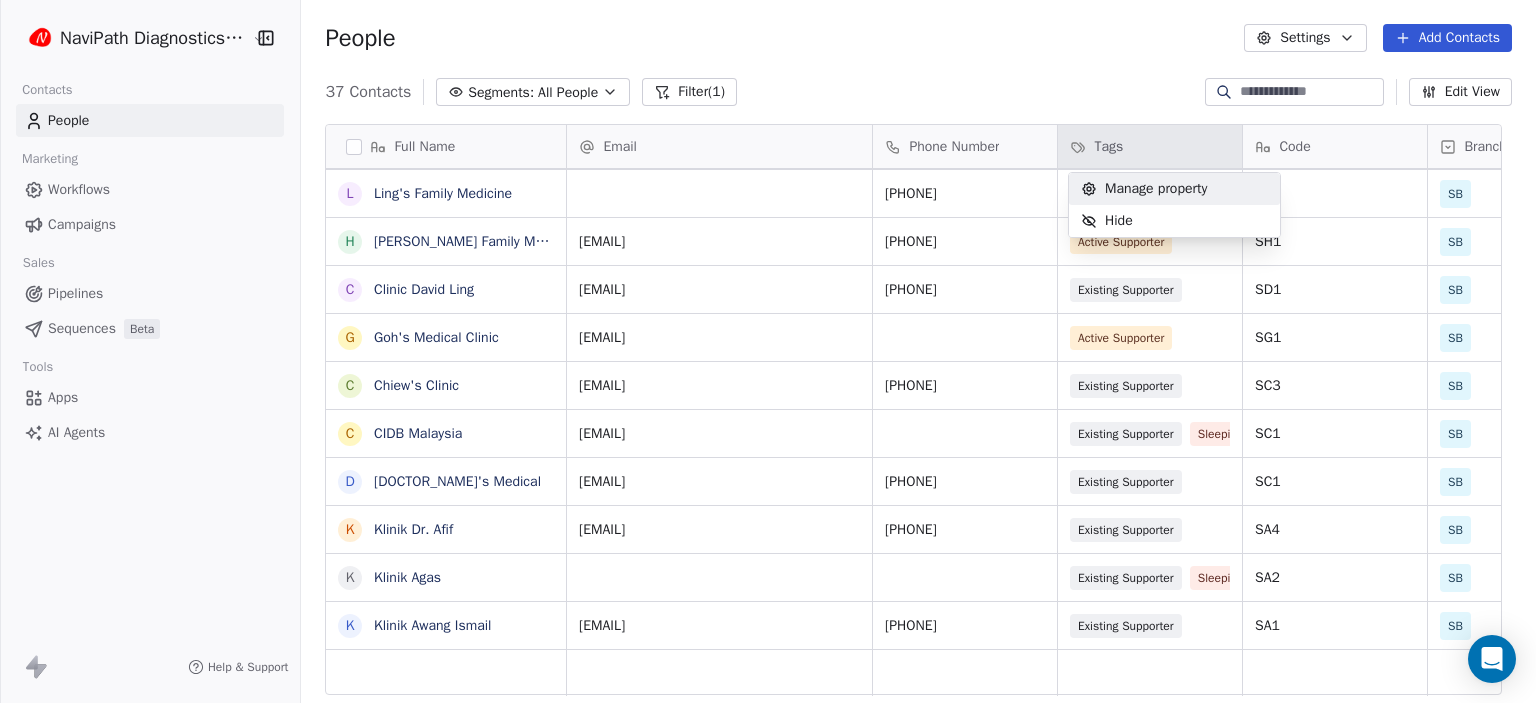 click on "Manage property" at bounding box center (1156, 189) 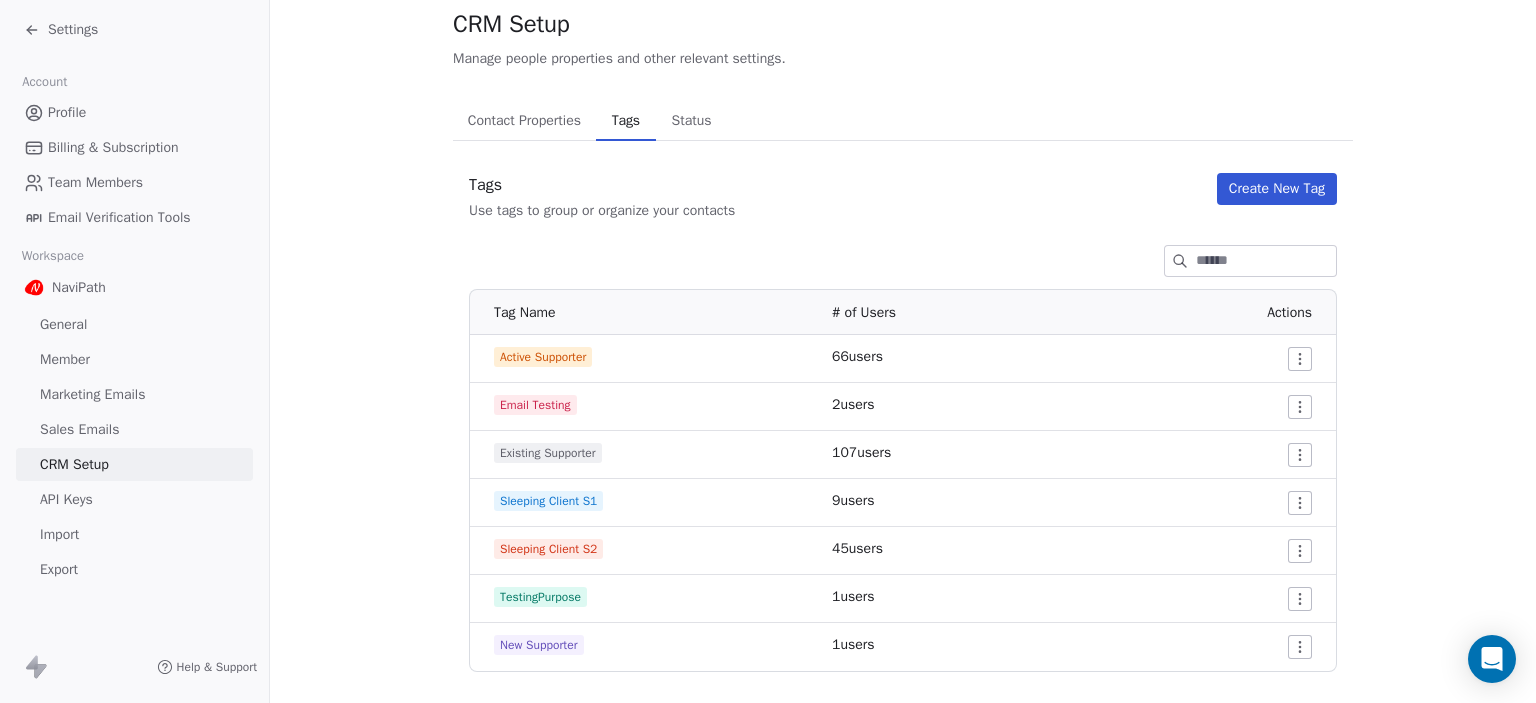 scroll, scrollTop: 0, scrollLeft: 0, axis: both 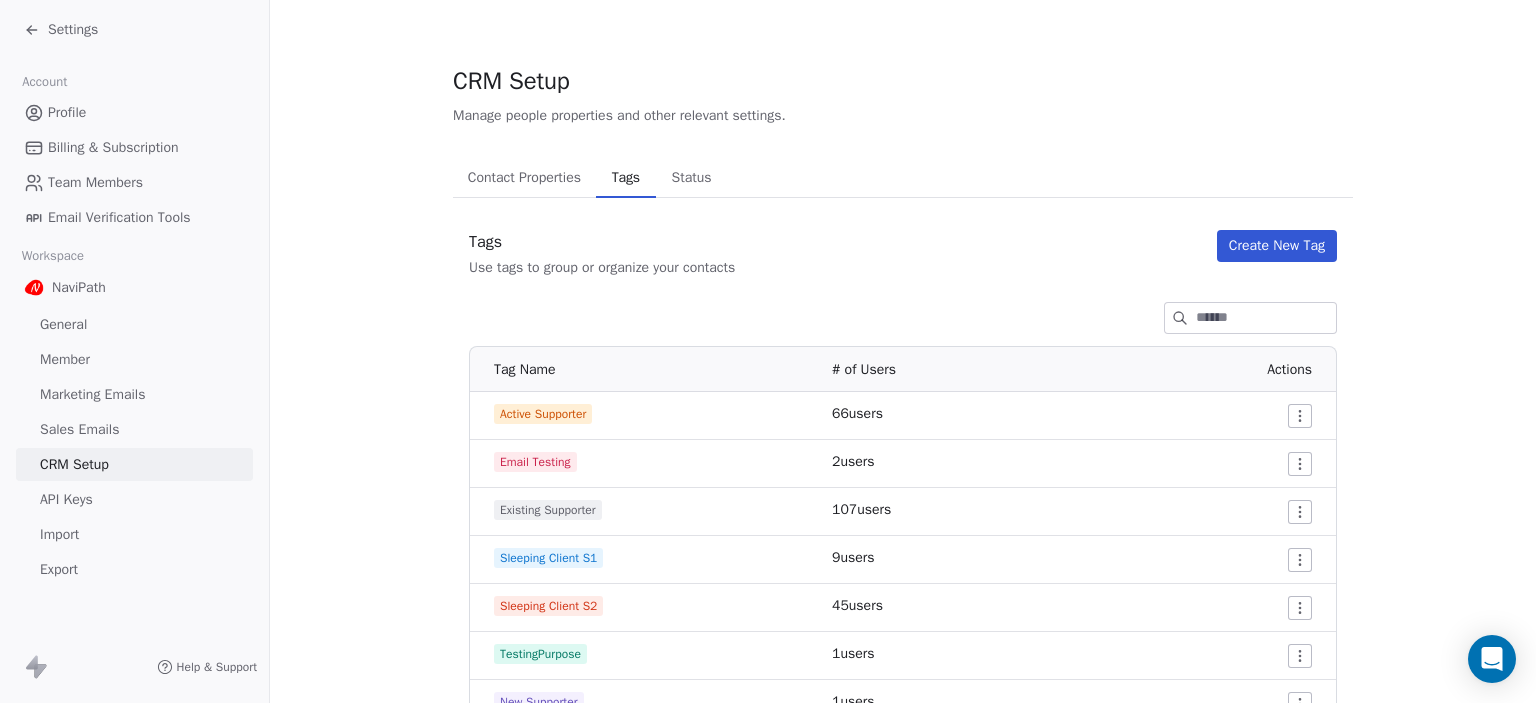 click on "Settings" at bounding box center (134, 30) 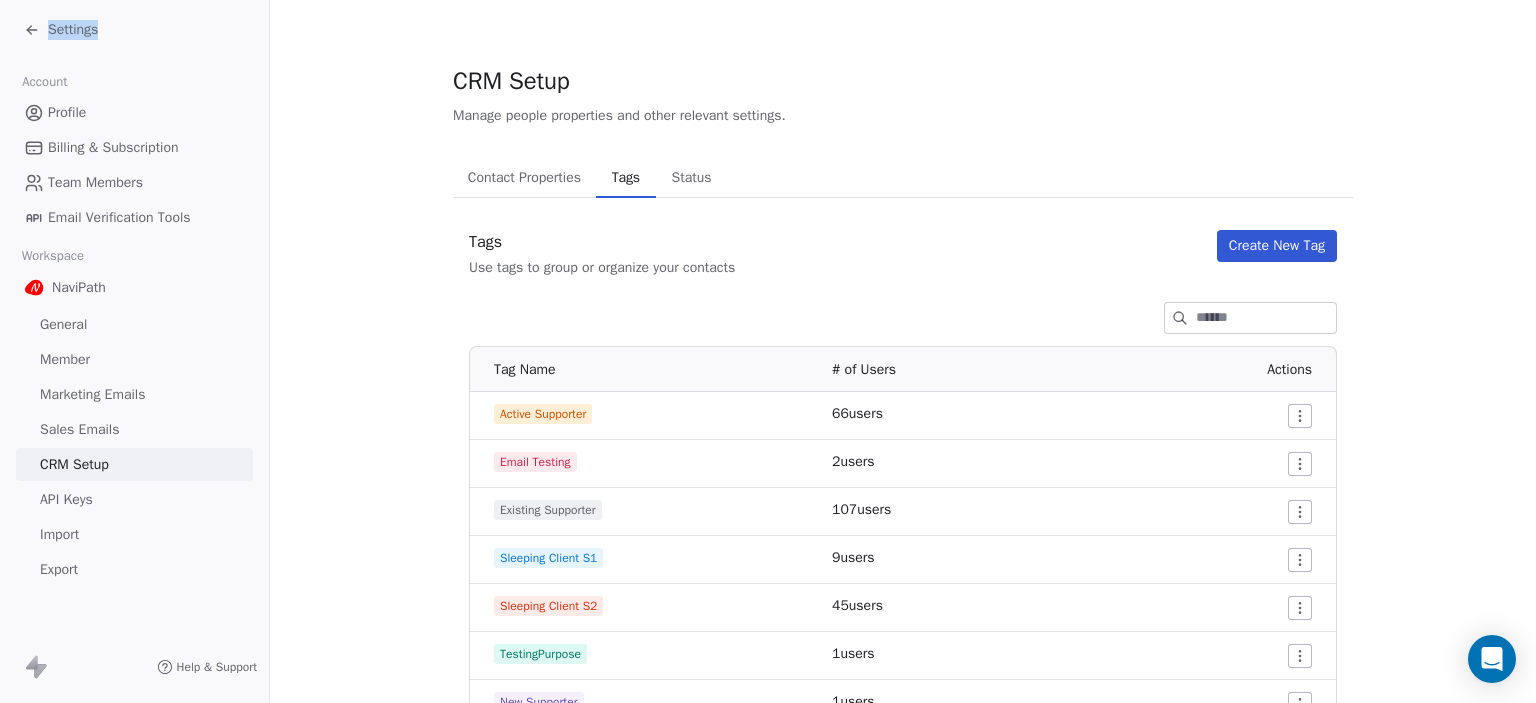 click on "Settings" at bounding box center [134, 30] 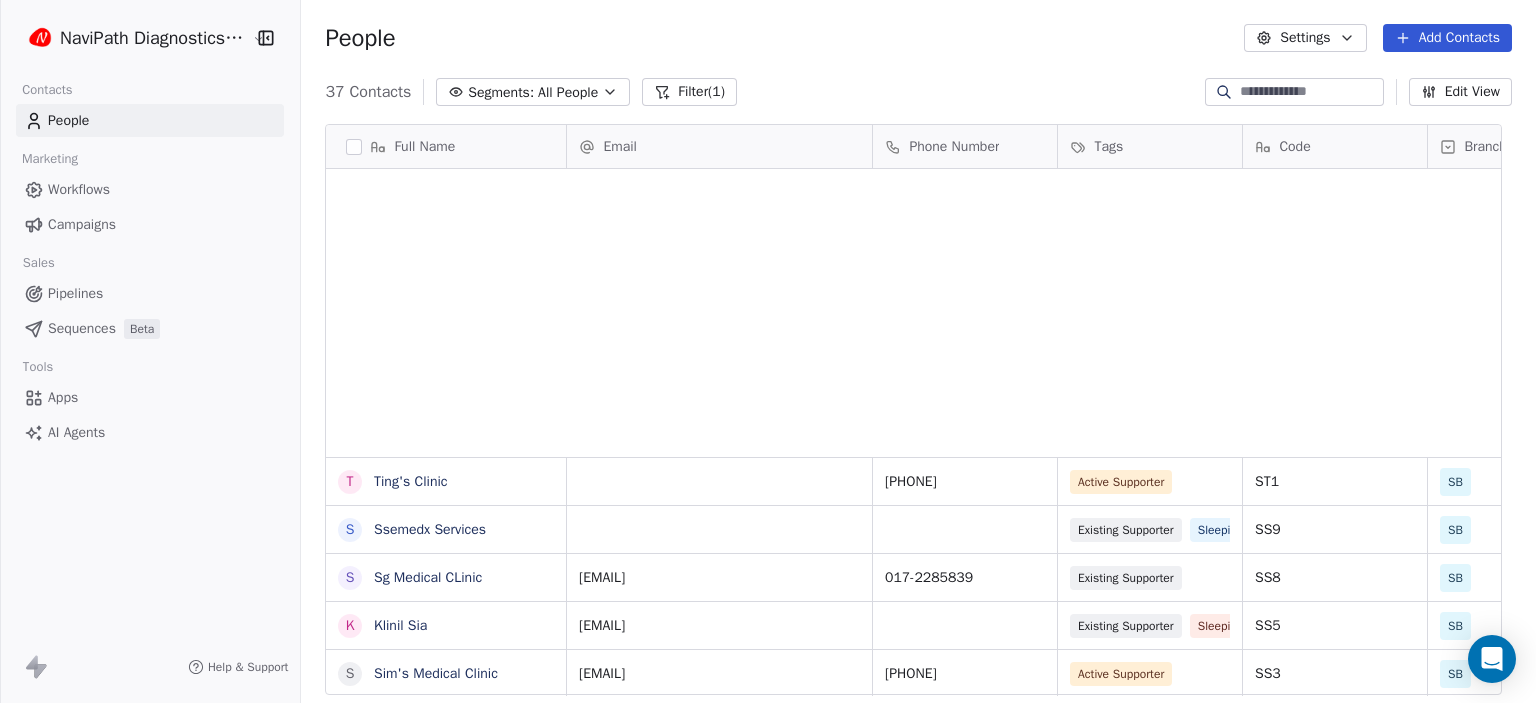 scroll, scrollTop: 1248, scrollLeft: 0, axis: vertical 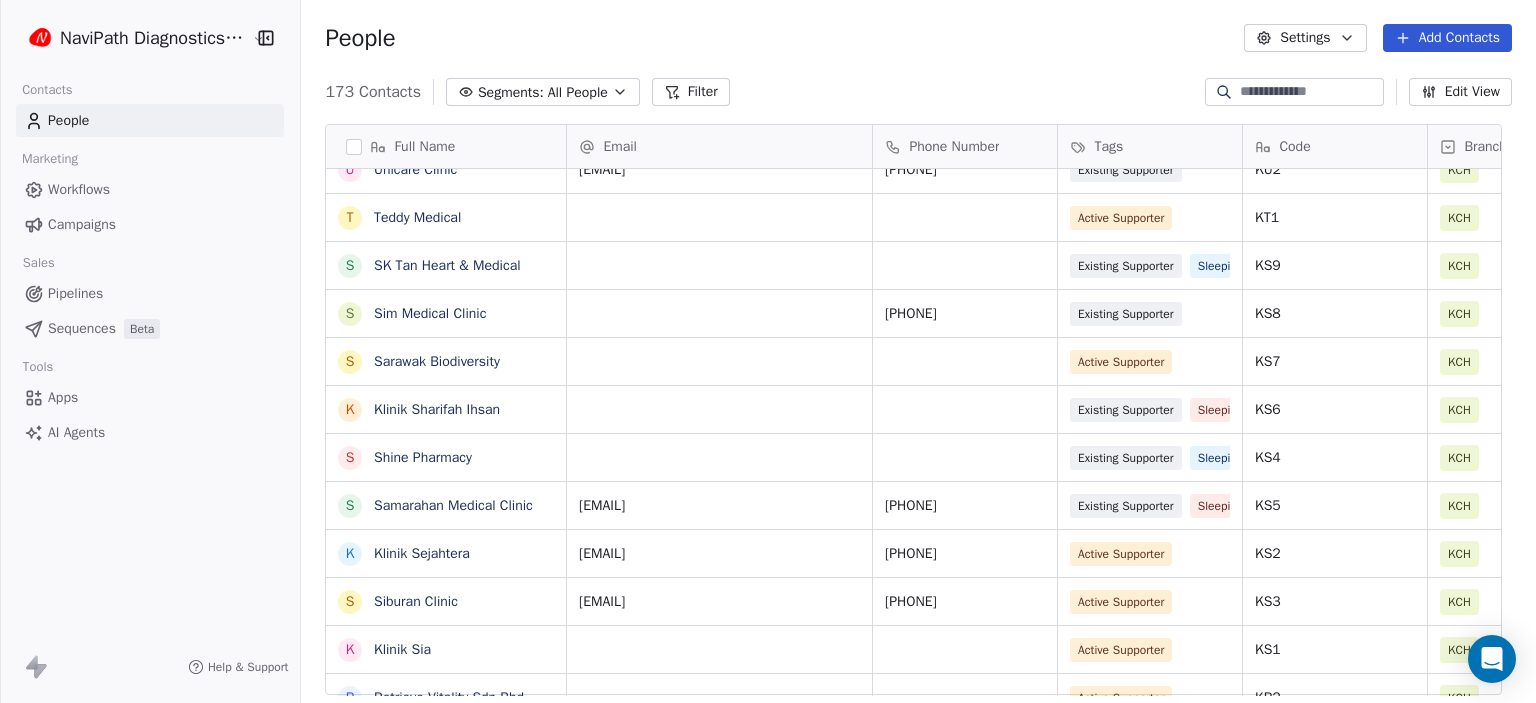 click on "People" at bounding box center [150, 120] 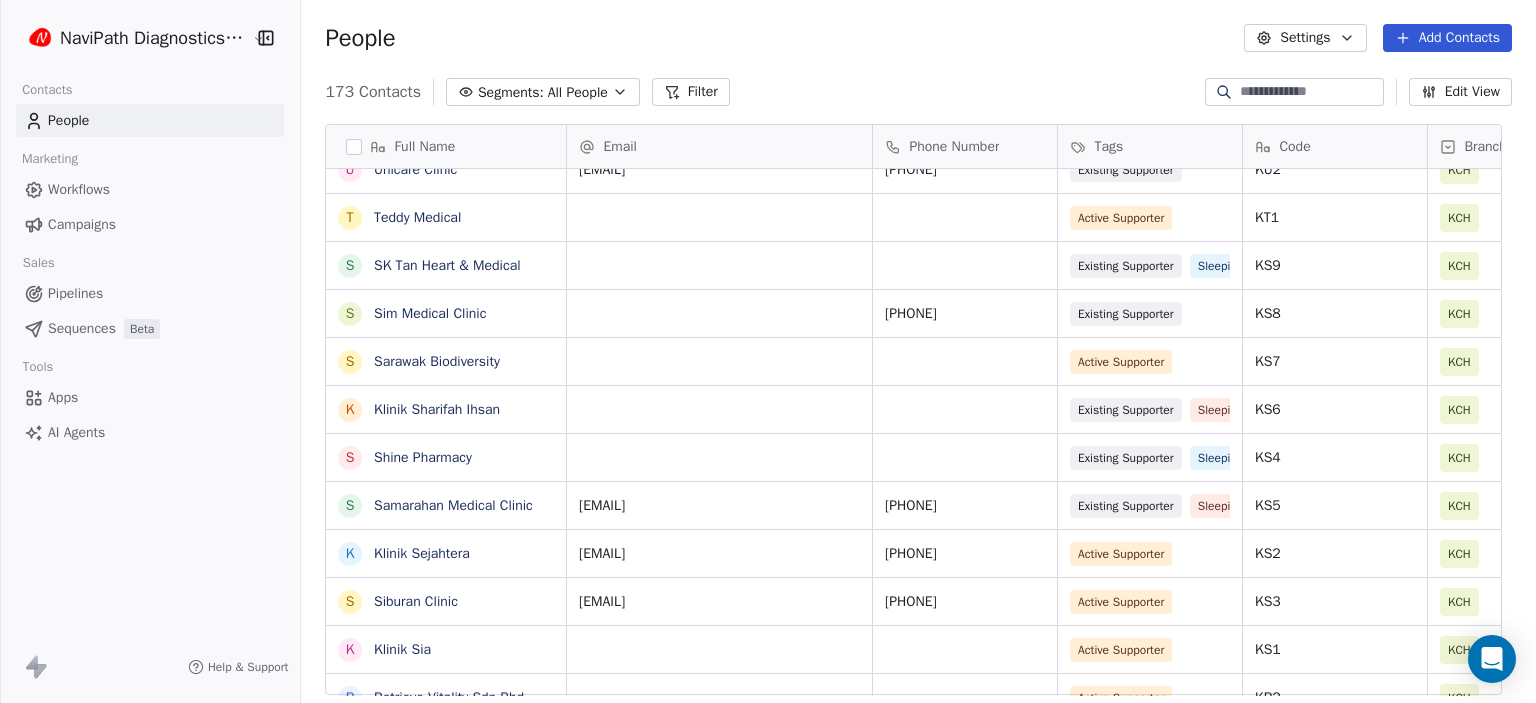 click on "Filter" at bounding box center (691, 92) 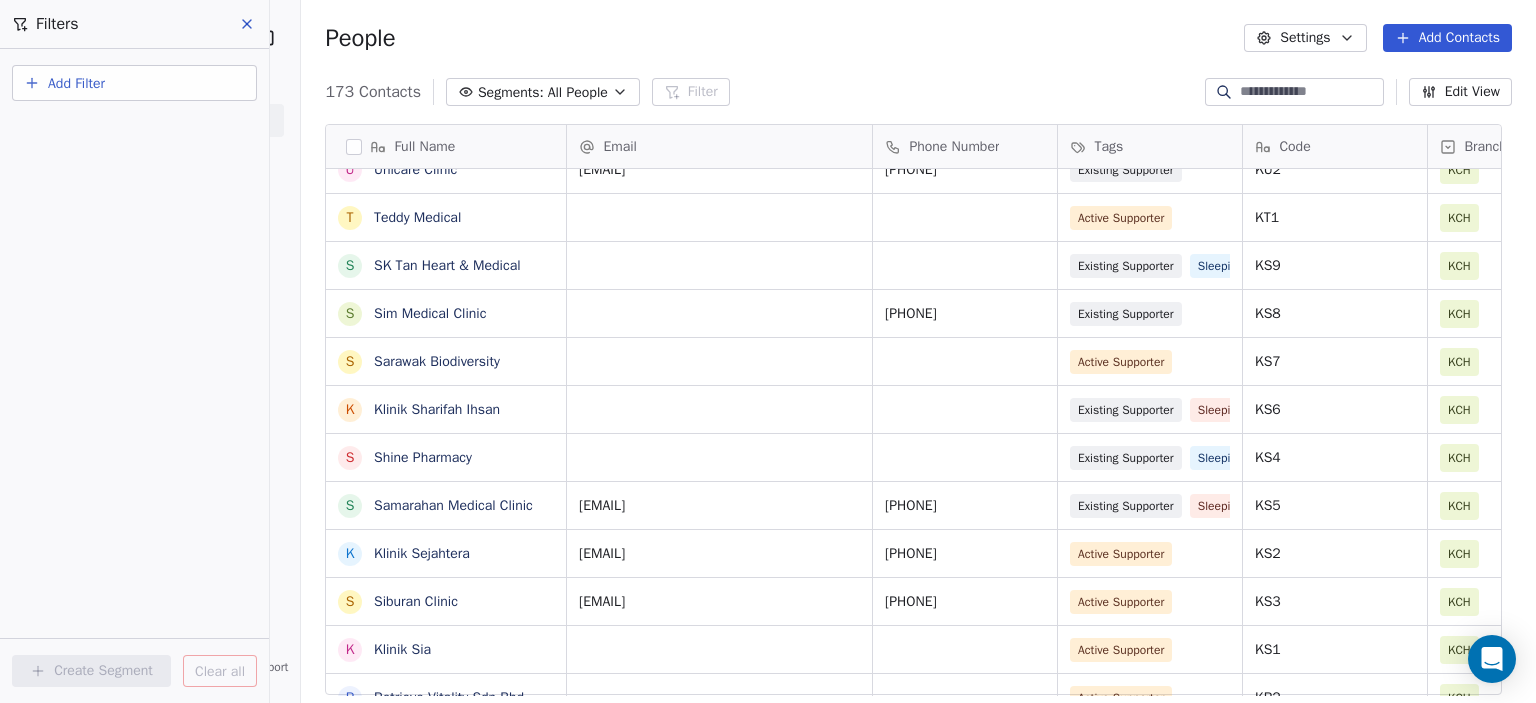 click on "Add Filter" at bounding box center (134, 83) 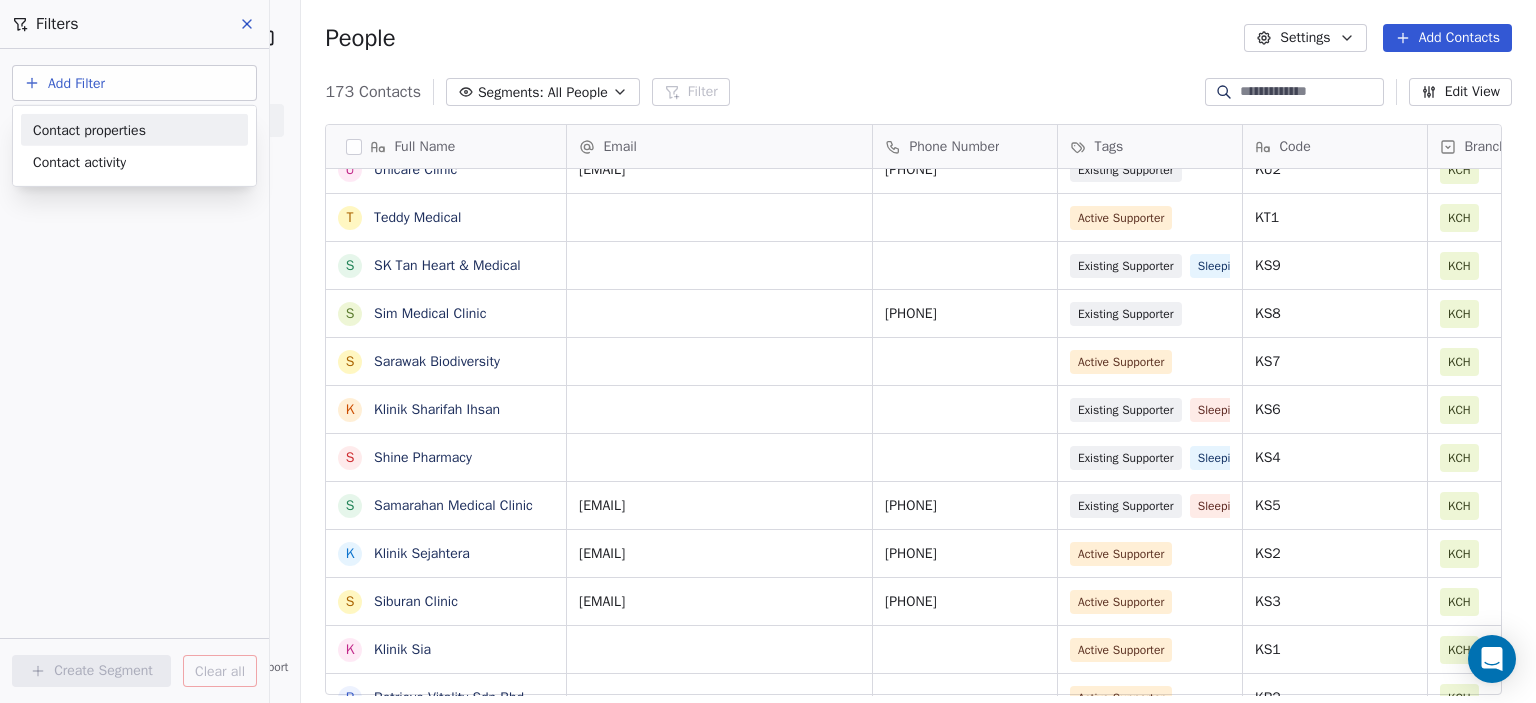 click on "Contact properties" at bounding box center [89, 129] 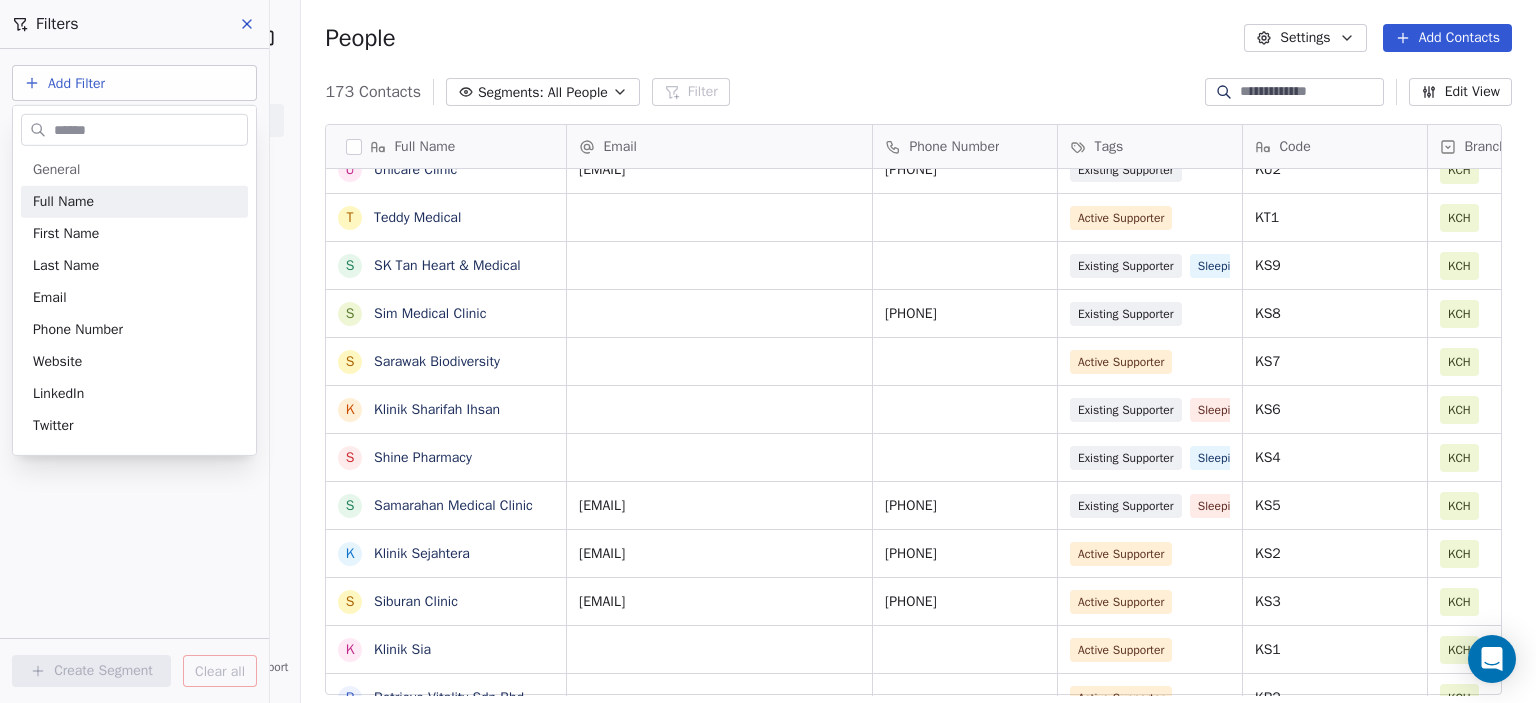 click at bounding box center (148, 129) 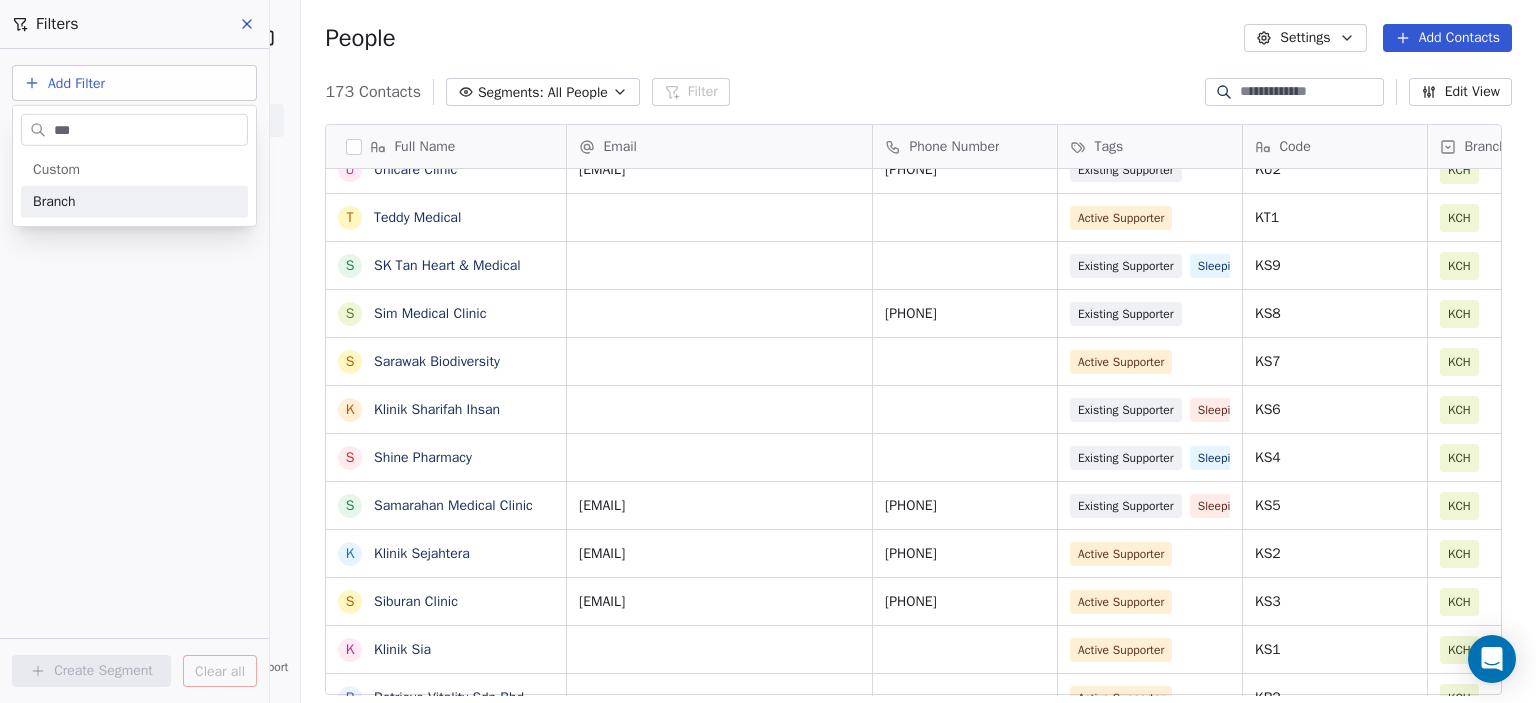 type on "***" 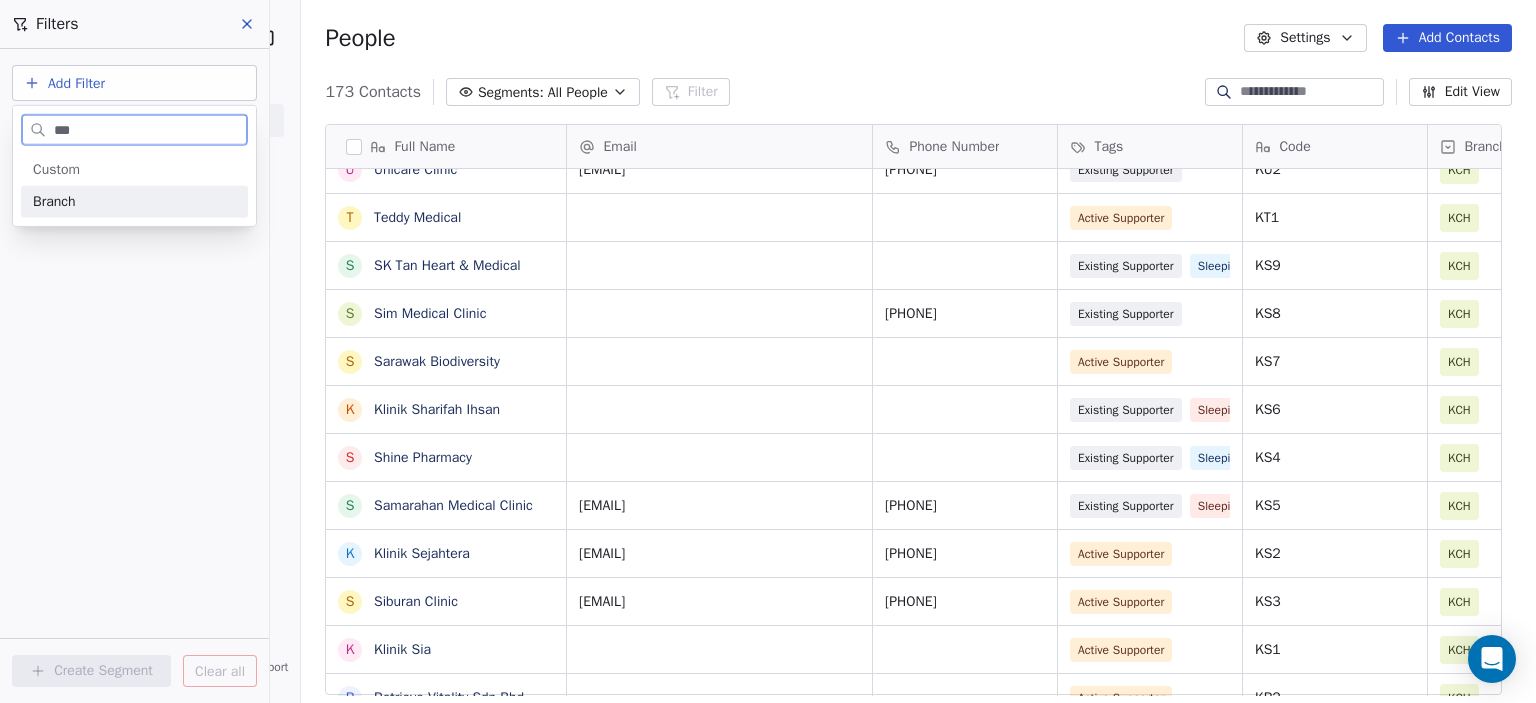 click on "Branch" at bounding box center (134, 202) 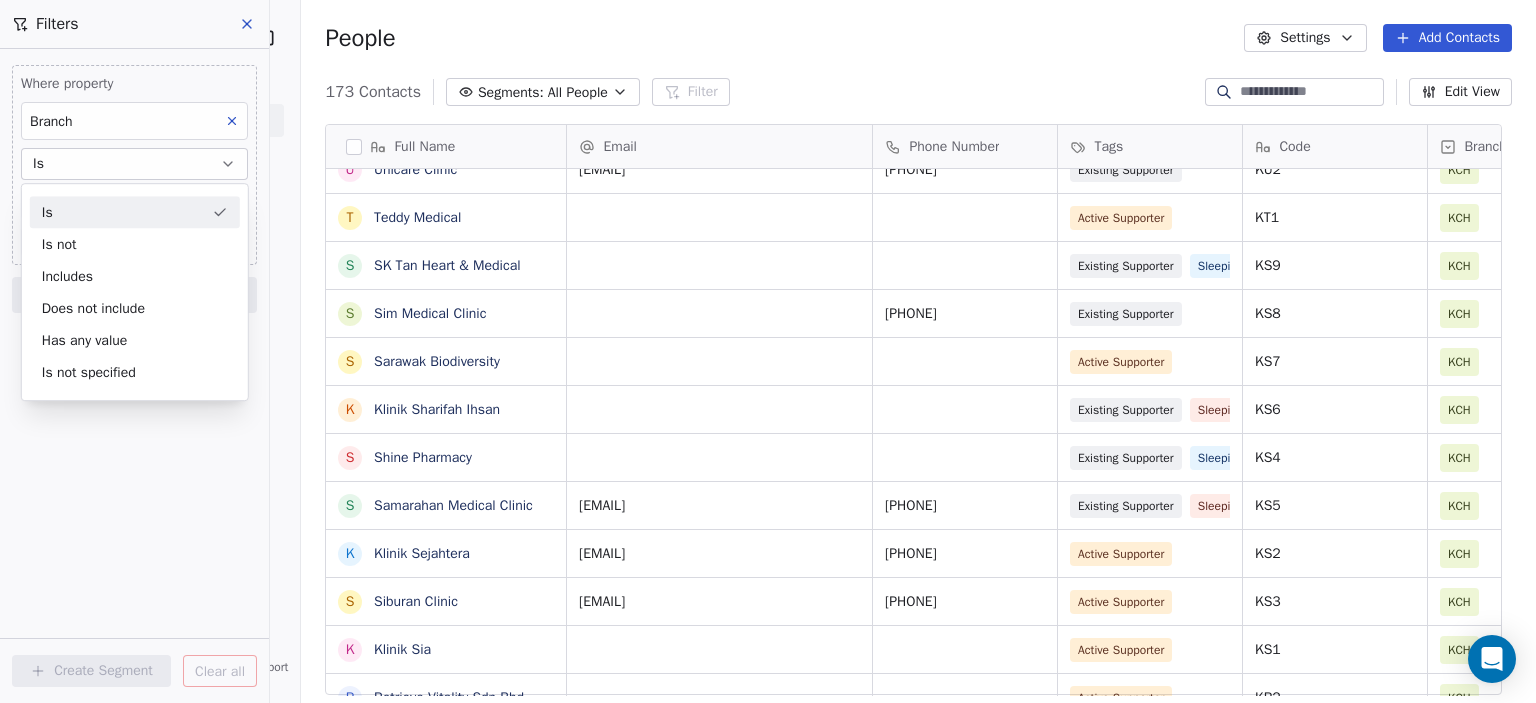click on "Is" at bounding box center (135, 212) 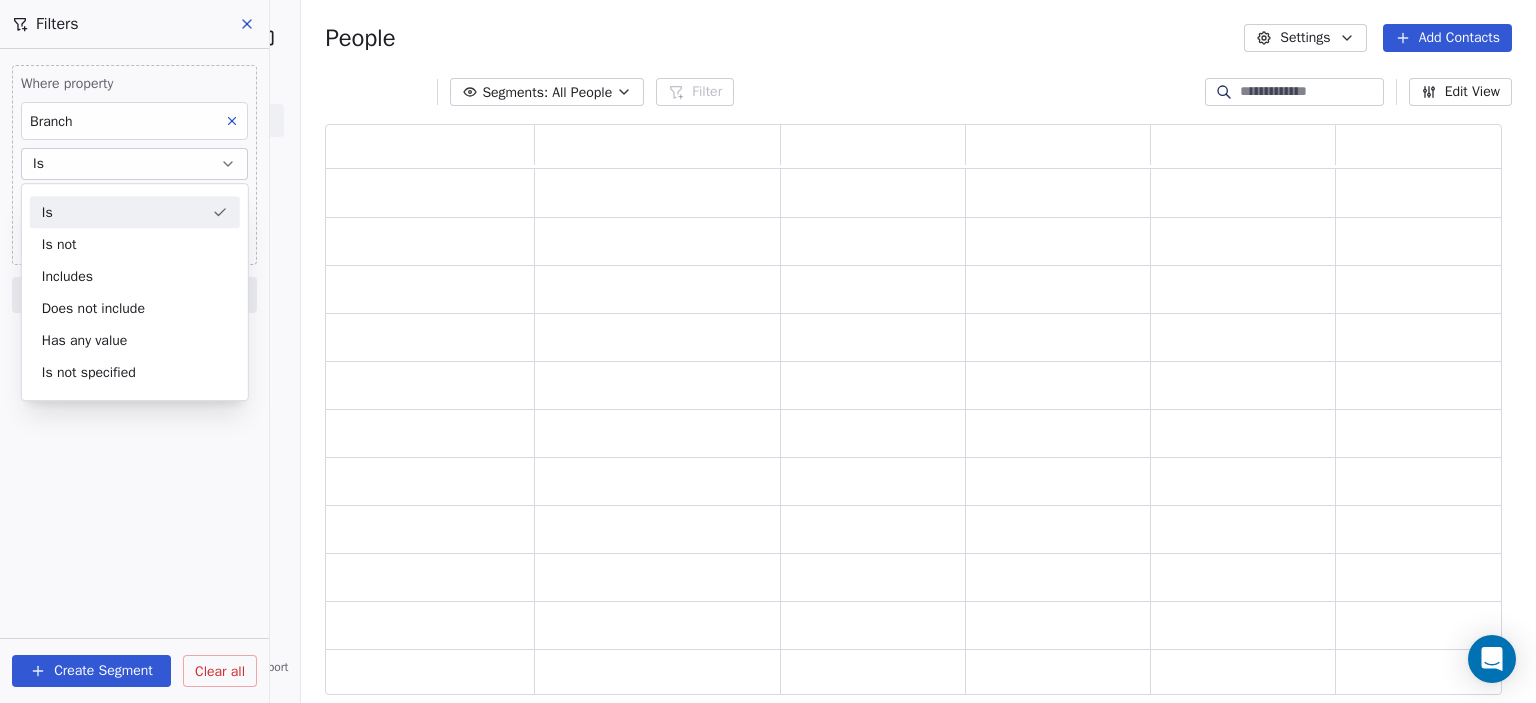 scroll, scrollTop: 16, scrollLeft: 16, axis: both 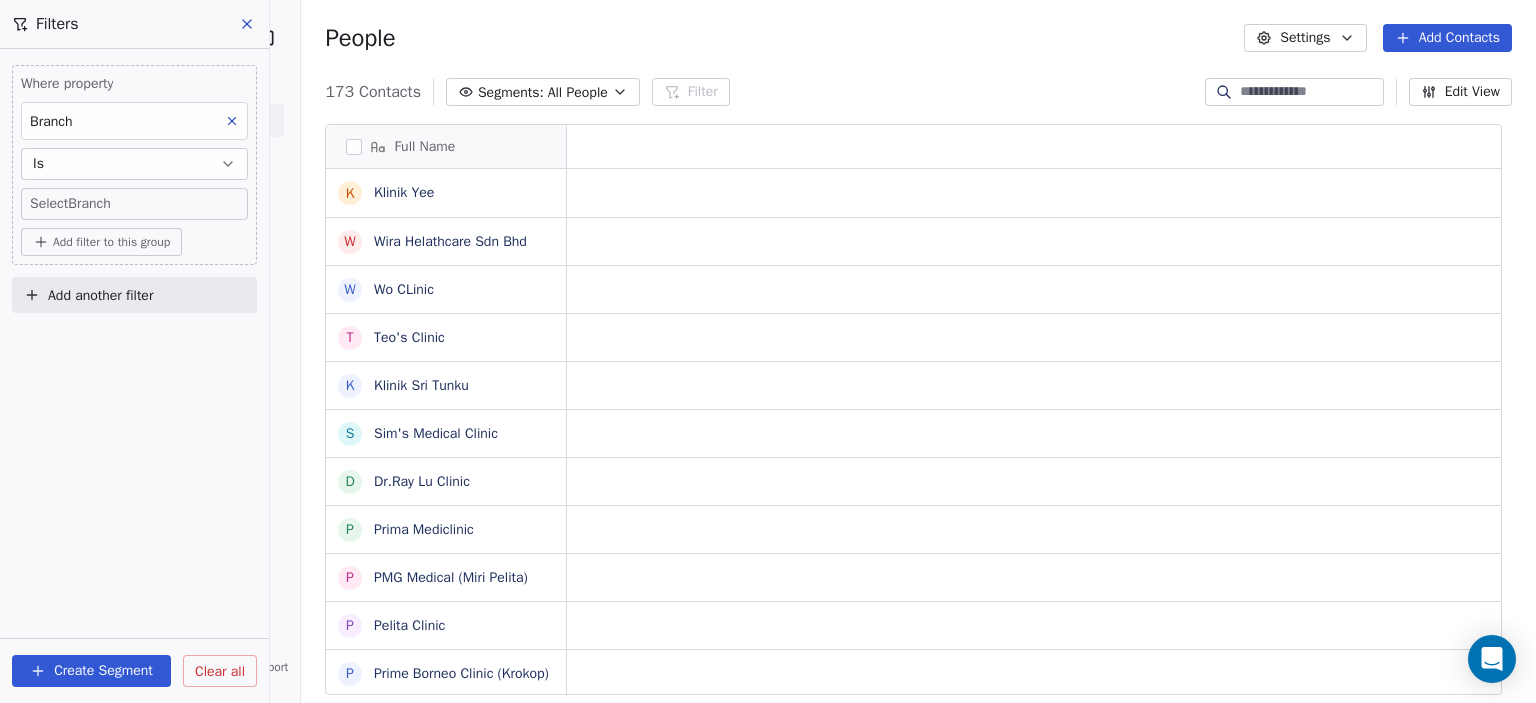 click on "NaviPath Diagnostics Sdn Bhd Contacts People Marketing Workflows Campaigns Sales Pipelines Sequences Beta Tools Apps AI Agents Help & Support Filters Where property   Branch   Is Select  Branch Add filter to this group Add another filter  Create Segment Clear all People Settings  Add Contacts 173 Contacts Segments: All People Filter  Edit View Tag Add to Sequence Export Full Name K Klinik Yee W Wira Helathcare Sdn Bhd W Wo CLinic T Teo's Clinic K Klinik Sri Tunku S Sim's Medical Clinic D Dr.Ray Lu Clinic P Prima Mediclinic P PMG Medical (Miri Pelita) P Pelita Clinic P Prime Borneo Clinic (Krokop) P Prime Borneo Clinic (Senadin) P PMG Medical (Senadin) P PMG Medical (Morsjaya) K Klinik Ohana K Klinik Dr.Nuing M Miri Medical Clinic M Miri United Healthcare M Miricare Clinic K Klinik Lutong L Lau Clinic K Klinik Jaya Medik G George Medical Clinic K Klinik Desa Indah K Klinik Chan Toh Hang K Klinik Dr.Cheu Sdn Bhd A AMC Clinic K Klinik Asiah Y Yunus Libau Medical K Klinik Yii W Wija Pharmacy   Long Form *******" at bounding box center [768, 1222] 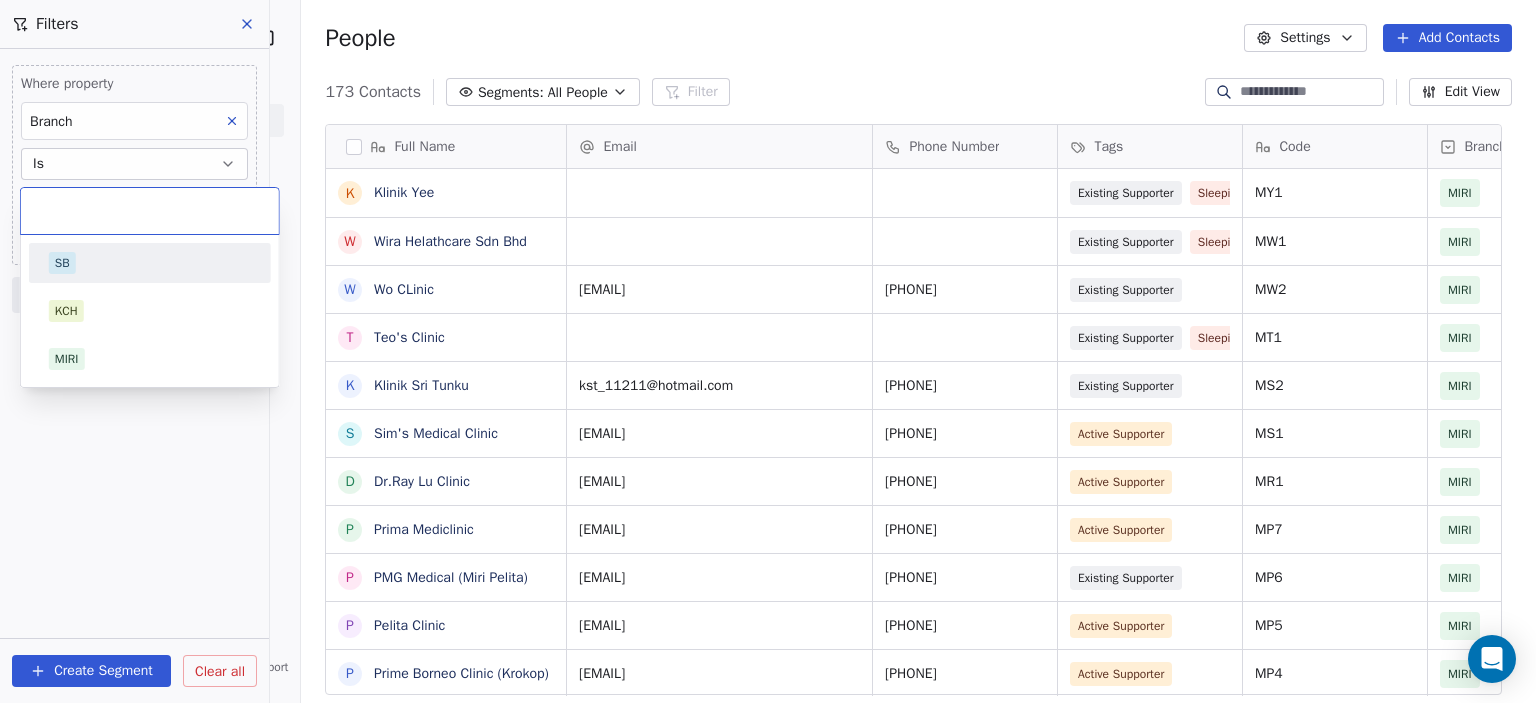 scroll 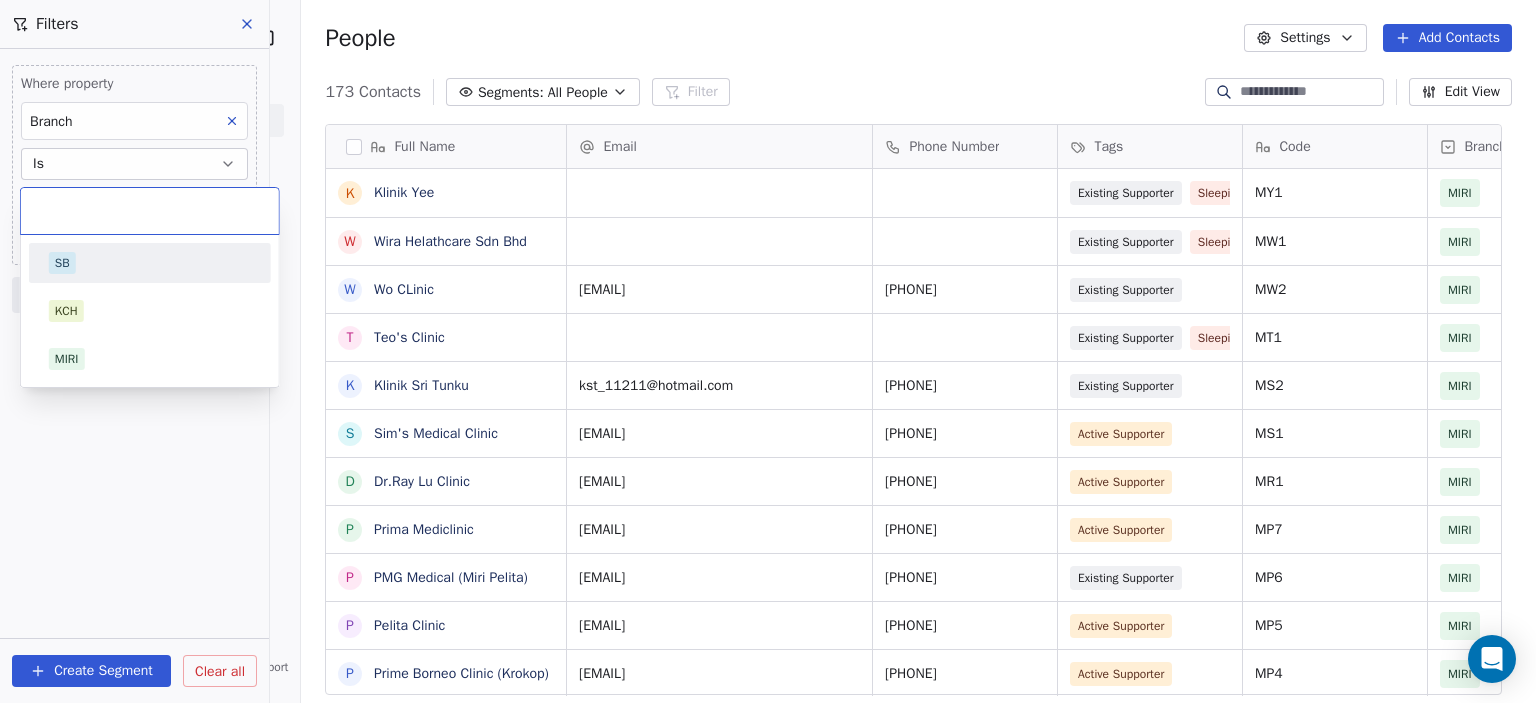 click on "SB" at bounding box center (62, 263) 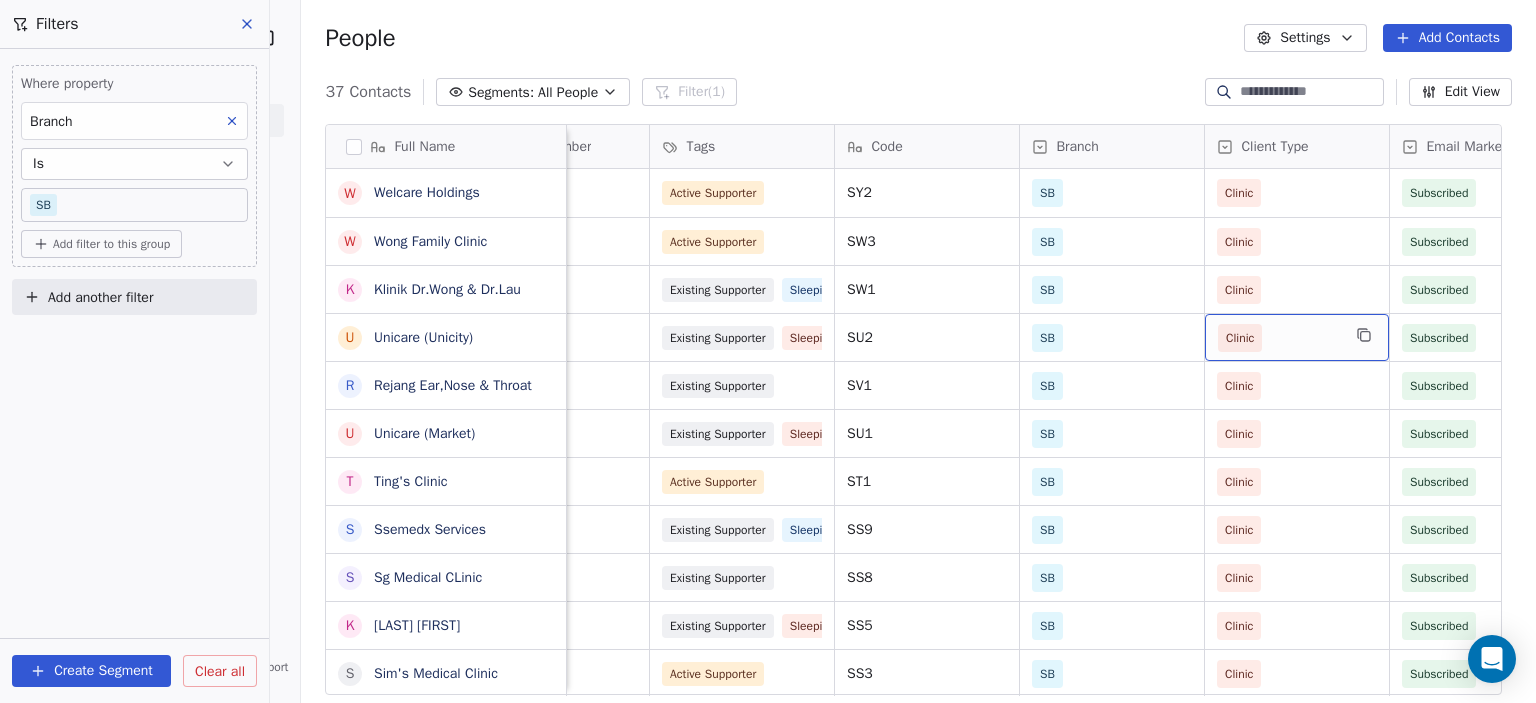 click on "Clinic" at bounding box center (1279, 338) 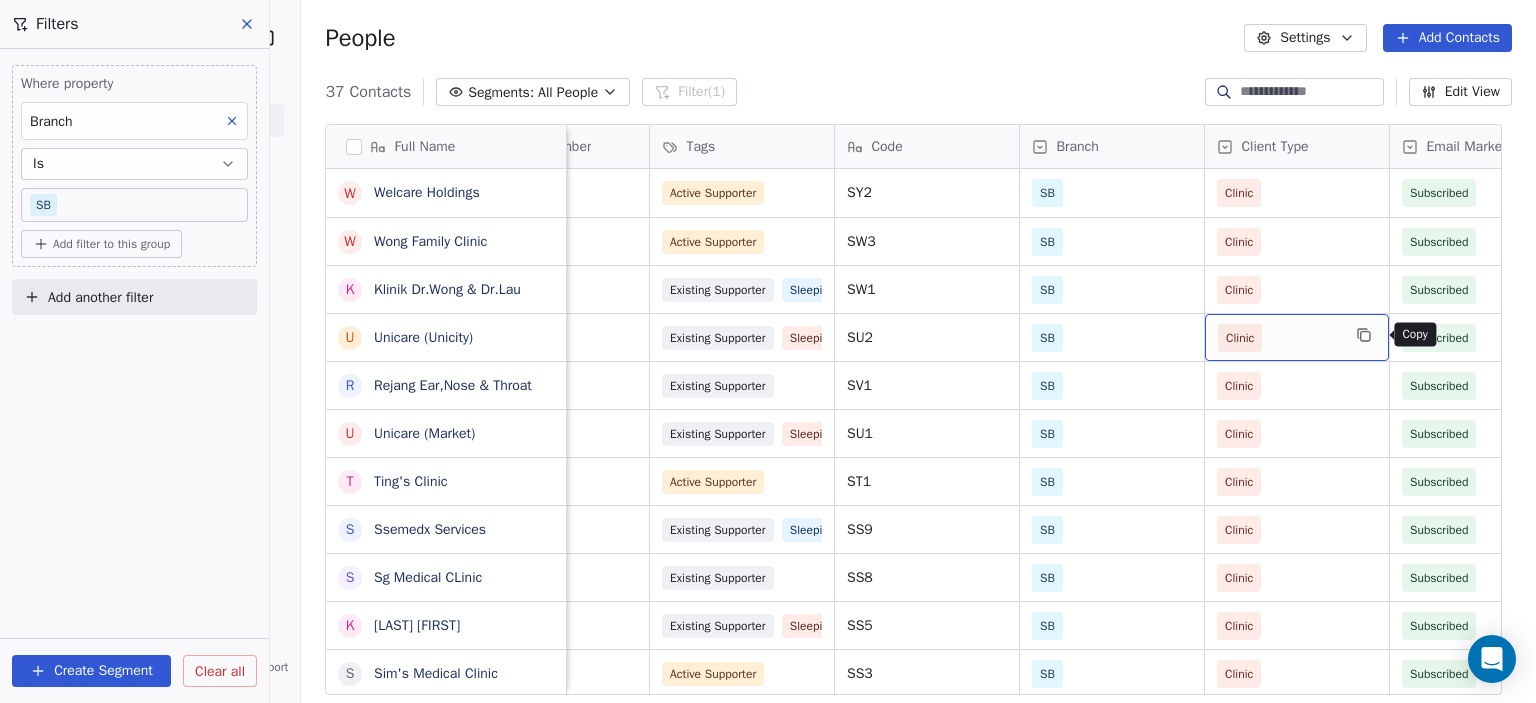 click 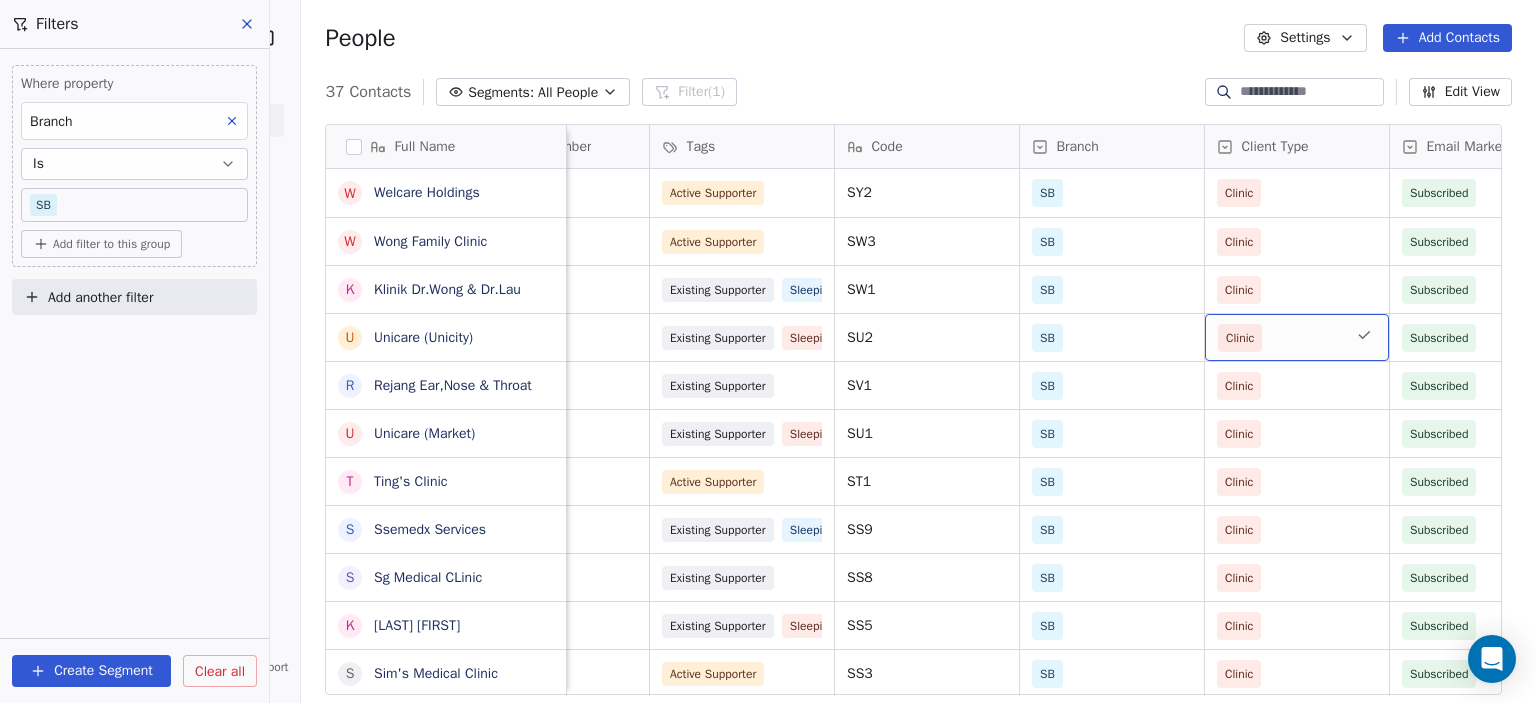 click on "Clinic" at bounding box center (1240, 338) 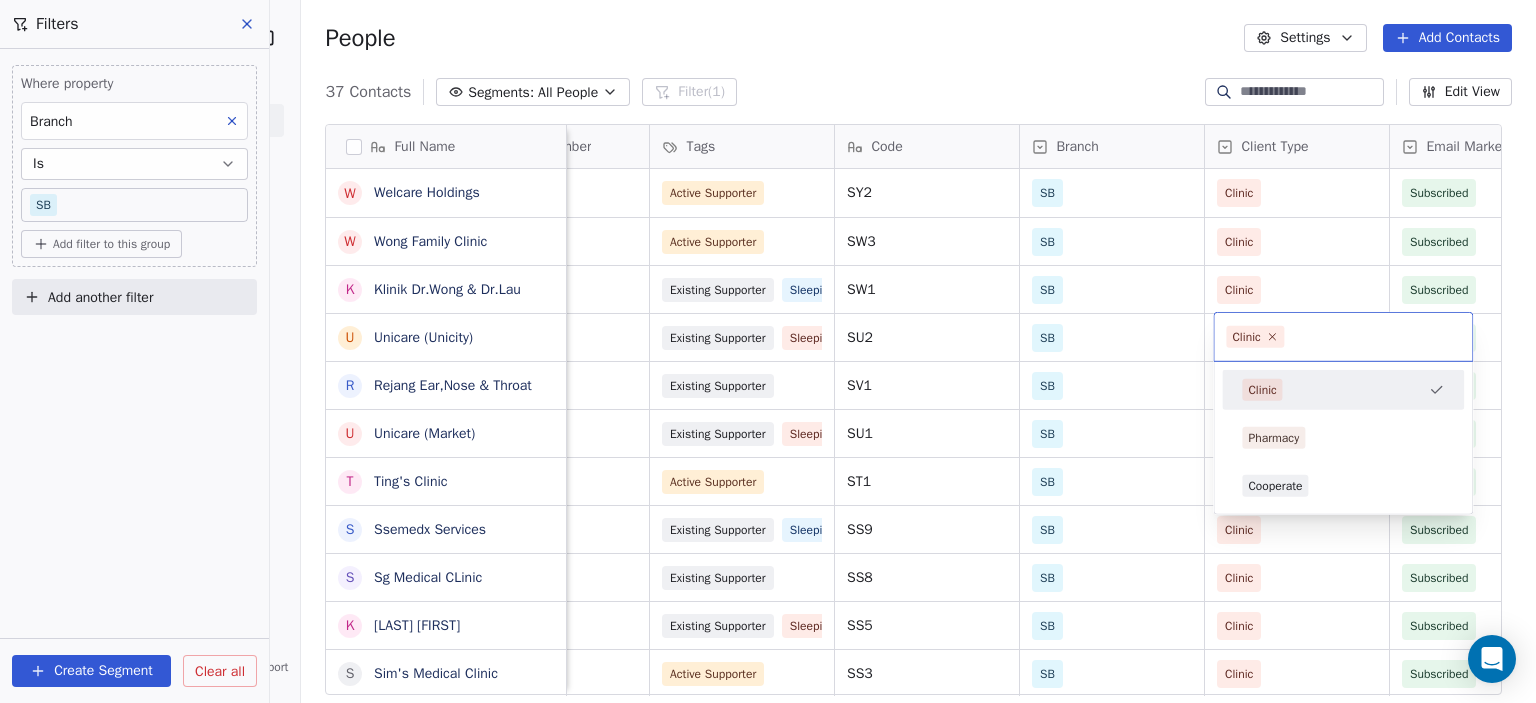 click on "Clinic" at bounding box center (1246, 337) 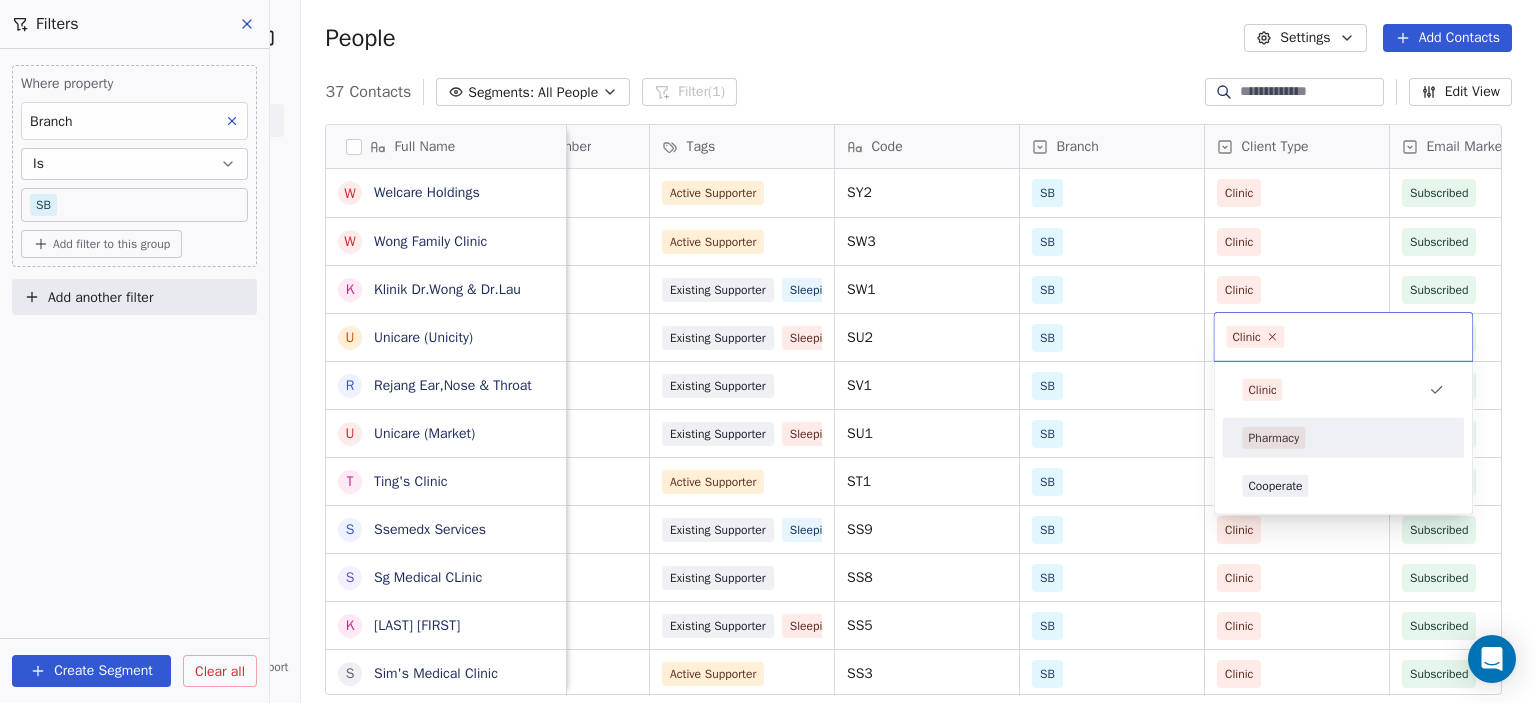 click on "Pharmacy" at bounding box center [1273, 438] 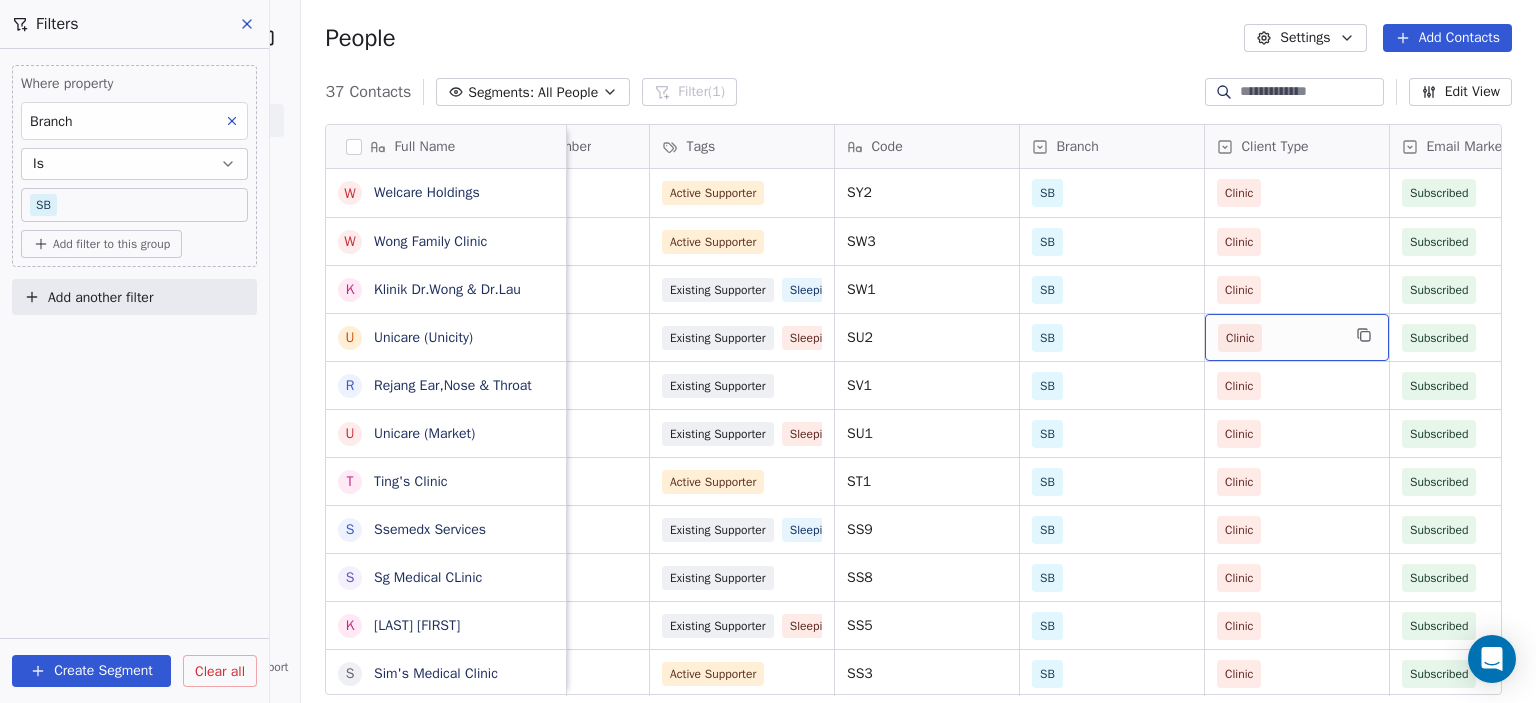 click on "Clinic" at bounding box center [1240, 338] 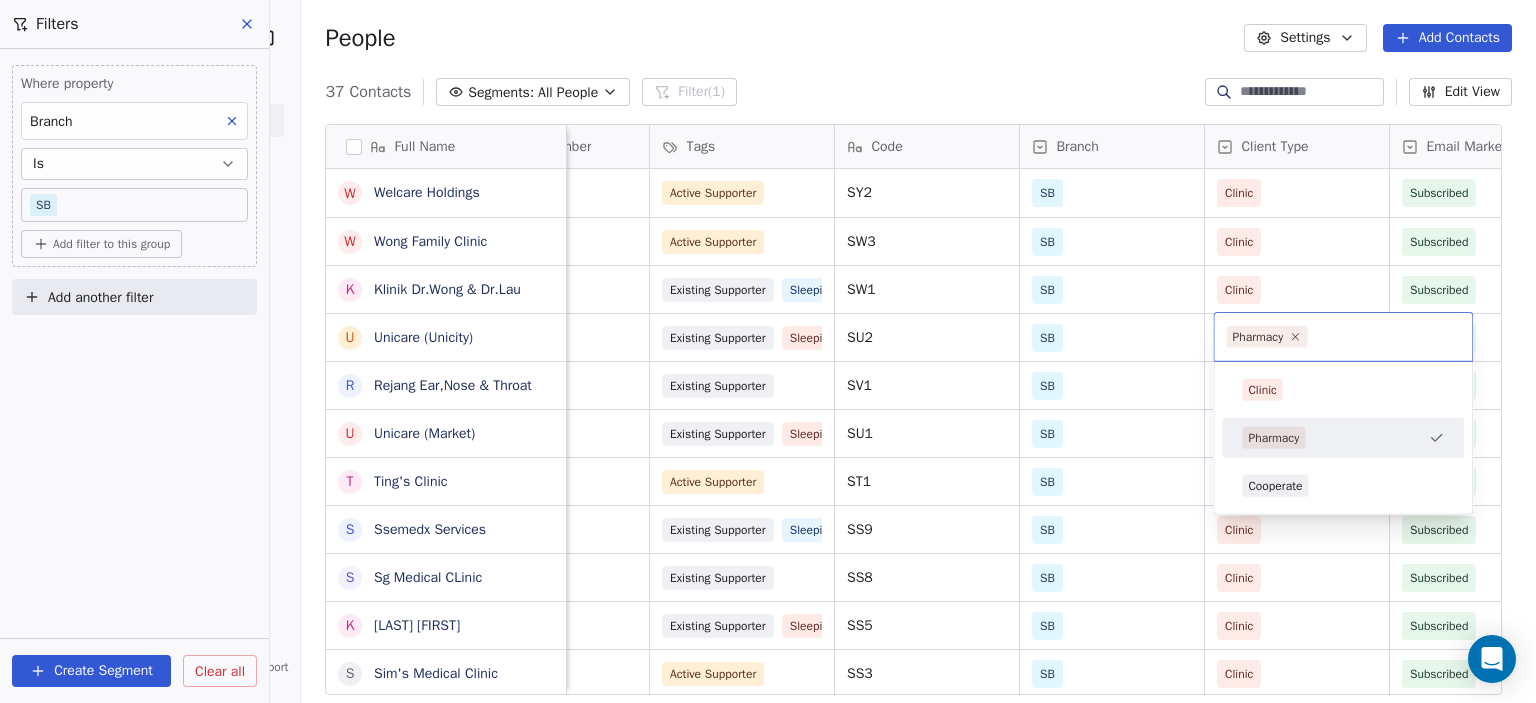 click on "Pharmacy" at bounding box center [1273, 438] 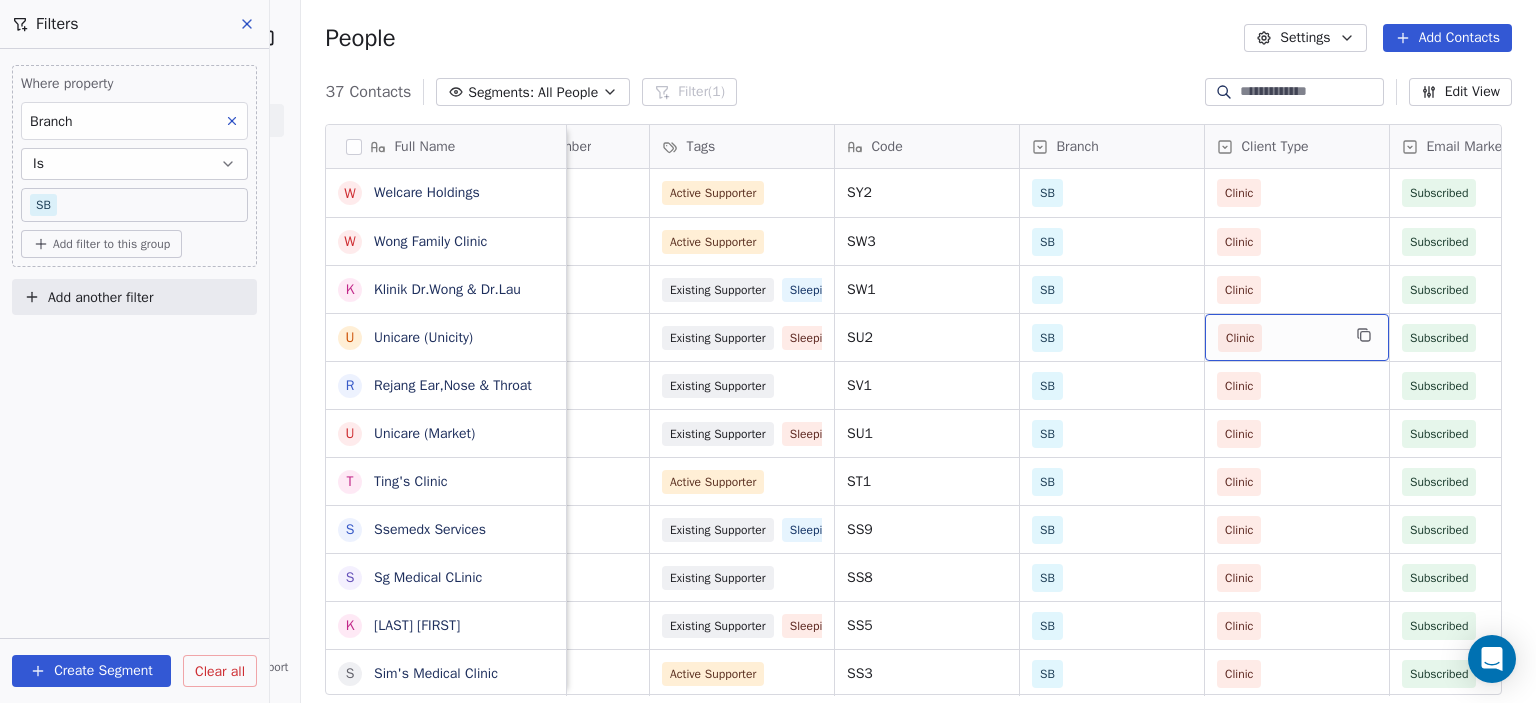 click on "Clinic" at bounding box center (1279, 338) 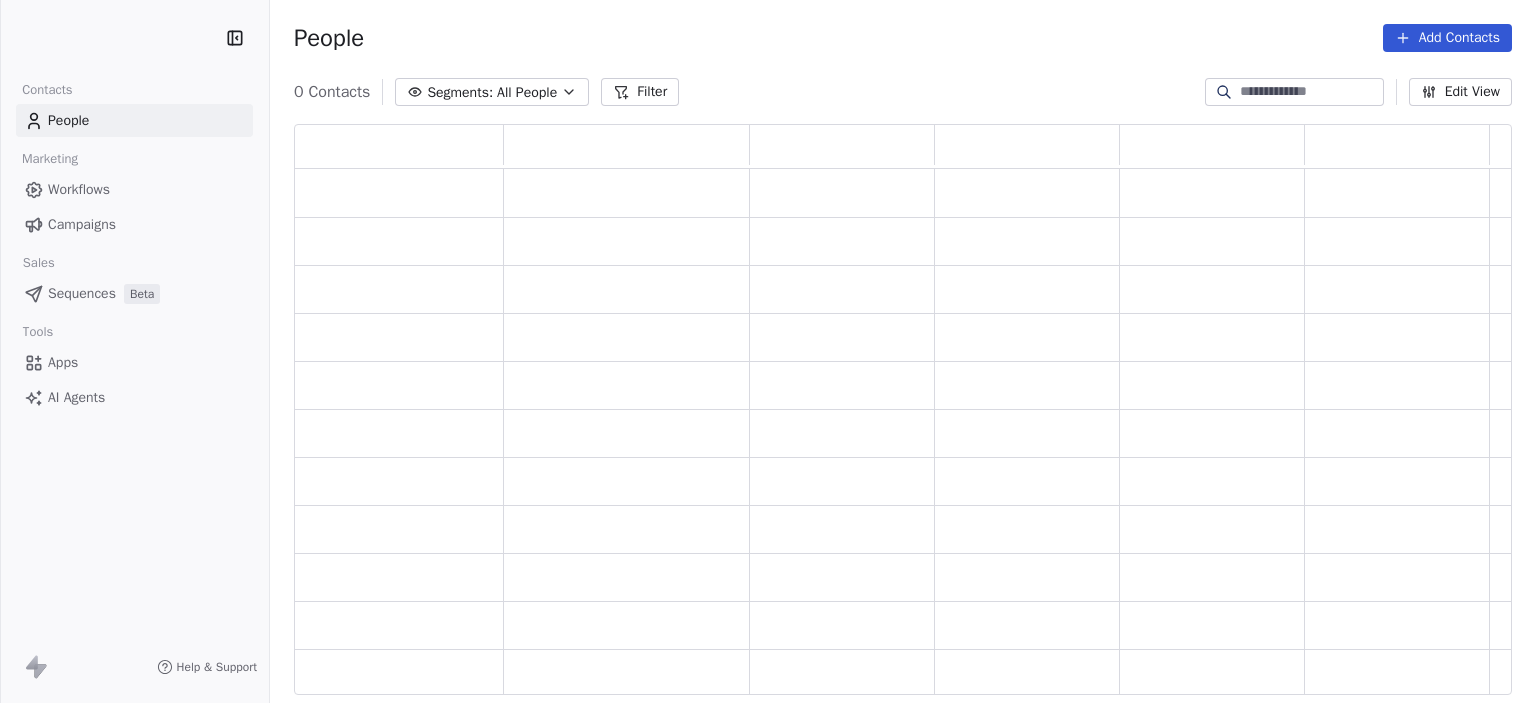 scroll, scrollTop: 0, scrollLeft: 0, axis: both 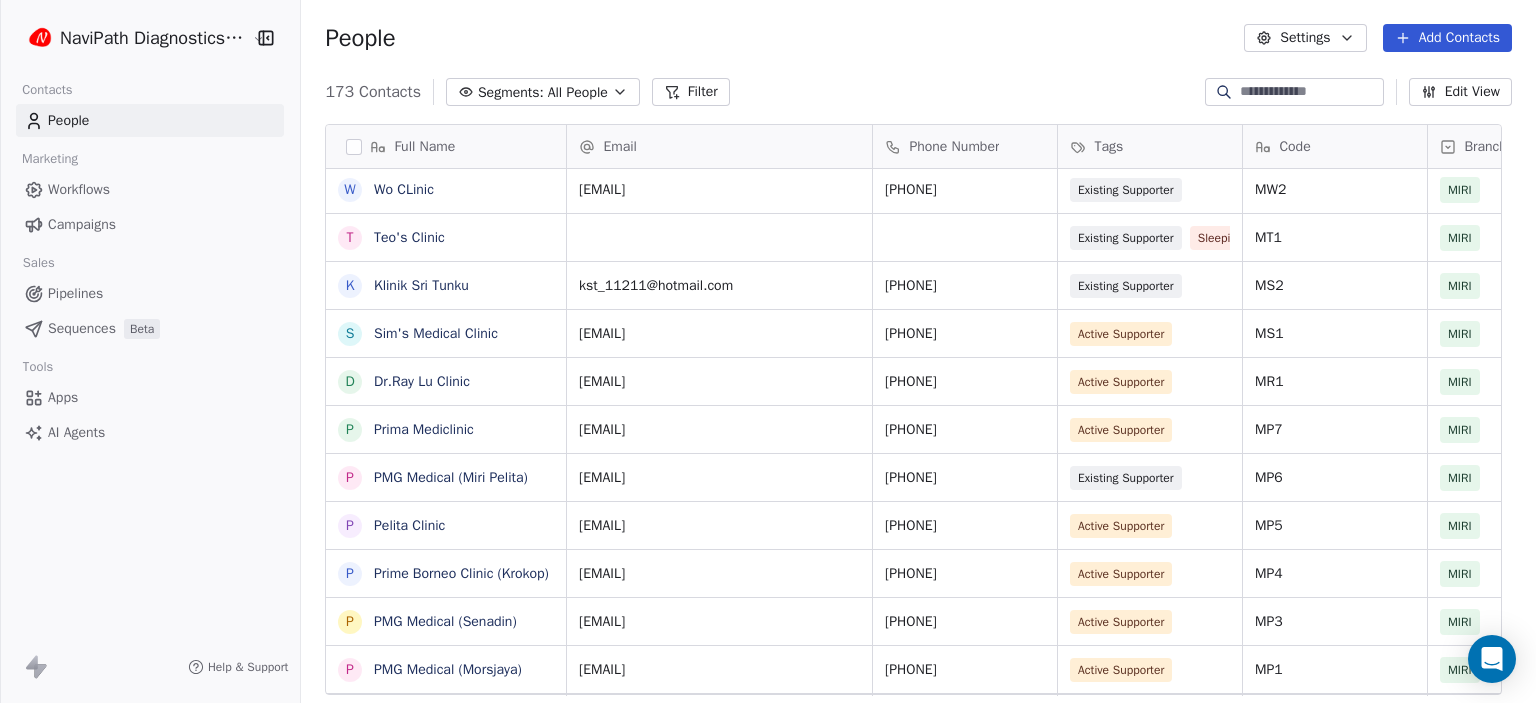 click on "Filter" at bounding box center (691, 92) 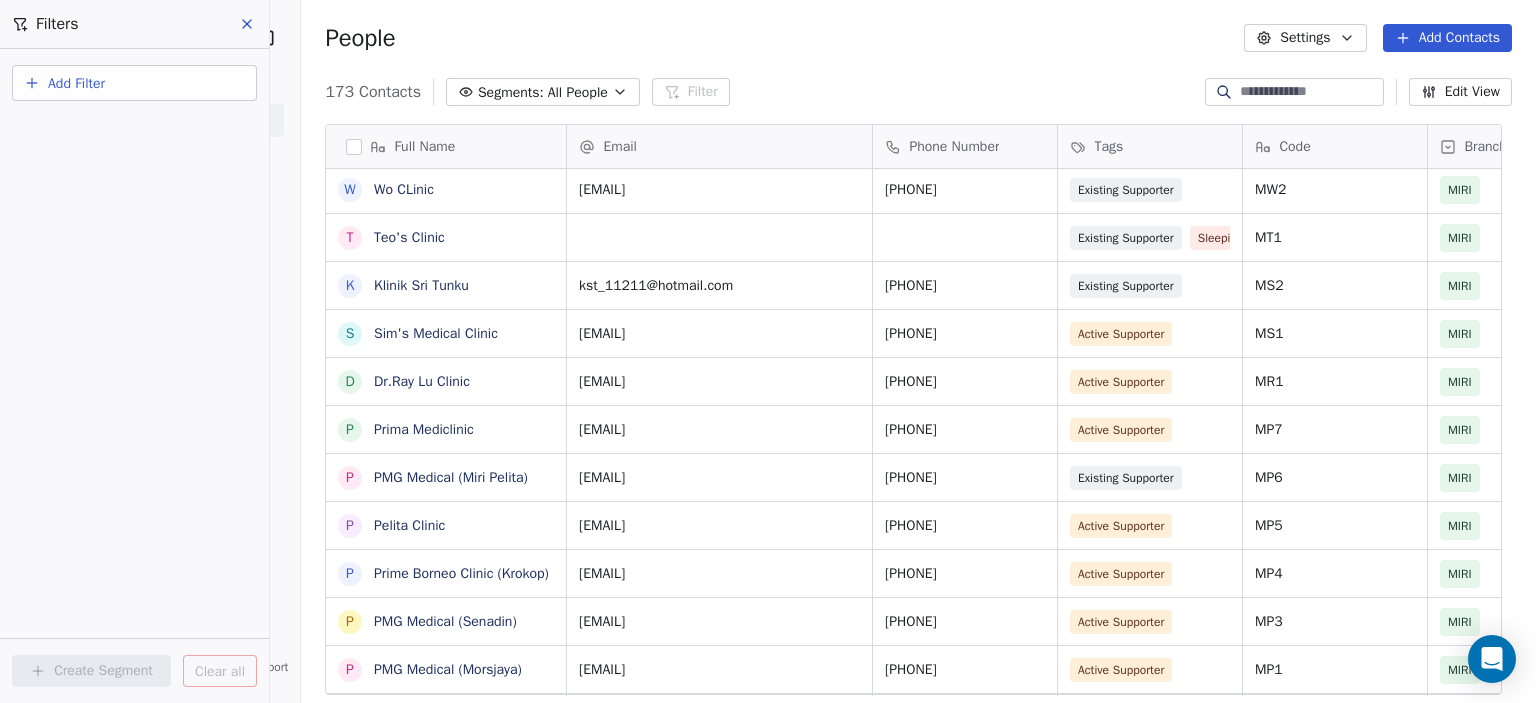 click on "Add Filter" at bounding box center (76, 83) 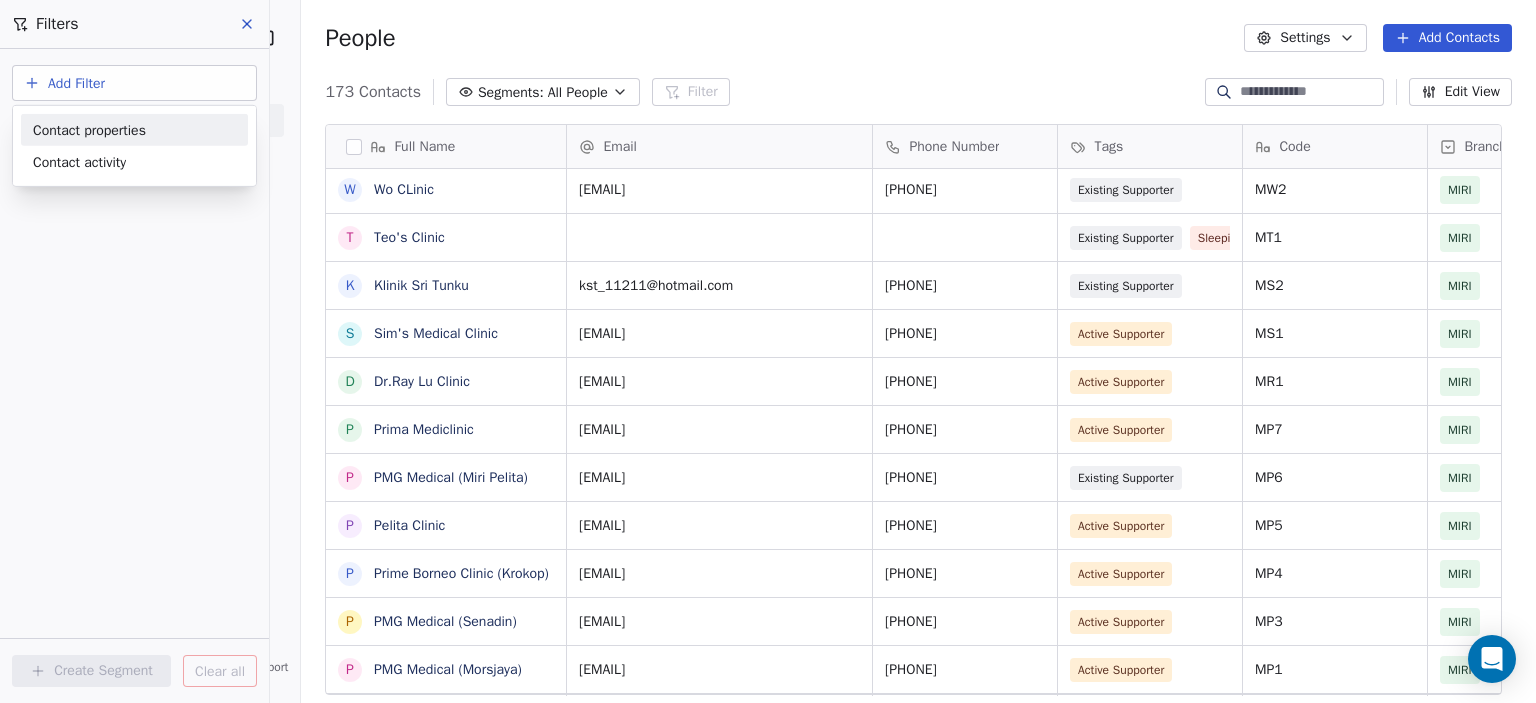 click on "Contact properties" at bounding box center [89, 129] 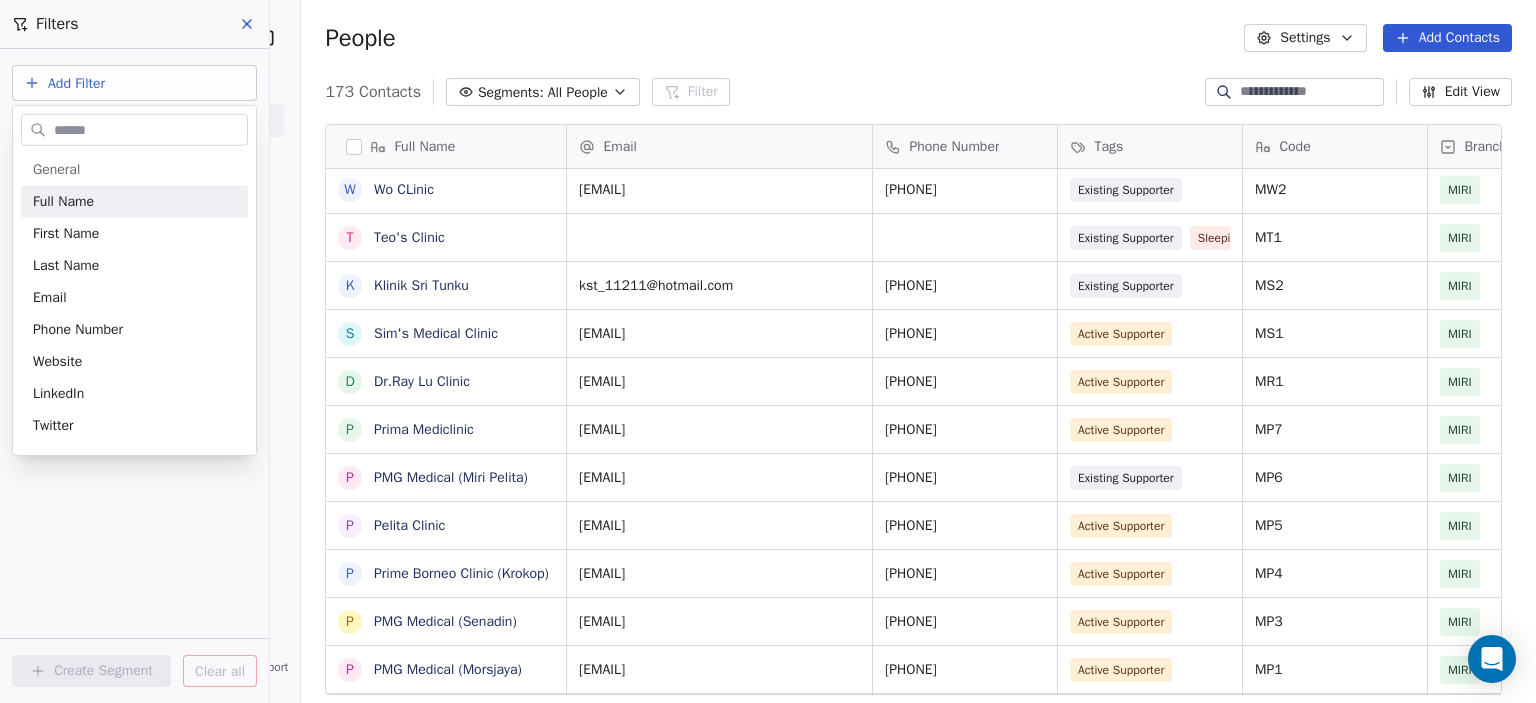 click at bounding box center [148, 129] 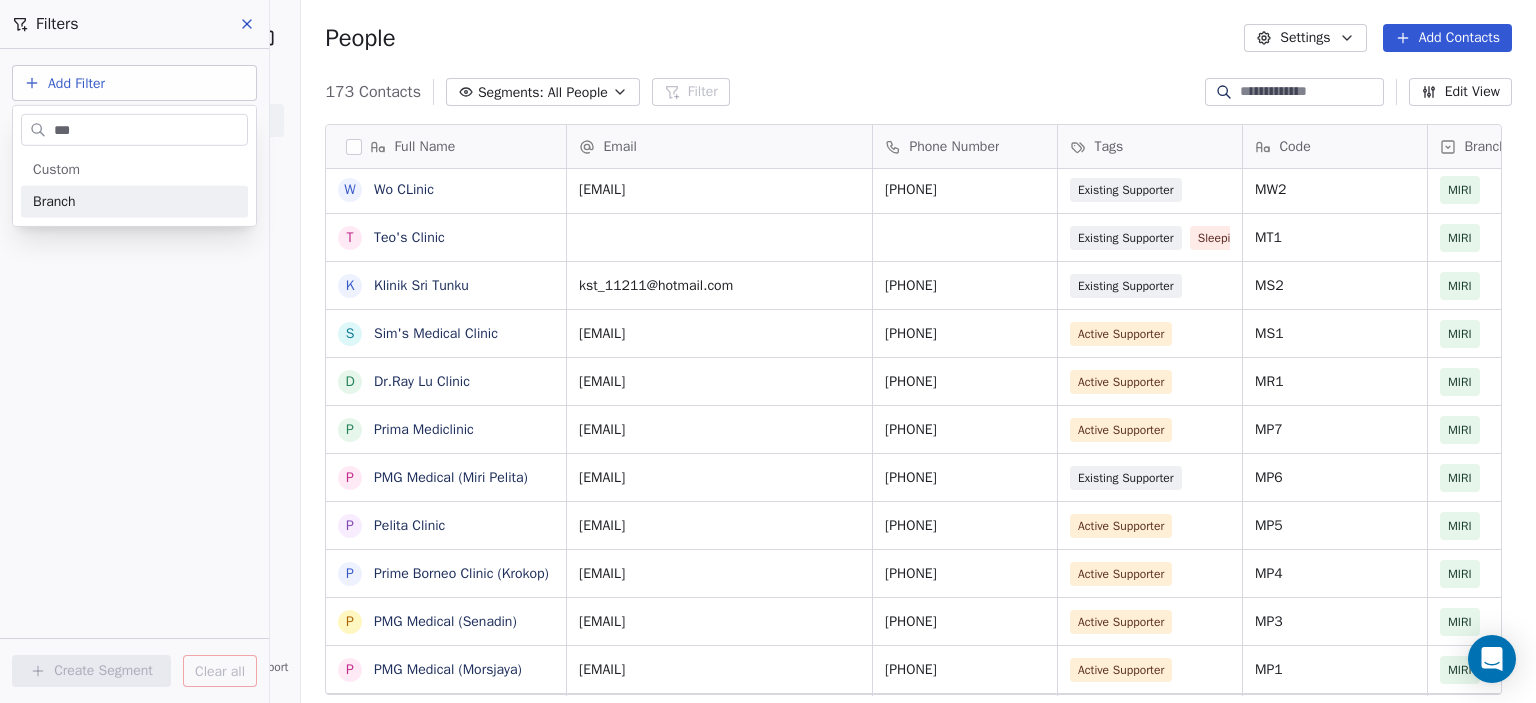 type on "***" 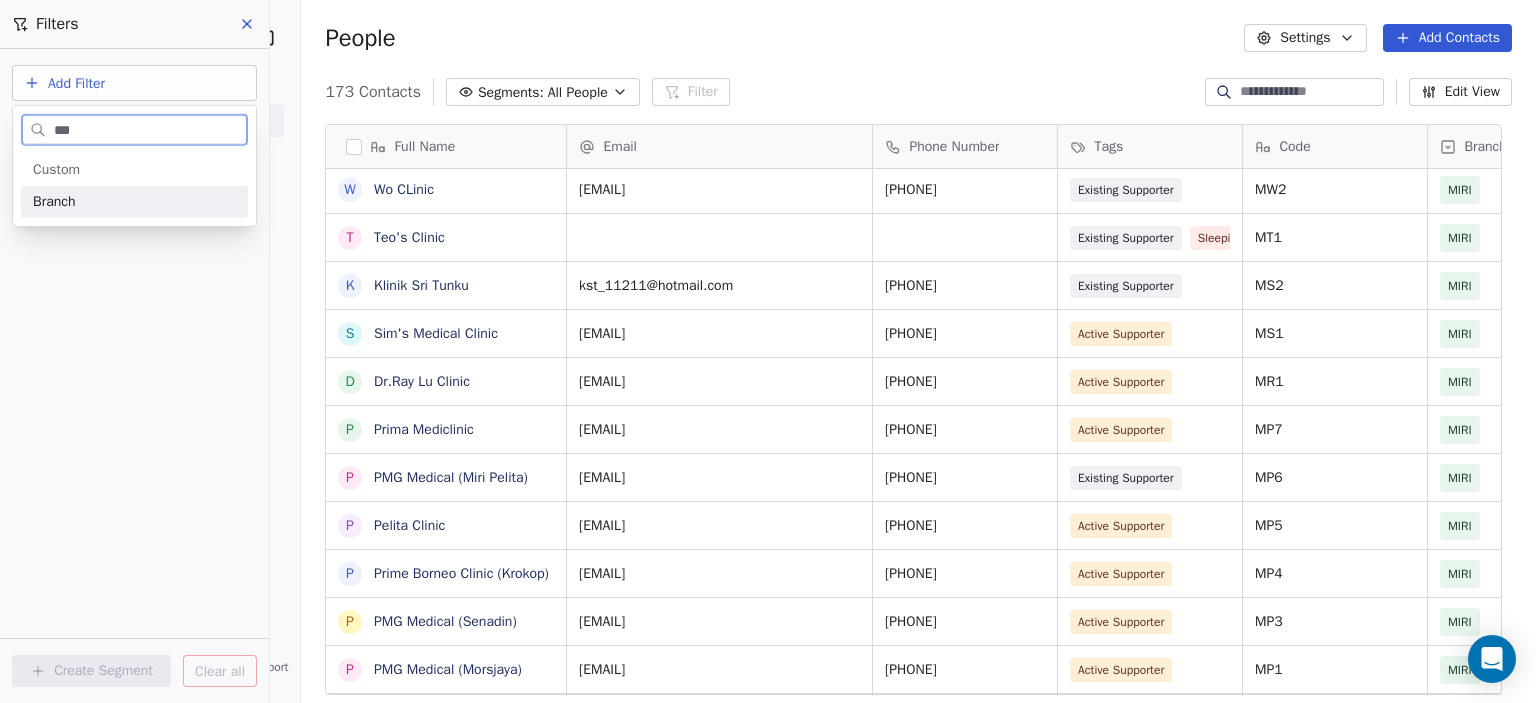 click on "Branch" at bounding box center [54, 202] 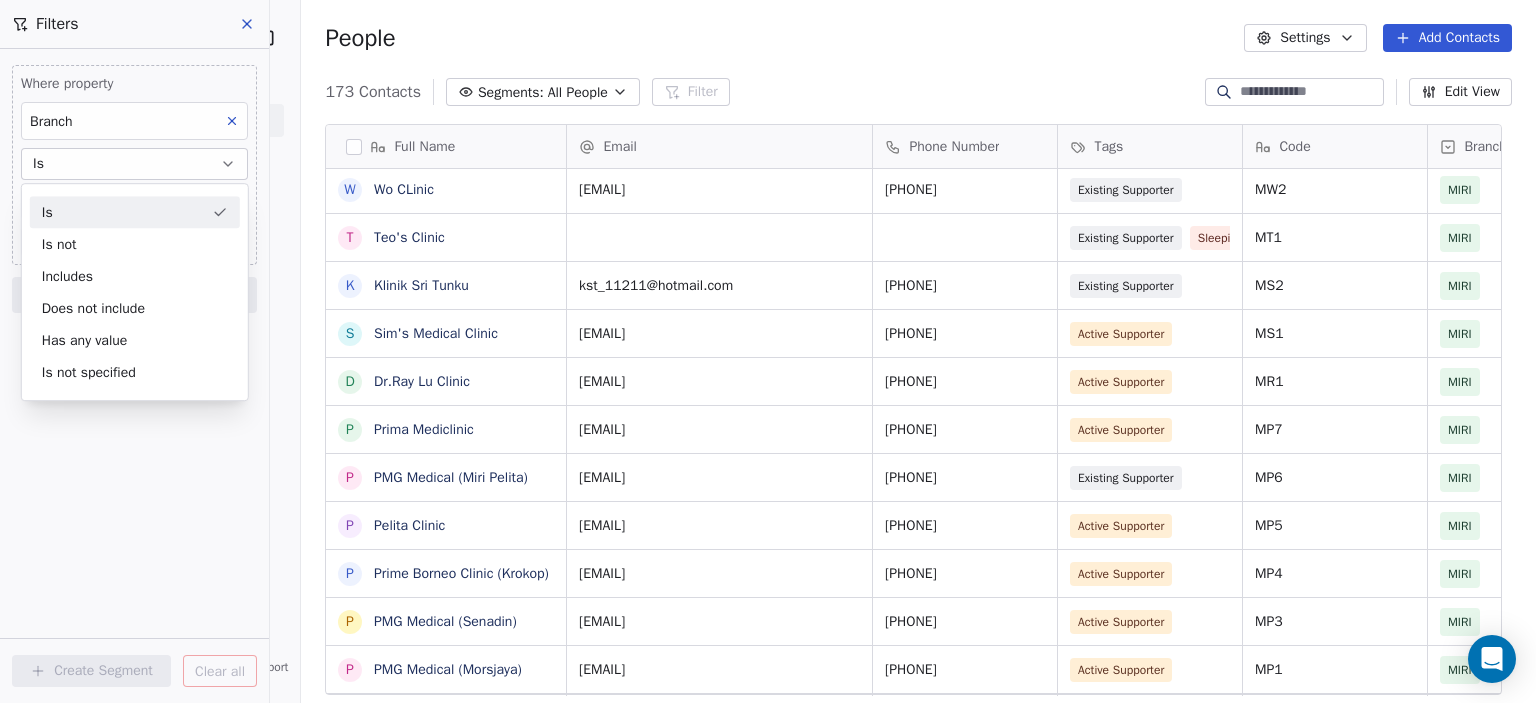 click on "Is" at bounding box center [135, 212] 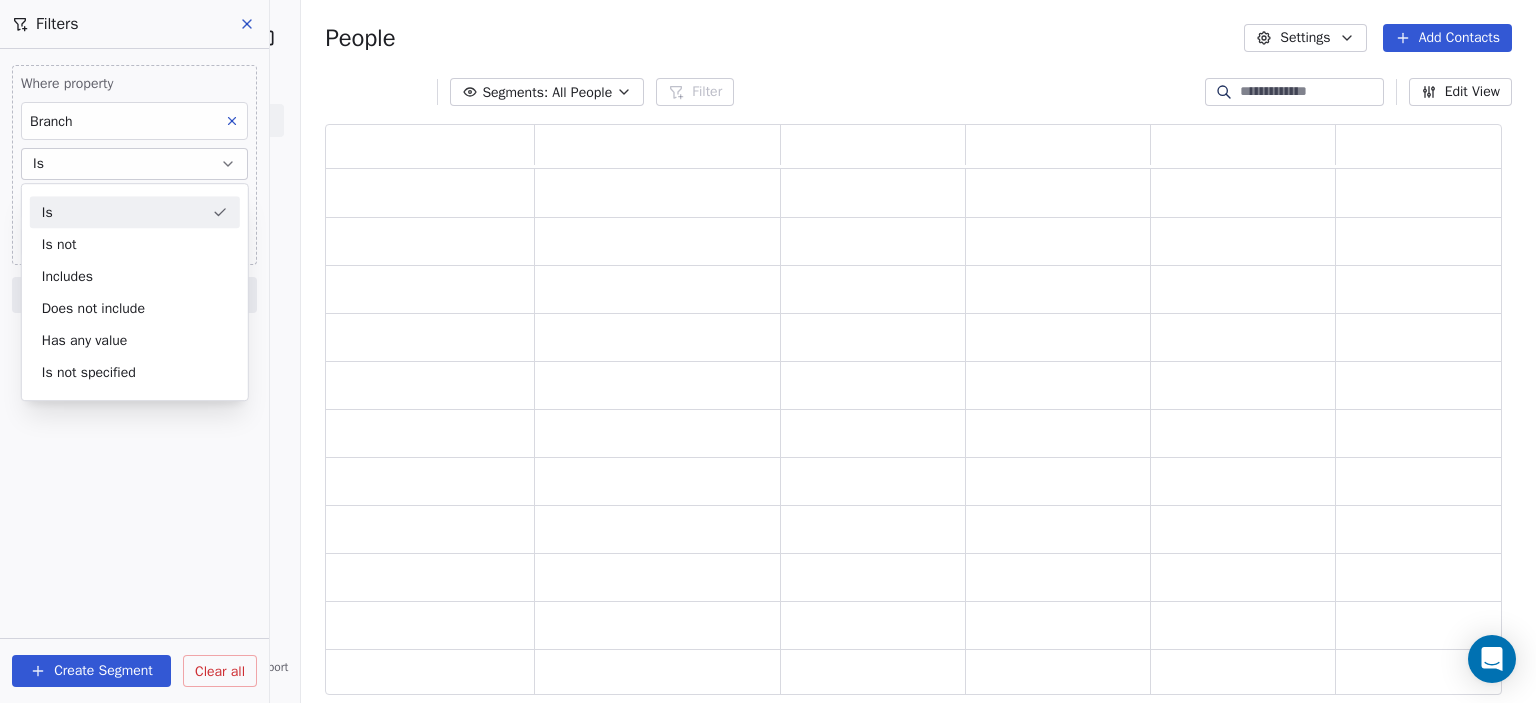 scroll, scrollTop: 16, scrollLeft: 16, axis: both 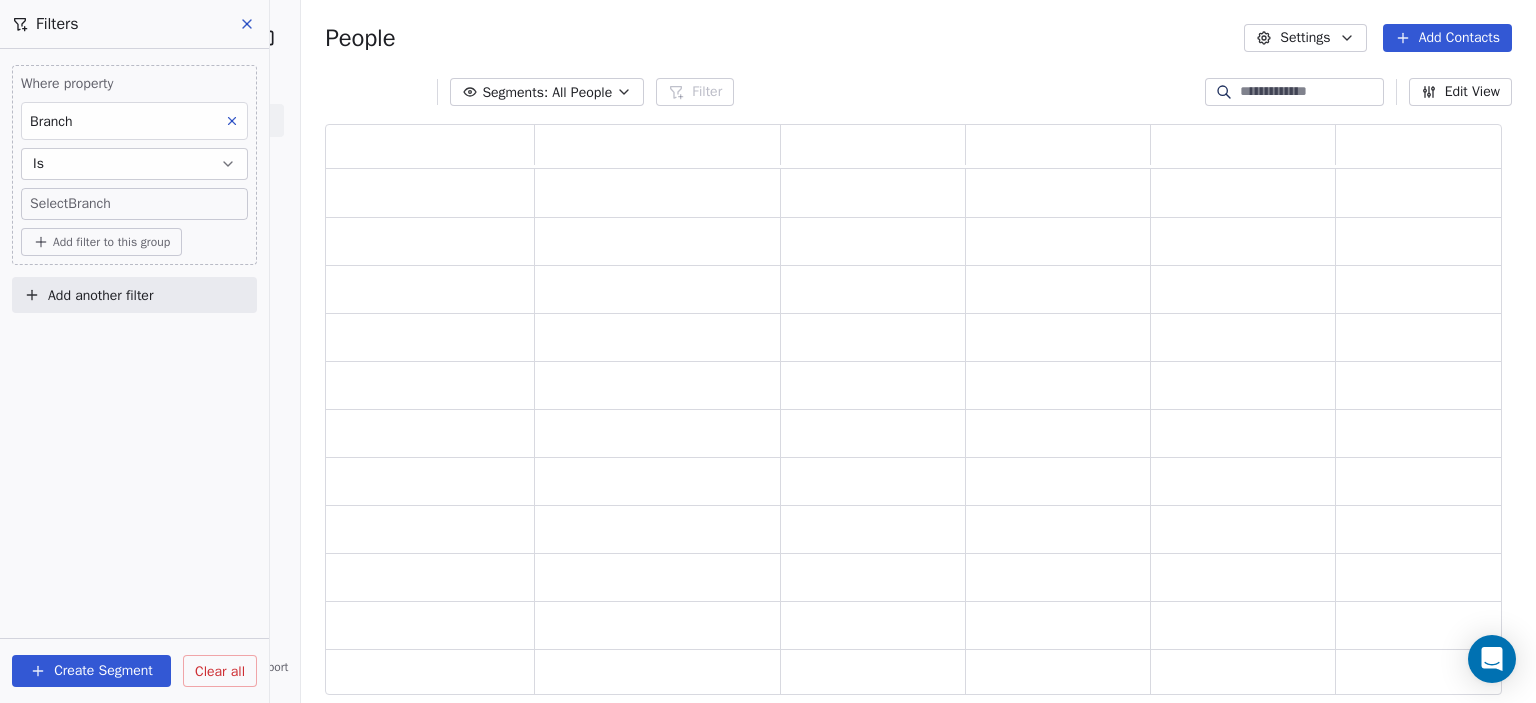 click on "**********" at bounding box center [768, 1222] 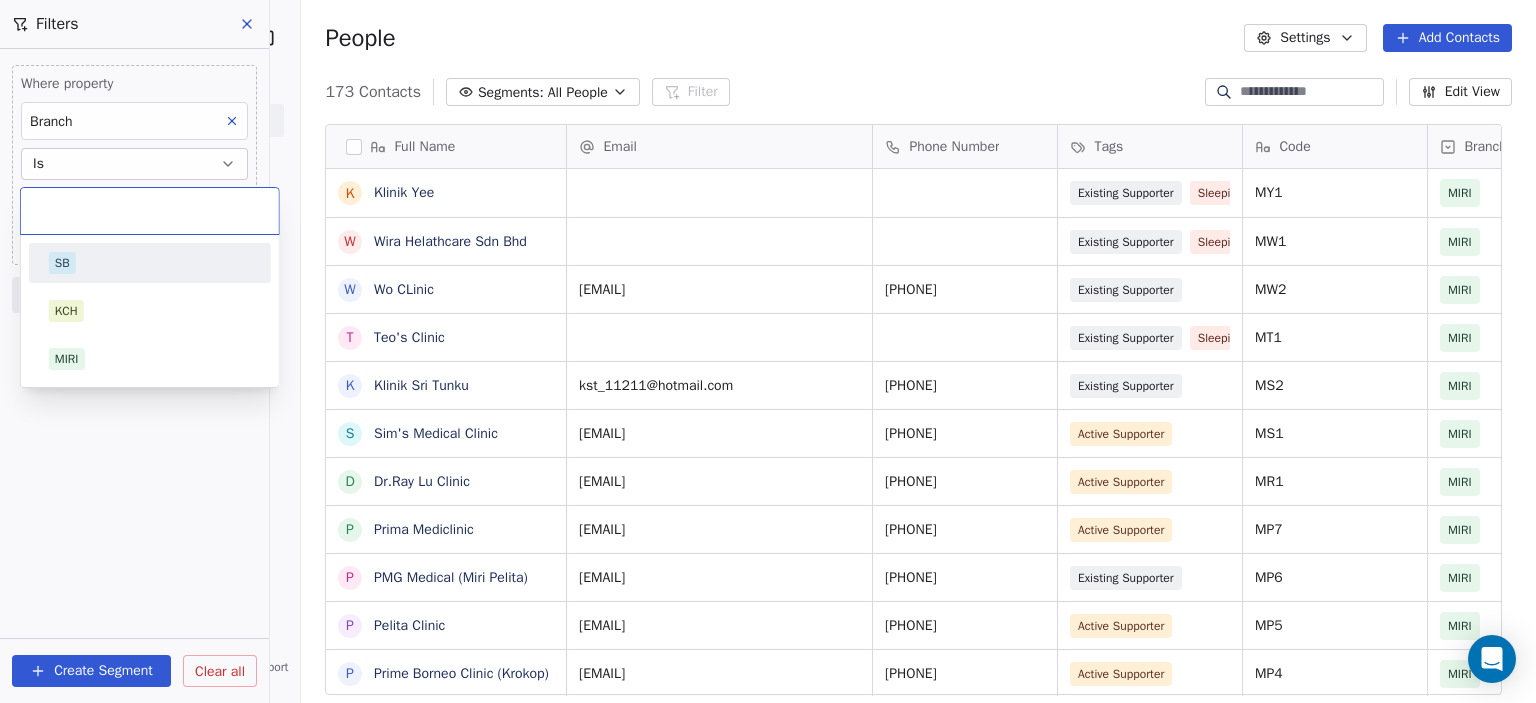 click on "SB" at bounding box center (62, 263) 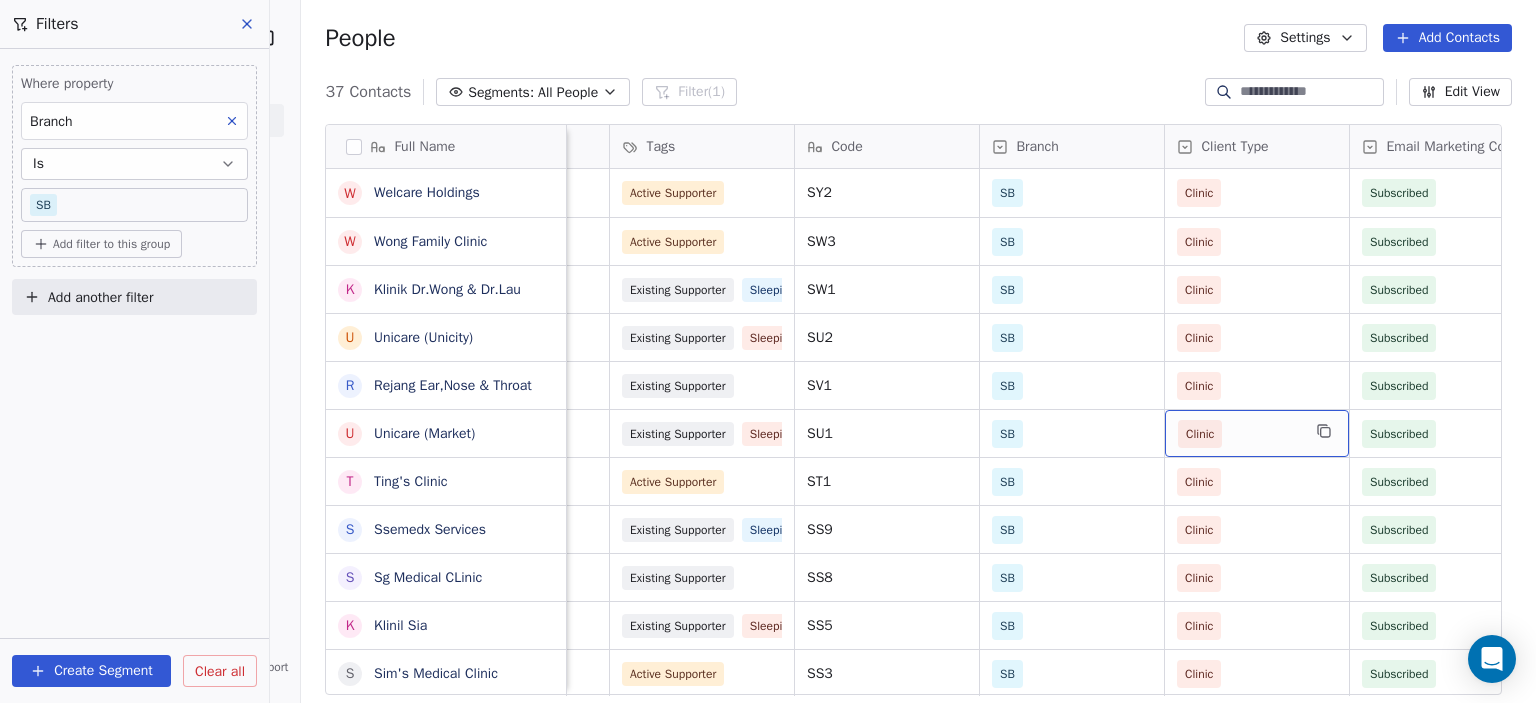 click on "Clinic" at bounding box center [1200, 434] 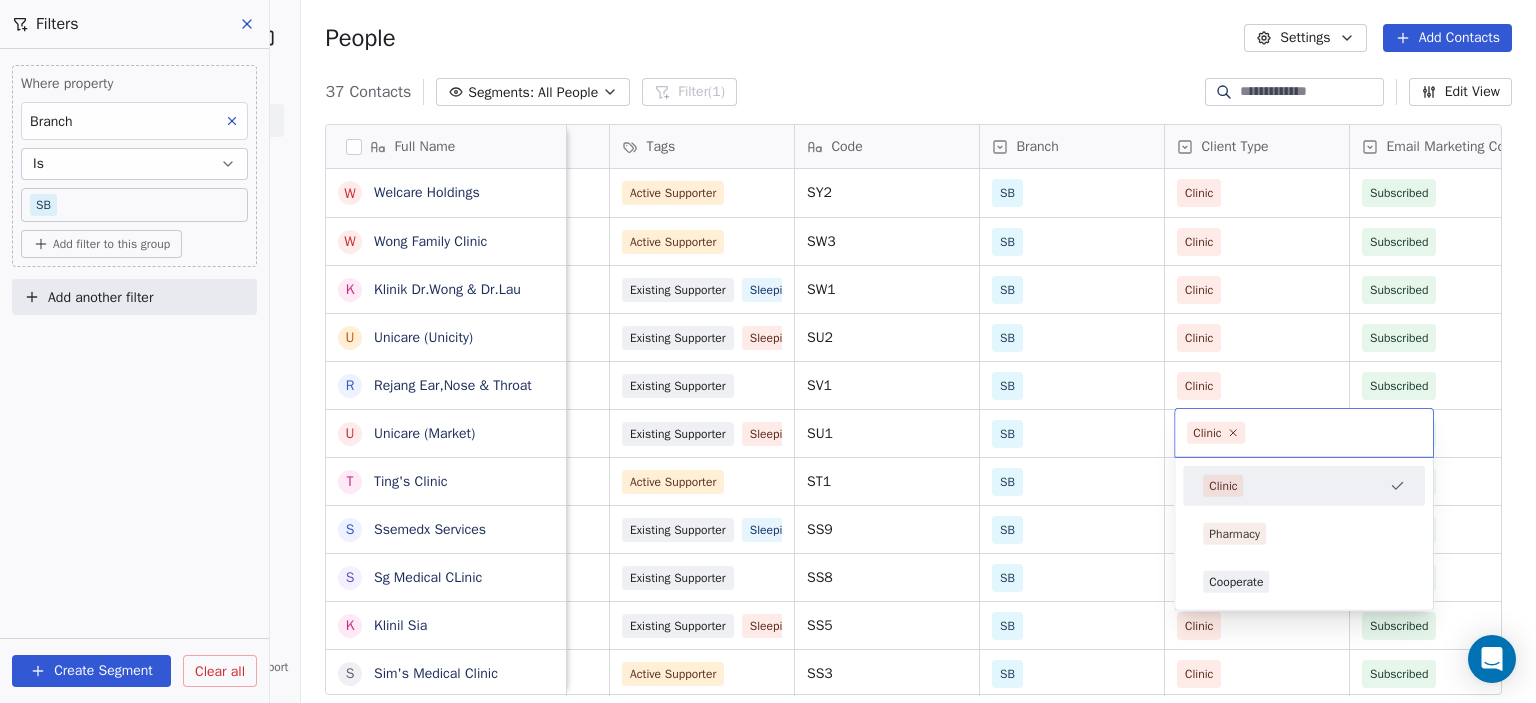 click 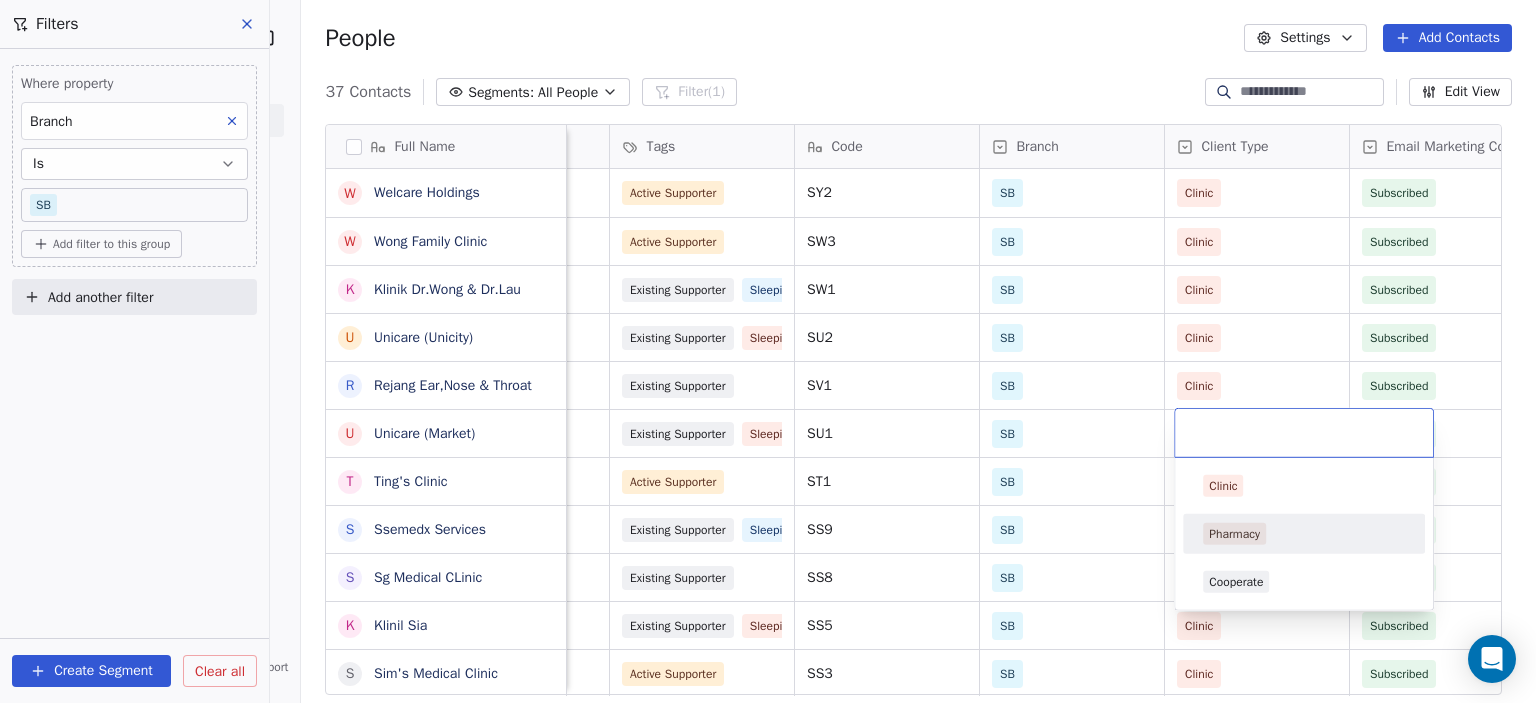 click on "Pharmacy" at bounding box center [1234, 534] 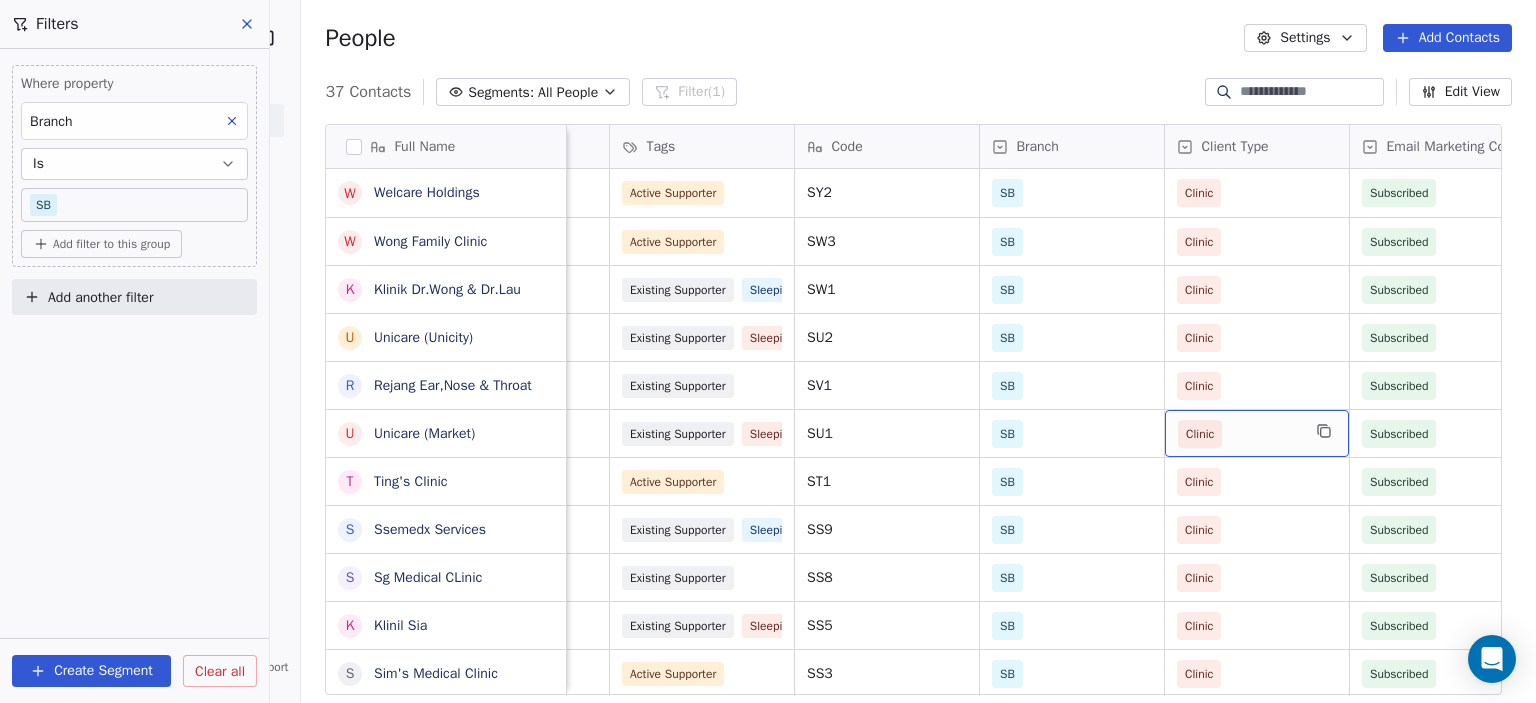 click on "Clinic" at bounding box center (1200, 434) 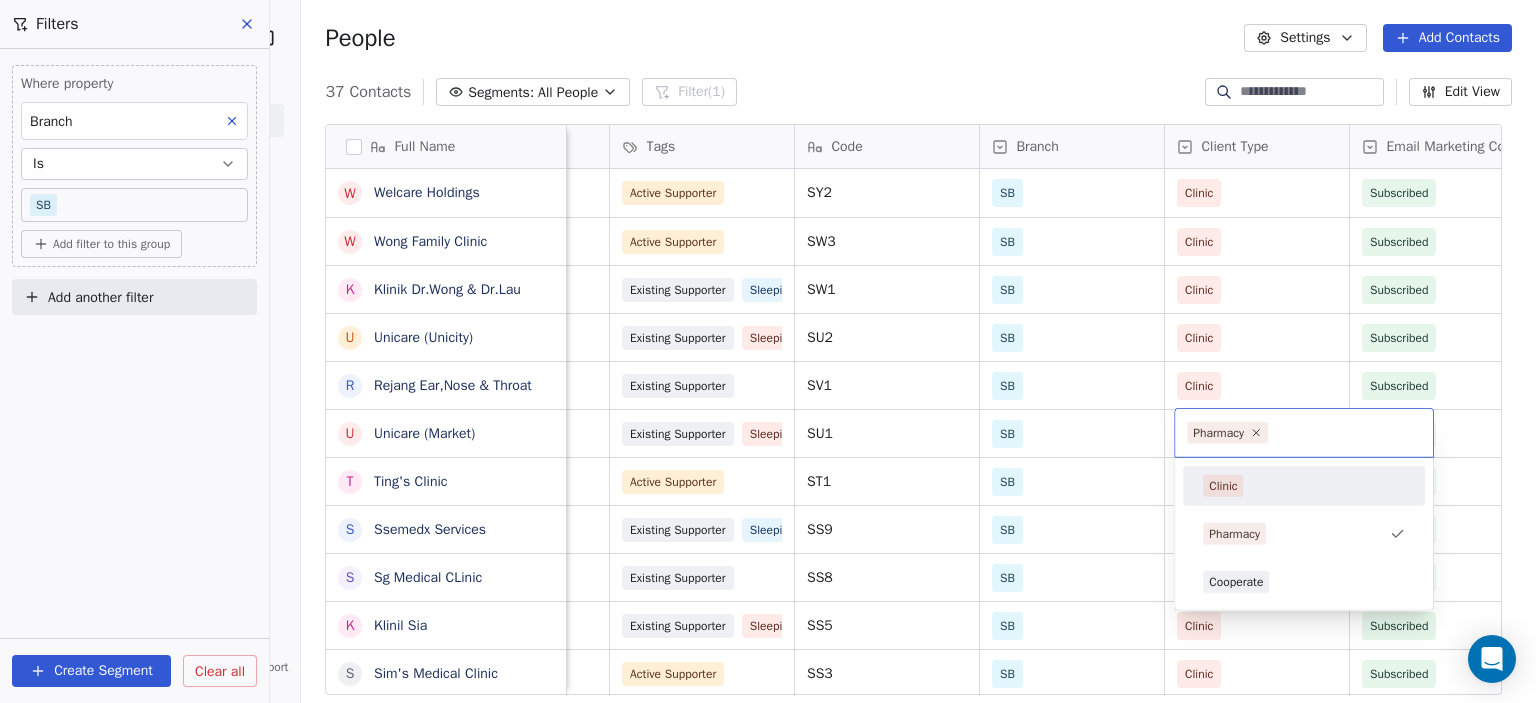 click on "Pharmacy" at bounding box center [1218, 433] 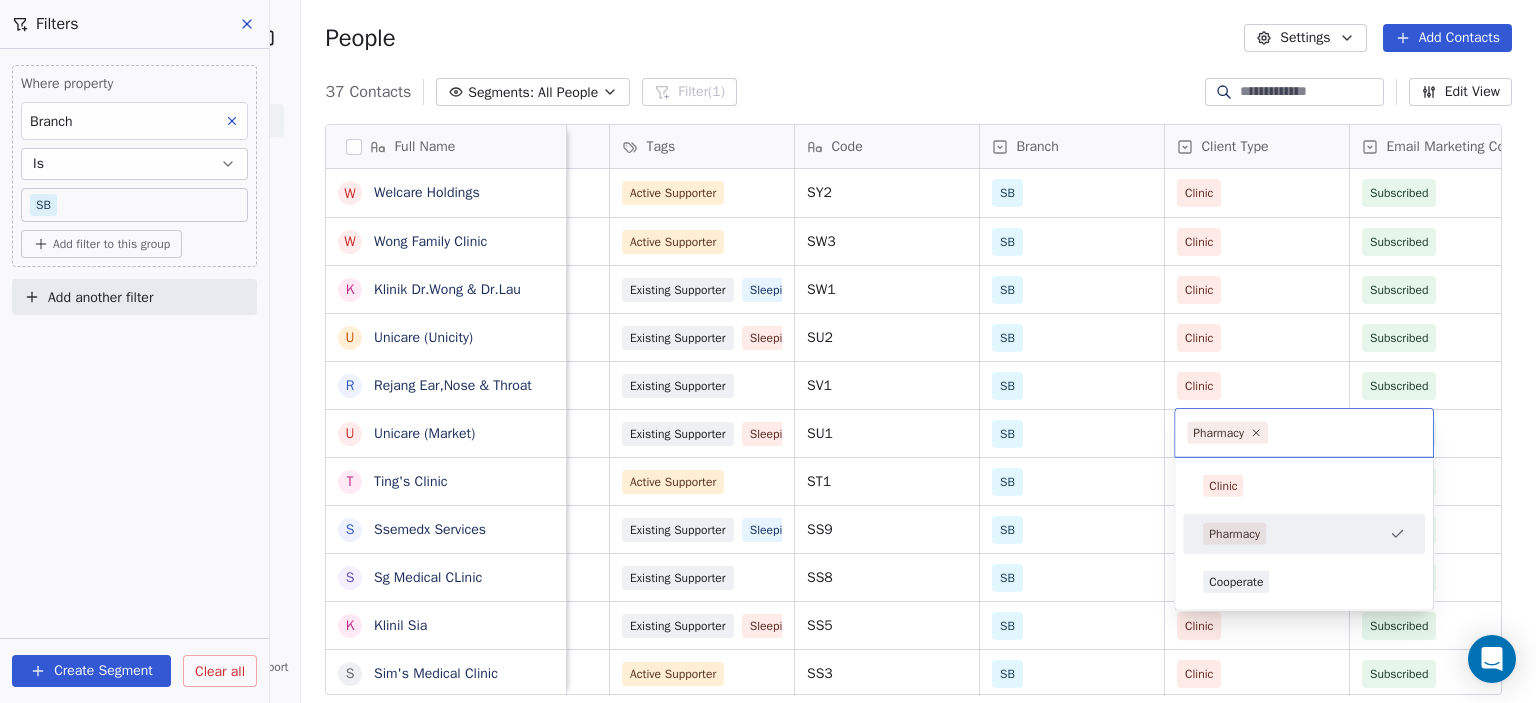 click on "Pharmacy" at bounding box center (1234, 534) 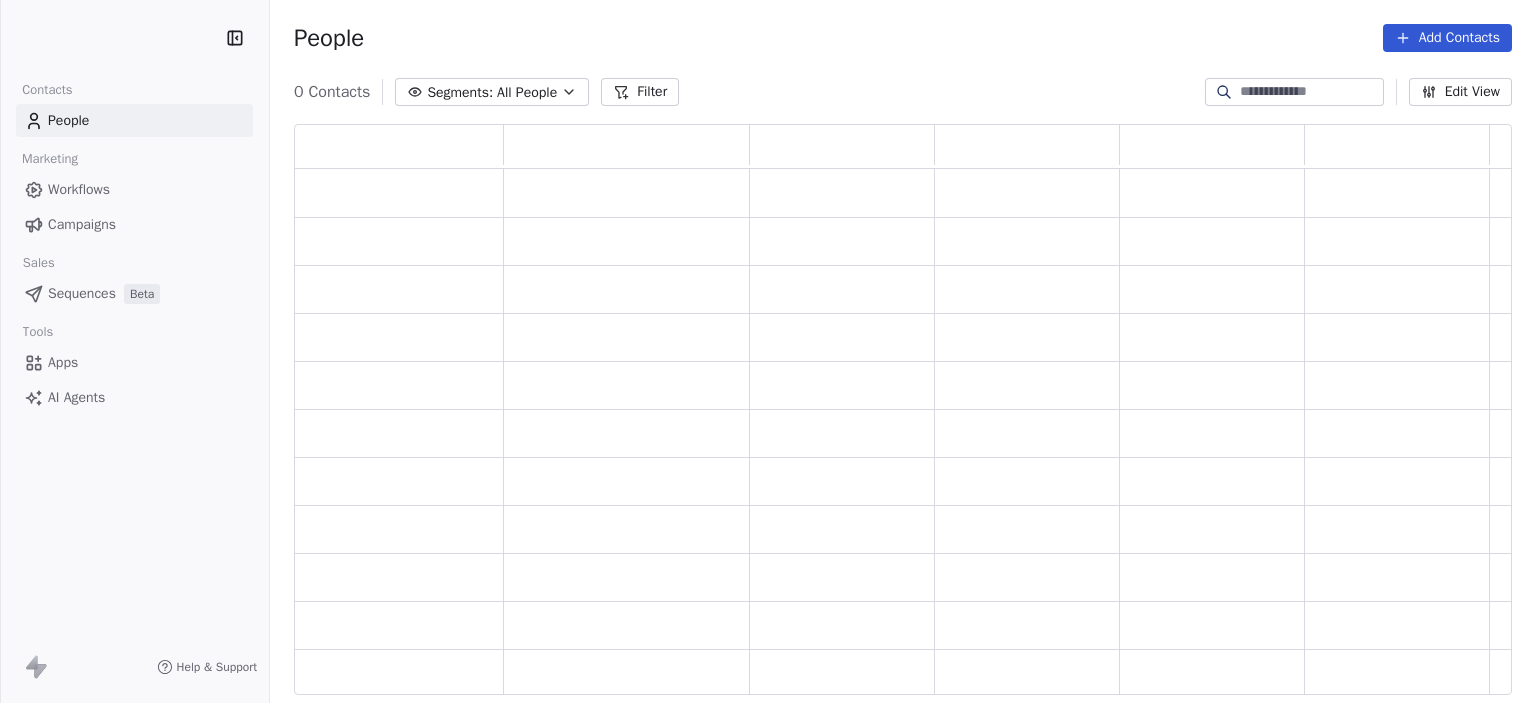 scroll, scrollTop: 0, scrollLeft: 0, axis: both 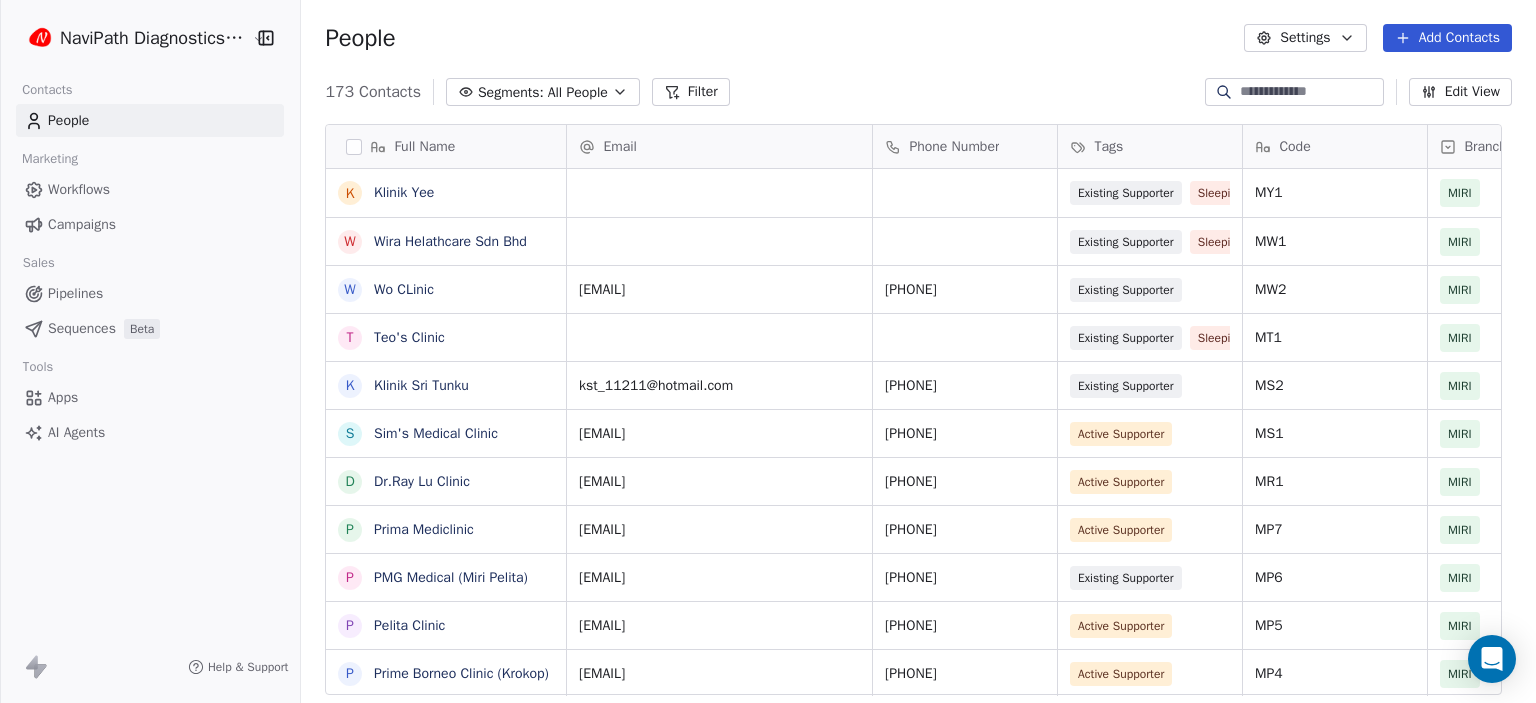 click on "People" at bounding box center (150, 120) 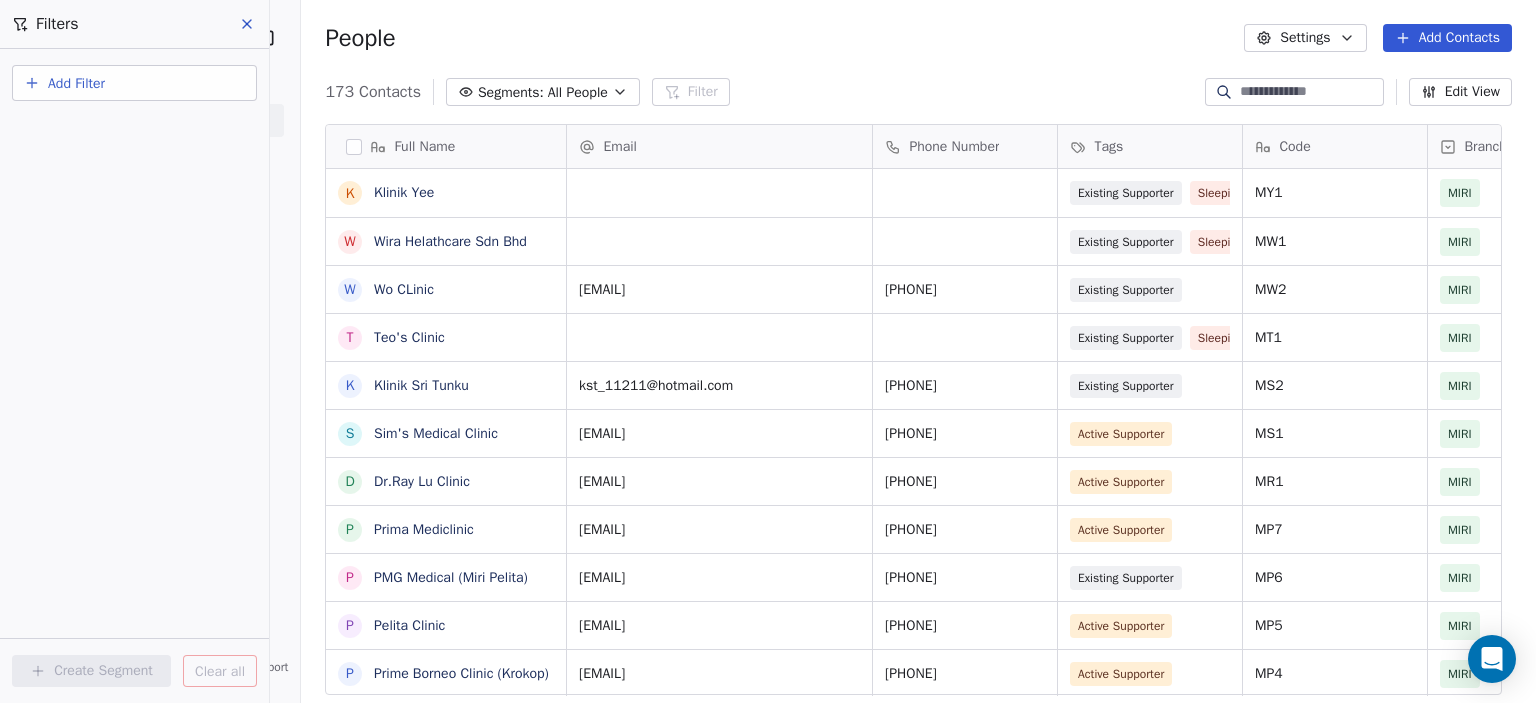 click on "Add Filter" at bounding box center (134, 87) 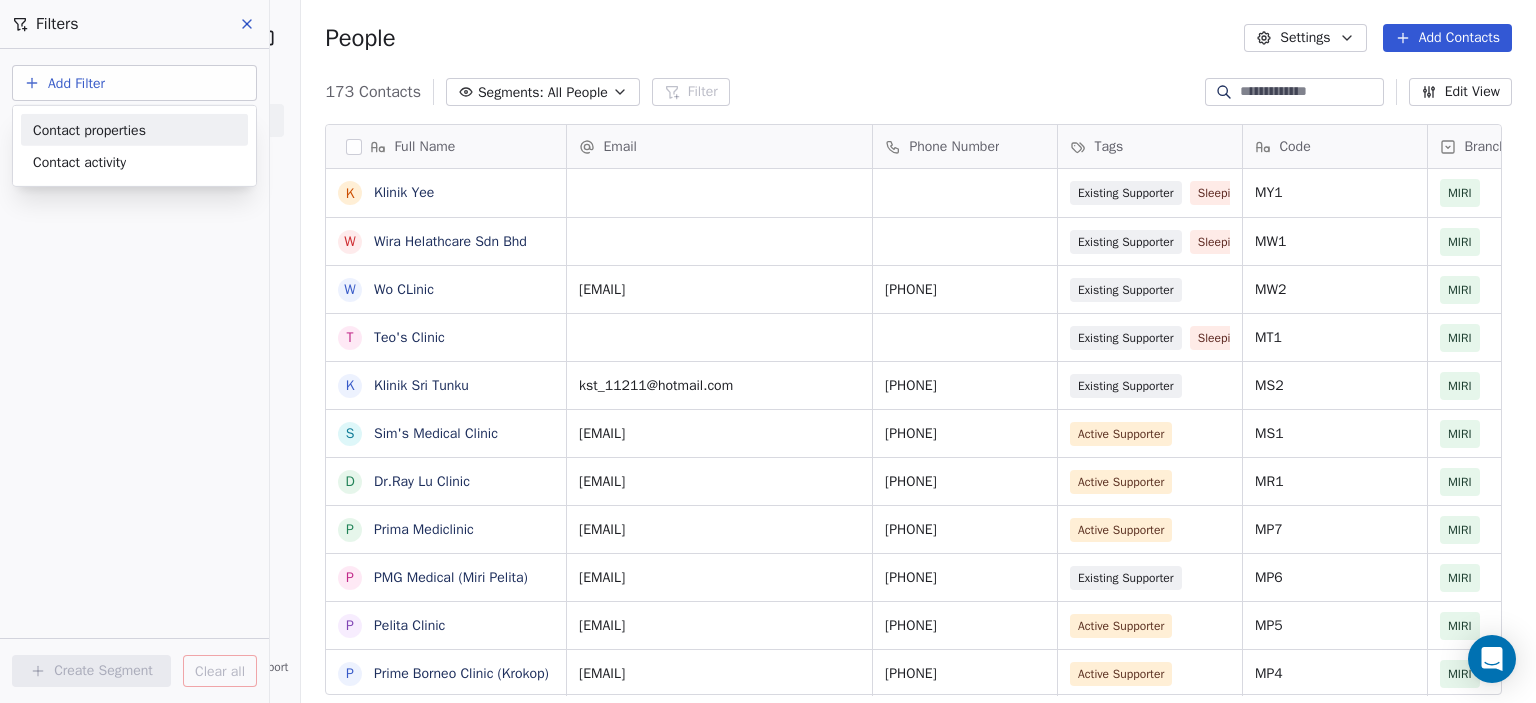 click on "Contact properties" at bounding box center [89, 129] 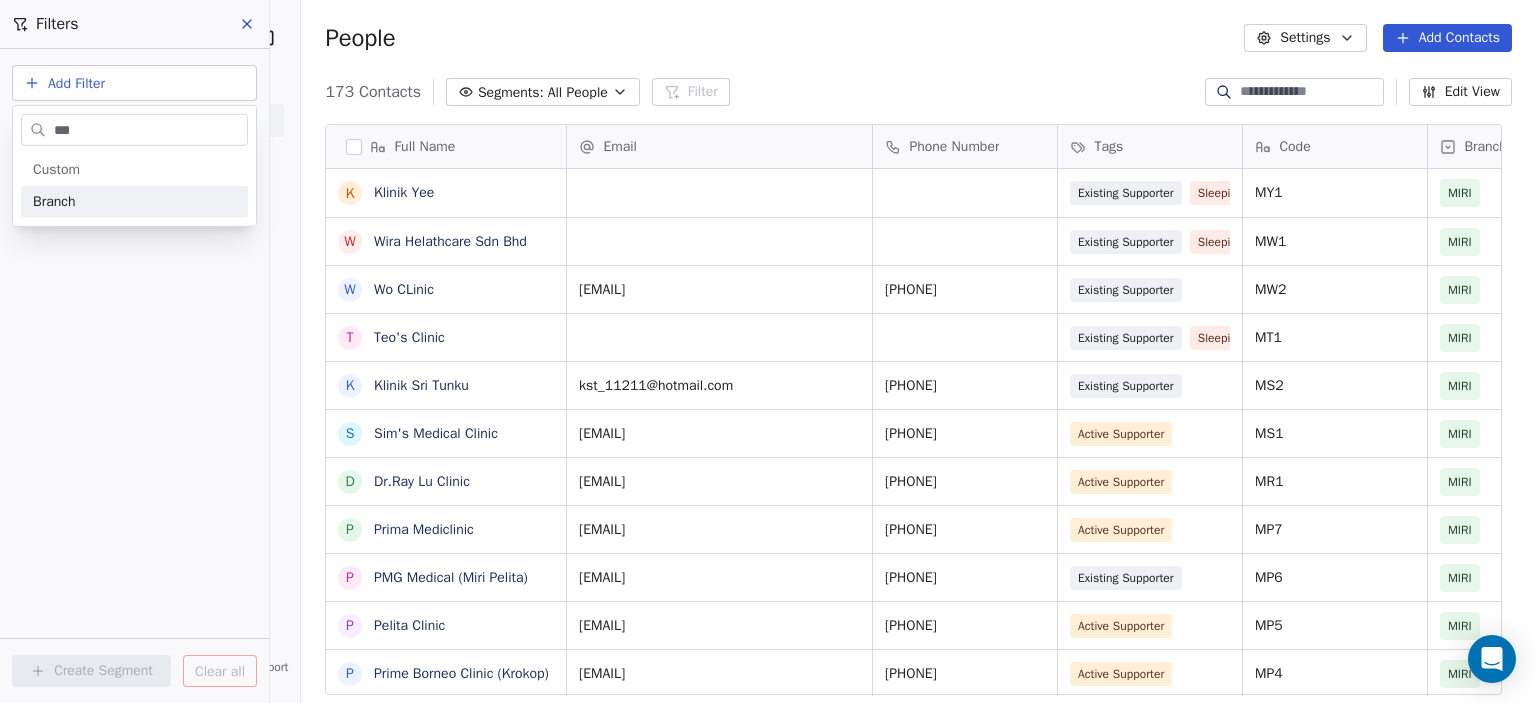 type on "***" 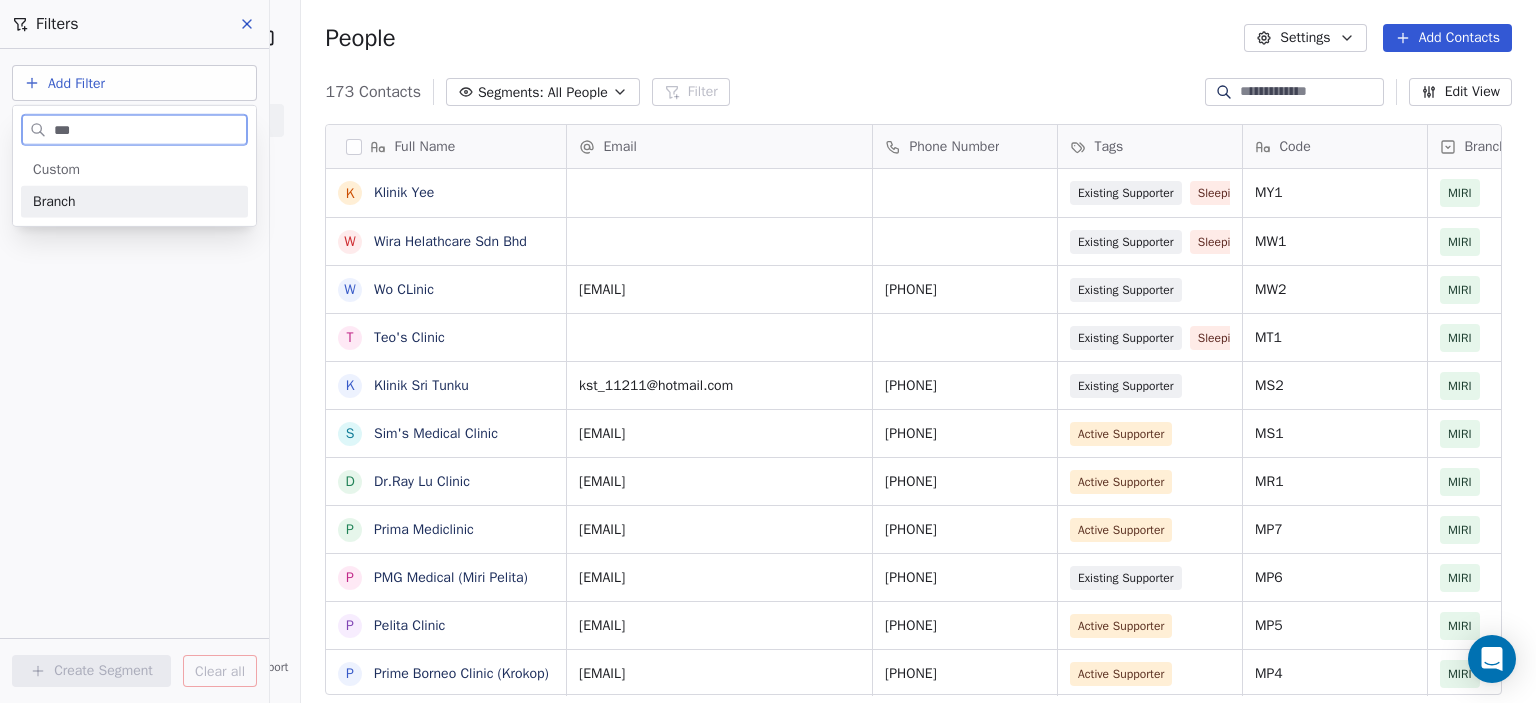 click on "Branch" at bounding box center (54, 202) 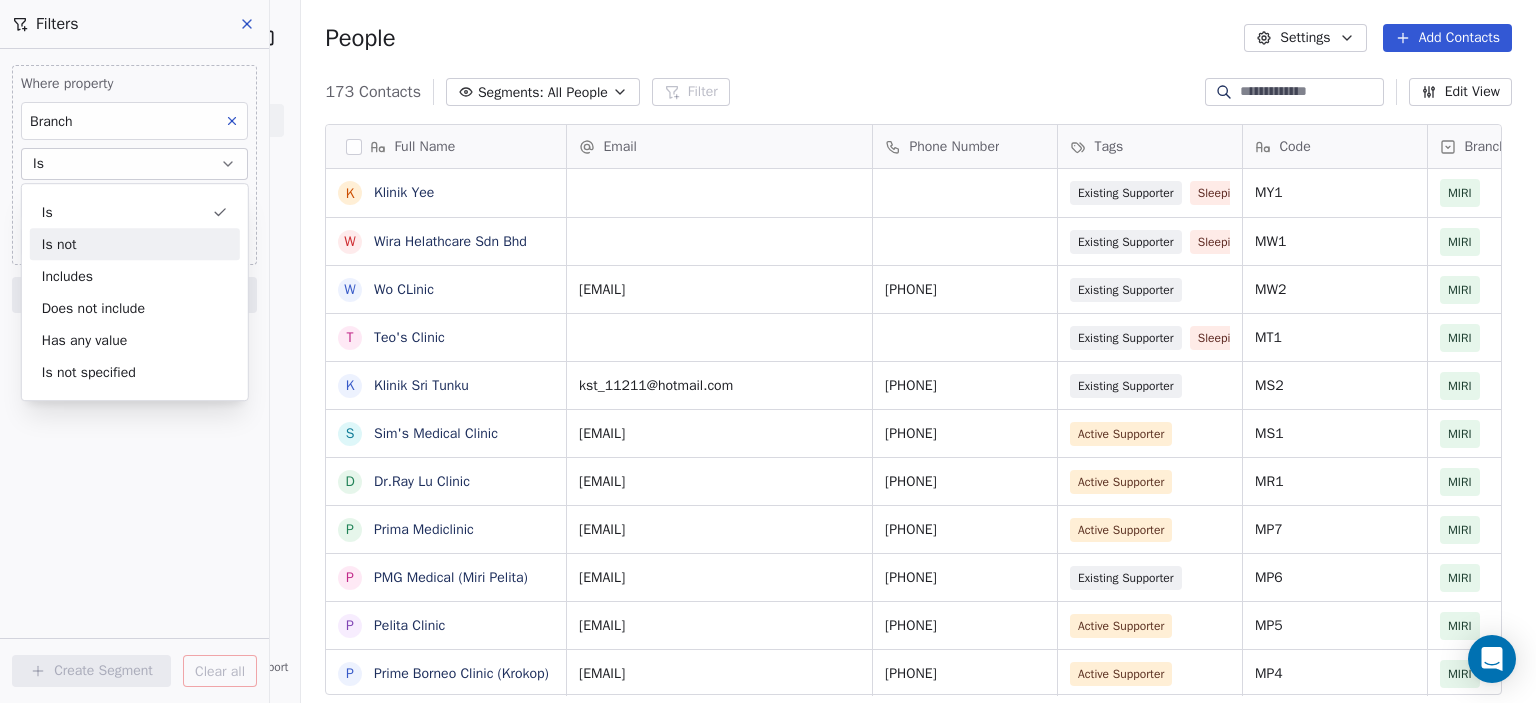 drag, startPoint x: 71, startPoint y: 243, endPoint x: 61, endPoint y: 228, distance: 18.027756 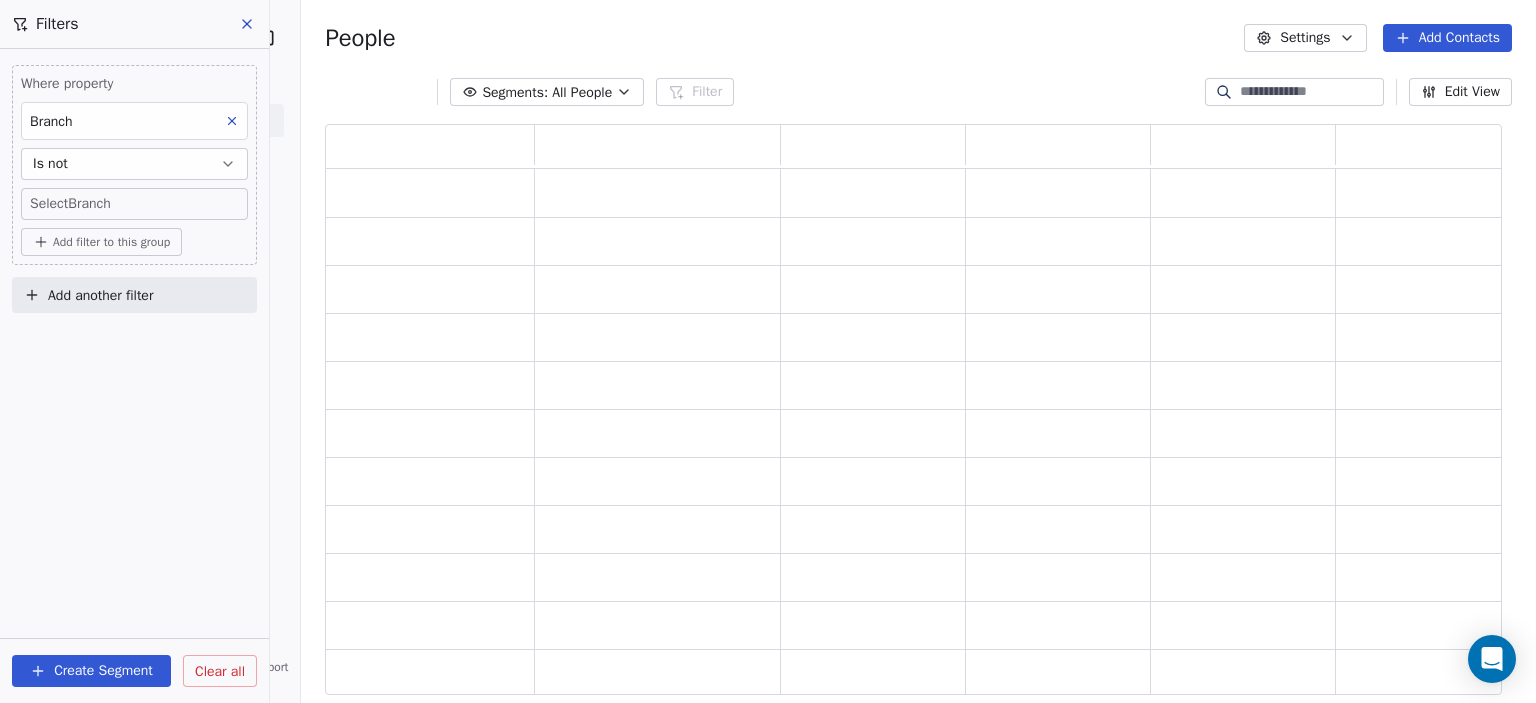 scroll, scrollTop: 16, scrollLeft: 16, axis: both 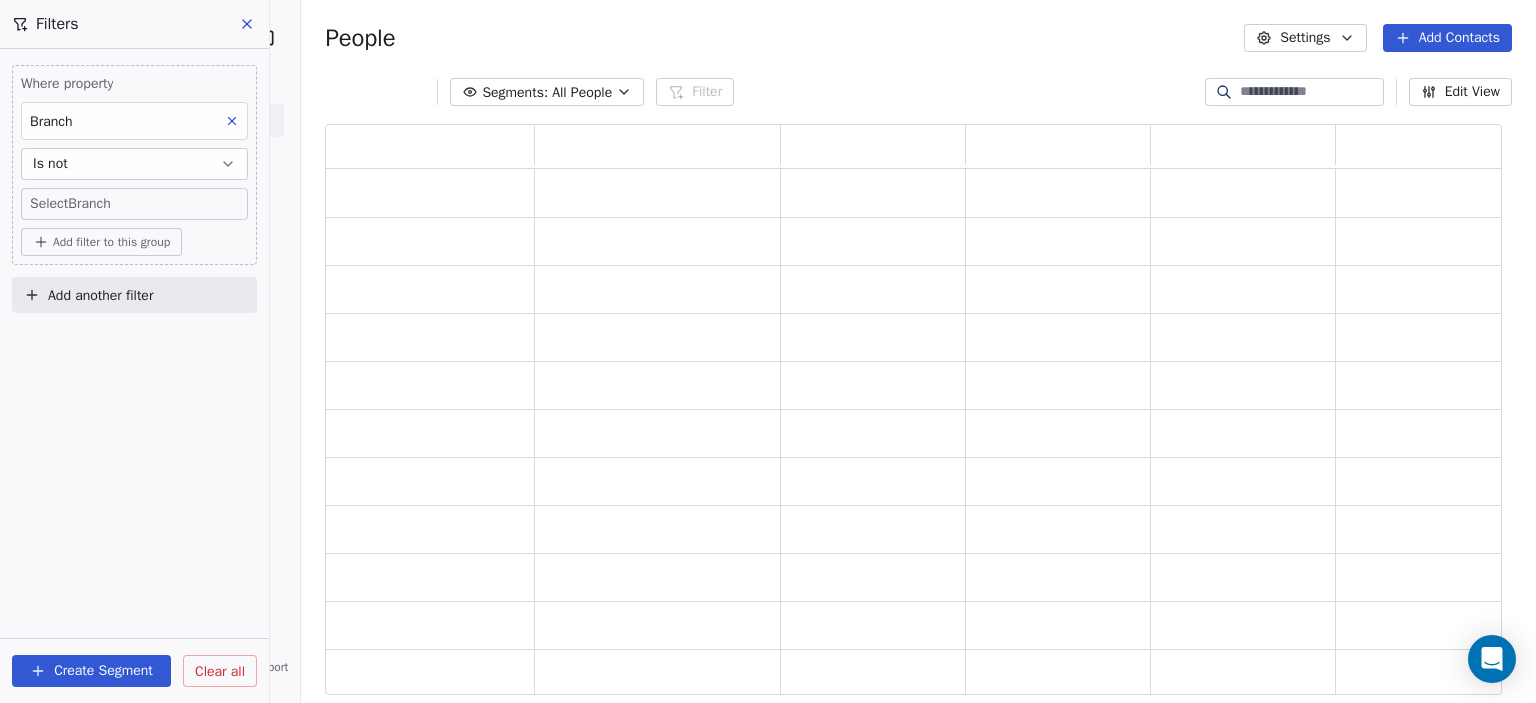 click on "Is not" at bounding box center (134, 164) 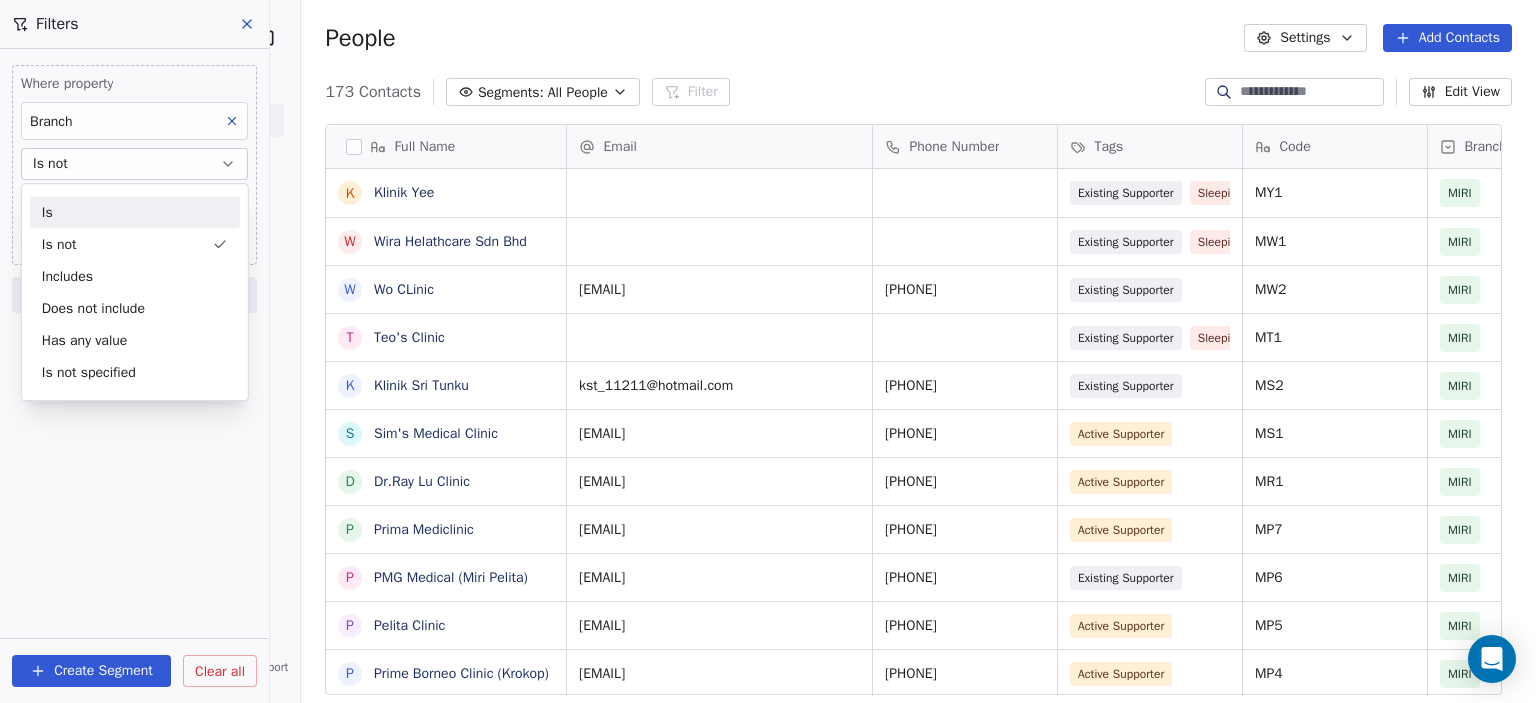 scroll, scrollTop: 16, scrollLeft: 16, axis: both 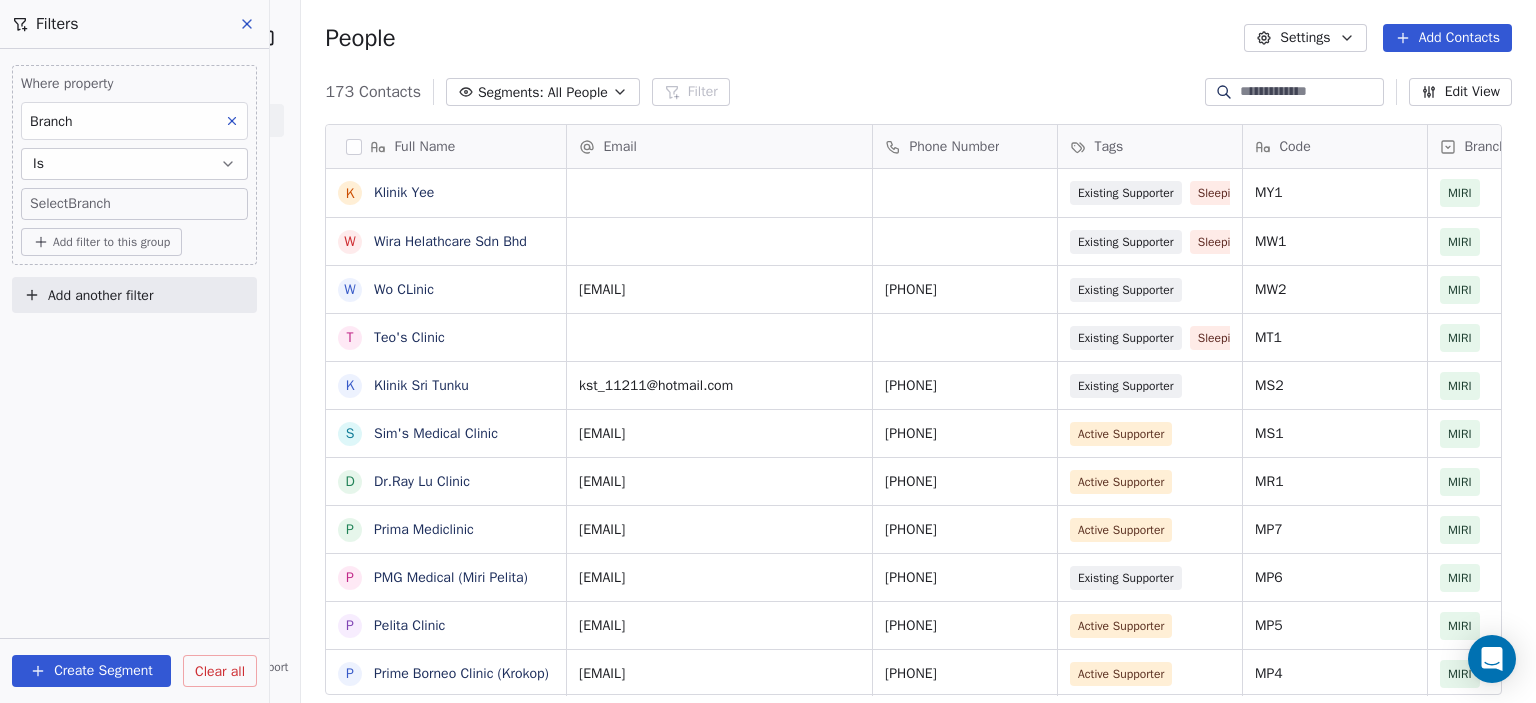 click on "NaviPath Diagnostics Sdn Bhd Contacts People Marketing Workflows Campaigns Sales Pipelines Sequences Beta Tools Apps AI Agents Help & Support Filters Where property   Branch   Is Select  Branch Add filter to this group Add another filter  Create Segment Clear all People Settings  Add Contacts 173 Contacts Segments: All People Filter  Edit View Tag Add to Sequence Export Full Name K Klinik Yee W Wira Helathcare Sdn Bhd W Wo CLinic T Teo's Clinic K Klinik Sri Tunku S Sim's Medical Clinic D Dr.Ray Lu Clinic P Prima Mediclinic P PMG Medical (Miri Pelita) P Pelita Clinic P Prime Borneo Clinic (Krokop) P PMG Medical (Senadin) P PMG Medical (Morsjaya) P Prime Borneo Clinic (Senadin) K Klinik Ohana K Klinik Dr.Nuing M Miricare Clinic M Miri Medical Clinic M Miri United Healthcare K Klinik Lutong K Klinik Jaya Medik L Lau Clinic G George Medical Clinic K Klinik Desa Indah K Klinik Chan Toh Hang K Klinik Dr.Cheu Sdn Bhd A AMC Clinic K Klinik Asiah Y Yunus Libau Medical K Klinik Yii W Wija Pharmacy Email Phone Number" at bounding box center (768, 1222) 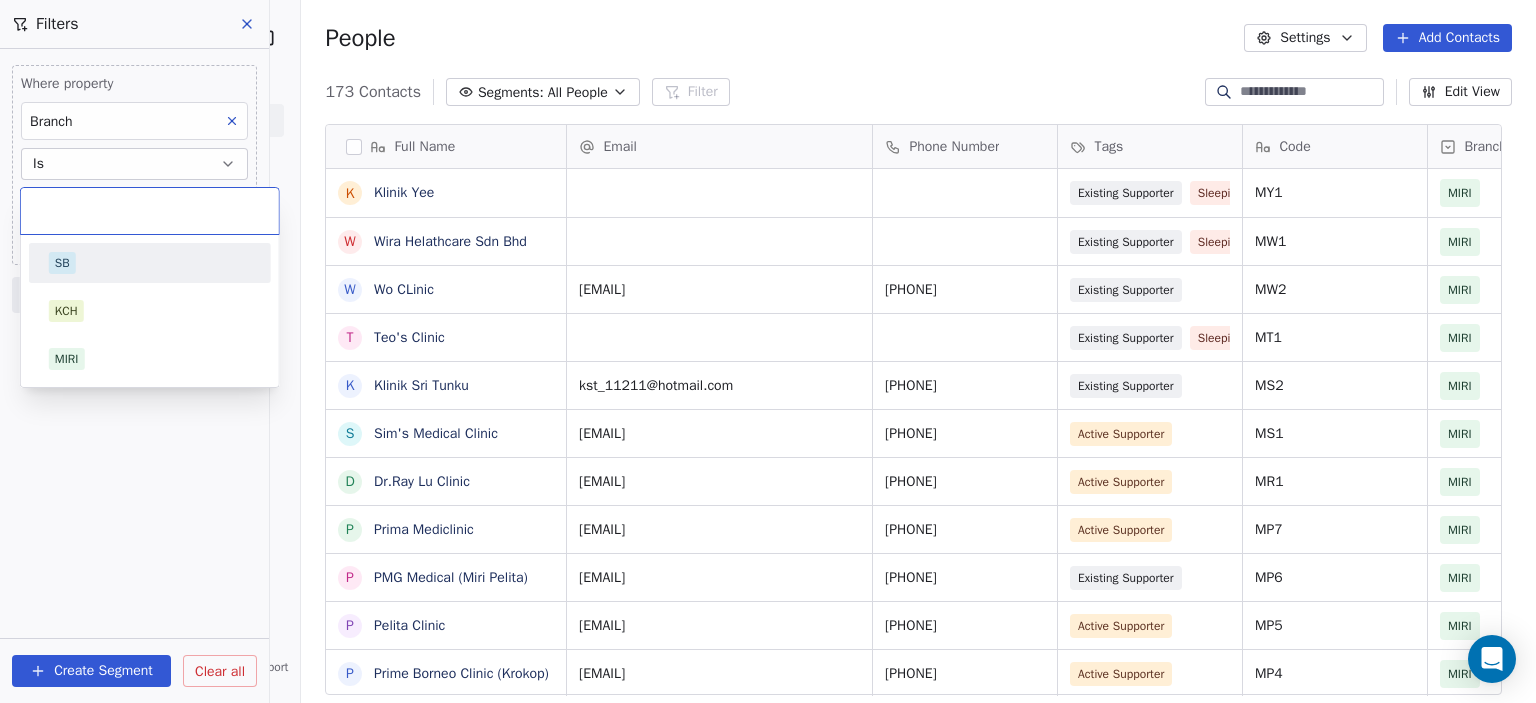 click on "SB" at bounding box center (62, 263) 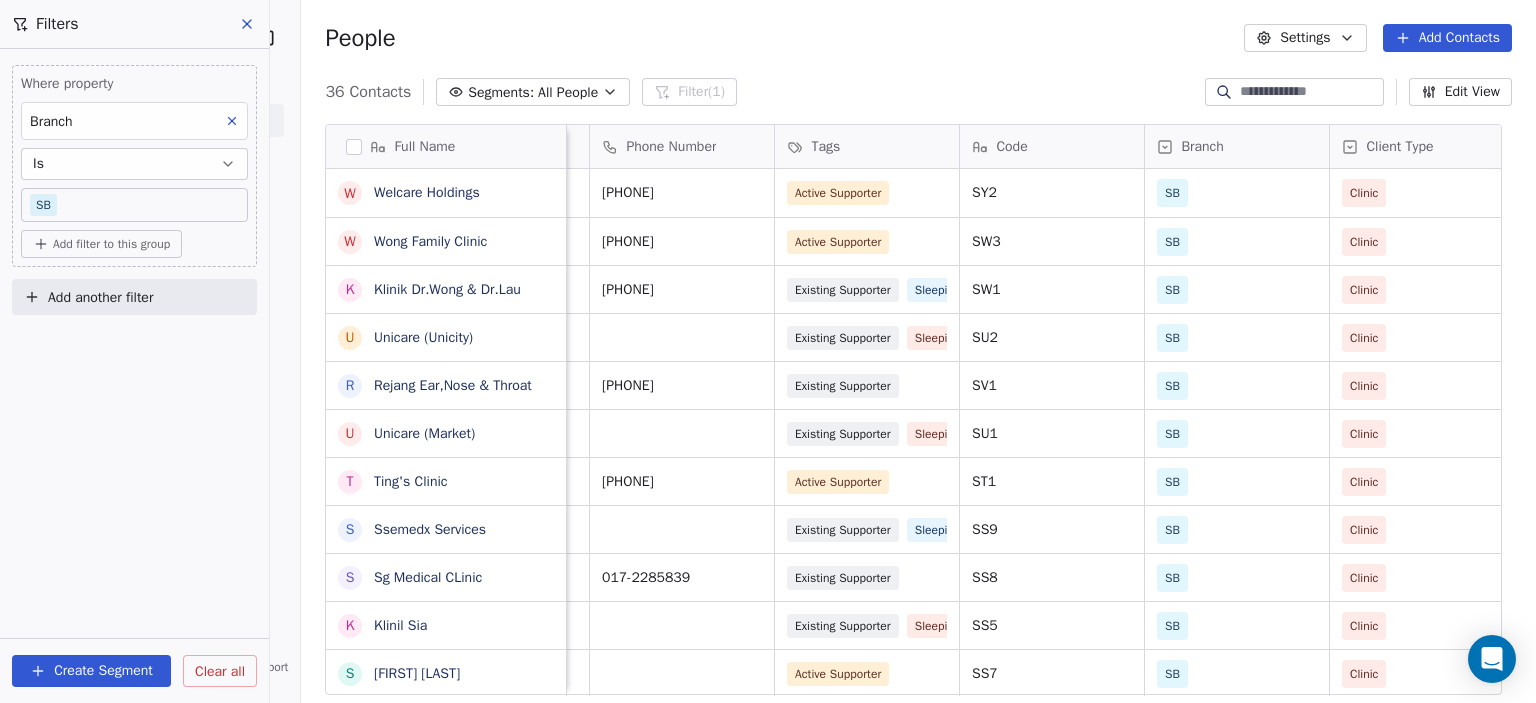 scroll, scrollTop: 0, scrollLeft: 284, axis: horizontal 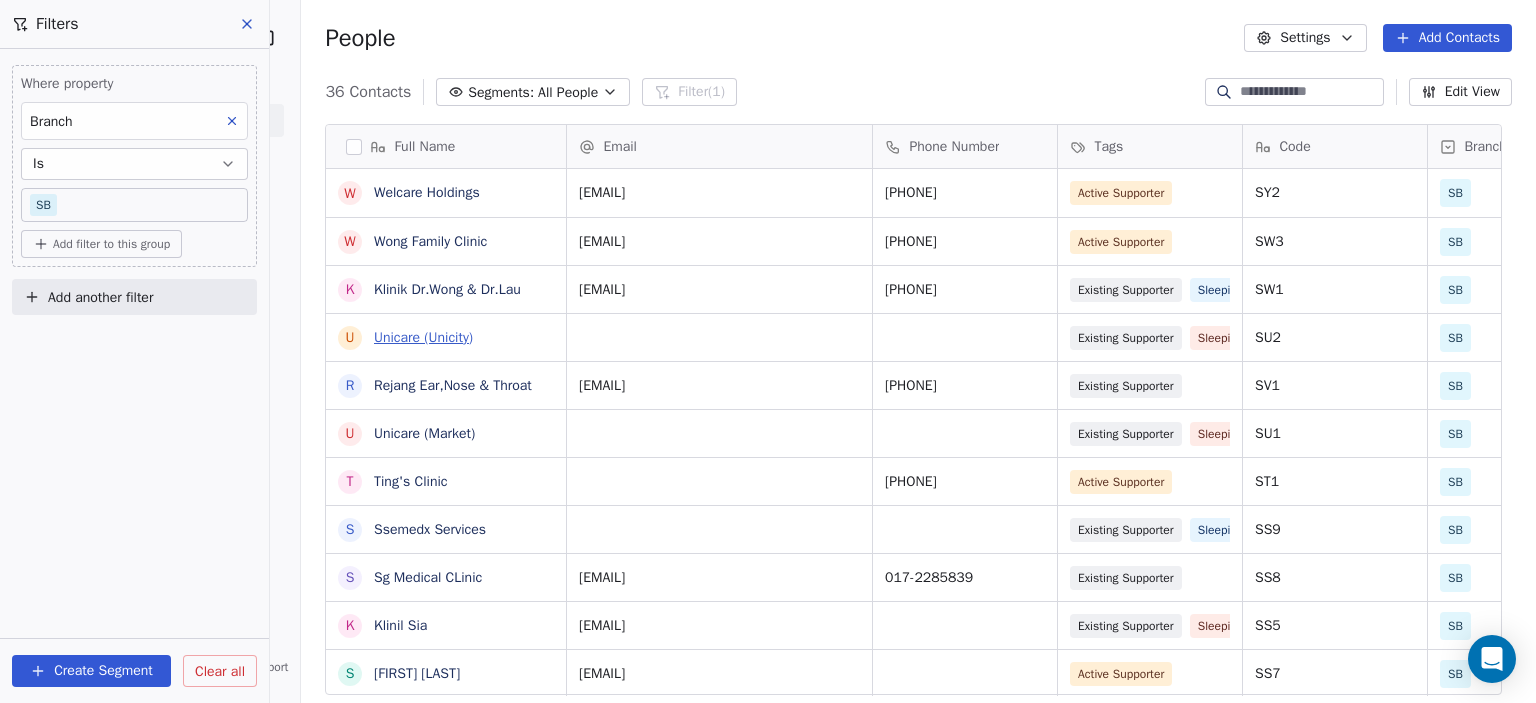 click on "Unicare (Unicity)" at bounding box center [423, 337] 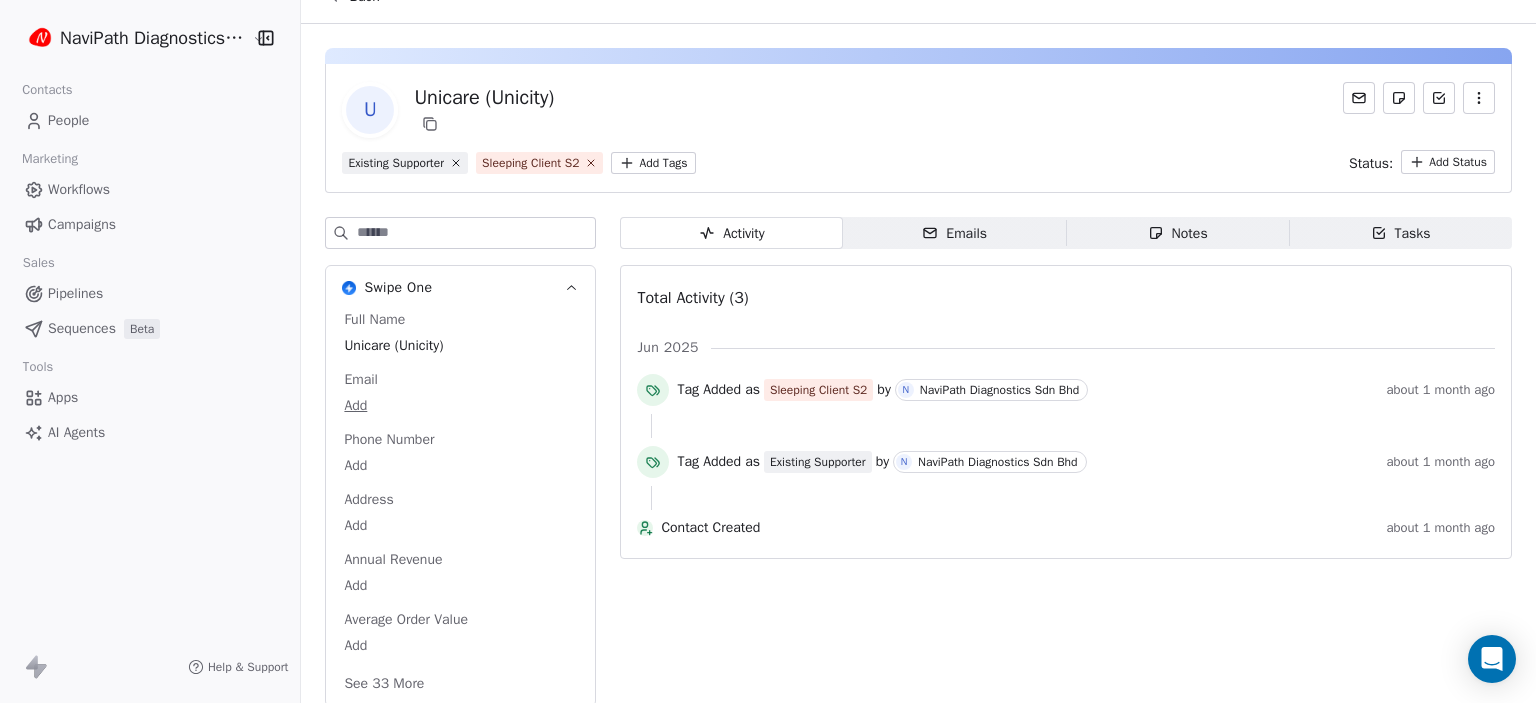 scroll, scrollTop: 44, scrollLeft: 0, axis: vertical 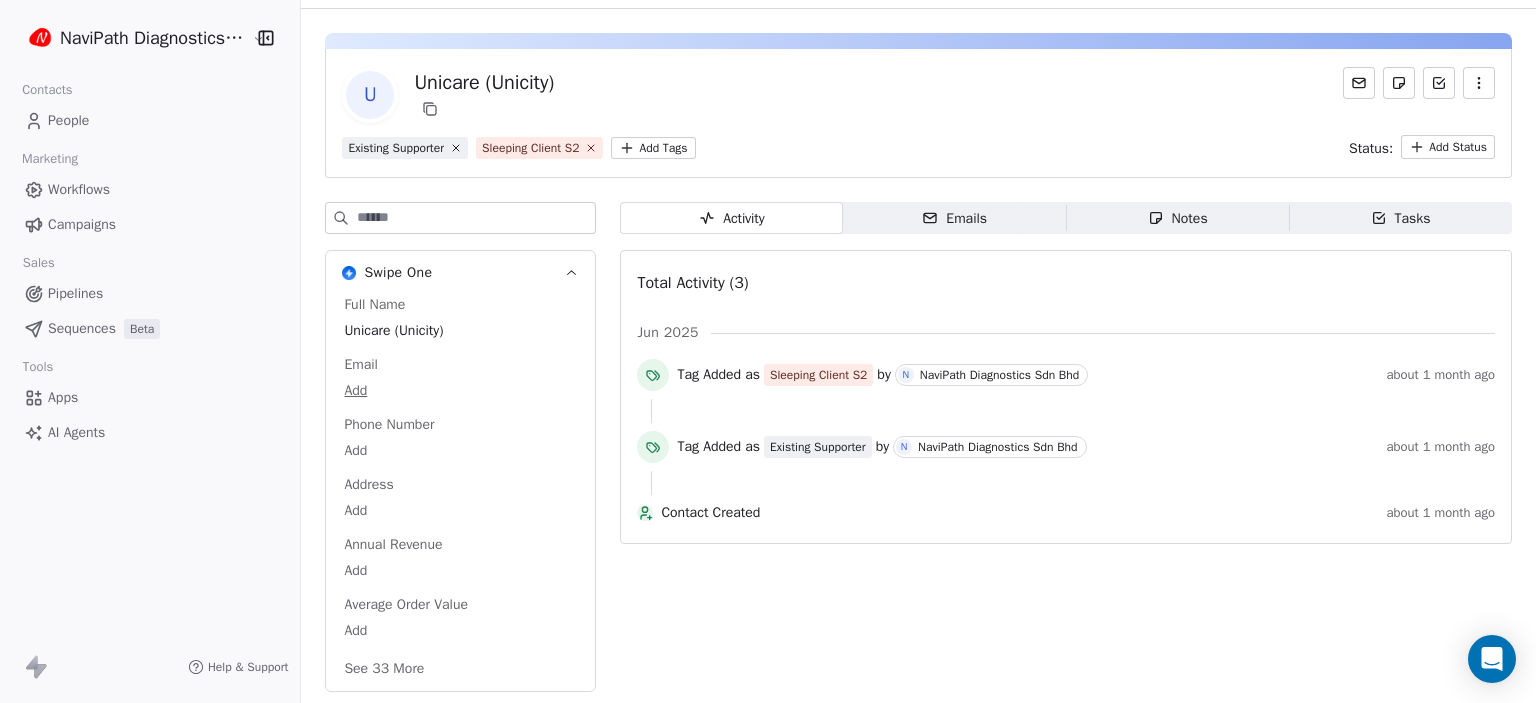 click on "See   33   More" at bounding box center (384, 669) 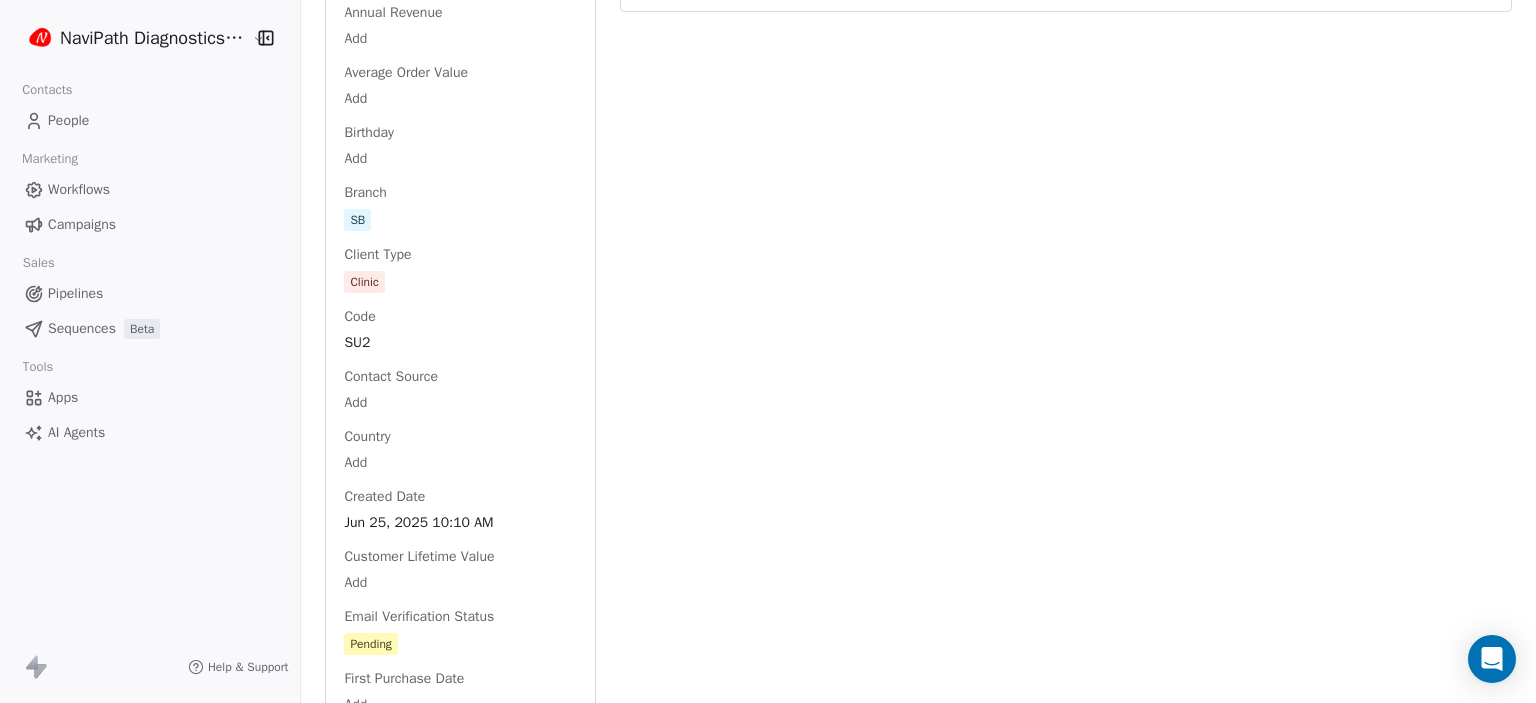 scroll, scrollTop: 644, scrollLeft: 0, axis: vertical 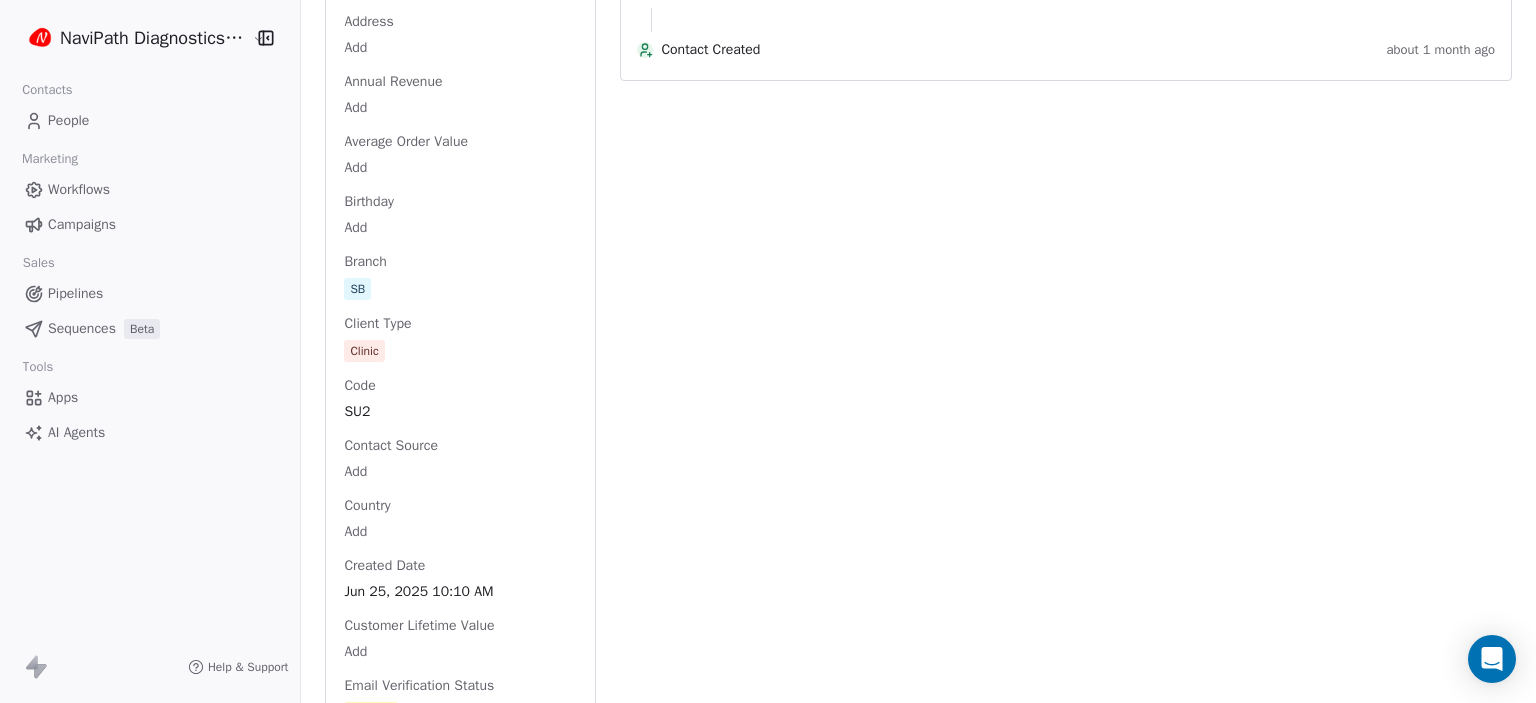 click on "Full Name Unicare (Unicity) Email Add Phone Number Add Address Add Annual Revenue Add Average Order Value Add Birthday Add Branch SB Client Type Clinic Code SU2 Contact Source Add Country Add Created Date Jun 25, 2025 10:10 AM Customer Lifetime Value Add Email Verification Status Pending First Purchase Date Add First Name Unicare Job Title Add Last Abandoned Date Add Last Purchase Date Add Last Activity Date Add Last Name (Unicity) LinkedIn Add Marketing Contact Status Add Email Marketing Consent Subscribed MRR Add Next Billing Date Add NPS Score Add Orders Count Add Subscription Activated Date Add Subscription Cancelled Date Add Subscription Created Date Add Team Size Add Total Spent Add Trial End Date Add Trial Start Date Add Twitter Add Last Updated Date Jun 25, 2025 10:10 AM Website Add" at bounding box center [460, 1000] 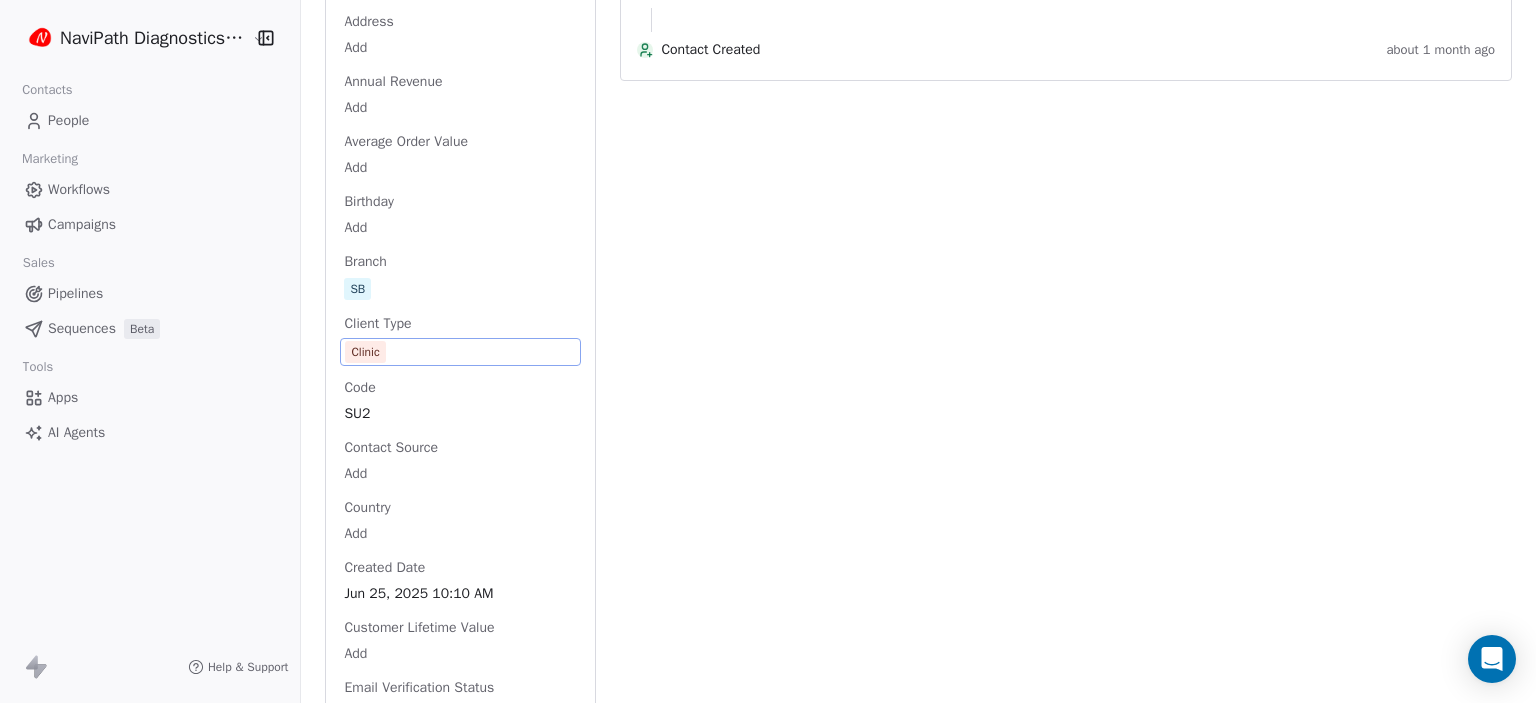 click on "Clinic" at bounding box center [460, 352] 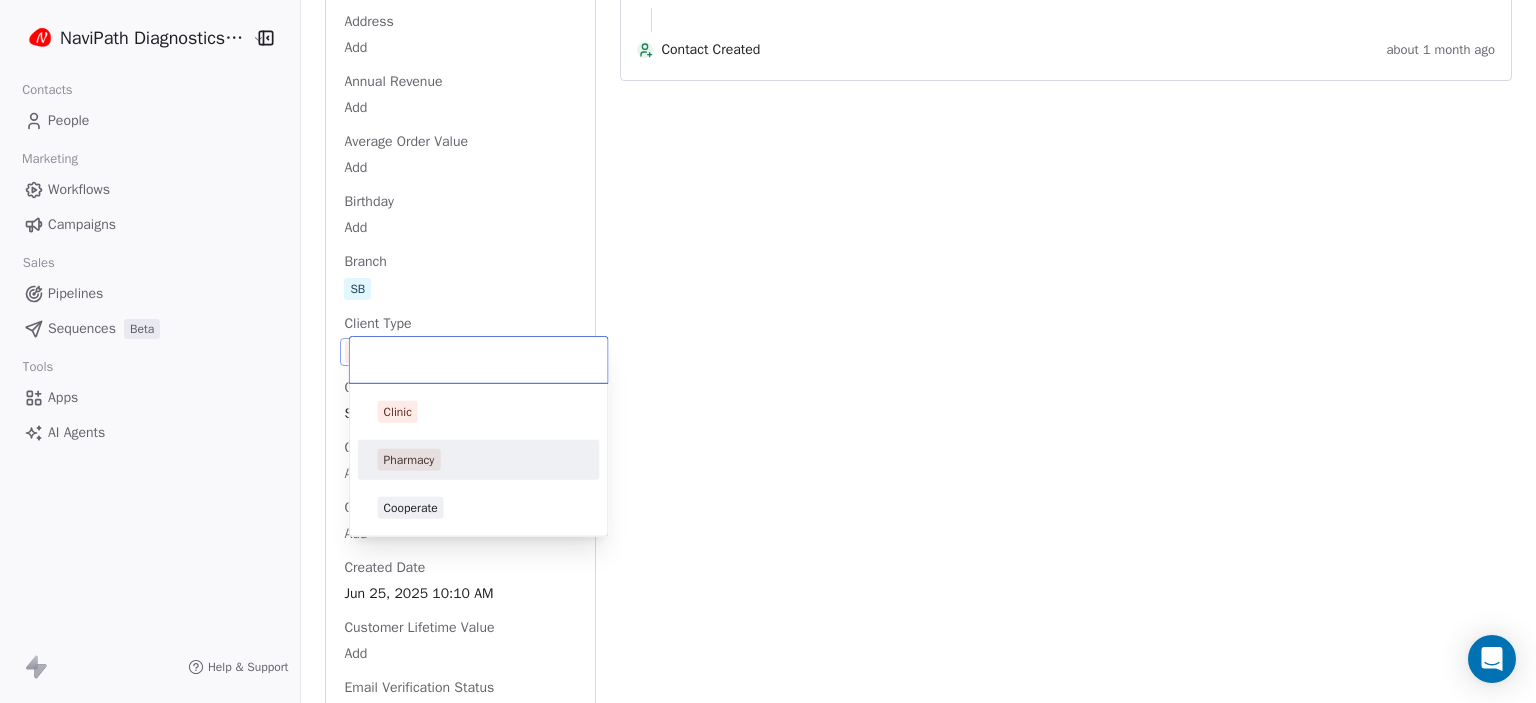click on "Pharmacy" at bounding box center (409, 460) 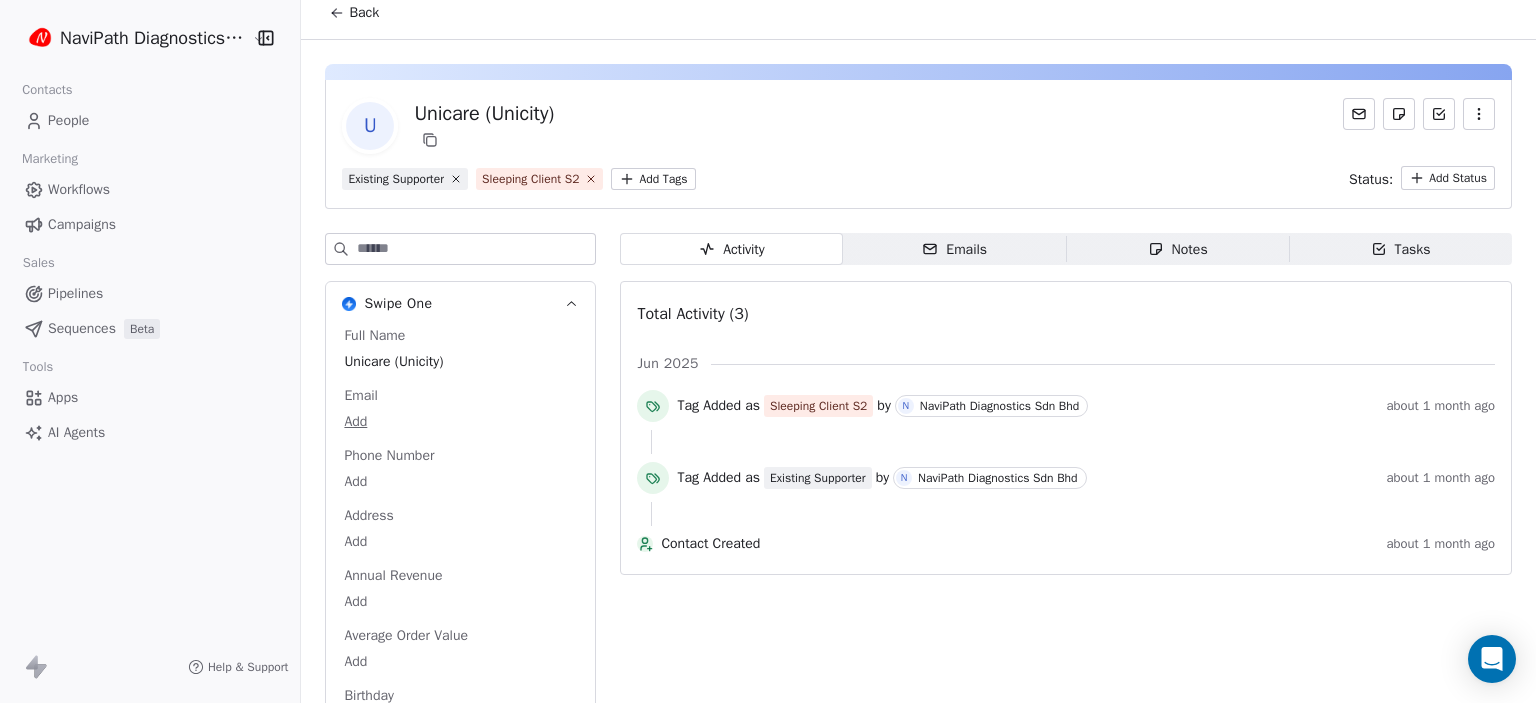 scroll, scrollTop: 0, scrollLeft: 0, axis: both 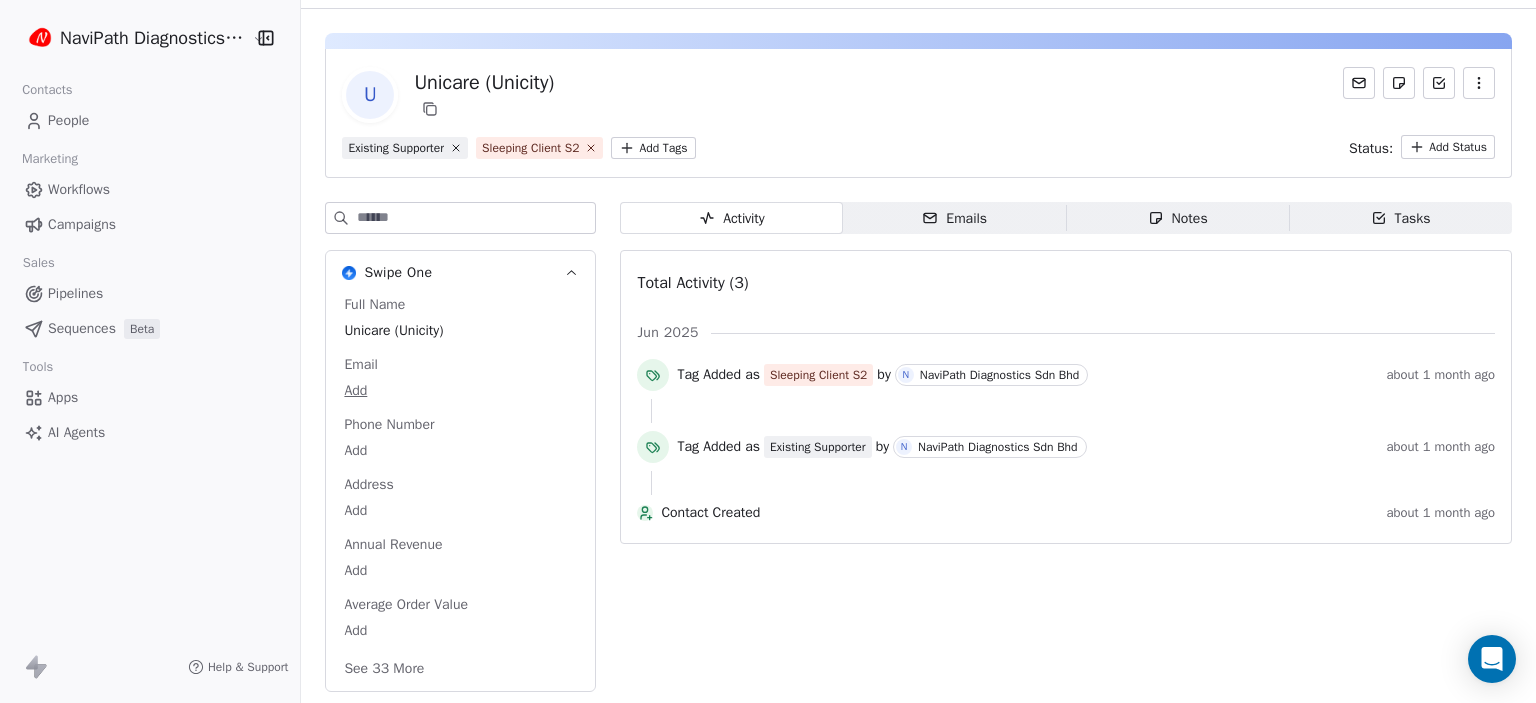 click on "Swipe One Full Name [NAME] Email Add [EMAIL] Phone Number Add Address Add Annual Revenue Add Average Order Value Add See   33   More   Activity Activity Emails Emails   Notes   Notes Tasks Tasks Total Activity (3) Jun 2025 Tag Added as Sleeping Client S2 by N NaviPath Diagnostics Sdn Bhd   about 1 month ago Tag Added as Existing Supporter by N NaviPath Diagnostics Sdn Bhd   about 1 month ago Contact Created   about 1 month ago" at bounding box center (918, 453) 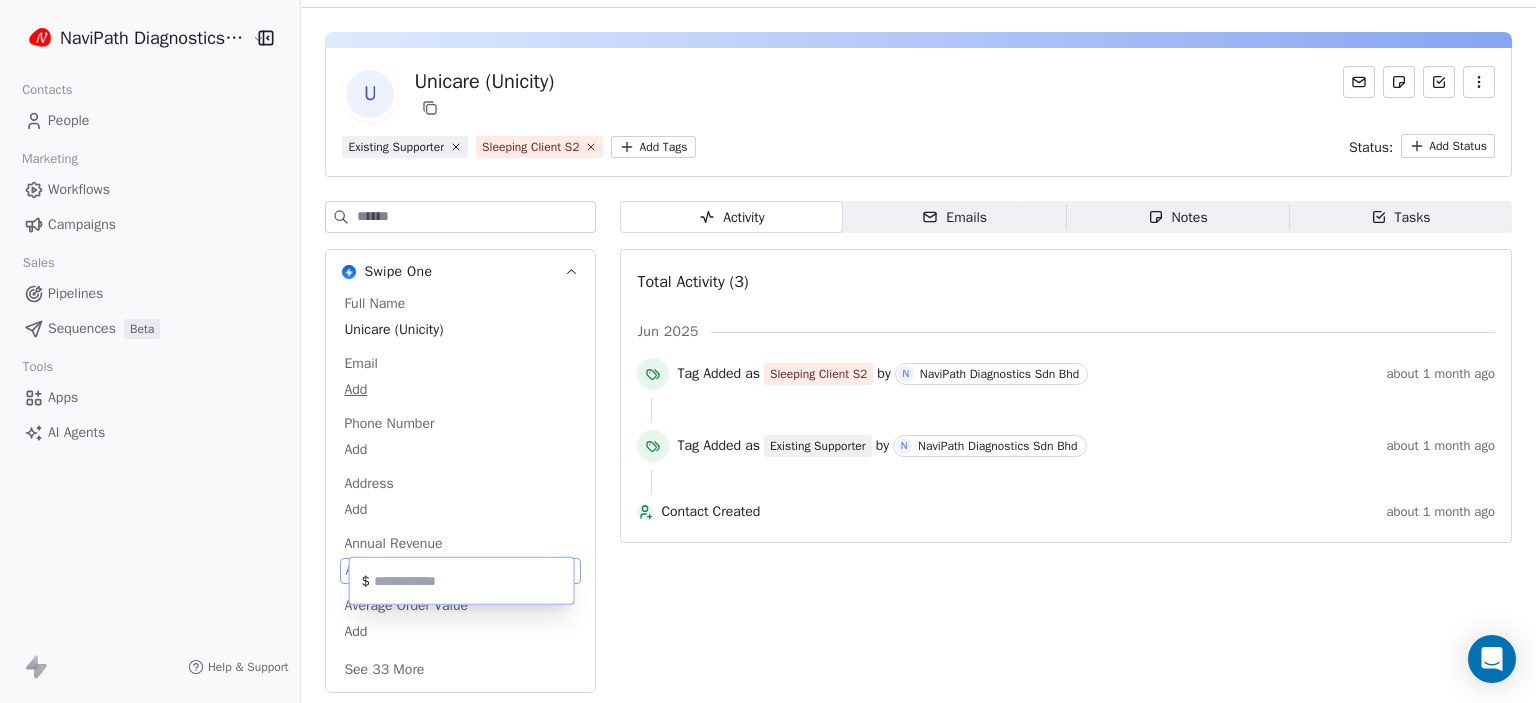 scroll, scrollTop: 44, scrollLeft: 0, axis: vertical 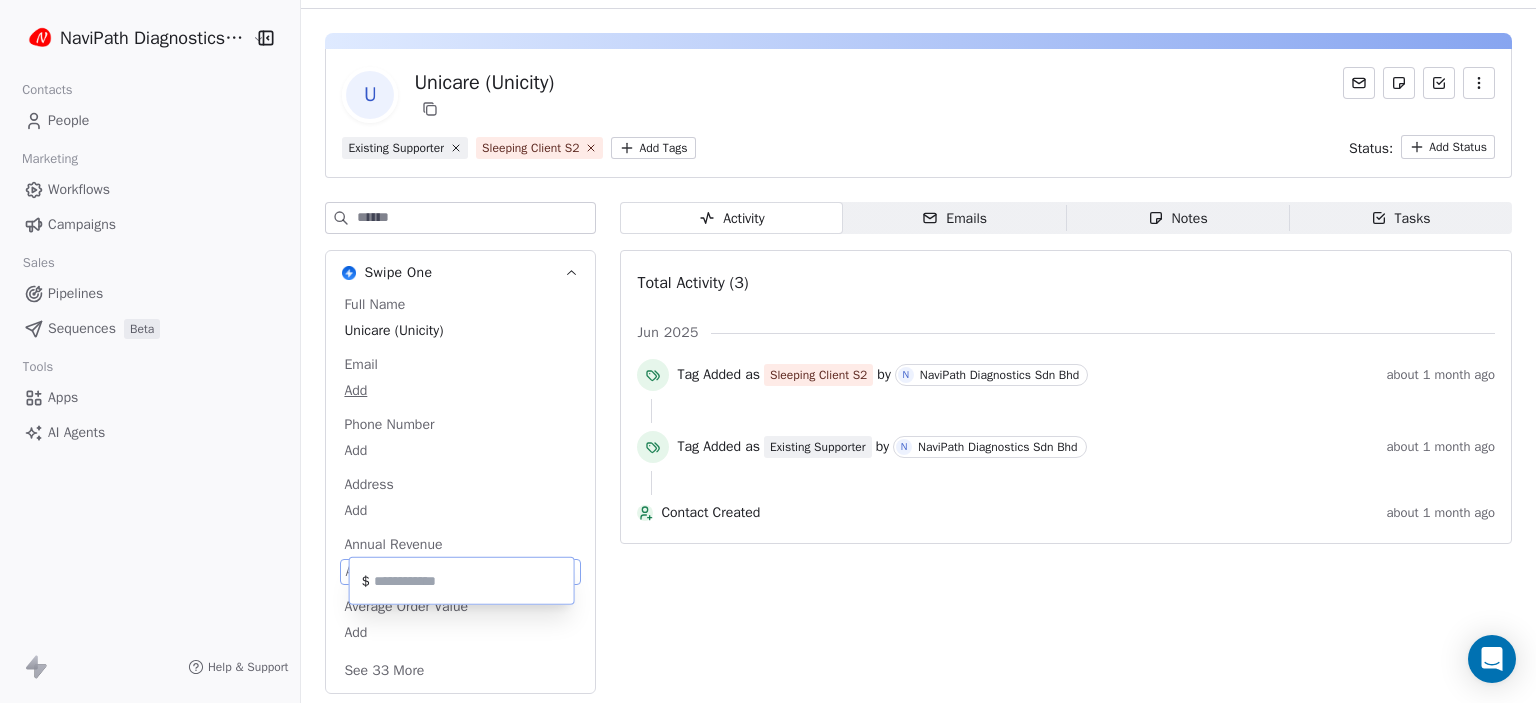 click on "**********" at bounding box center [768, 1222] 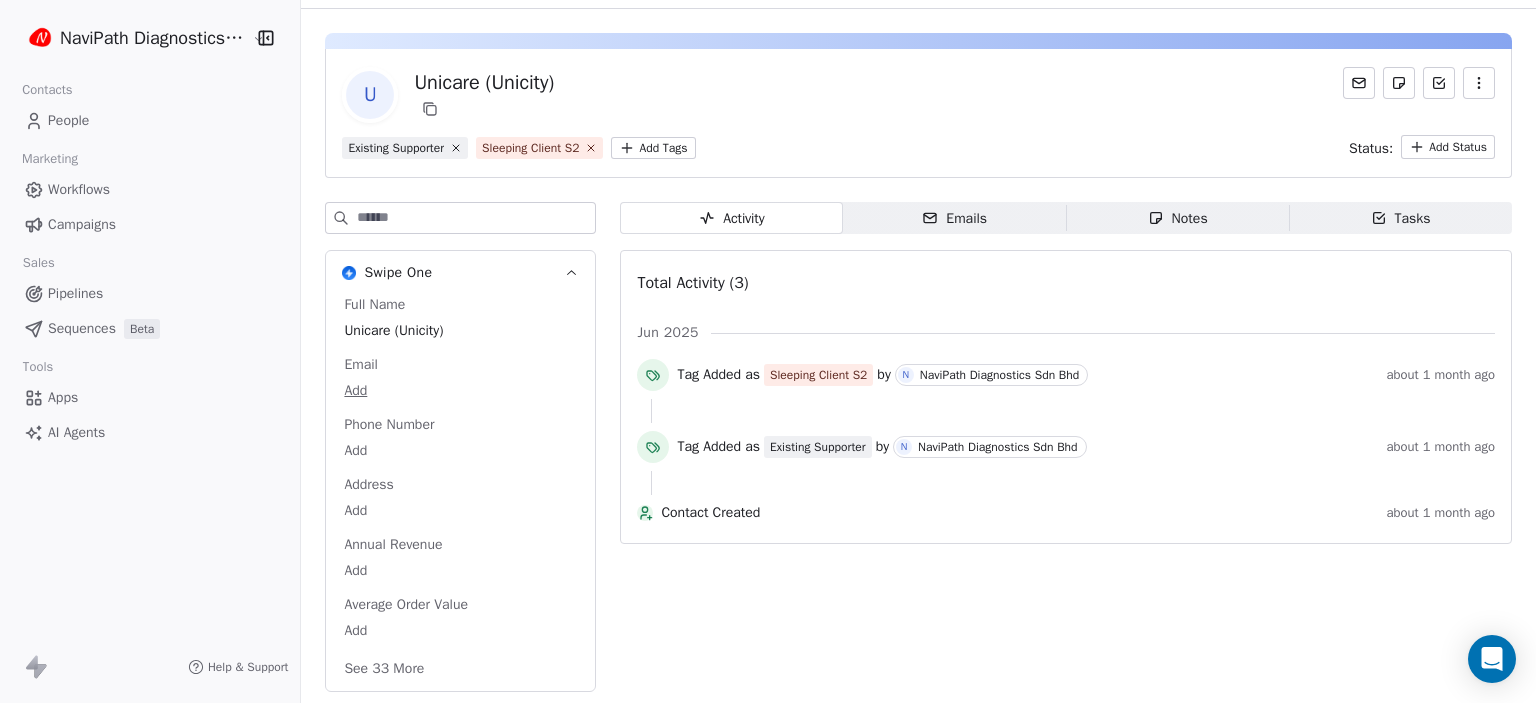 click on "See   33   More" at bounding box center [384, 669] 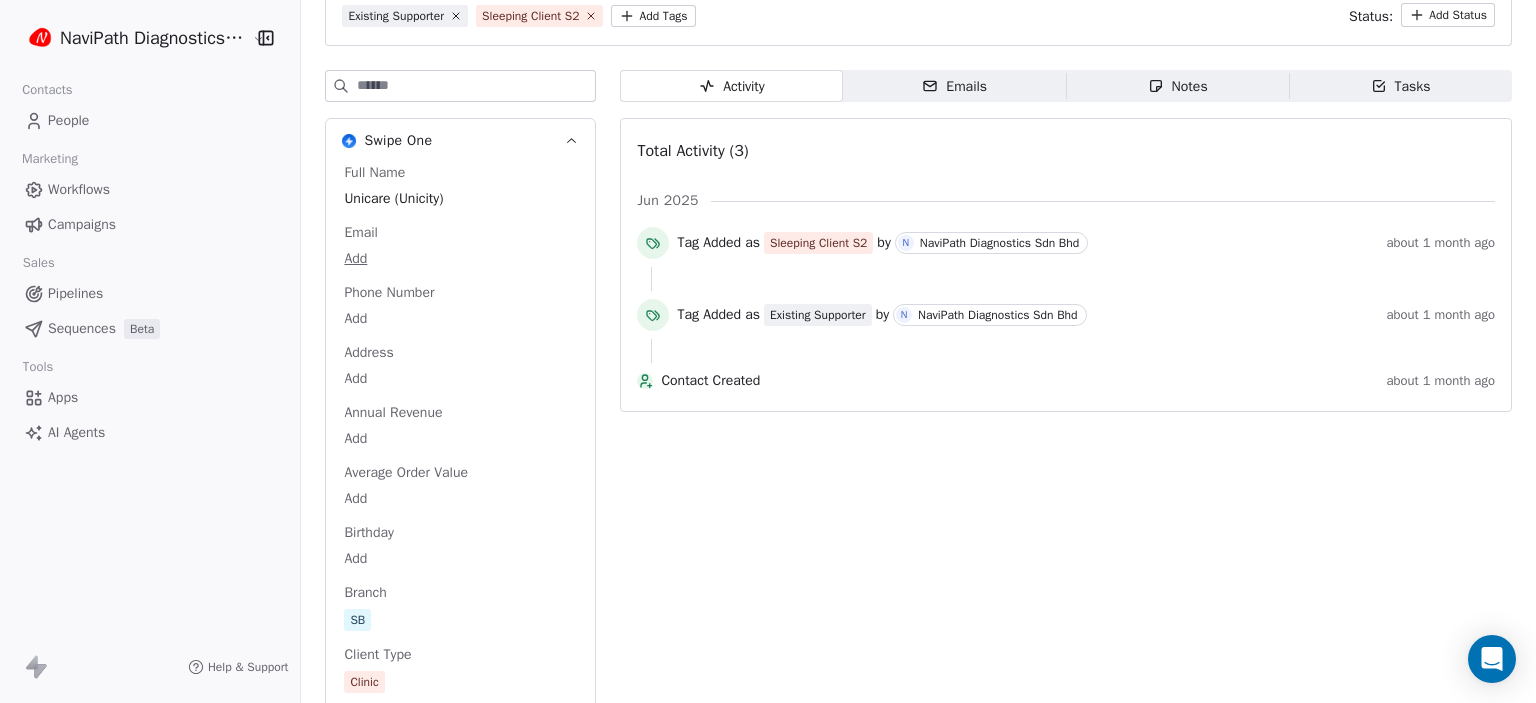 scroll, scrollTop: 444, scrollLeft: 0, axis: vertical 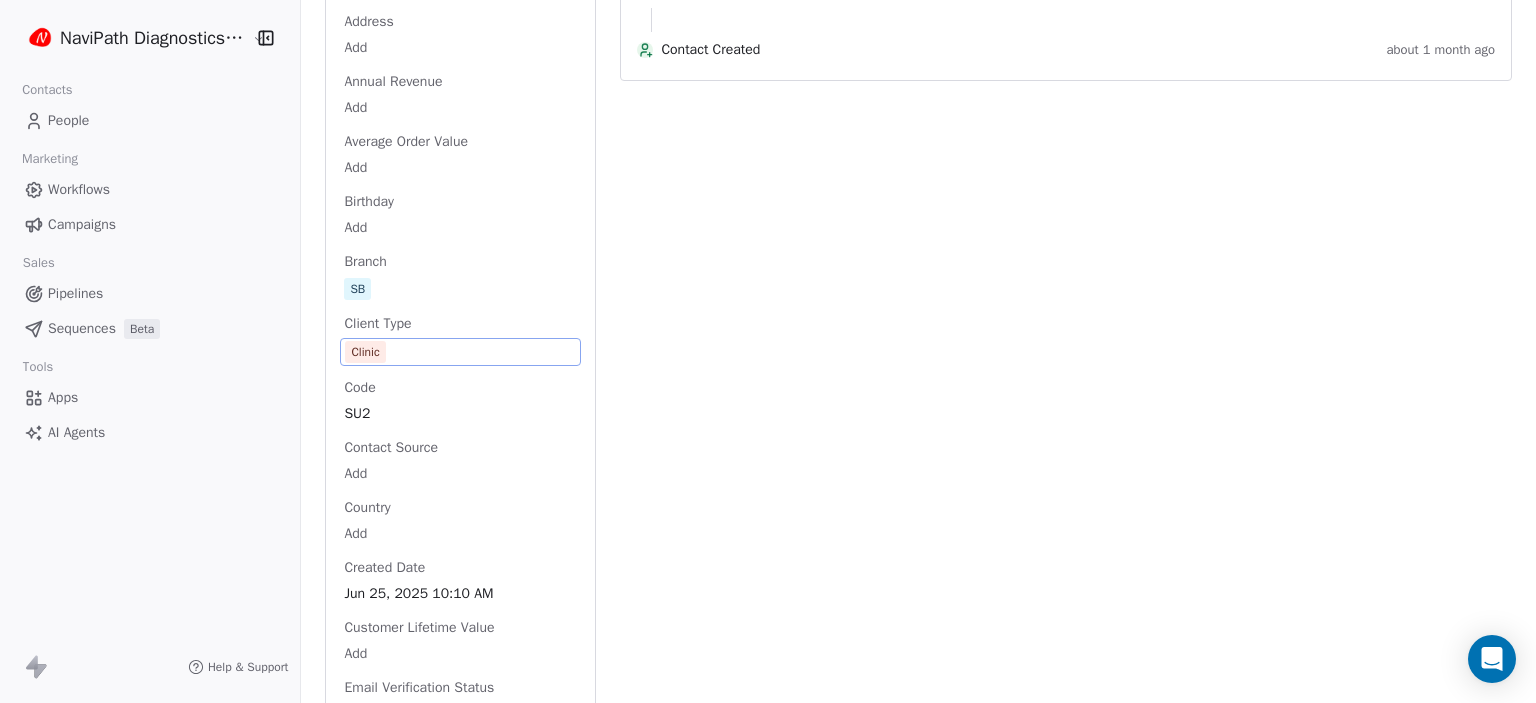 click on "Full Name Unicare (Unicity) Email Add Phone Number Add Address Add Annual Revenue Add Average Order Value Add Birthday Add Branch SB Client Type Clinic Code SU2 Contact Source Add Country Add Created Date Jun 25, 2025 10:10 AM Customer Lifetime Value Add Email Verification Status Pending First Purchase Date Add First Name Unicare Job Title Add Last Abandoned Date Add Last Purchase Date Add Last Activity Date Add Last Name (Unicity) LinkedIn Add Marketing Contact Status Add Email Marketing Consent Subscribed MRR Add Next Billing Date Add NPS Score Add Orders Count Add Subscription Activated Date Add Subscription Cancelled Date Add Subscription Created Date Add Team Size Add Total Spent Add Trial End Date Add Trial Start Date Add Twitter Add Last Updated Date Jun 25, 2025 10:10 AM Website Add" at bounding box center [460, 1001] 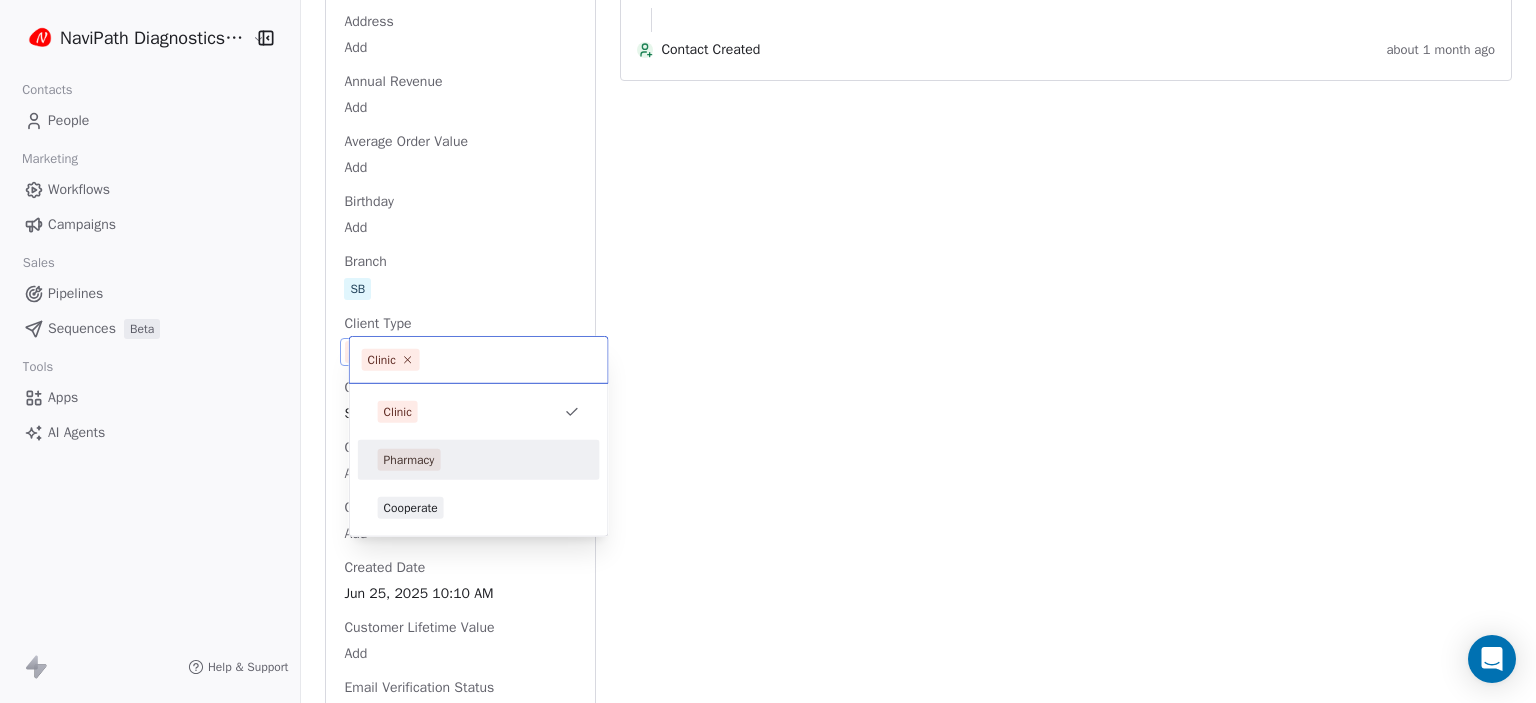 click on "Pharmacy" at bounding box center (409, 460) 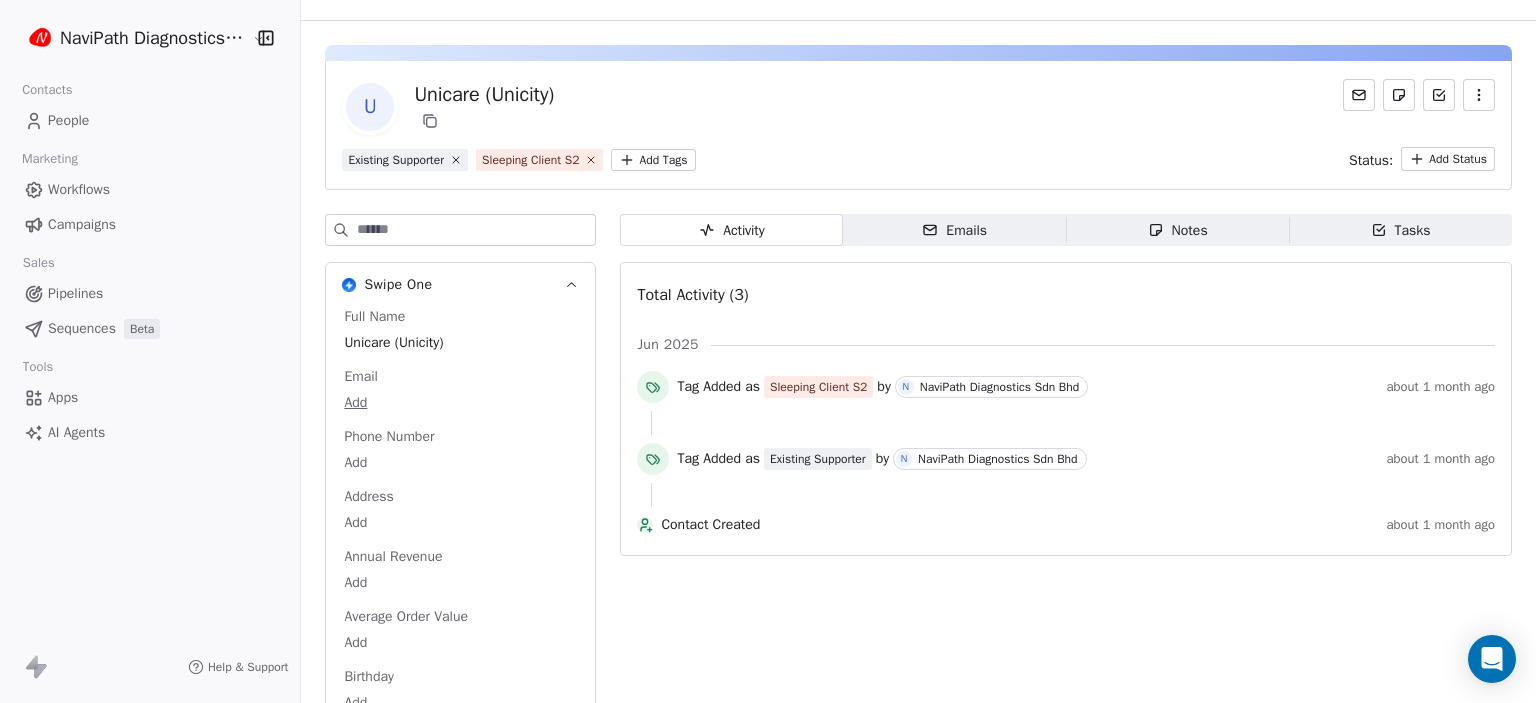 scroll, scrollTop: 0, scrollLeft: 0, axis: both 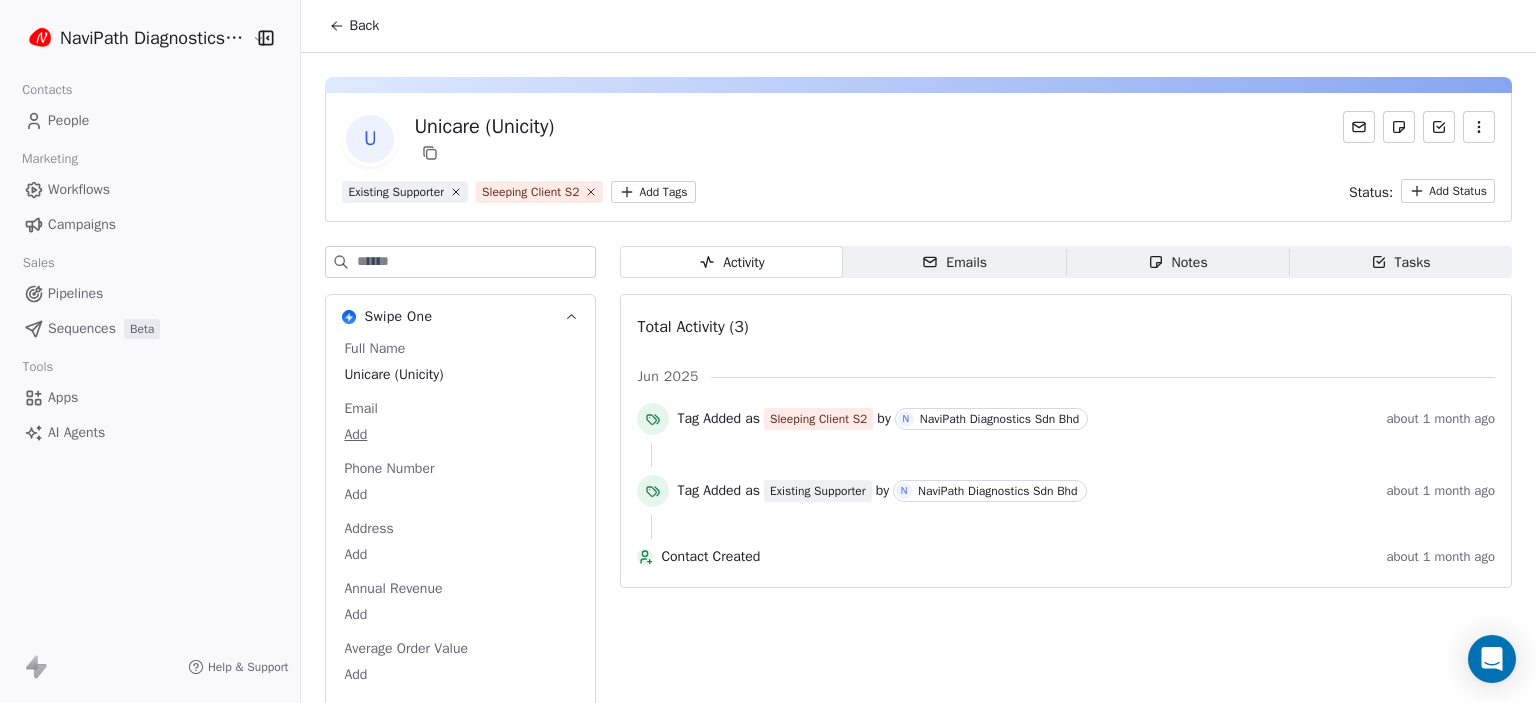 click 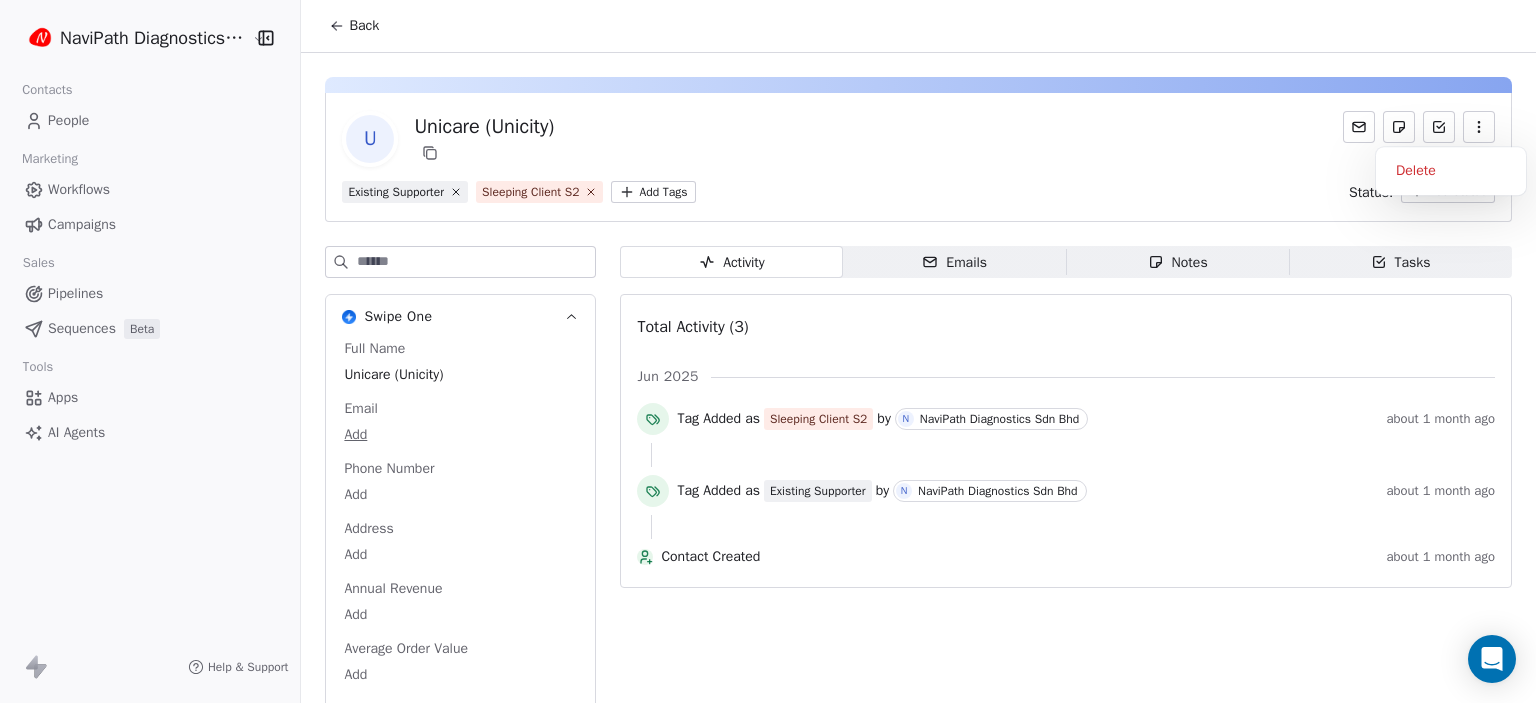 click 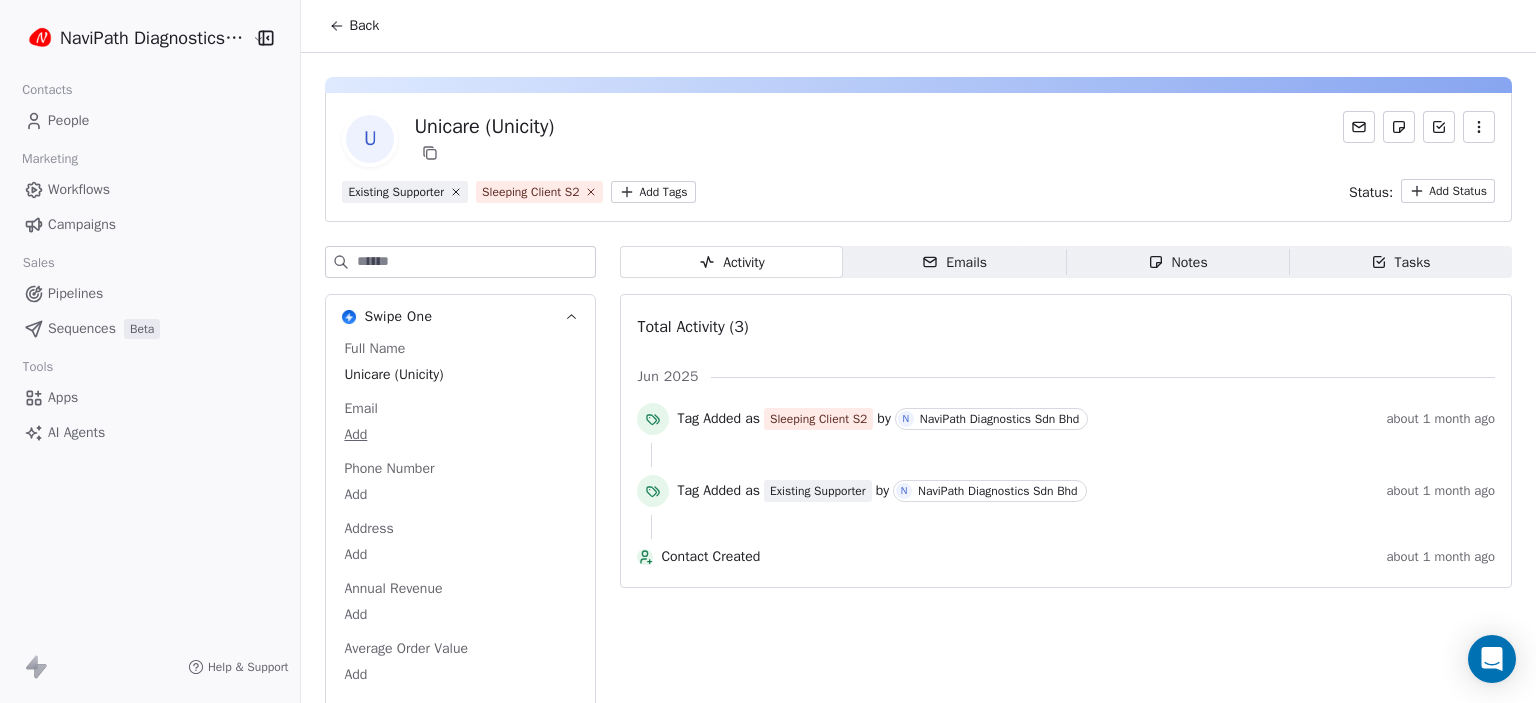 click on "Emails" at bounding box center (954, 262) 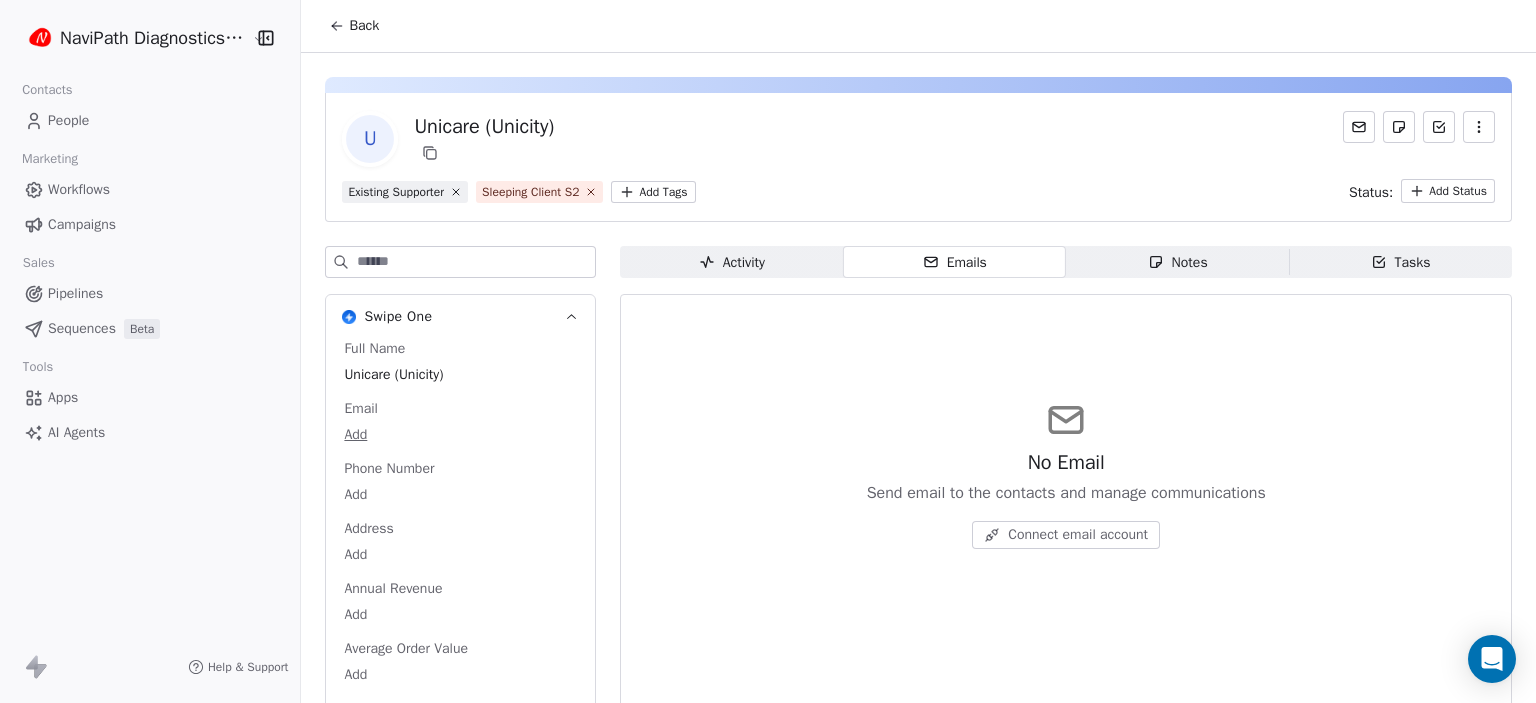 click on "Notes   Notes" at bounding box center (1177, 262) 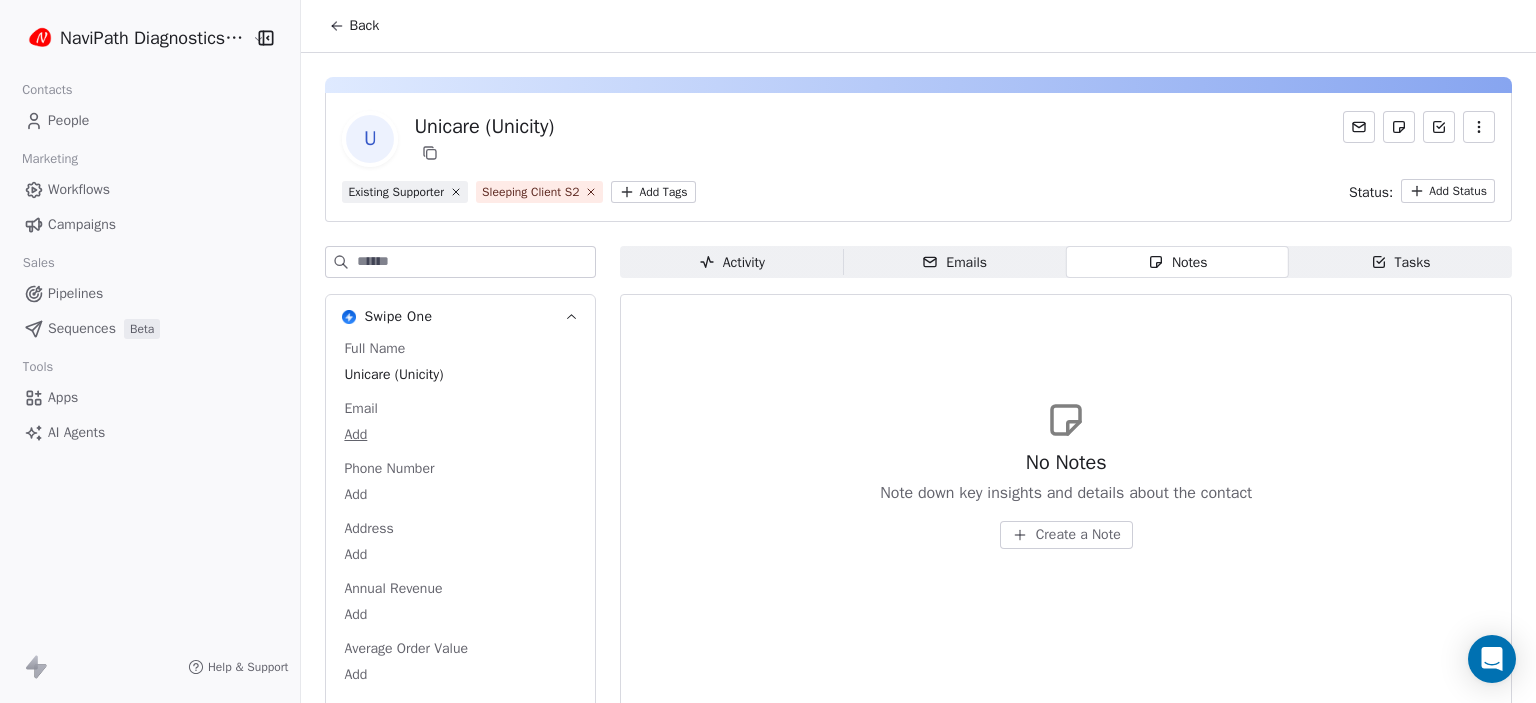 click on "Tasks Tasks" at bounding box center (1400, 262) 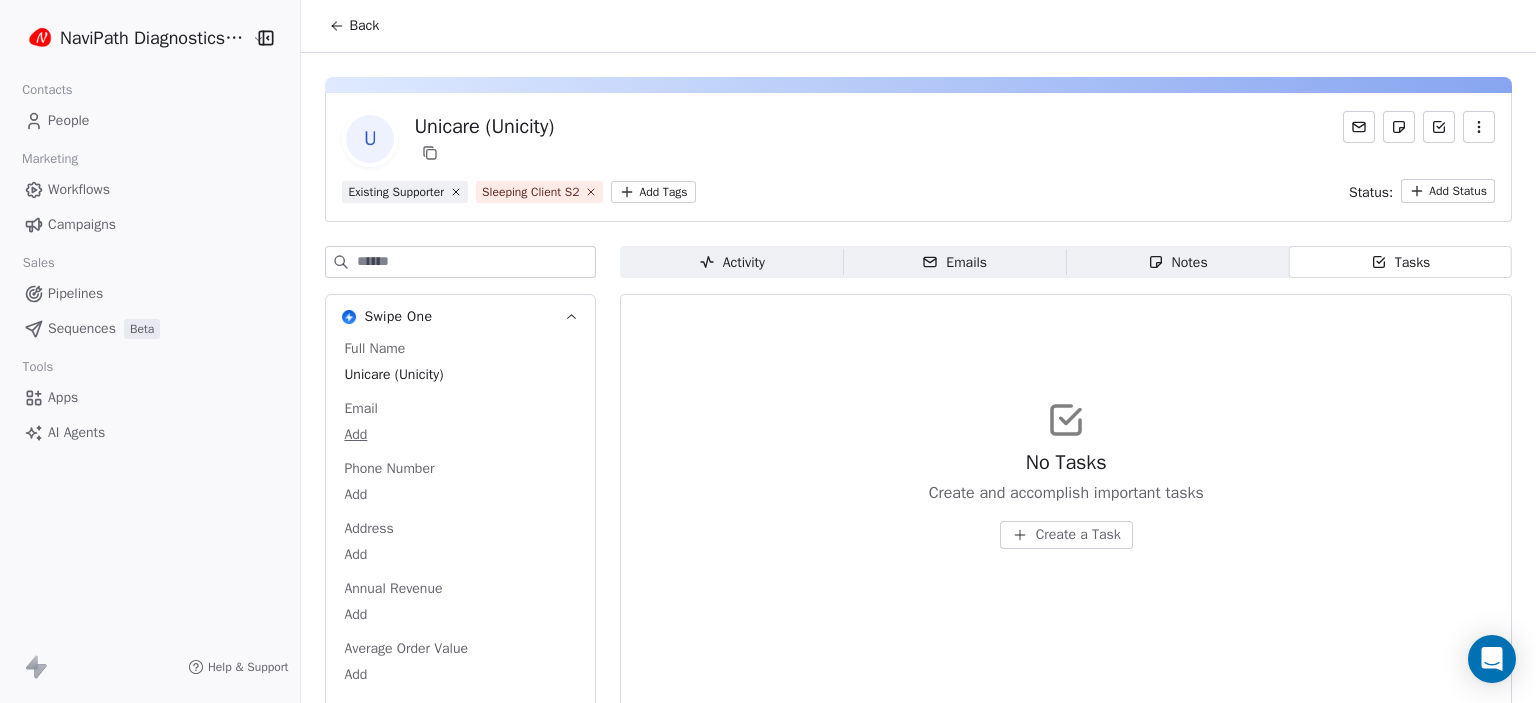 click on "Sequences" at bounding box center (82, 328) 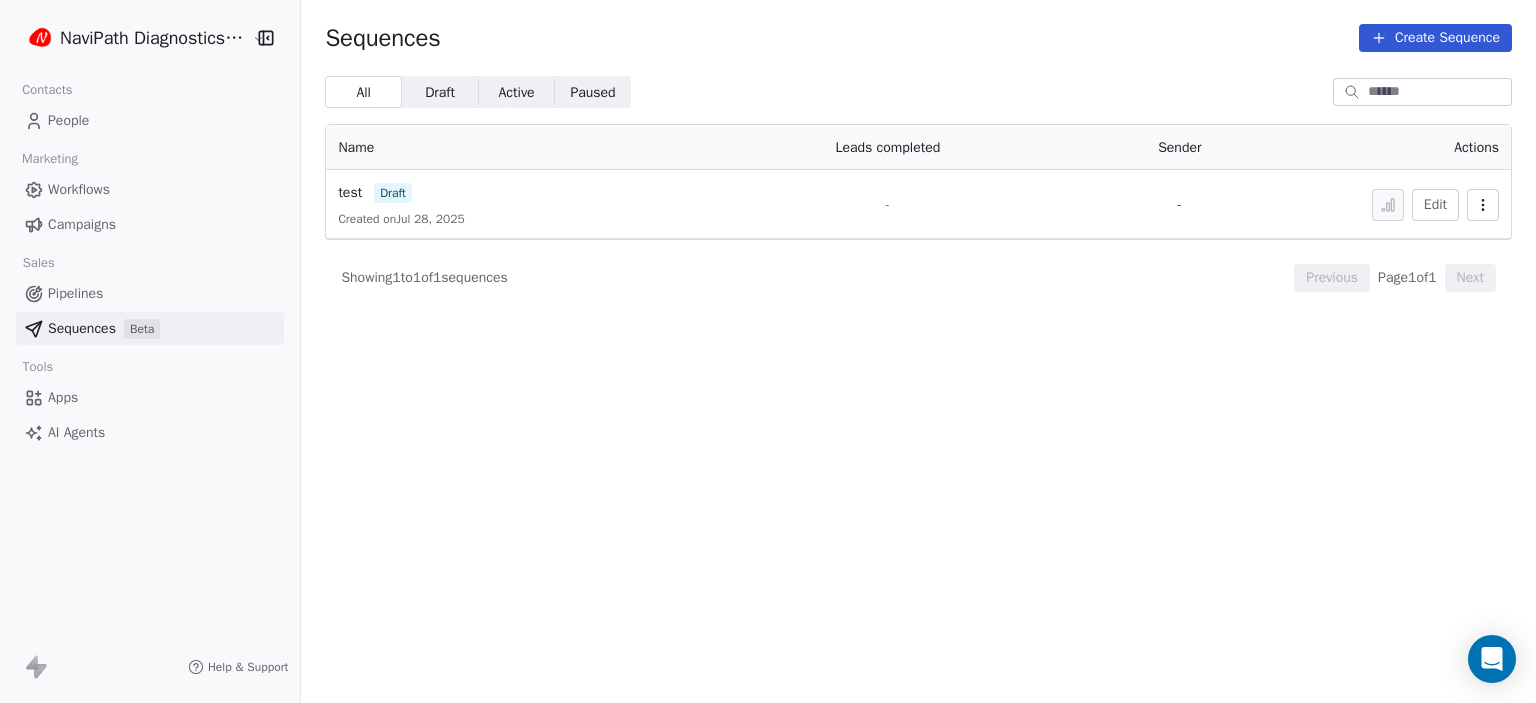 click on "Campaigns" at bounding box center [82, 224] 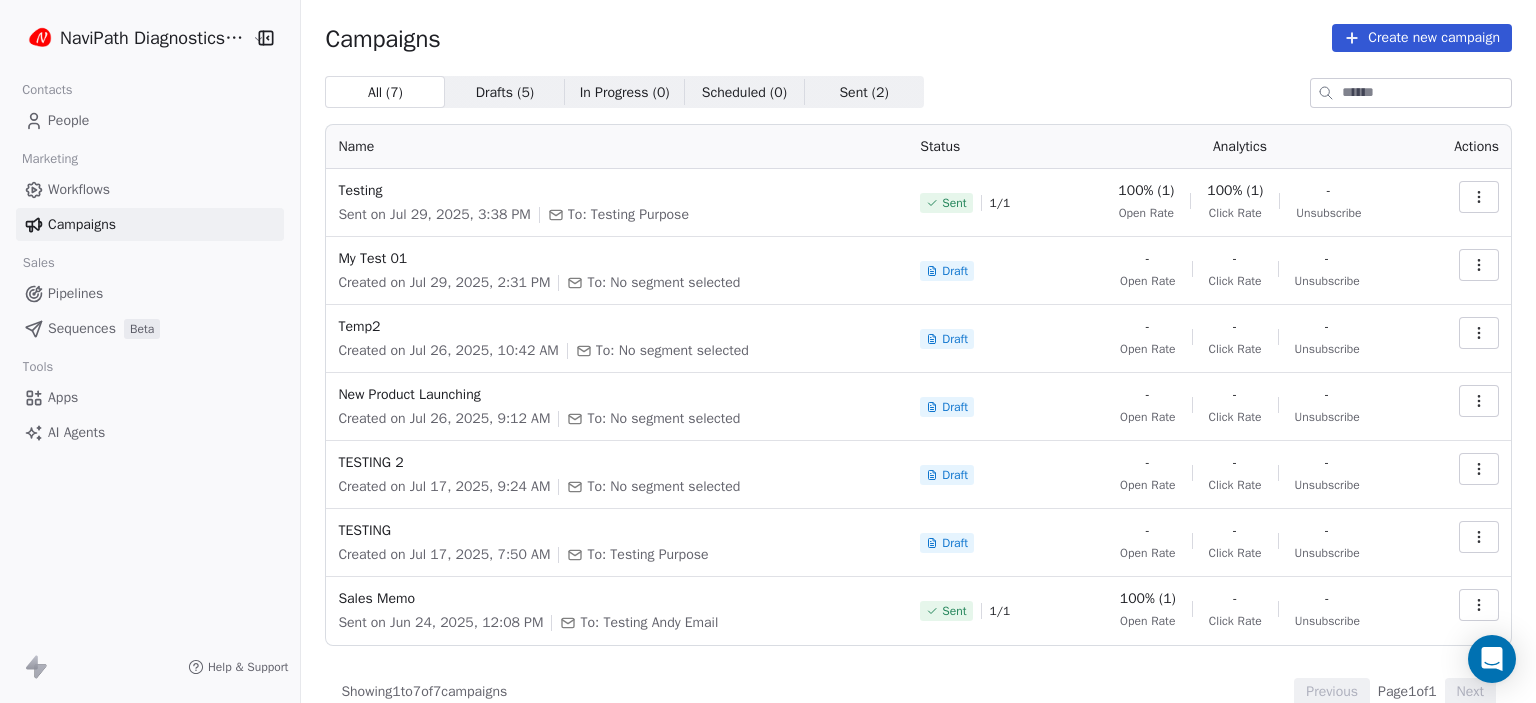 click at bounding box center (1479, 401) 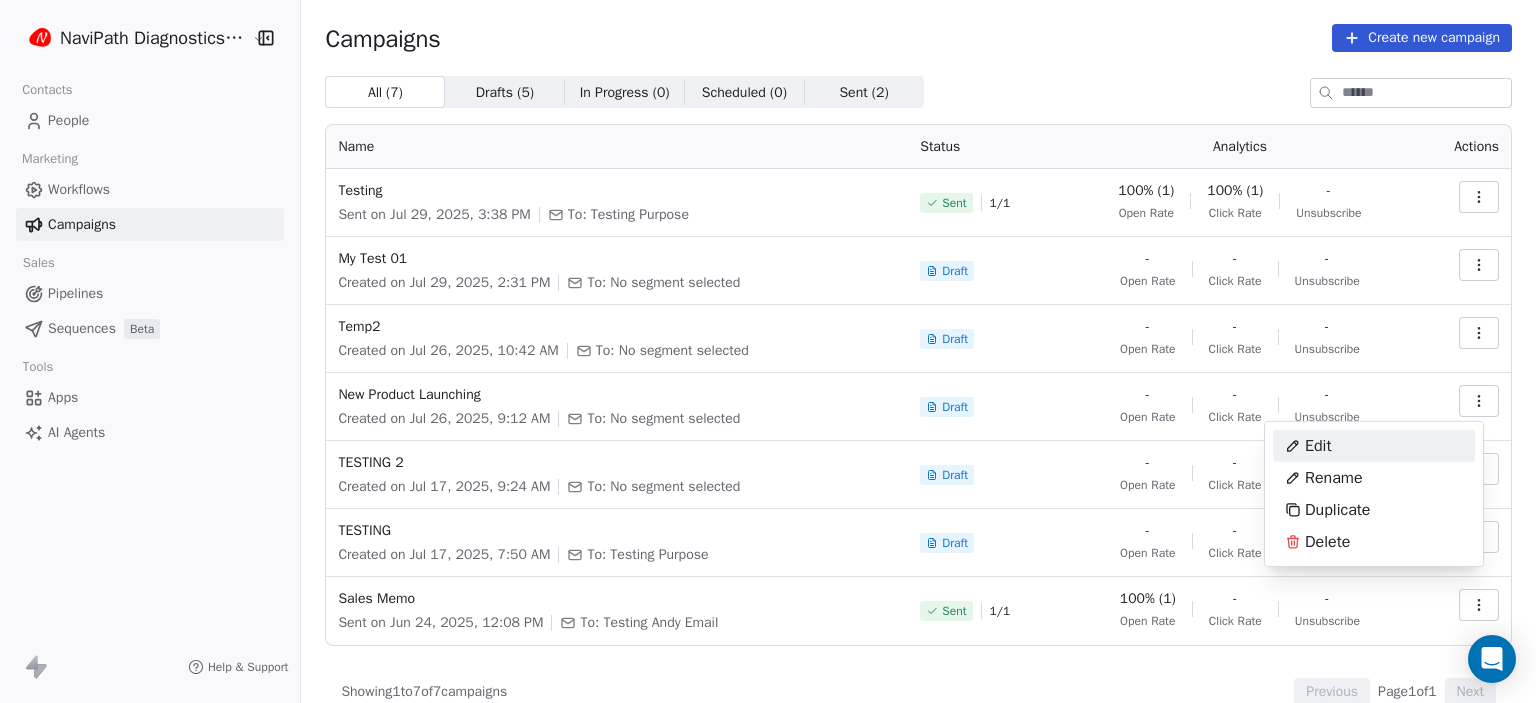 click on "Edit" at bounding box center [1318, 446] 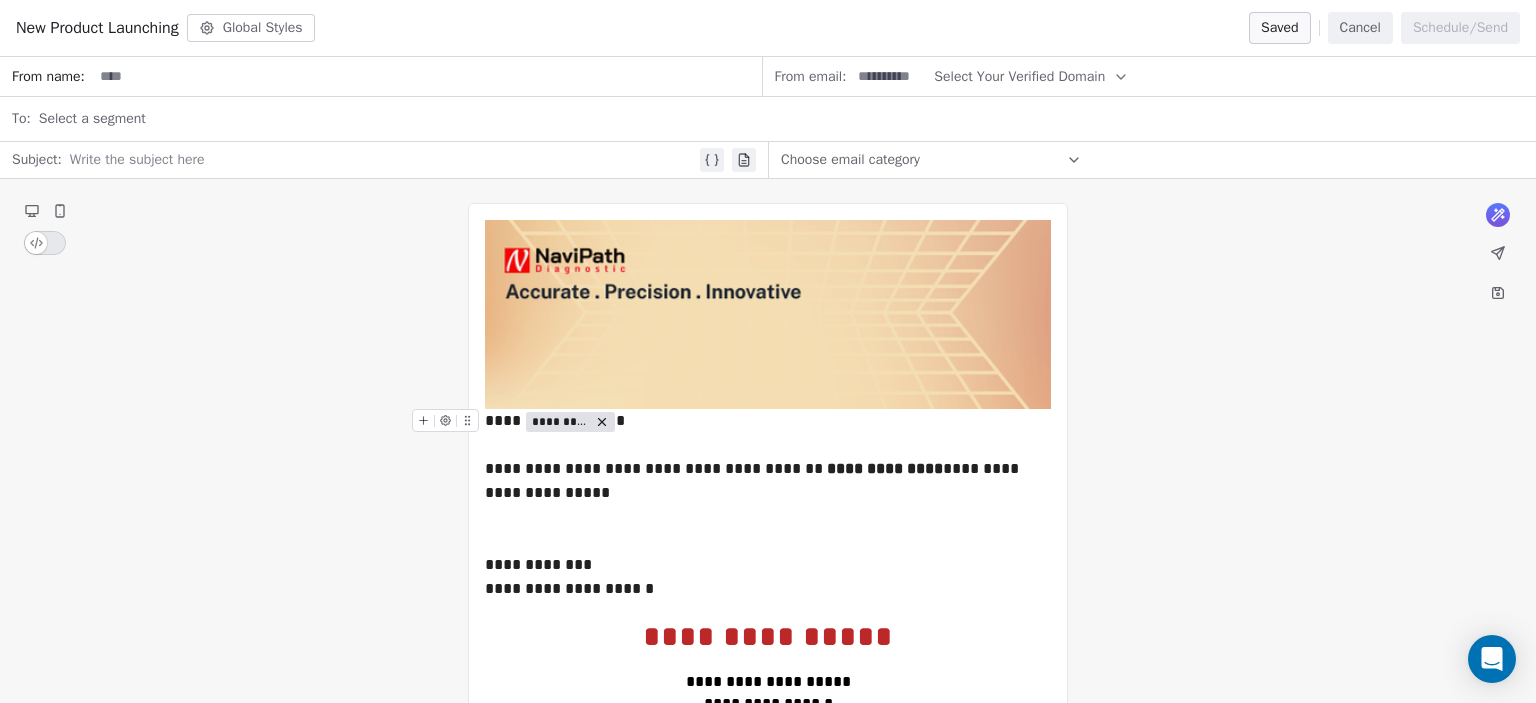 scroll, scrollTop: 200, scrollLeft: 0, axis: vertical 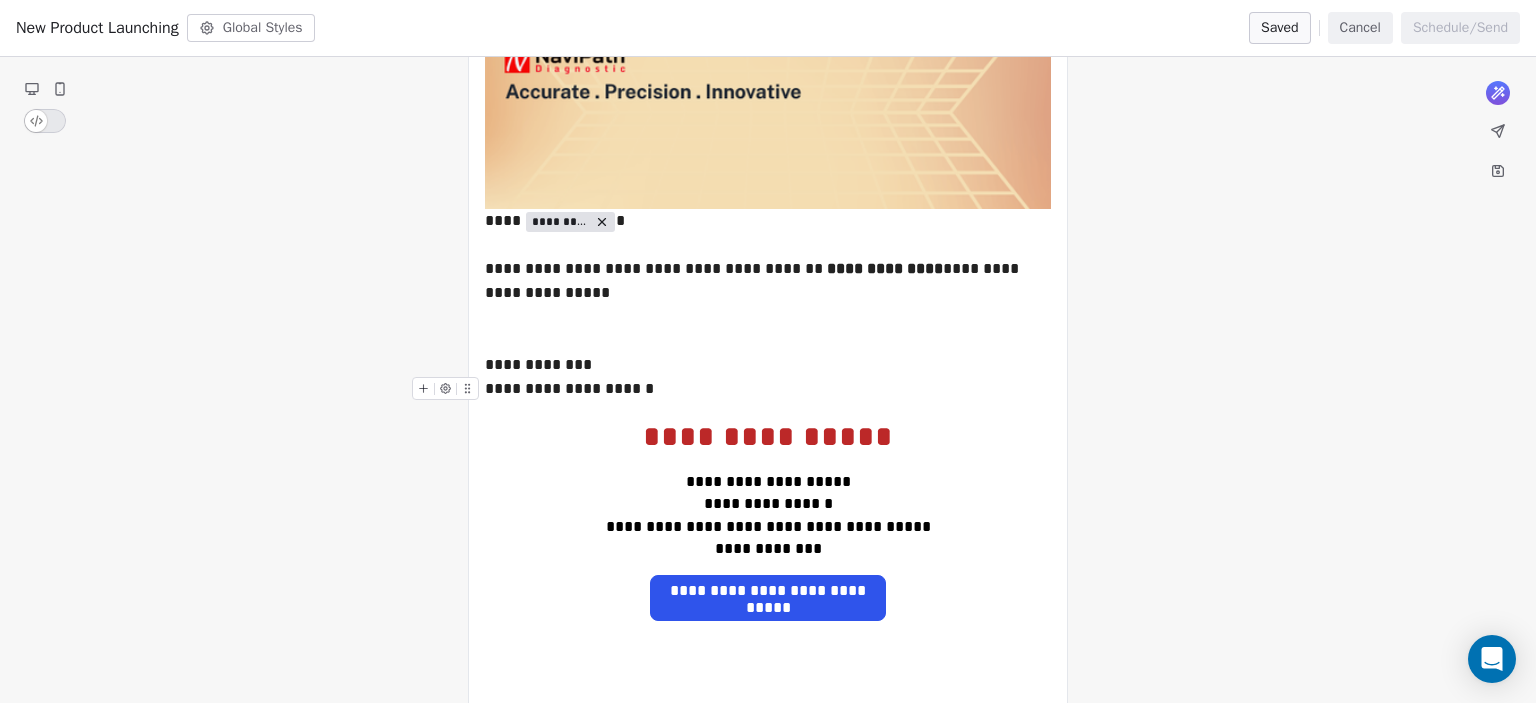 click on "**********" at bounding box center (768, 389) 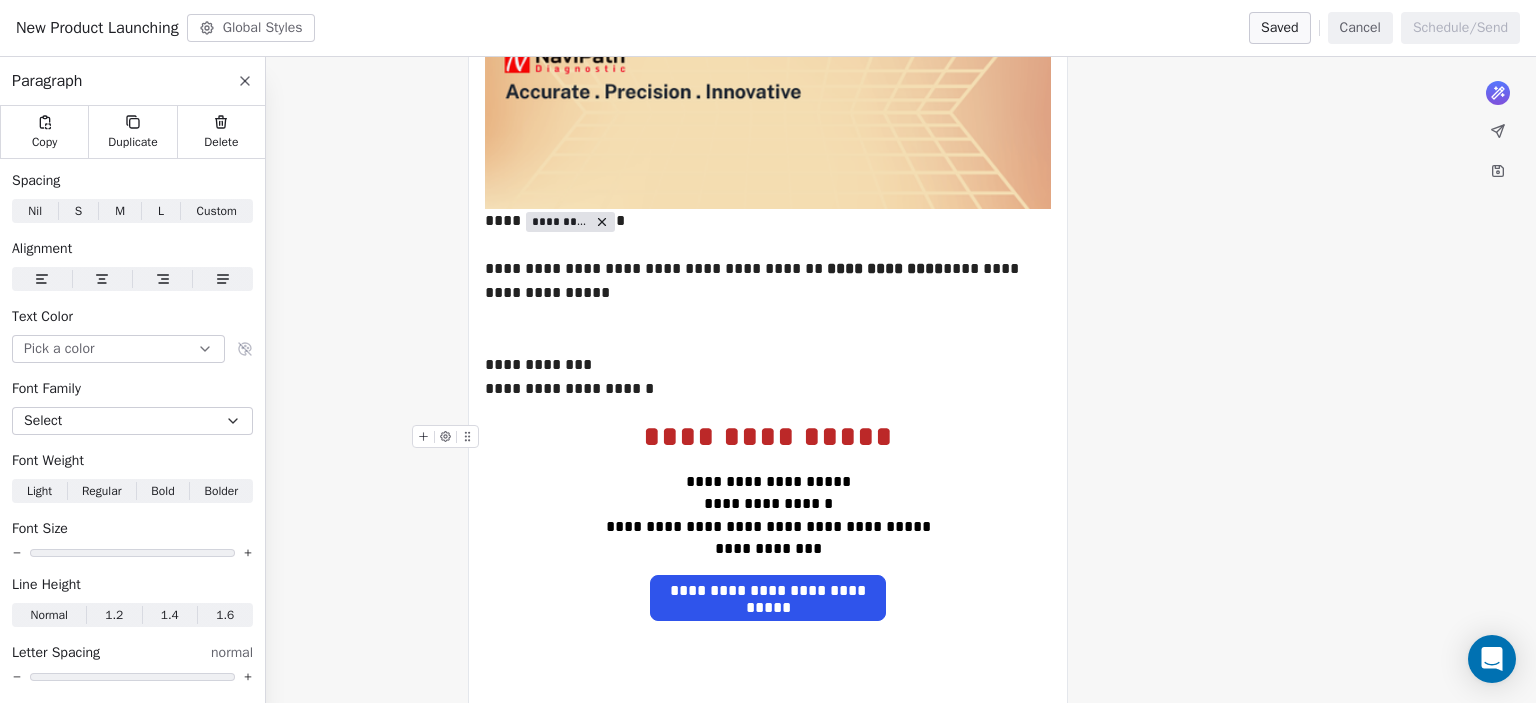 click on "**********" at bounding box center [768, 437] 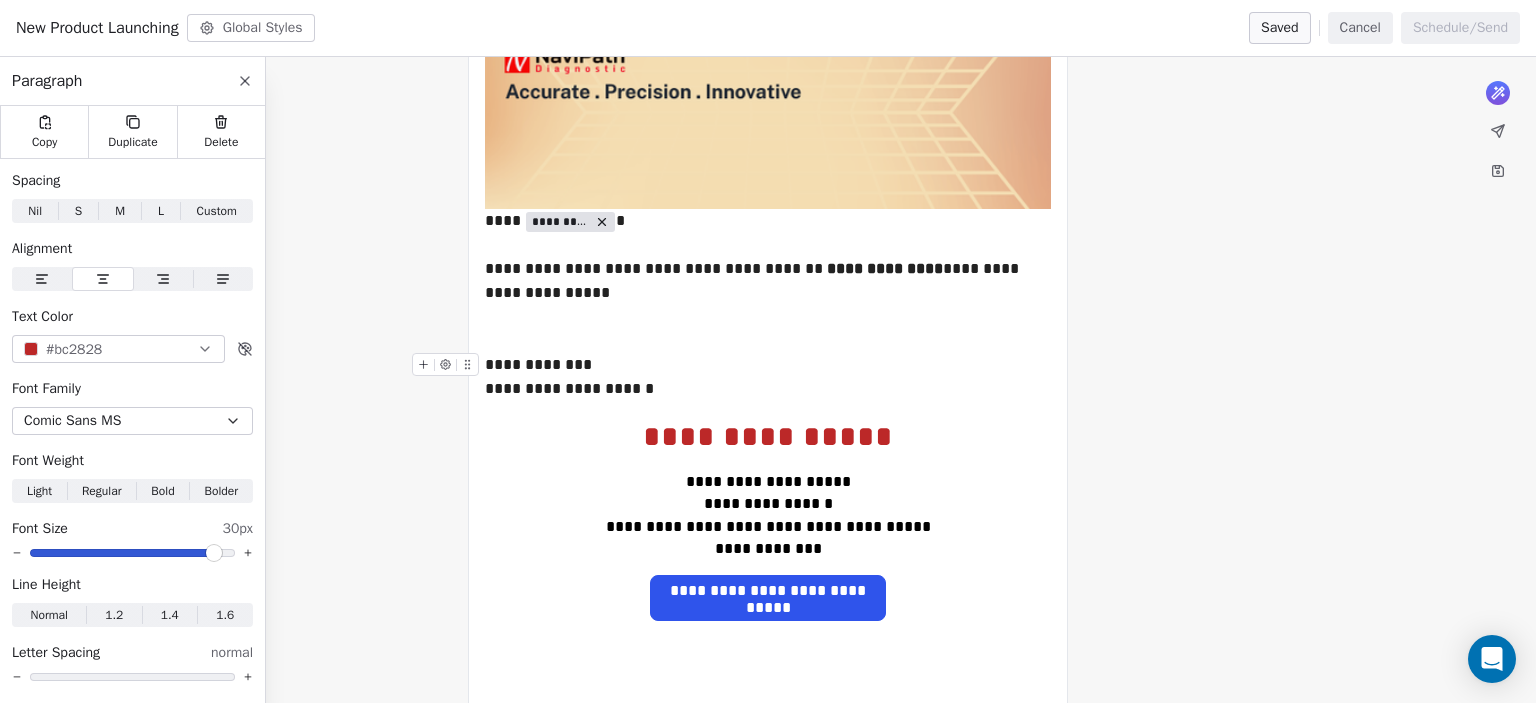 click 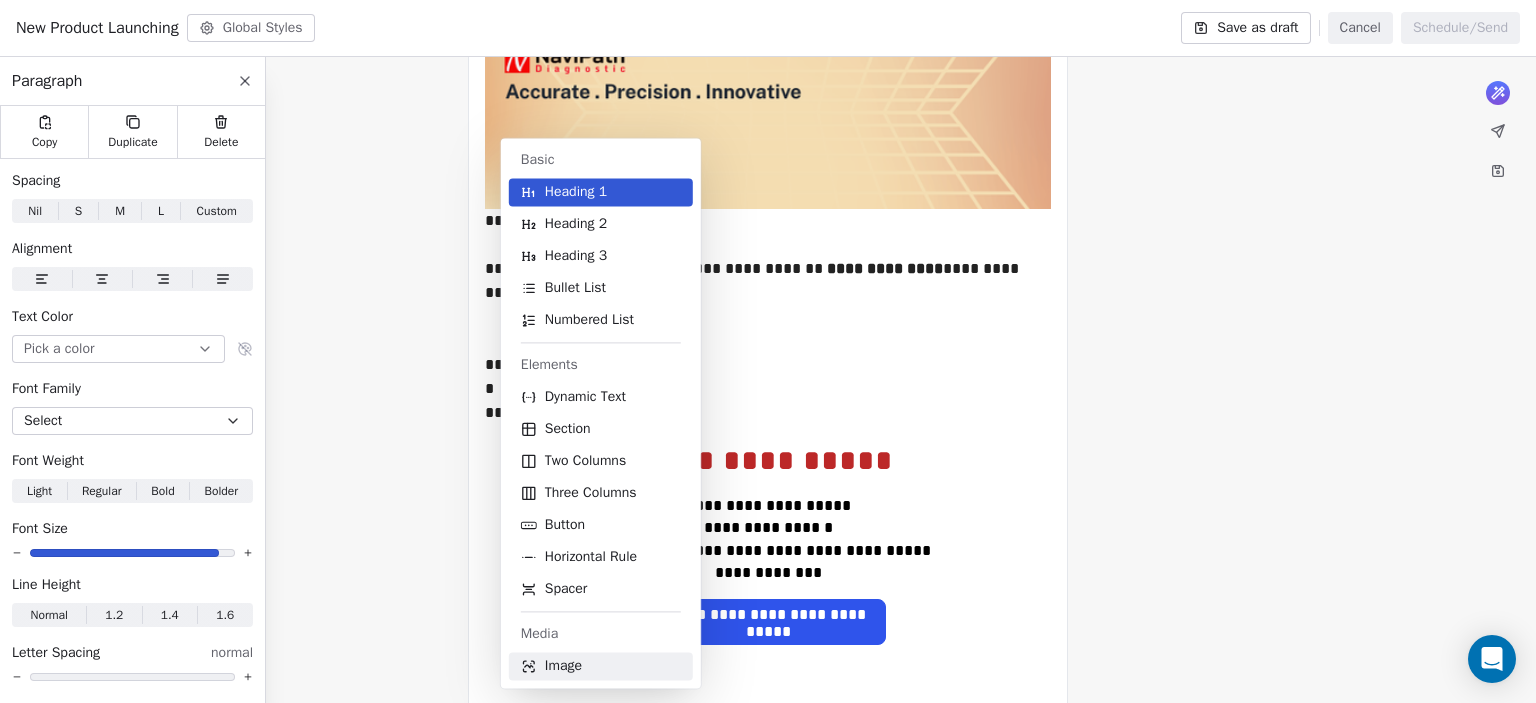click on "Image" at bounding box center (563, 666) 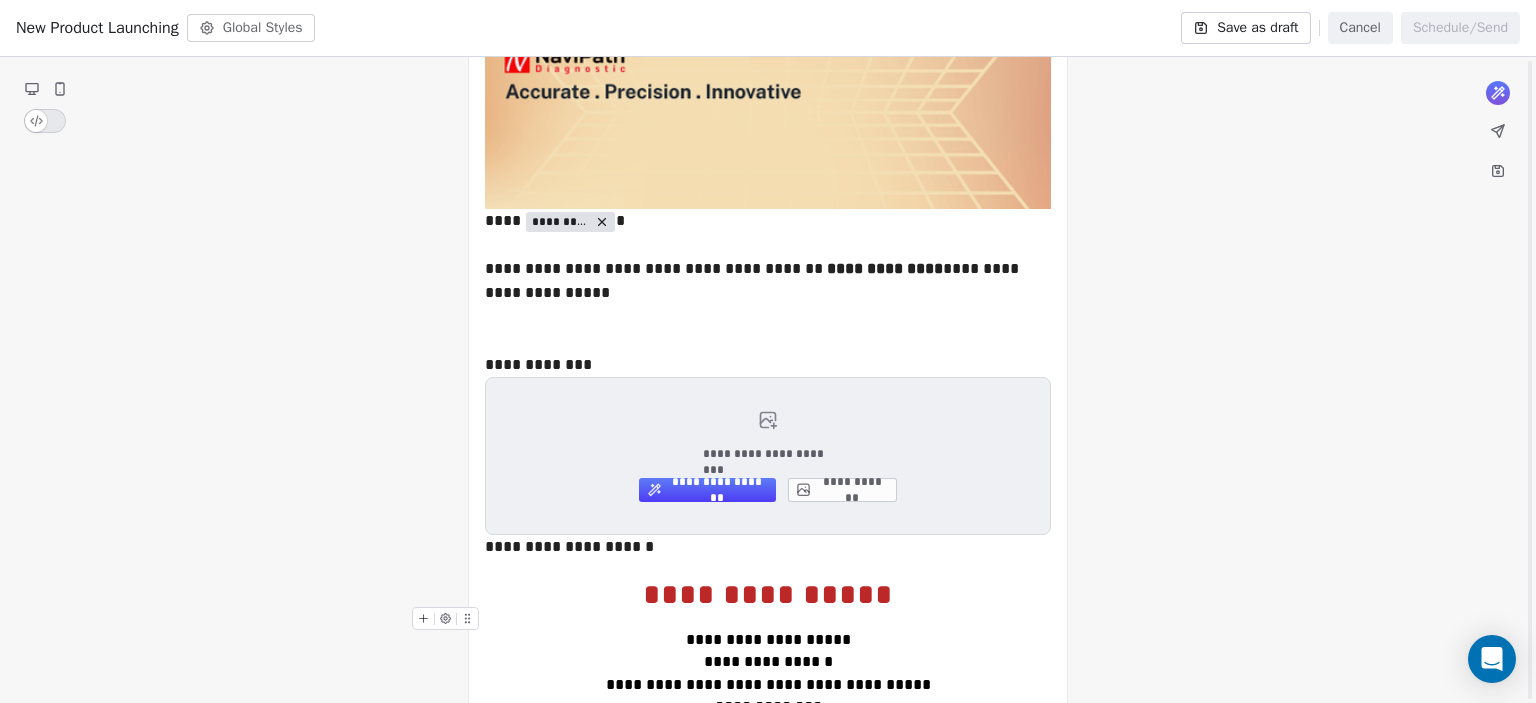 scroll, scrollTop: 138, scrollLeft: 0, axis: vertical 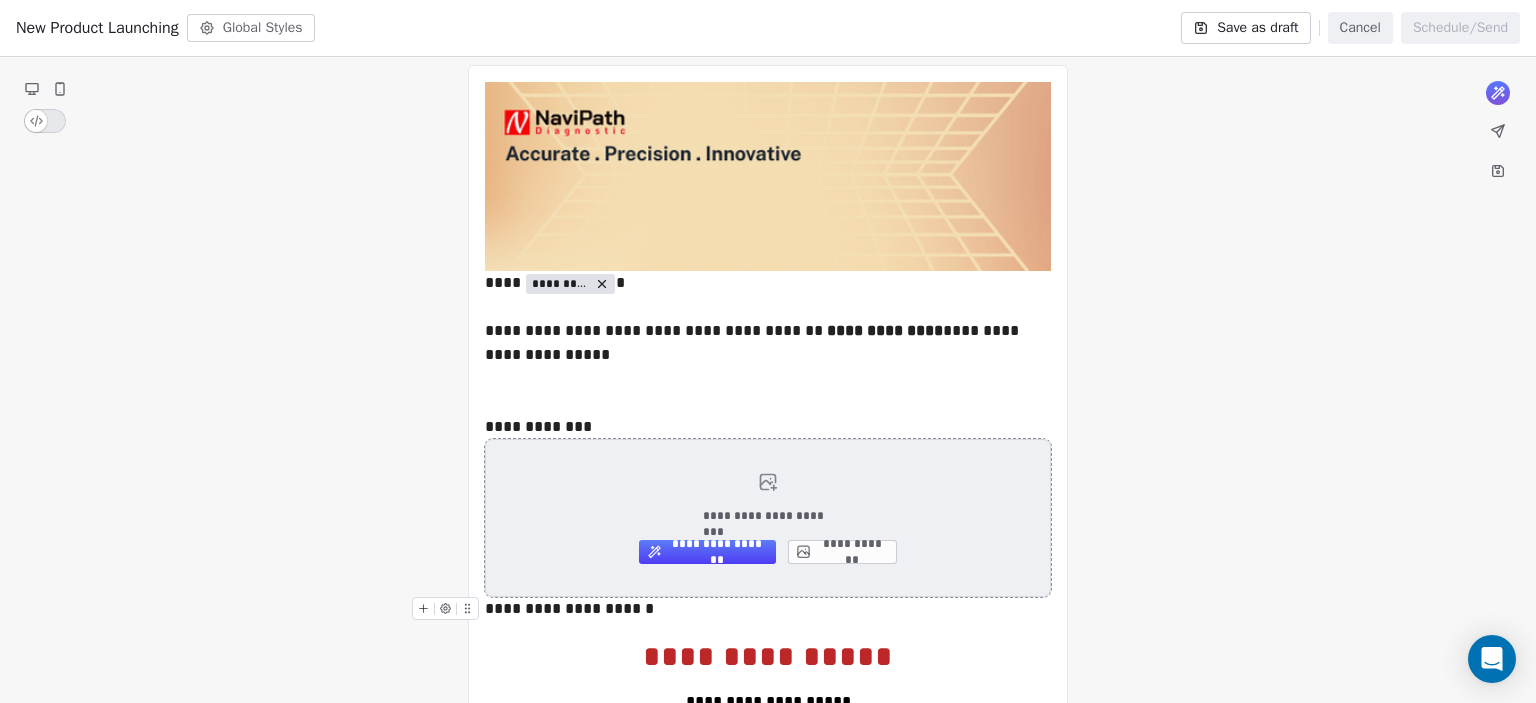 click on "**********" at bounding box center [842, 552] 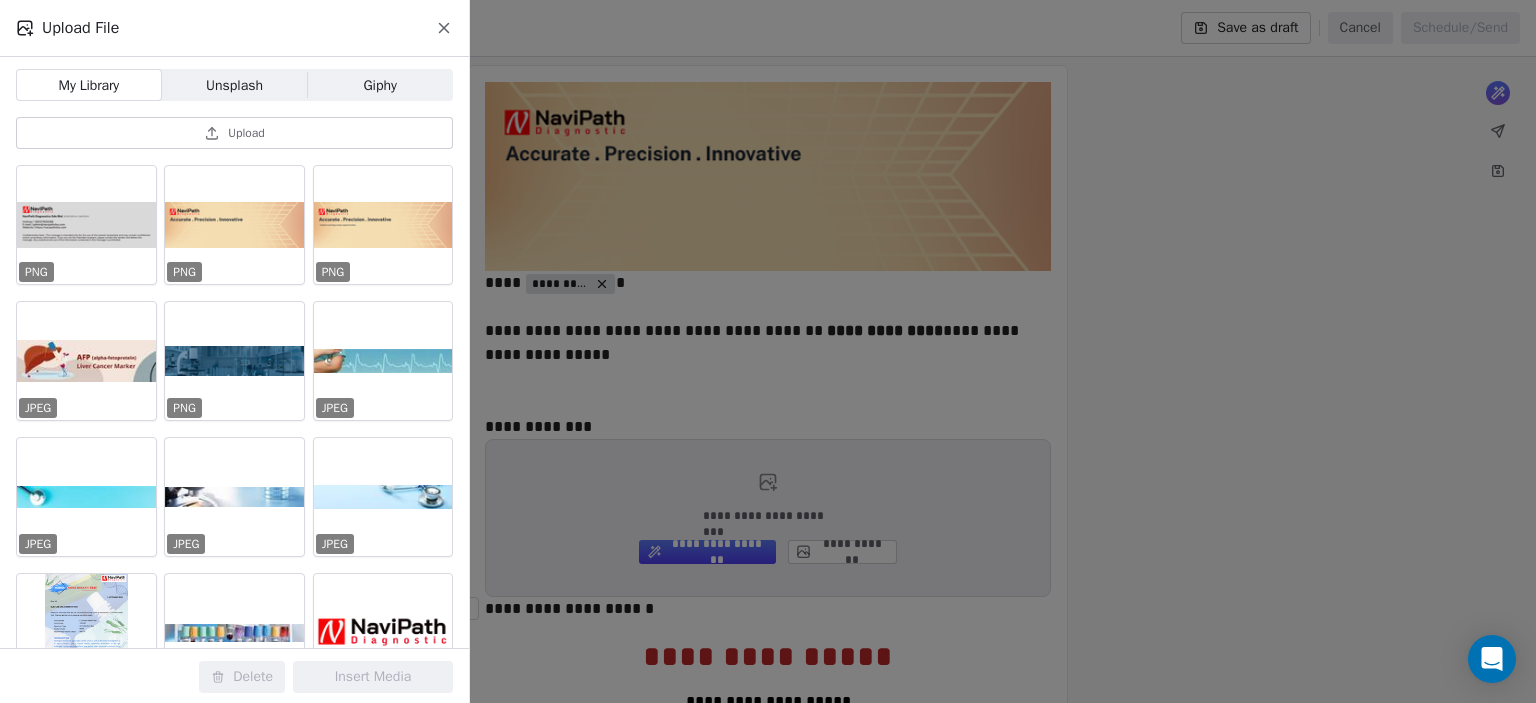 click at bounding box center [234, 361] 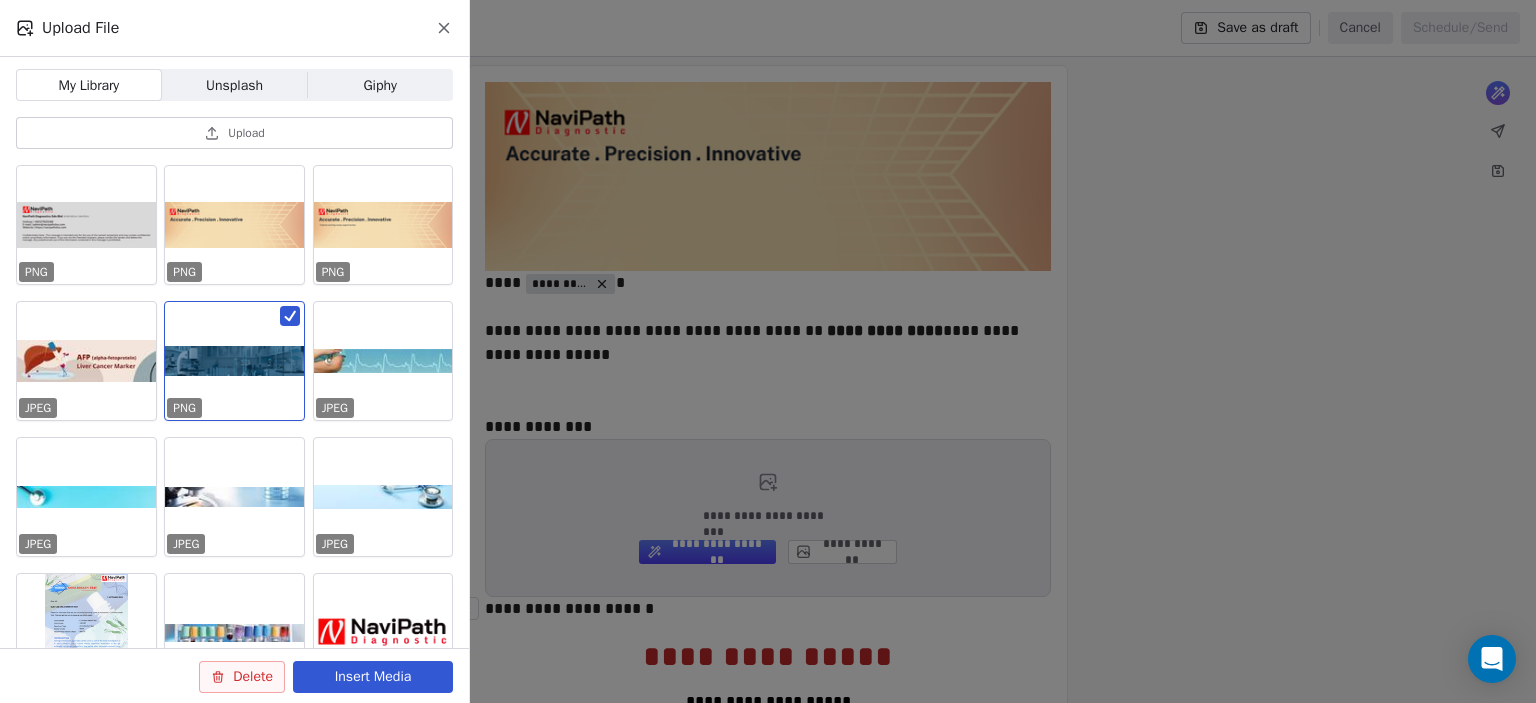 click on "Unsplash Unsplash" at bounding box center [235, 85] 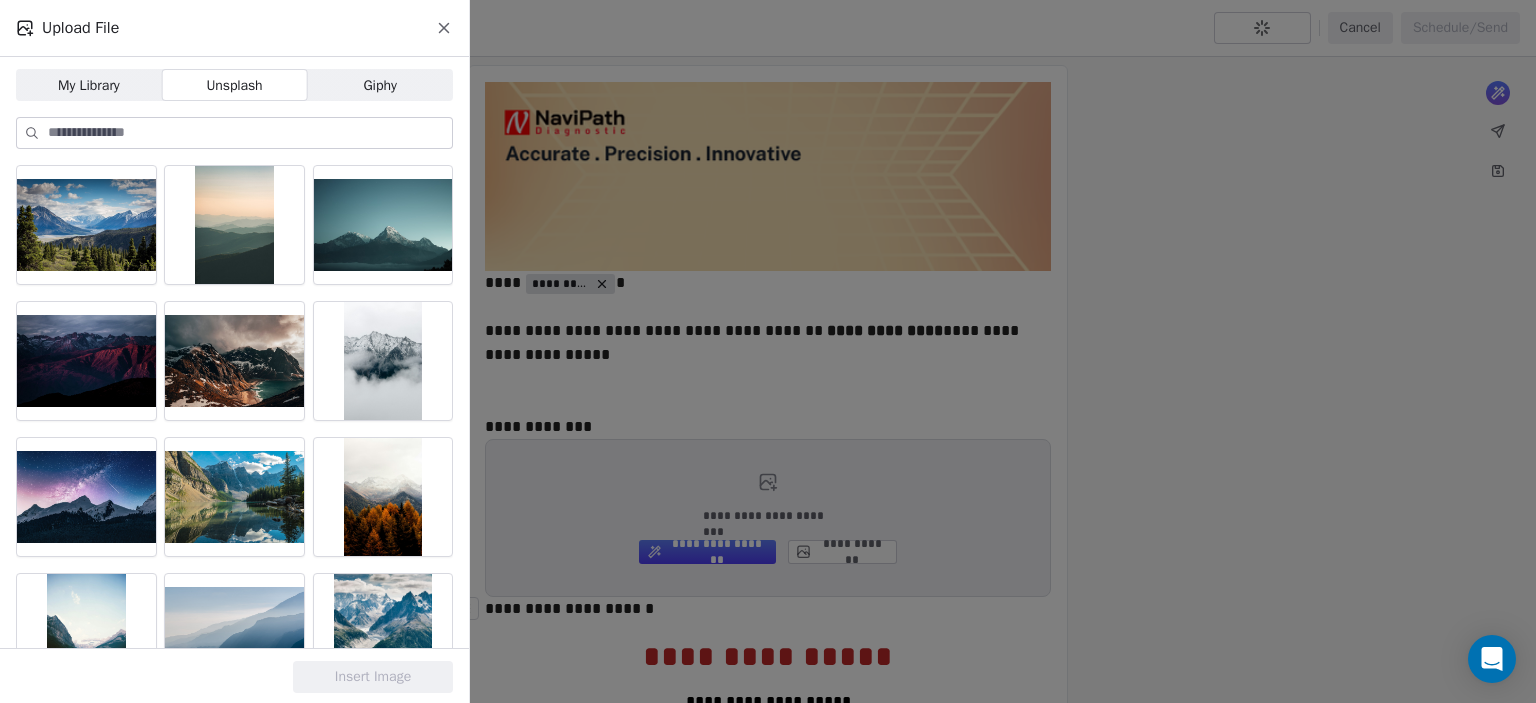 click on "Giphy" at bounding box center (380, 85) 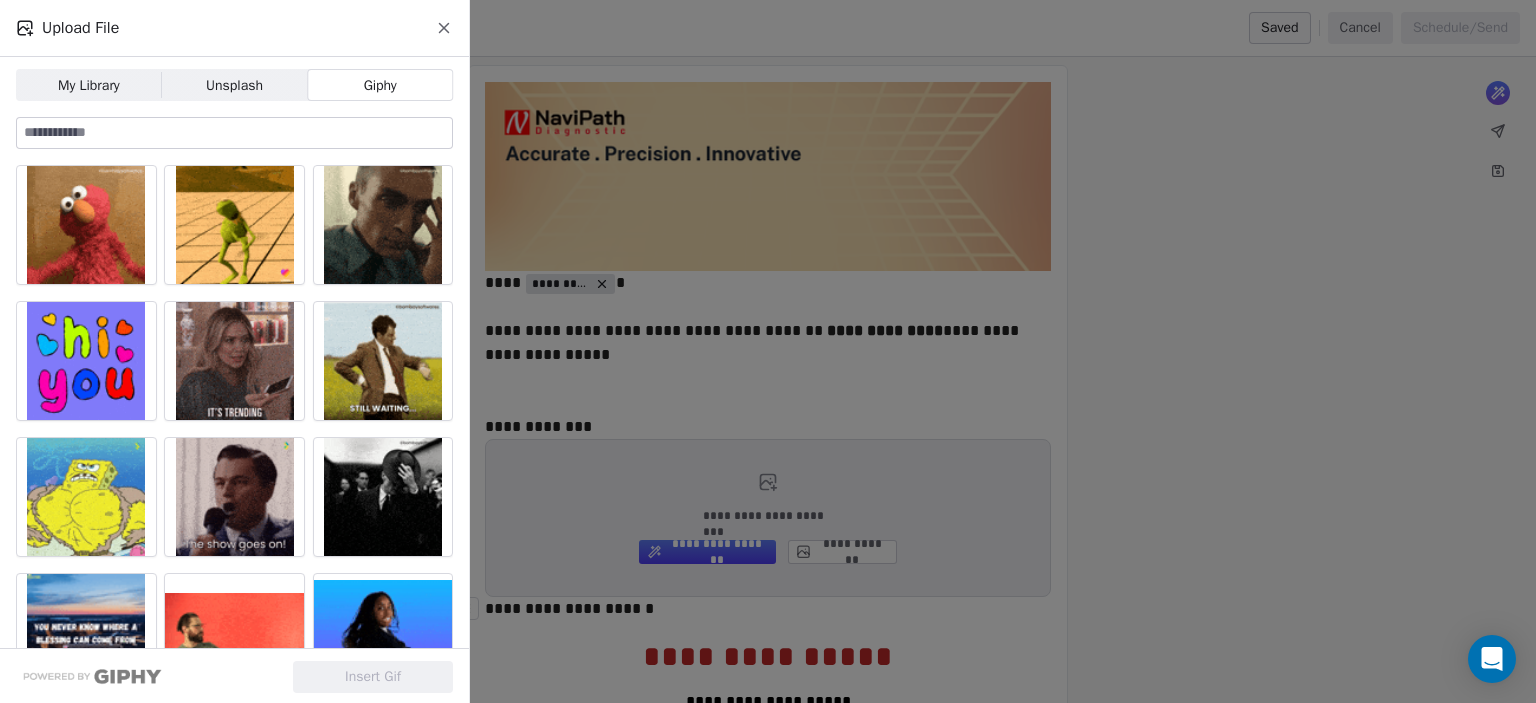 click on "Upload File My Library My Library Unsplash Unsplash Giphy Giphy Insert Gif" at bounding box center (768, 351) 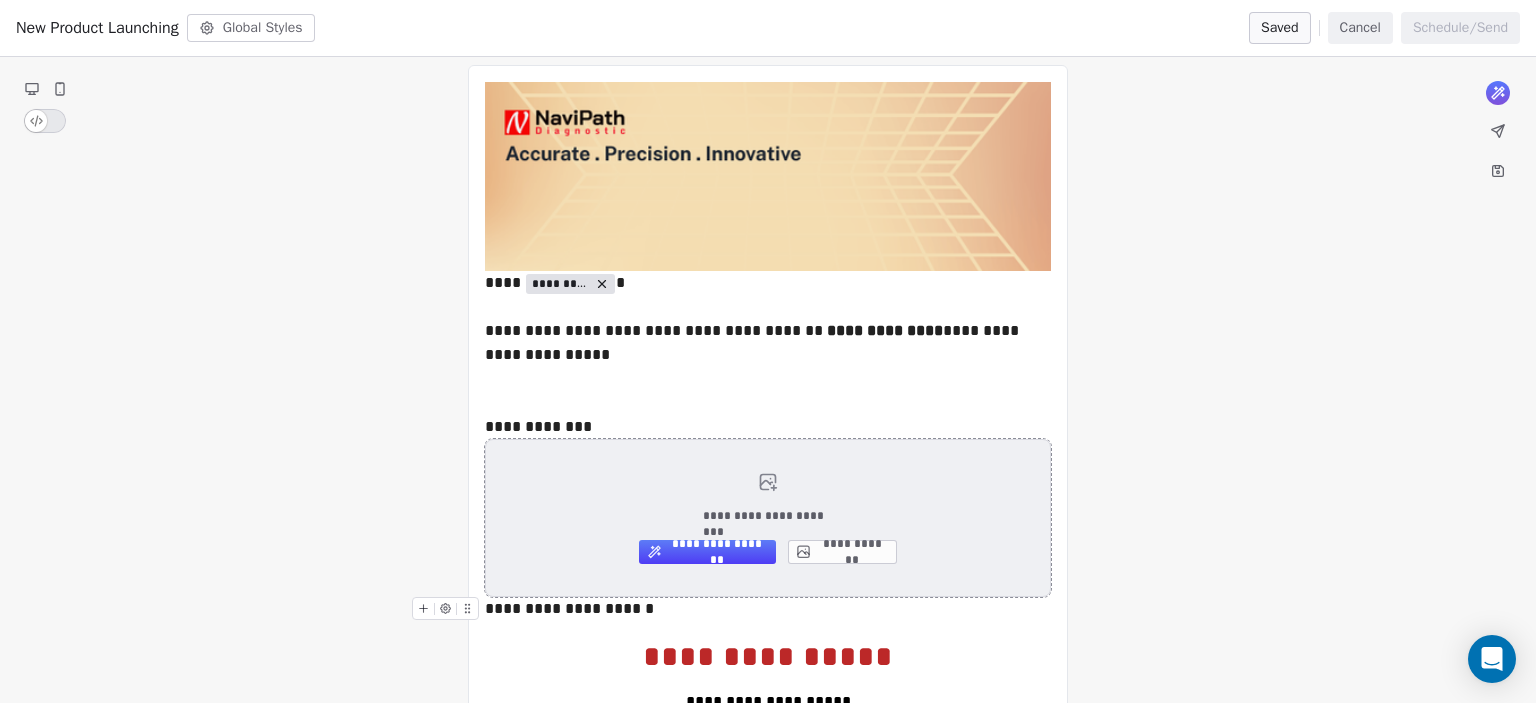click on "**********" at bounding box center [842, 552] 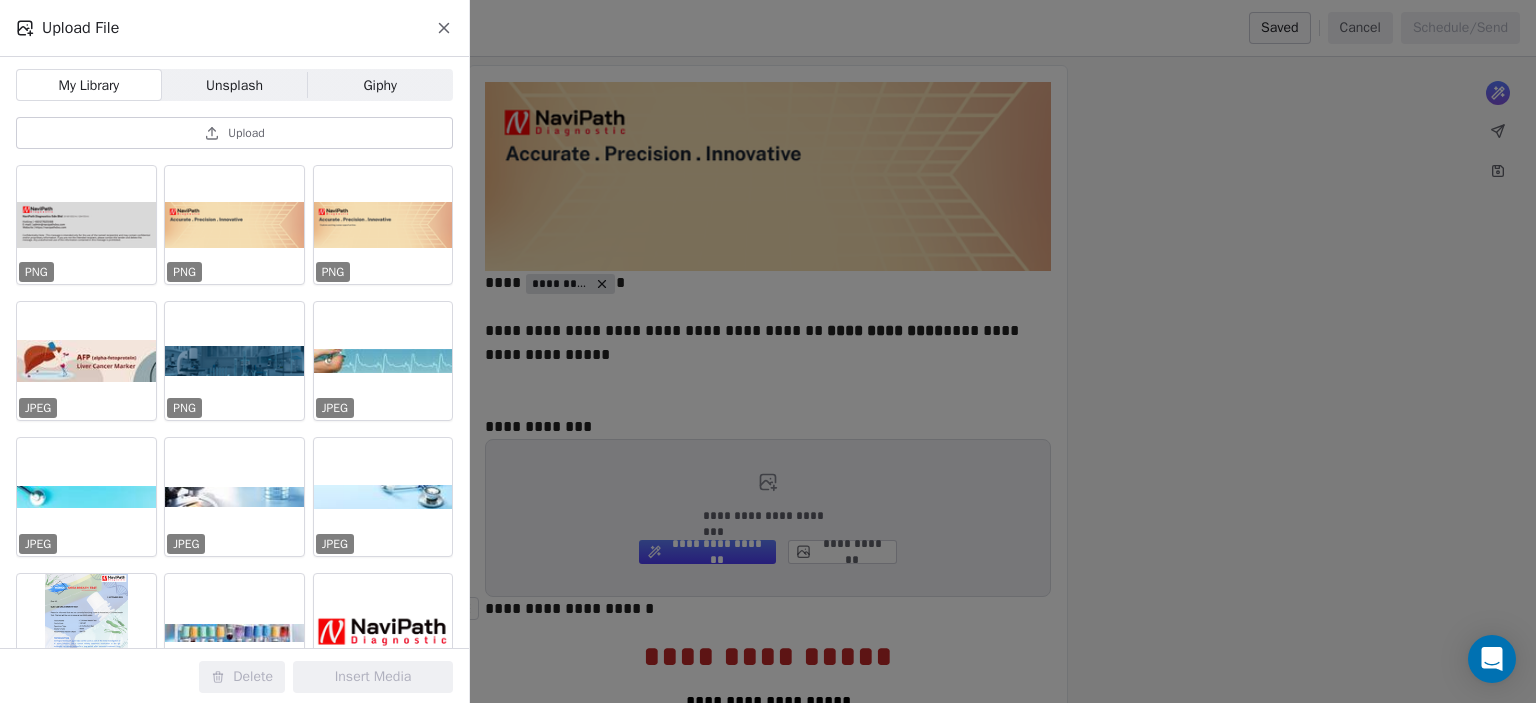 click on "Unsplash" at bounding box center [234, 85] 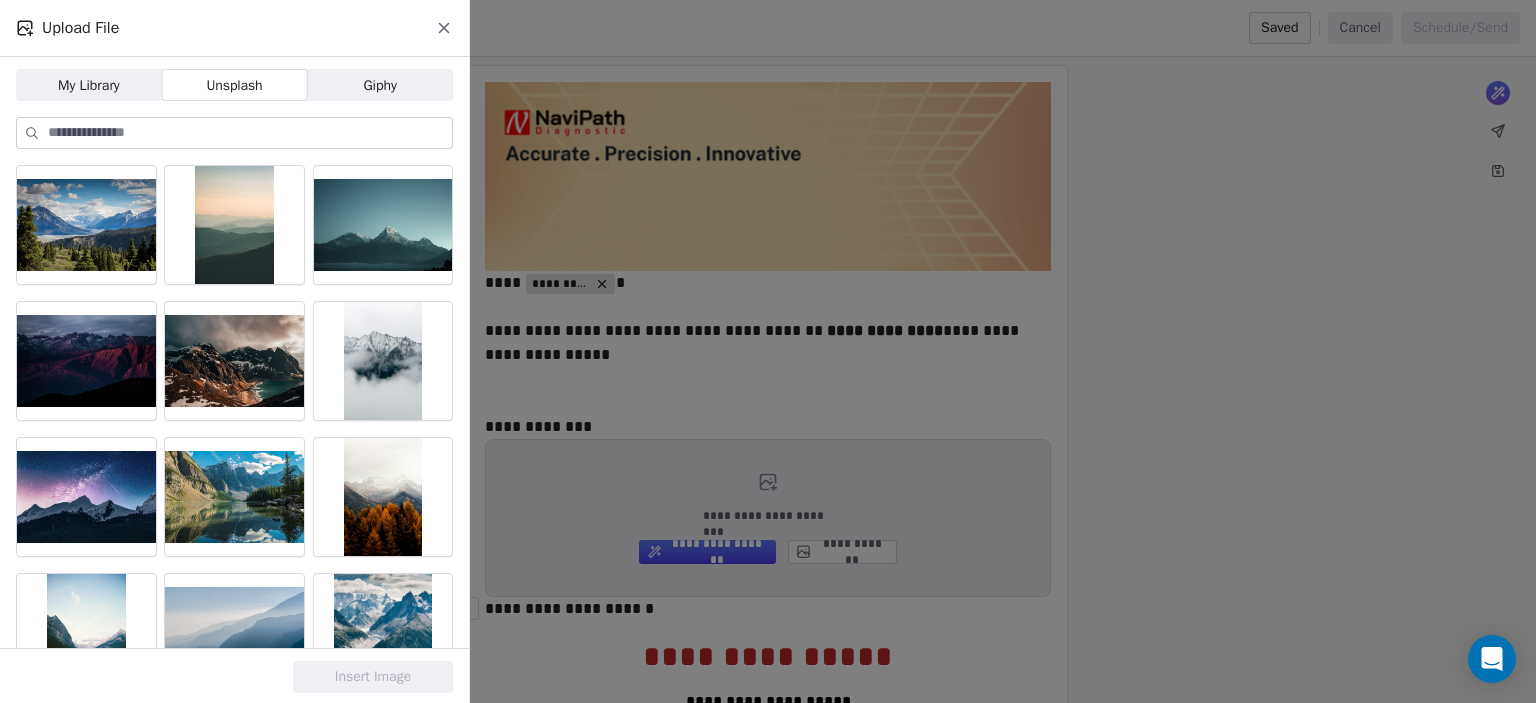 click on "Giphy Giphy" at bounding box center [380, 85] 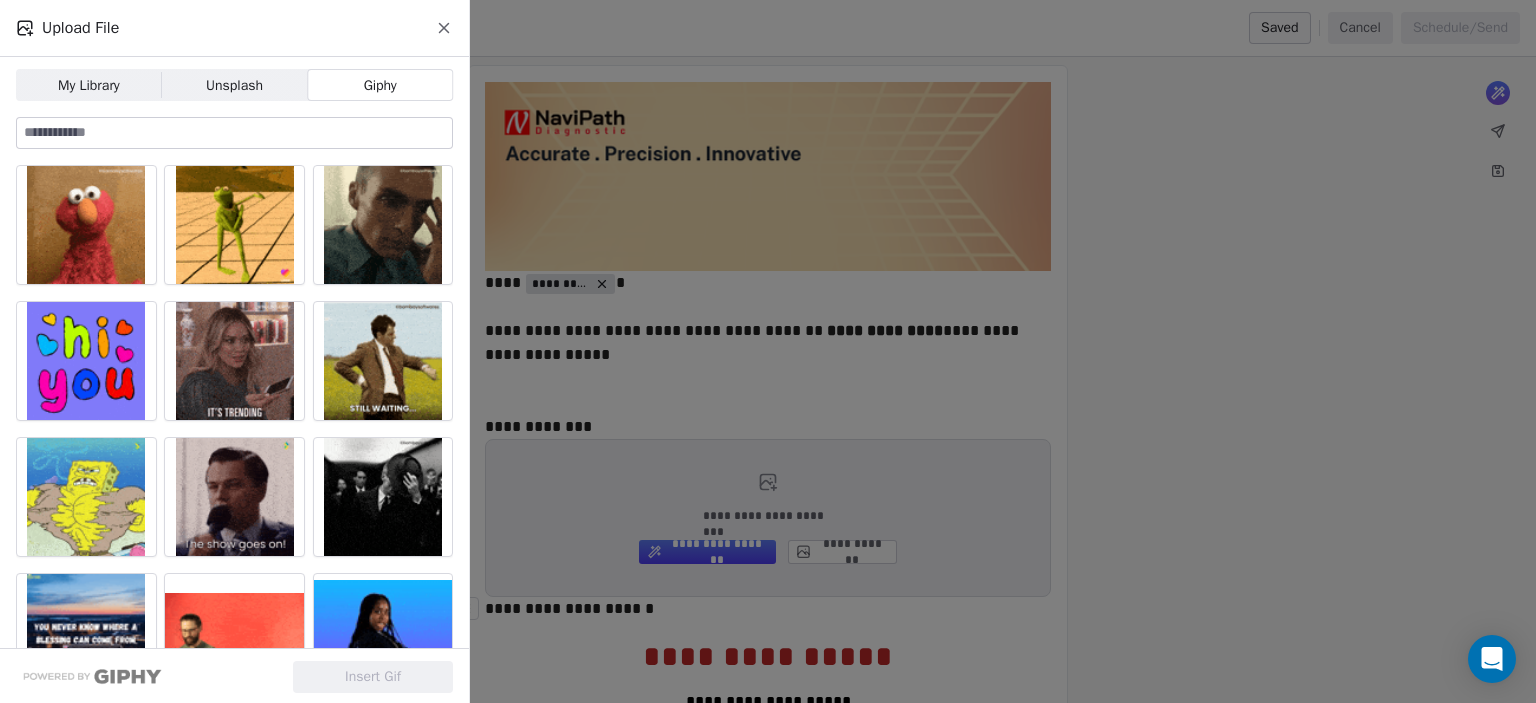 click on "My Library" at bounding box center [89, 85] 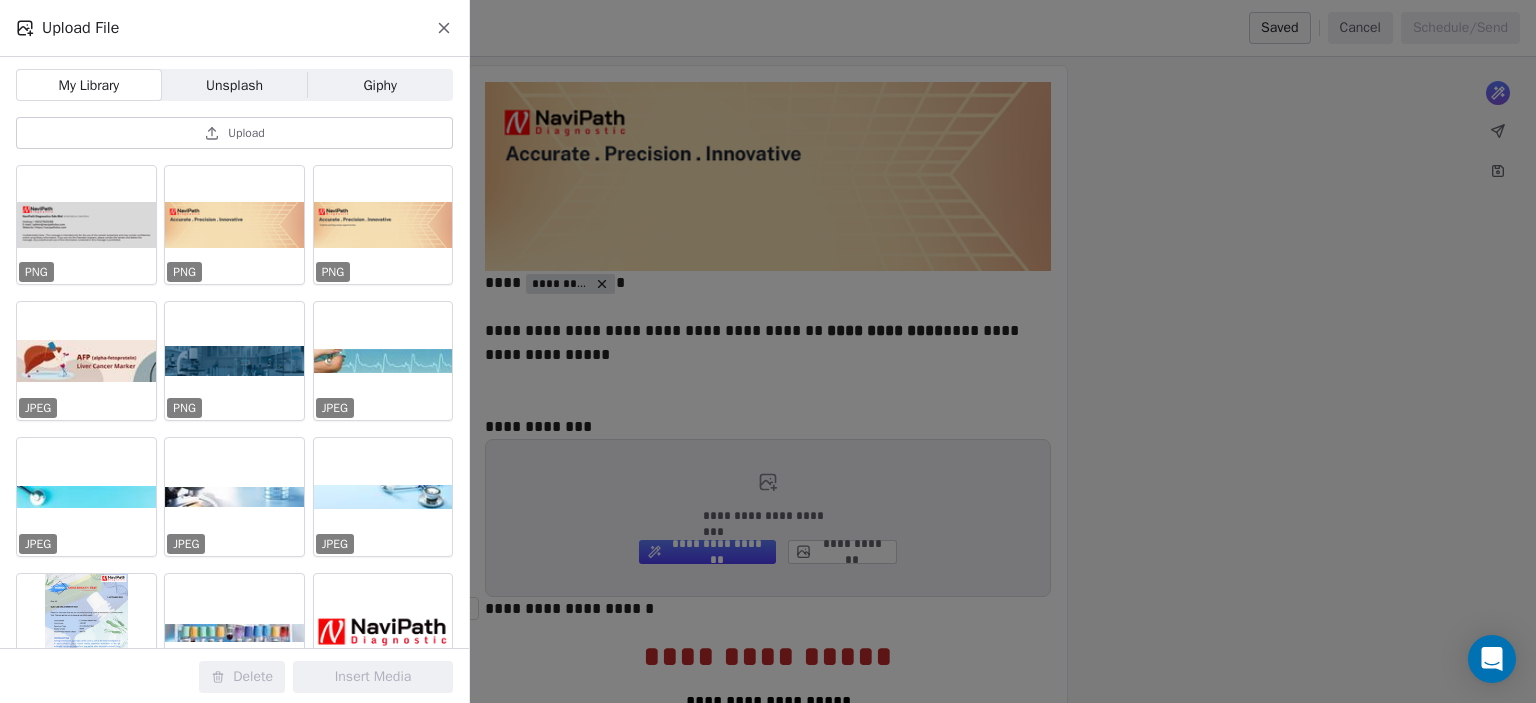 click on "Upload" at bounding box center [246, 133] 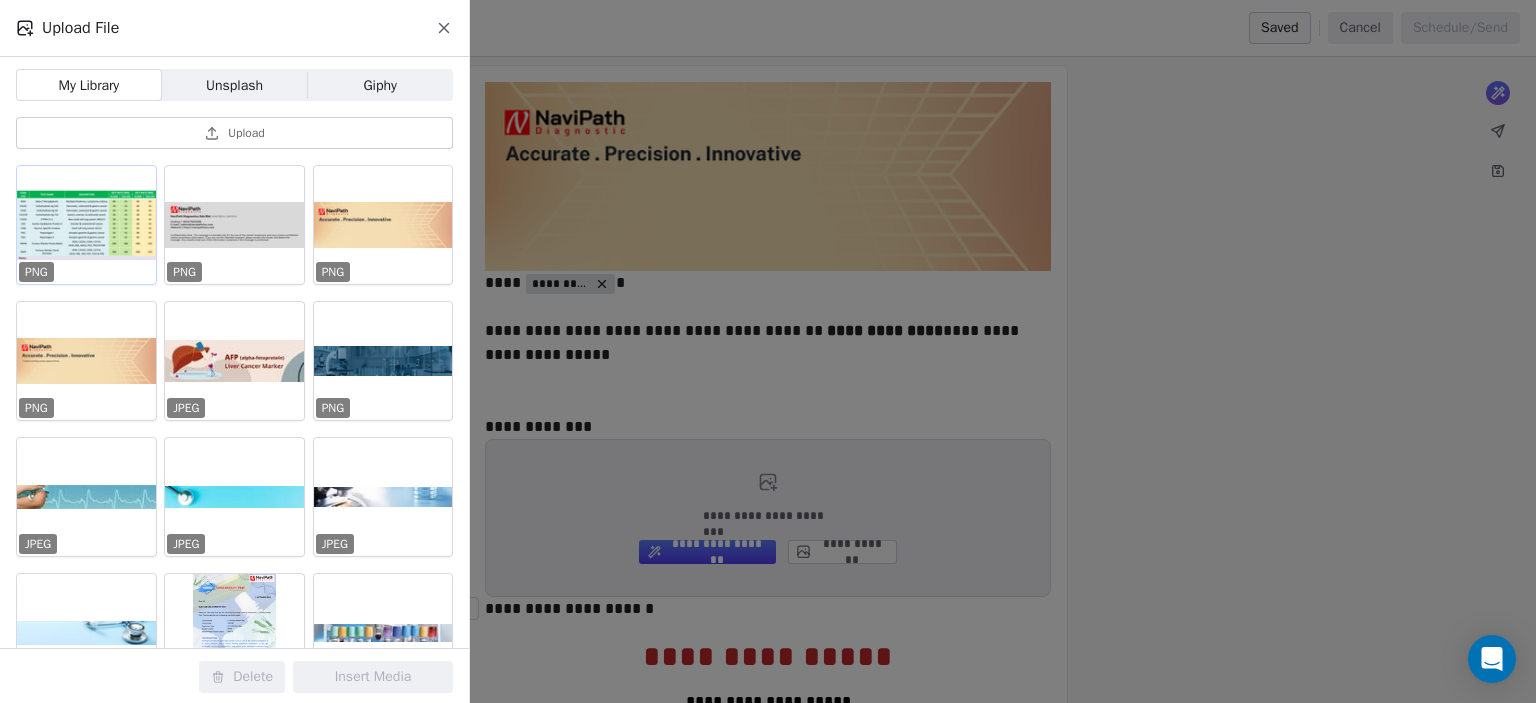 click at bounding box center [86, 225] 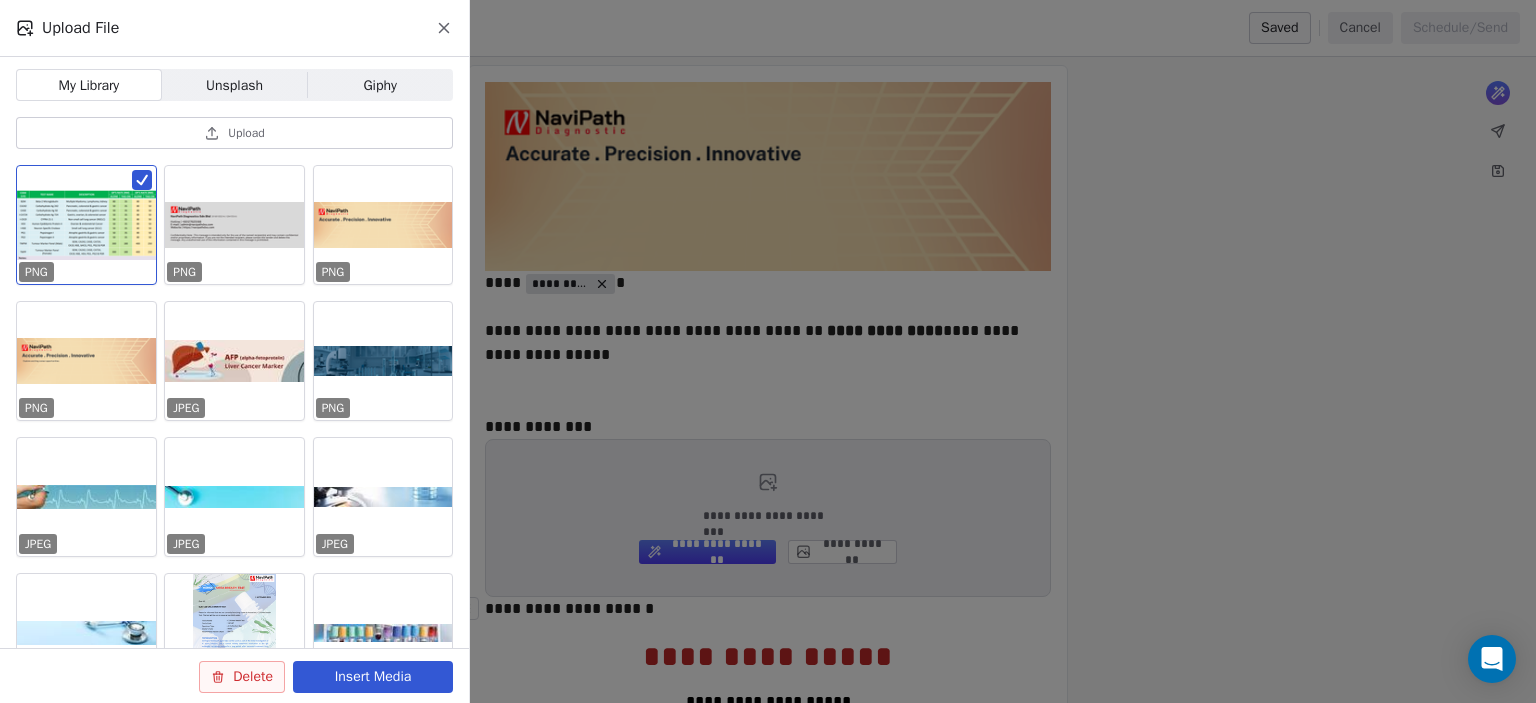 click on "Insert Media" at bounding box center (373, 677) 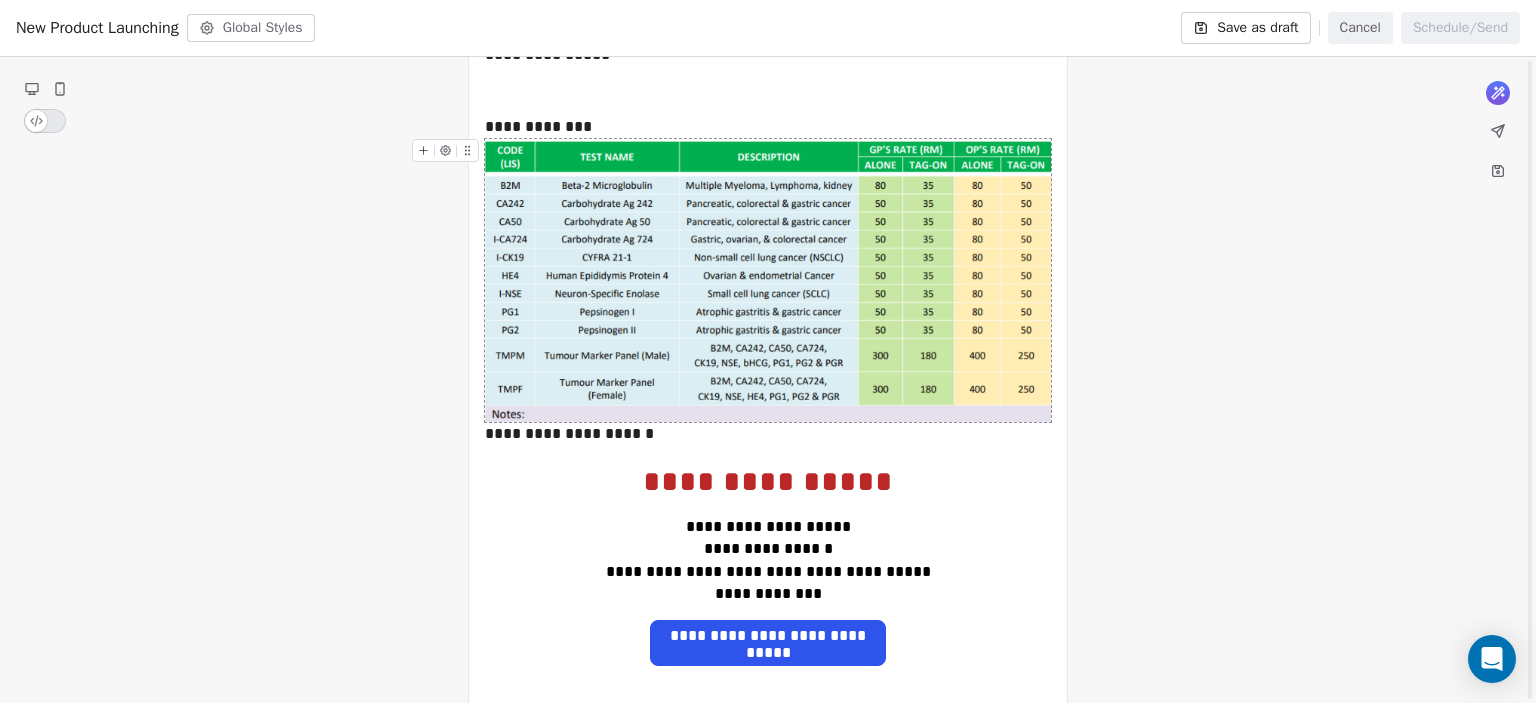 scroll, scrollTop: 238, scrollLeft: 0, axis: vertical 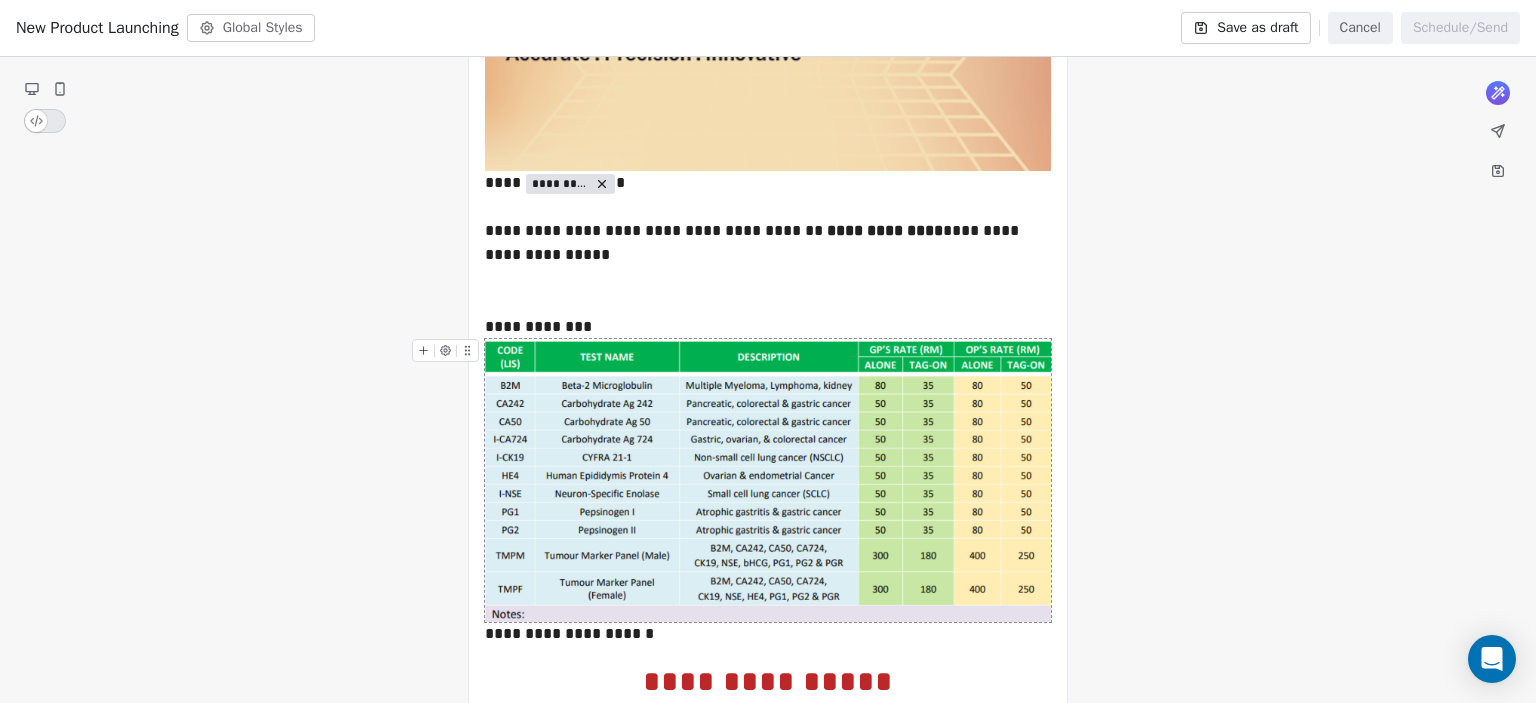 click on "**********" at bounding box center [768, 675] 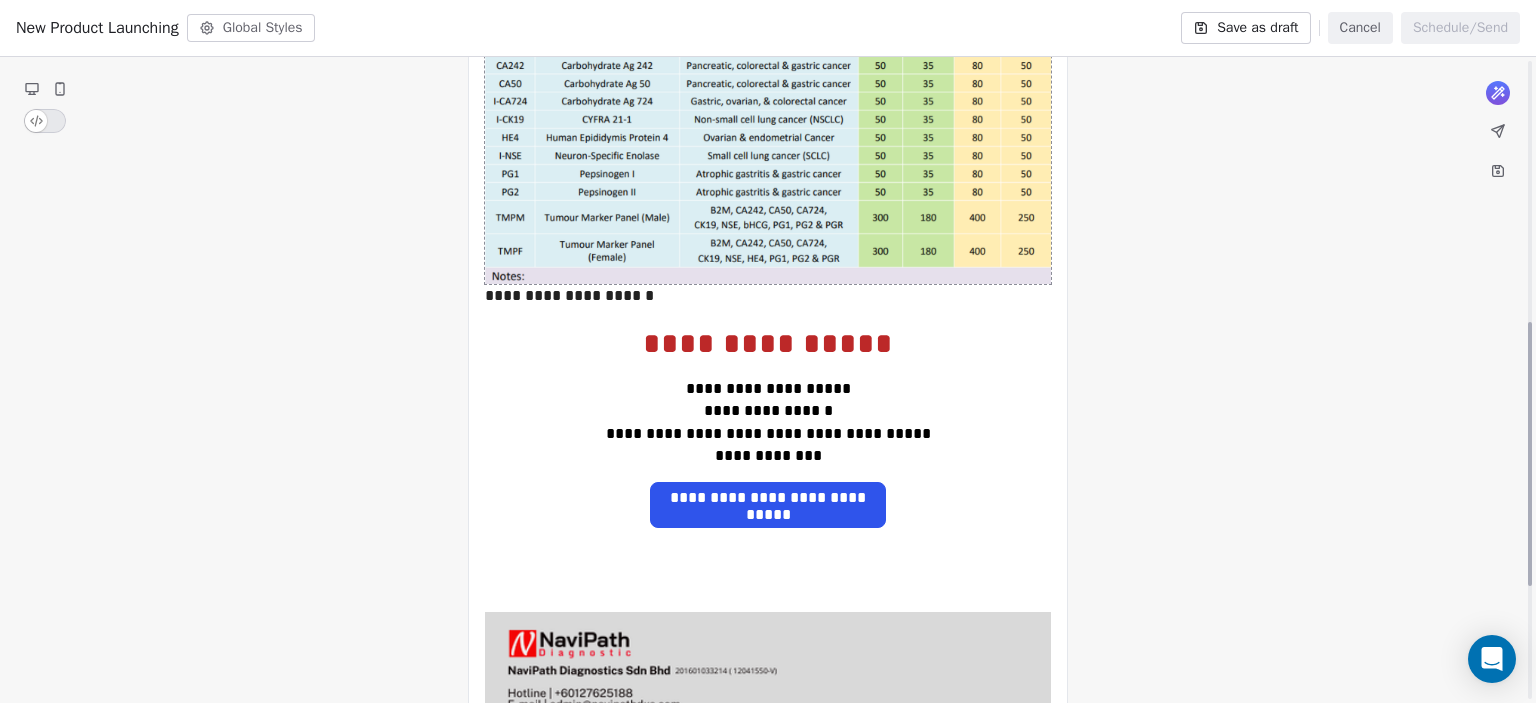 scroll, scrollTop: 638, scrollLeft: 0, axis: vertical 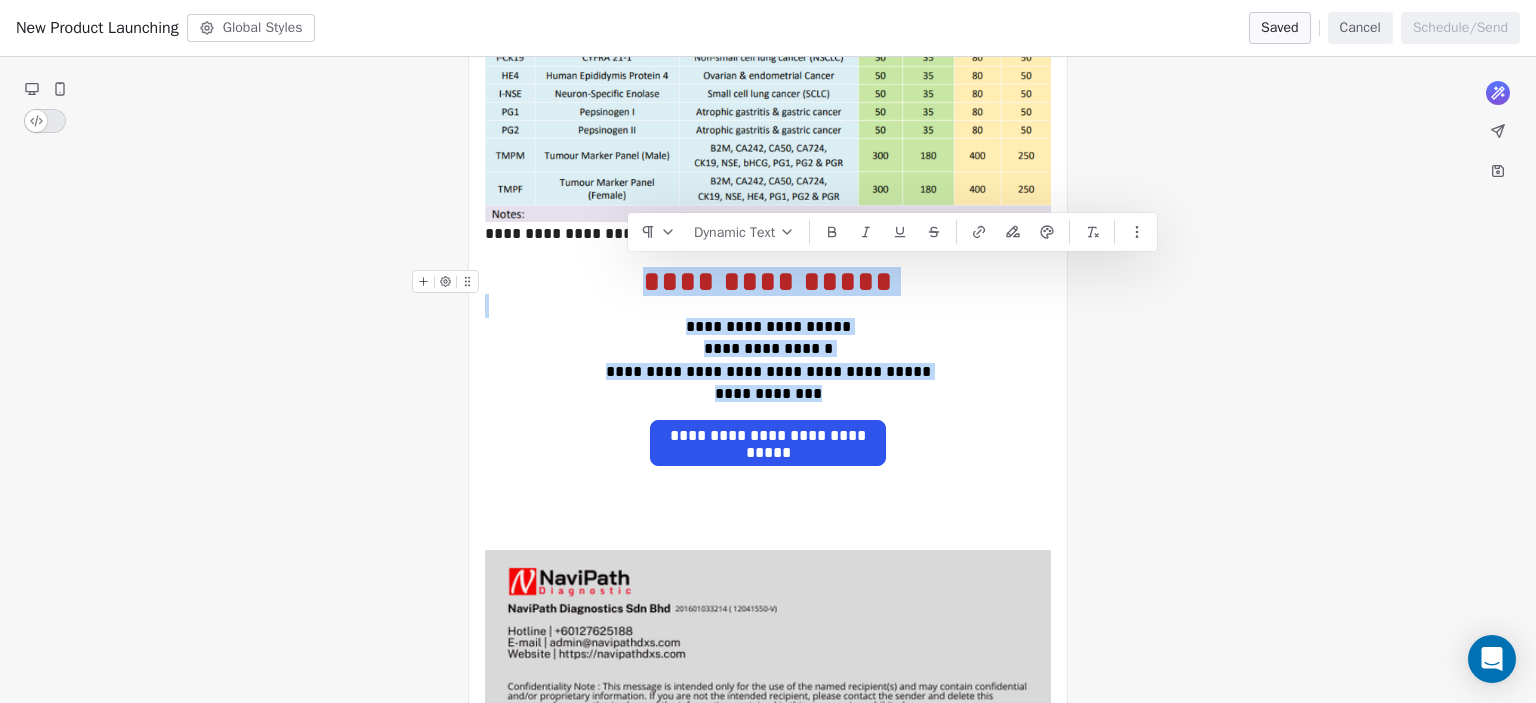 drag, startPoint x: 831, startPoint y: 399, endPoint x: 623, endPoint y: 287, distance: 236.23717 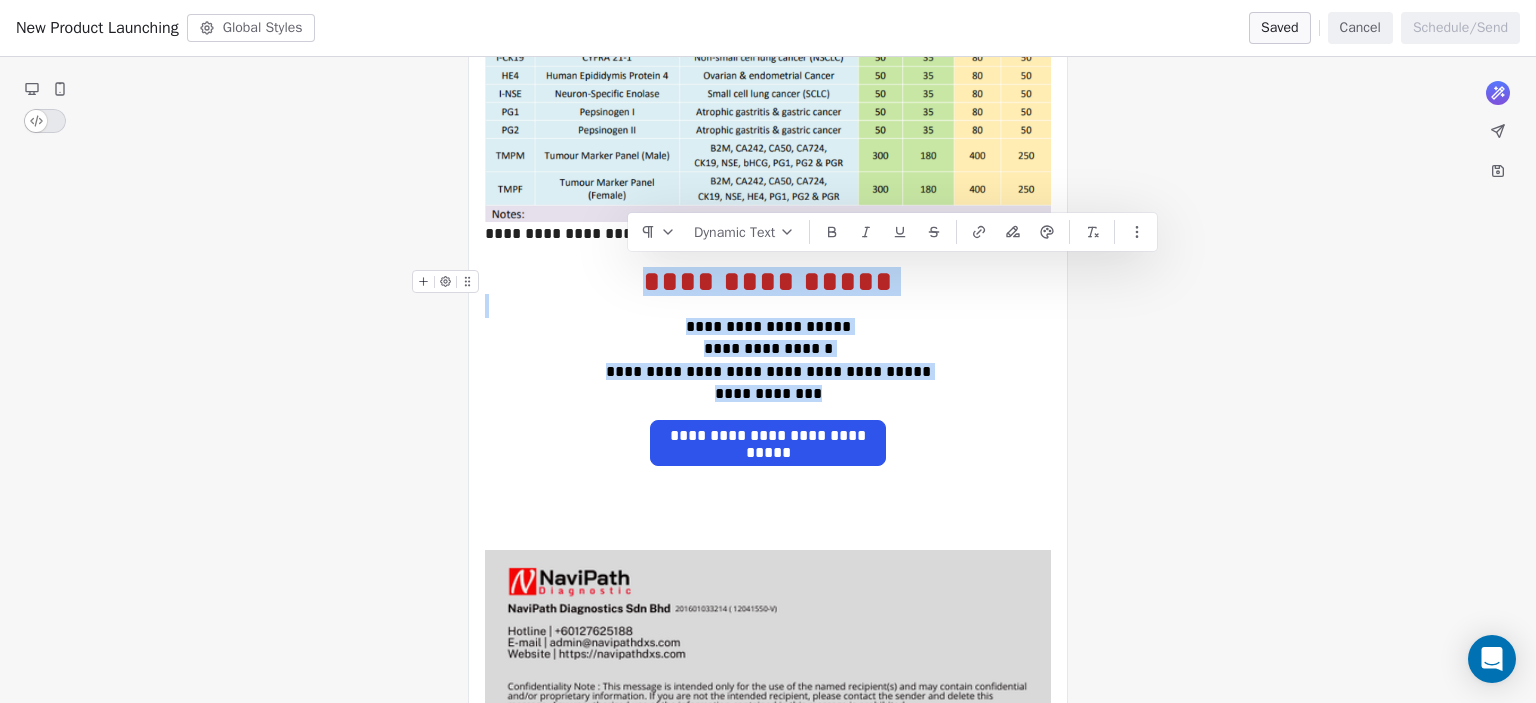 click on "**********" at bounding box center (768, 201) 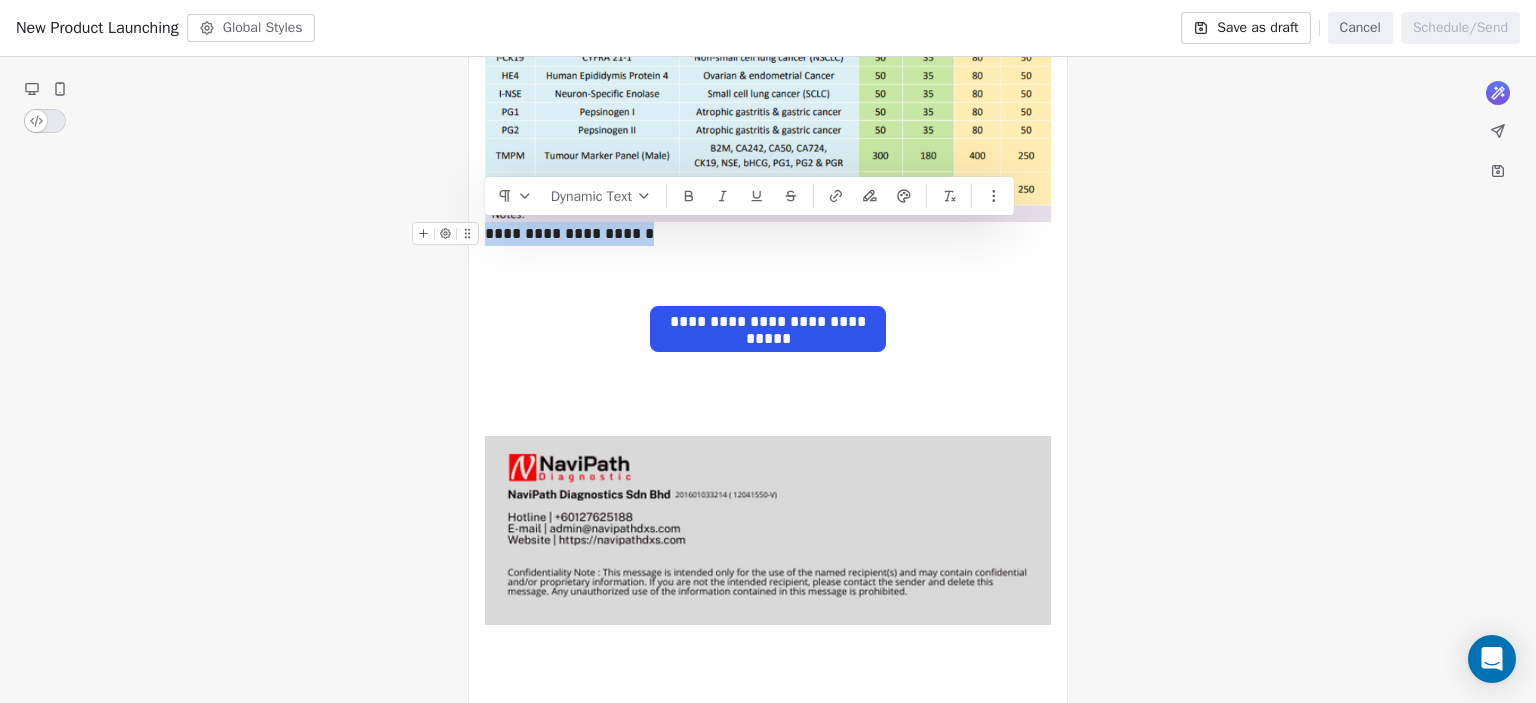 drag, startPoint x: 681, startPoint y: 235, endPoint x: 483, endPoint y: 231, distance: 198.0404 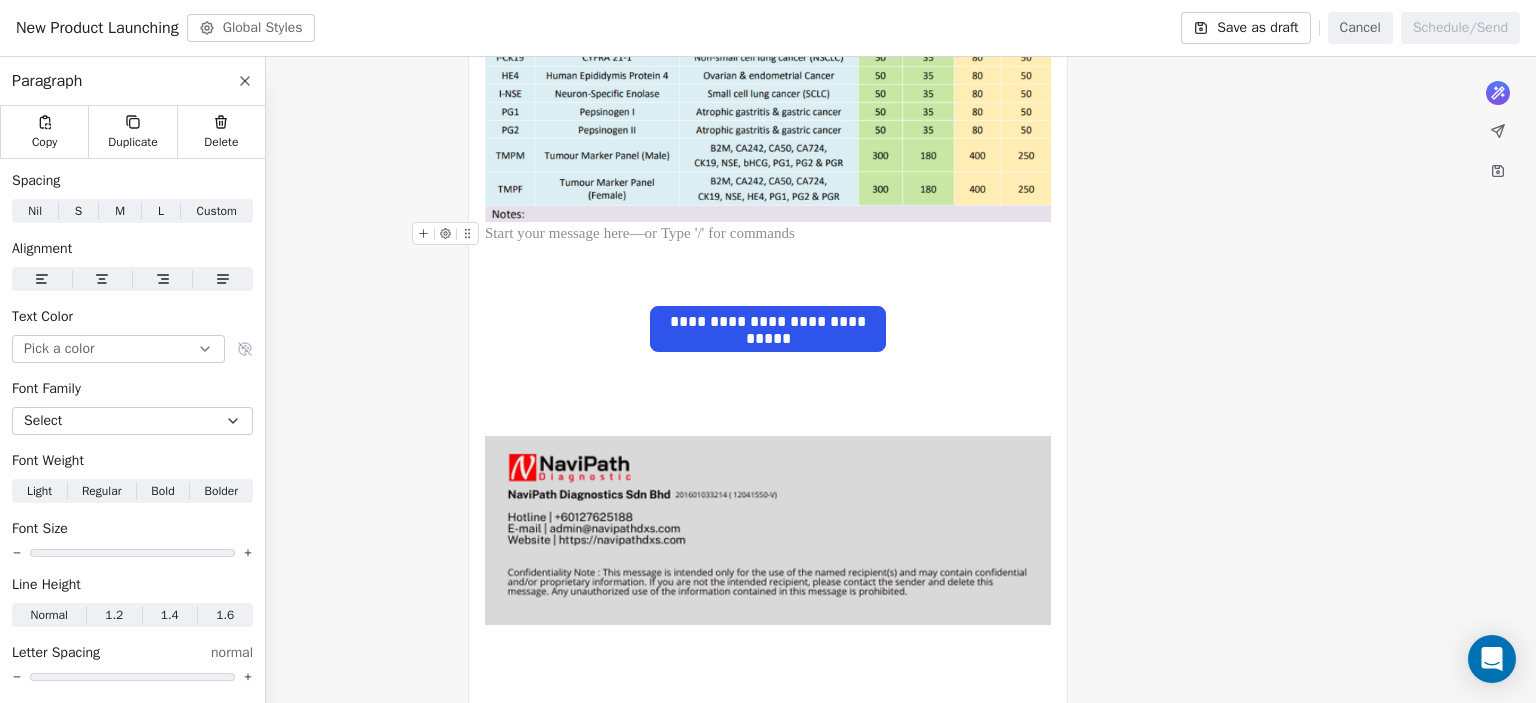 click at bounding box center [768, 234] 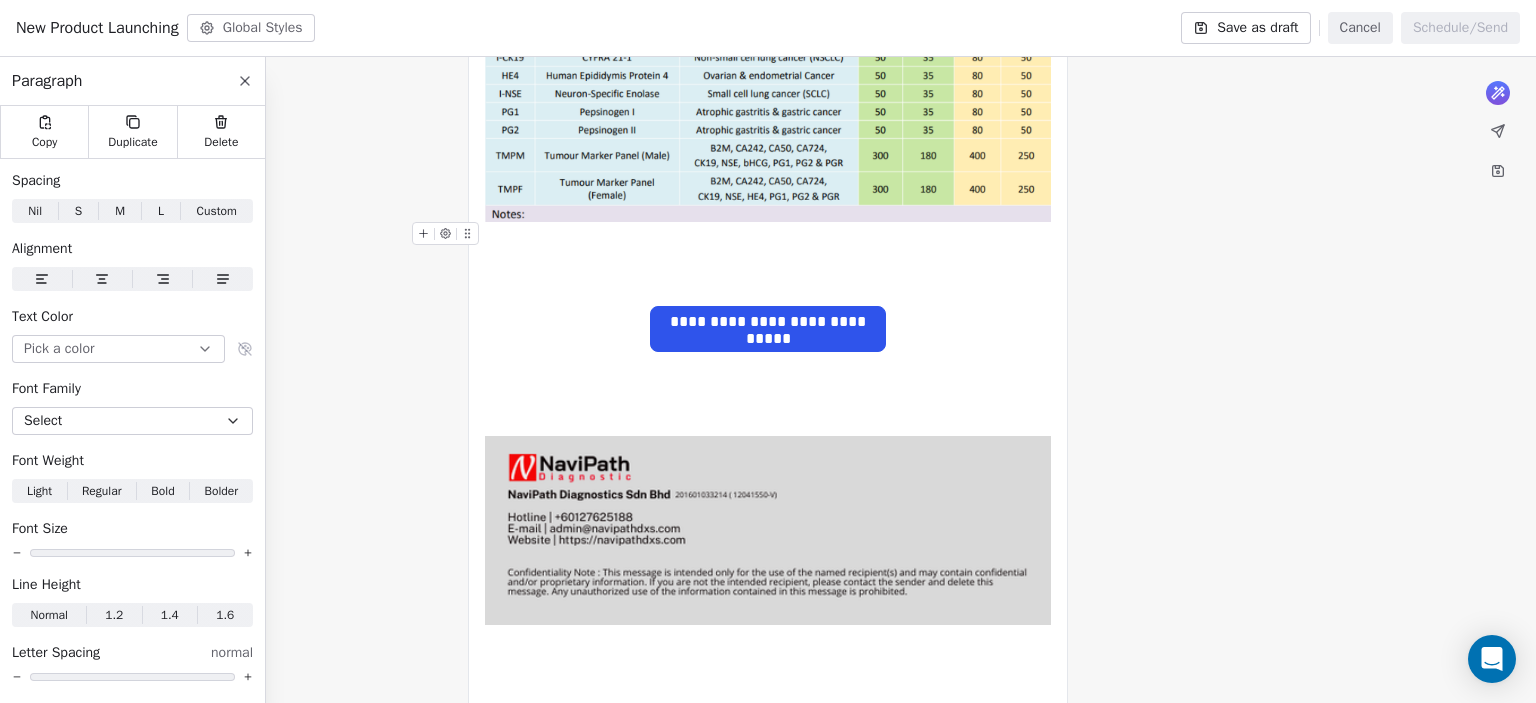 click 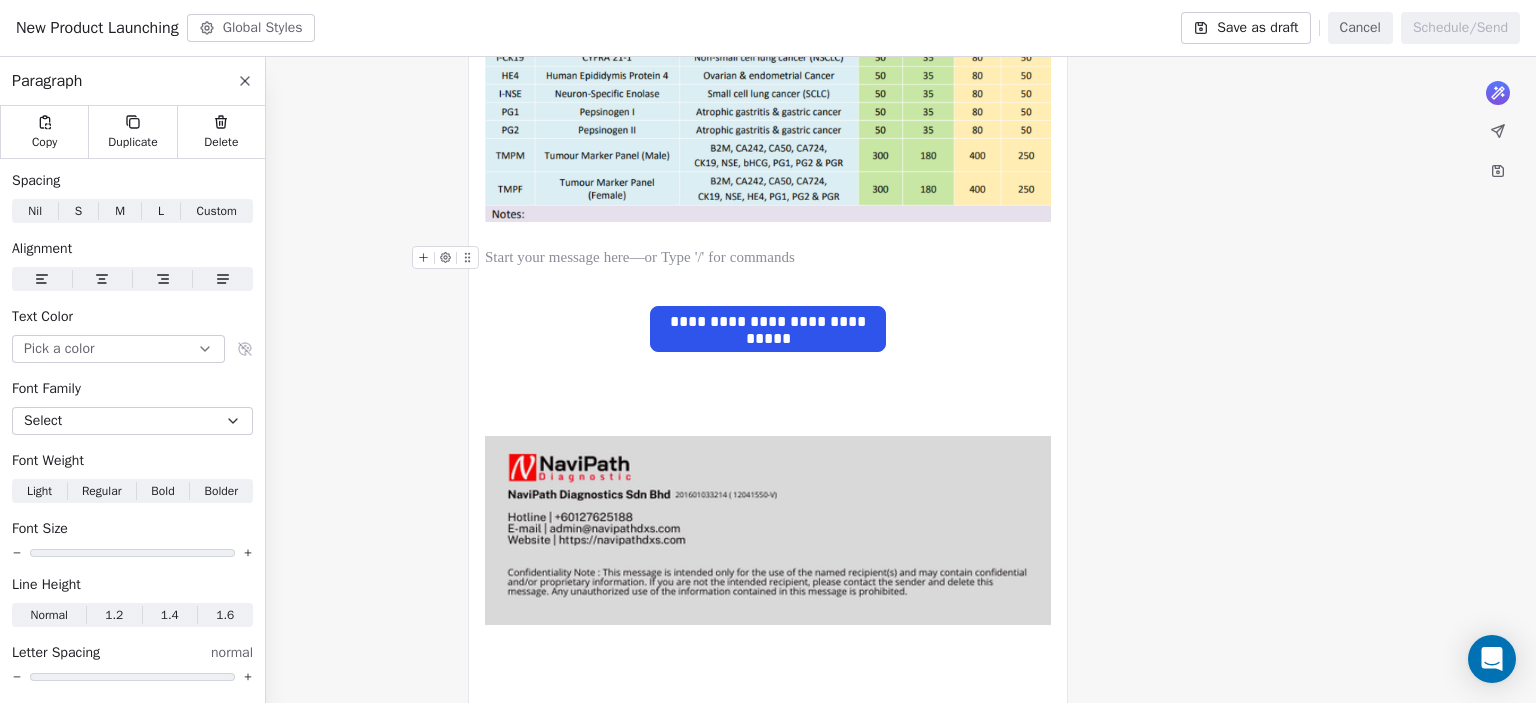 click at bounding box center (768, 258) 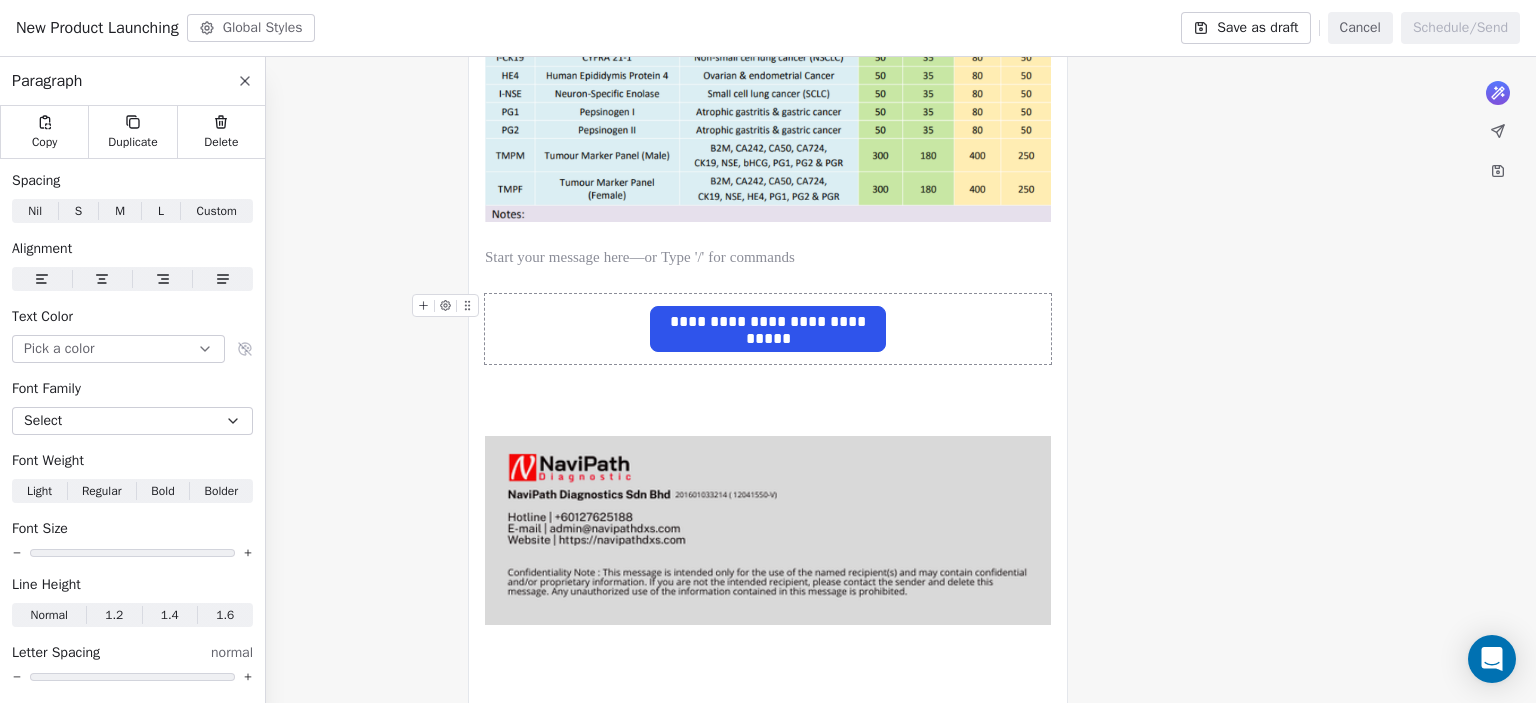 click on "**********" at bounding box center (768, 329) 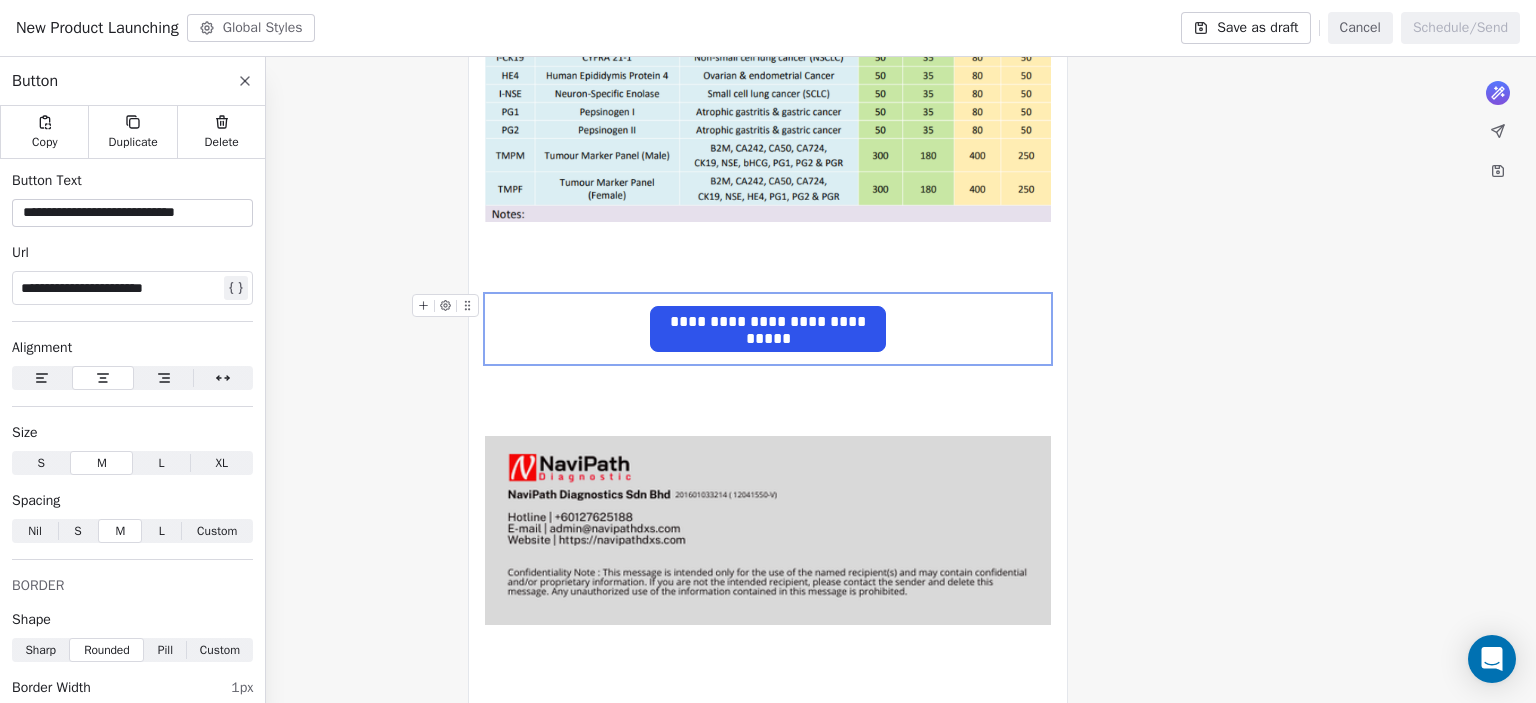 click on "**********" at bounding box center [768, 218] 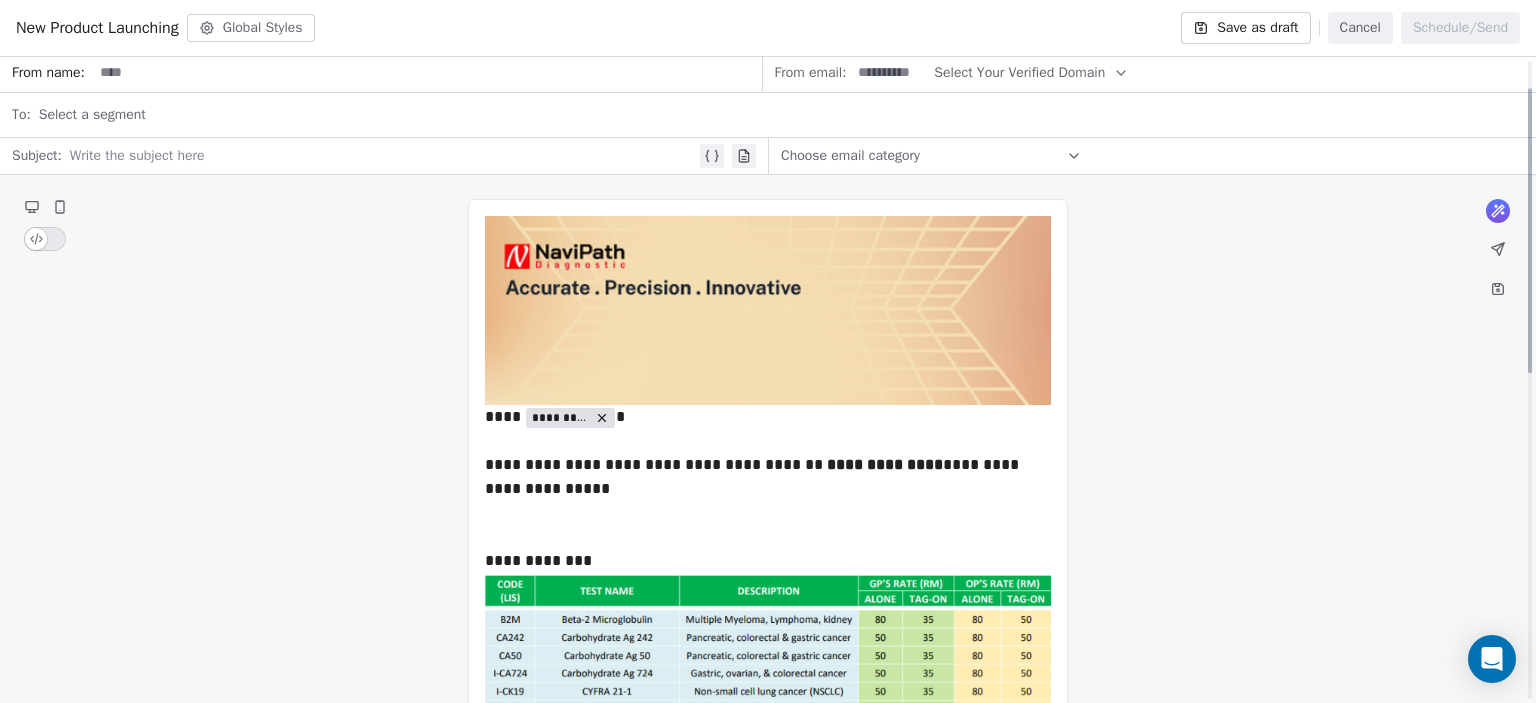 scroll, scrollTop: 0, scrollLeft: 0, axis: both 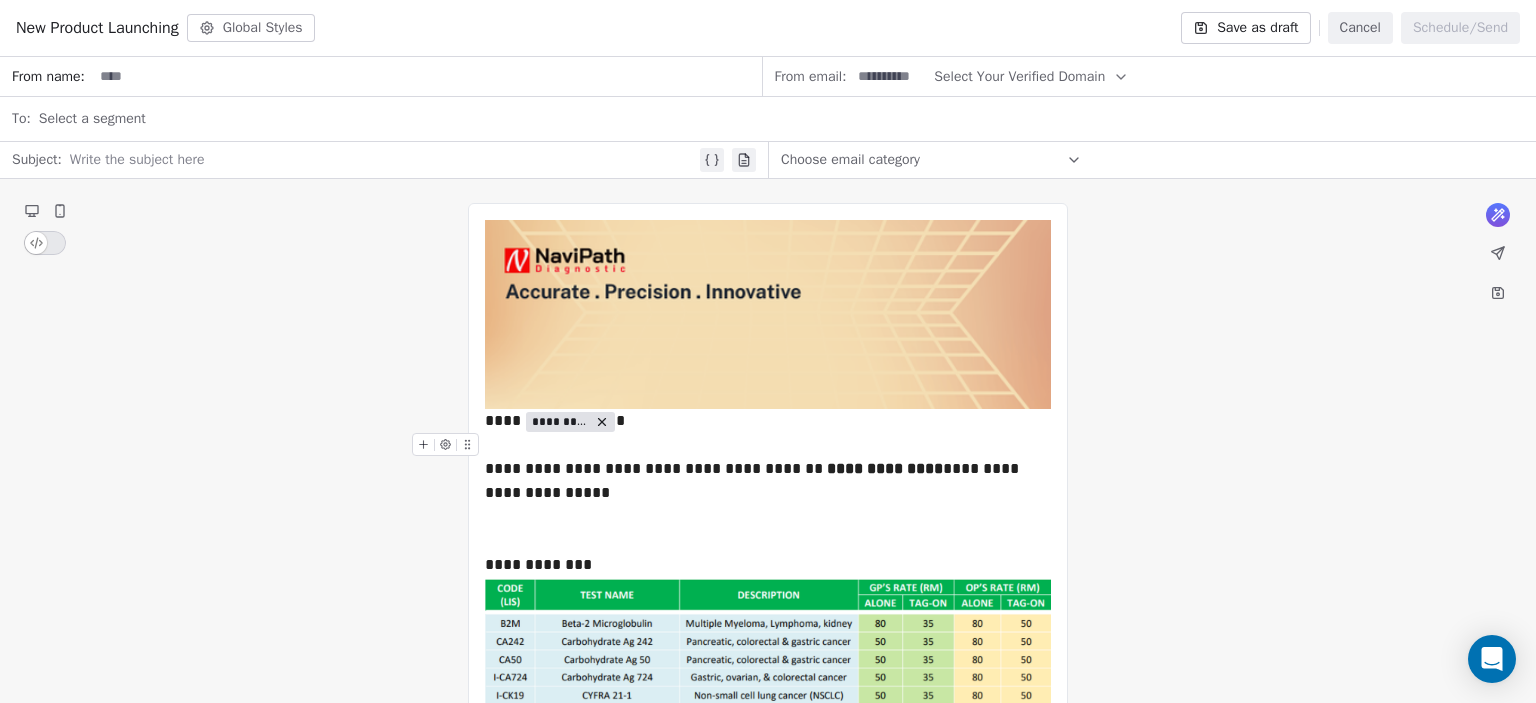 drag, startPoint x: 736, startPoint y: 469, endPoint x: 889, endPoint y: 483, distance: 153.63919 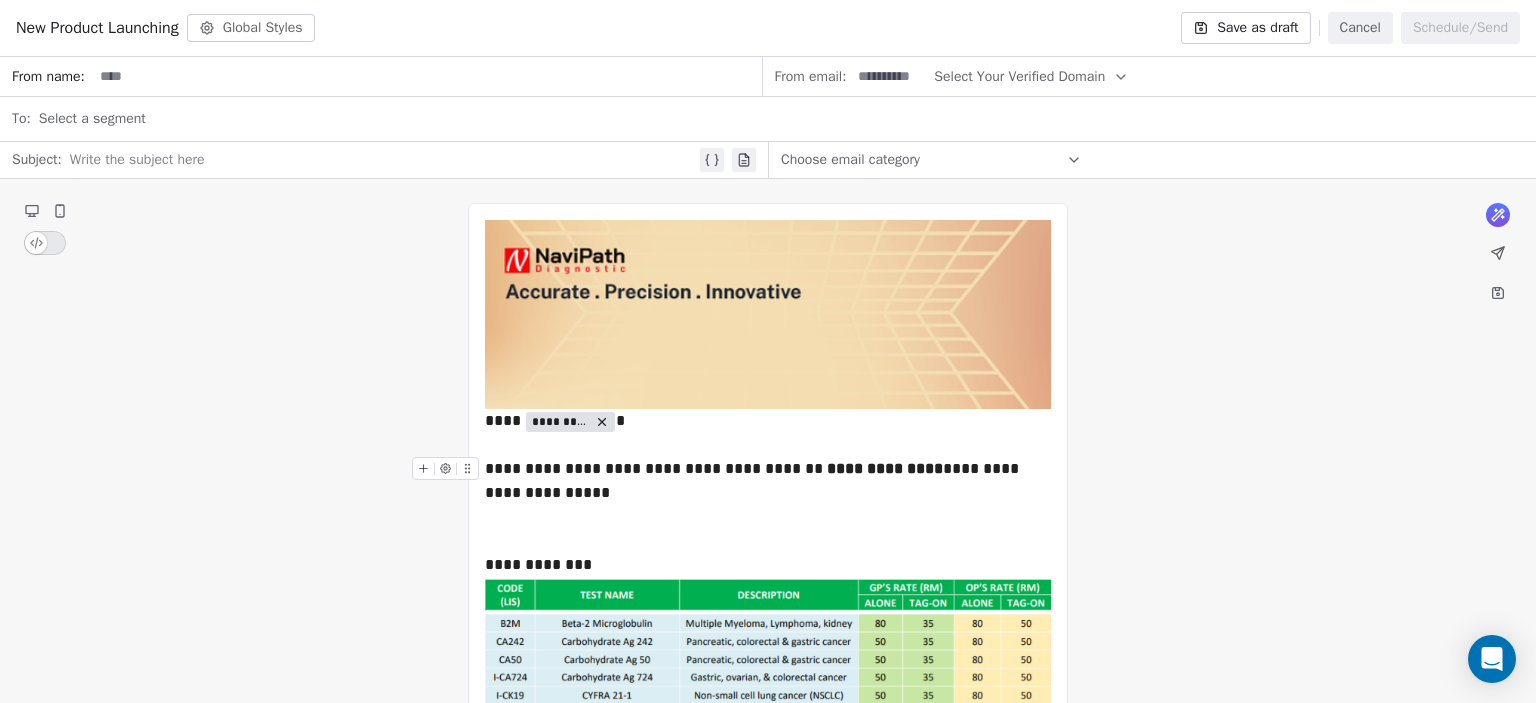 click on "**********" at bounding box center (768, 481) 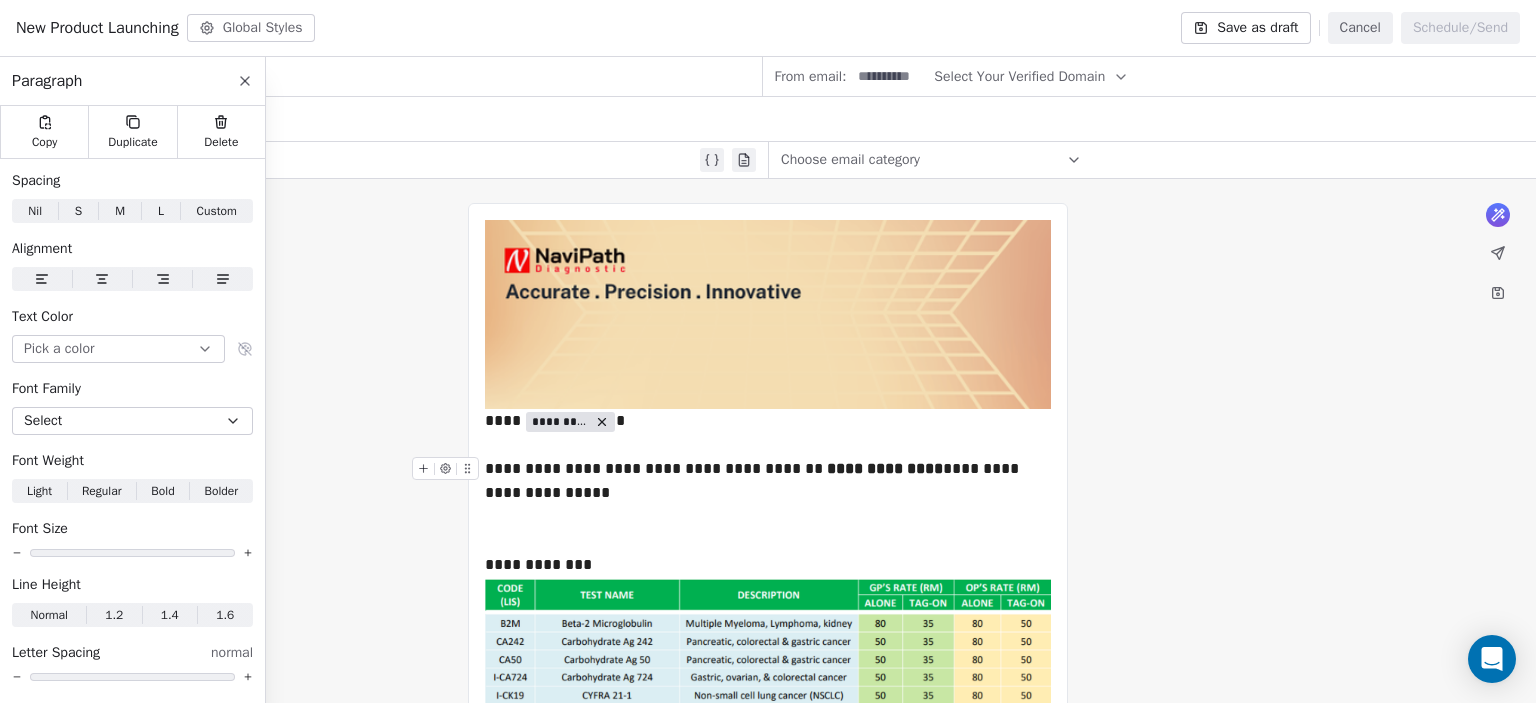 click on "**********" at bounding box center [885, 468] 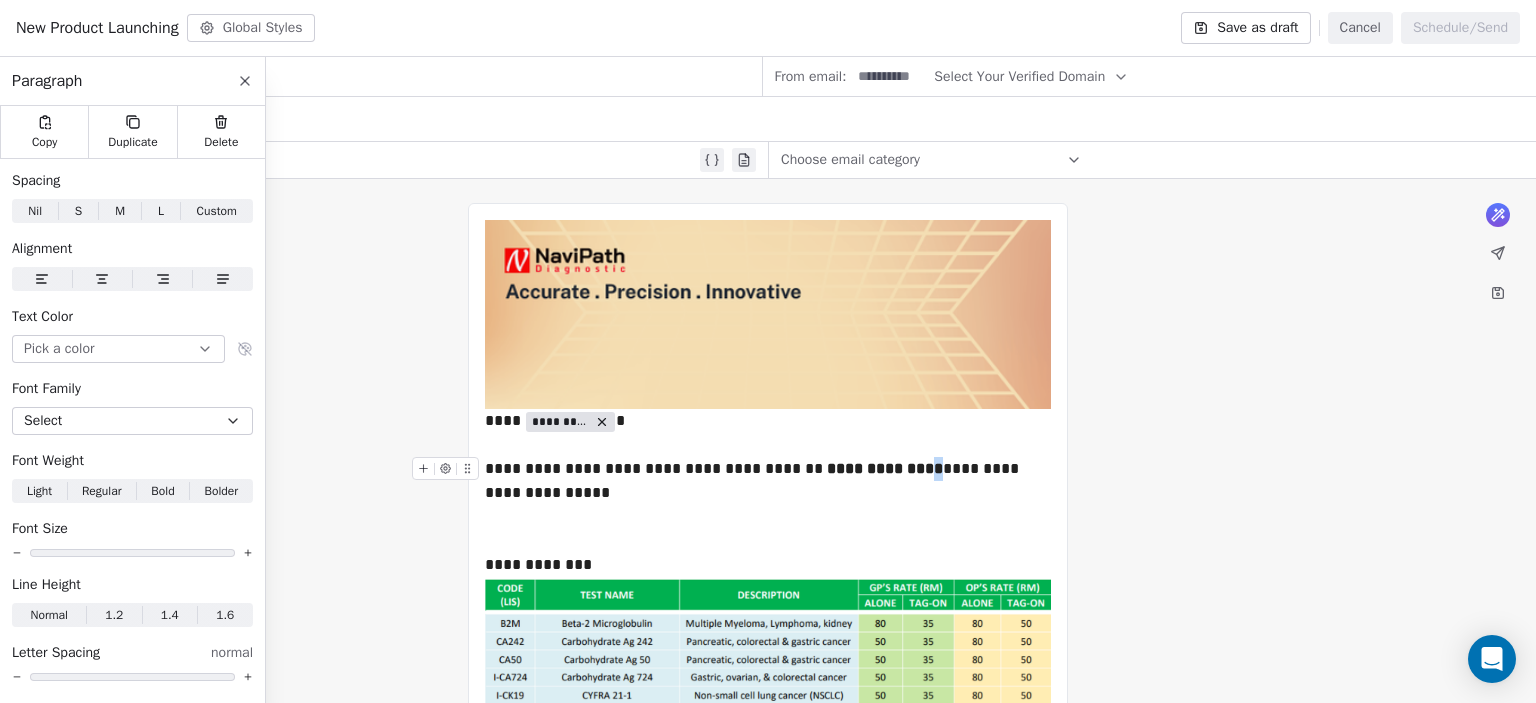click on "**********" at bounding box center (885, 468) 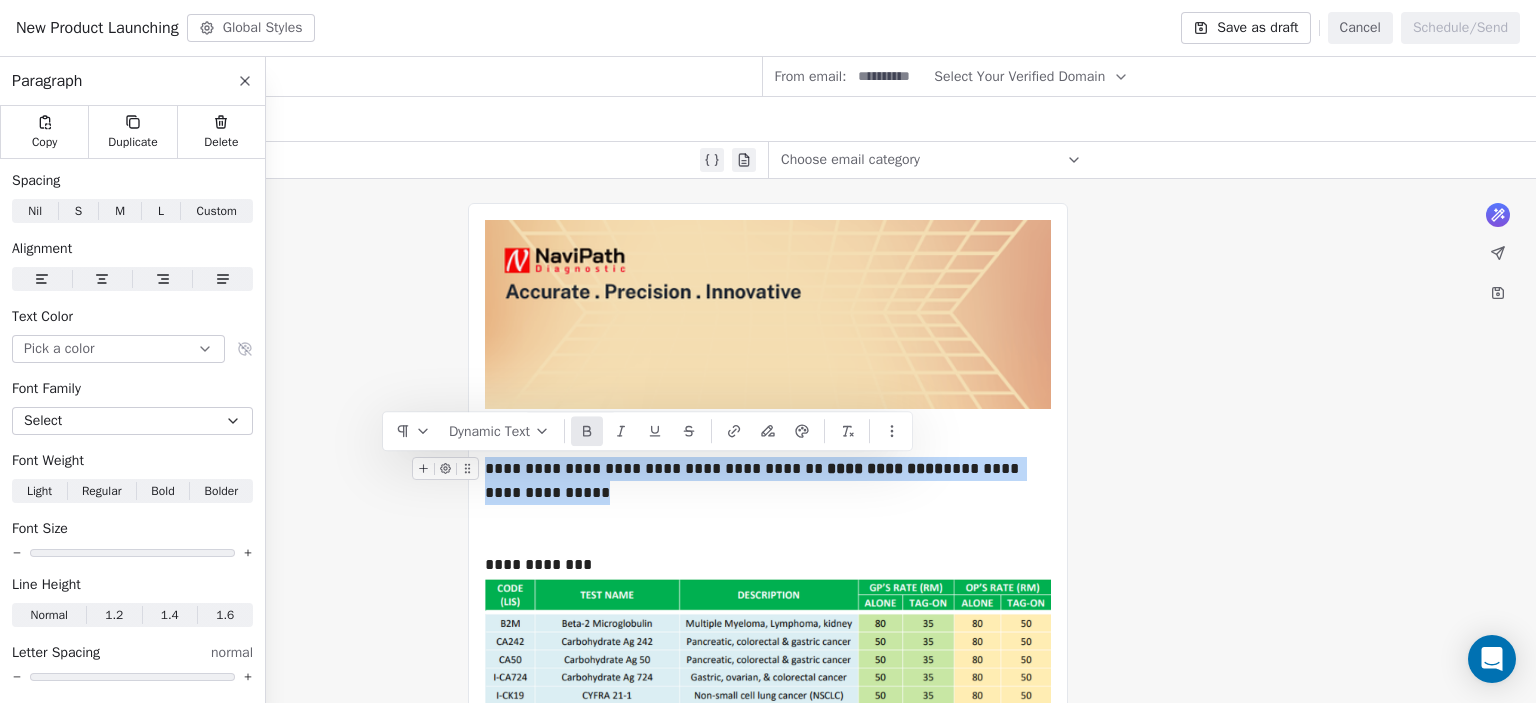 click on "**********" at bounding box center (885, 468) 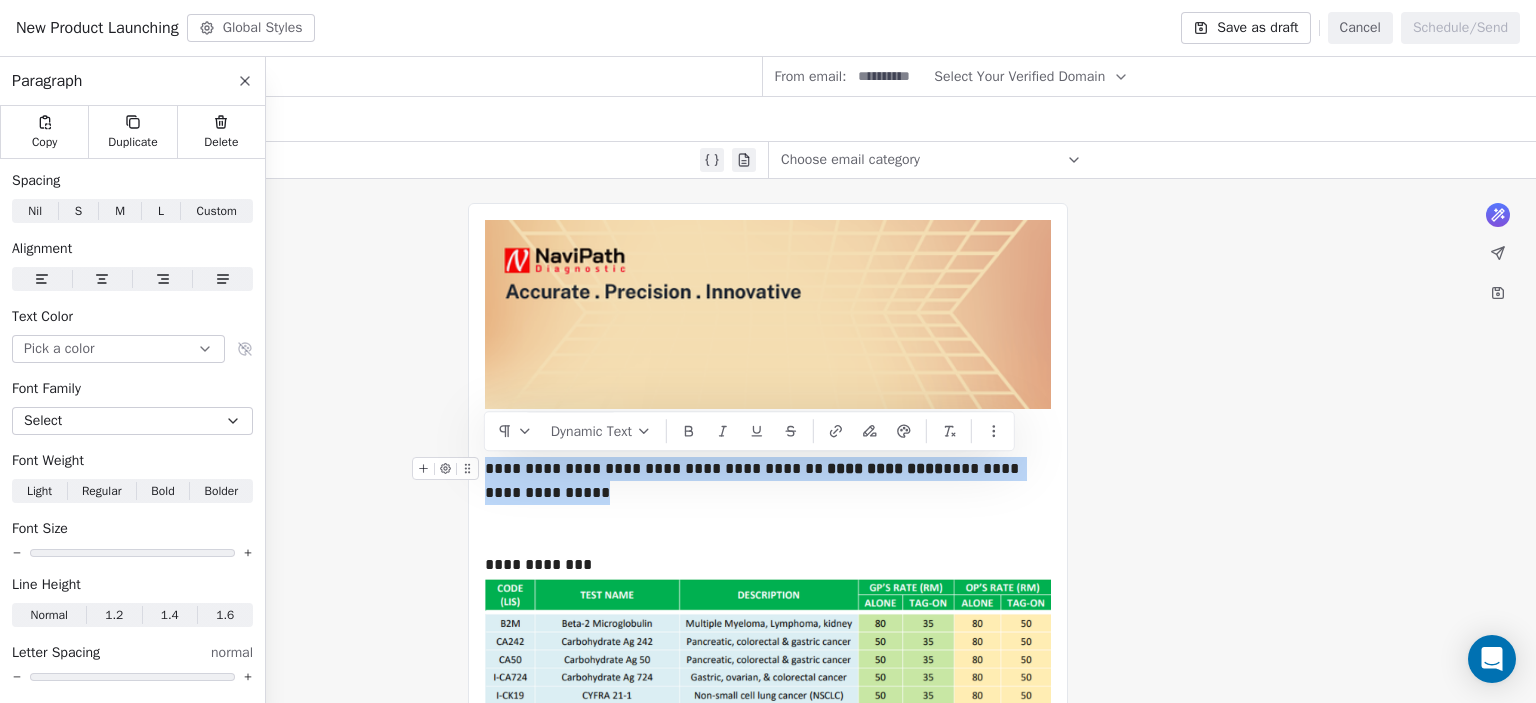 click on "**********" at bounding box center (885, 468) 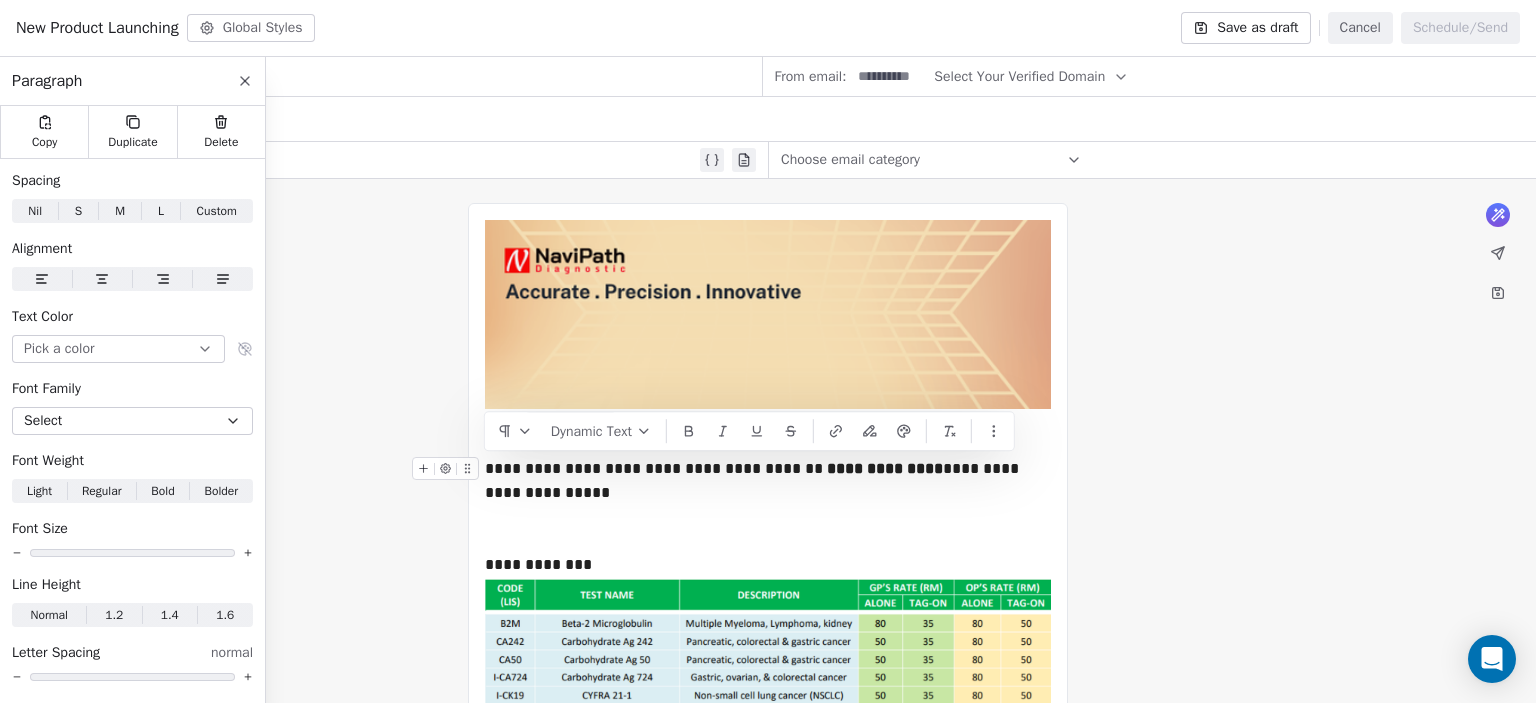 click at bounding box center [768, 517] 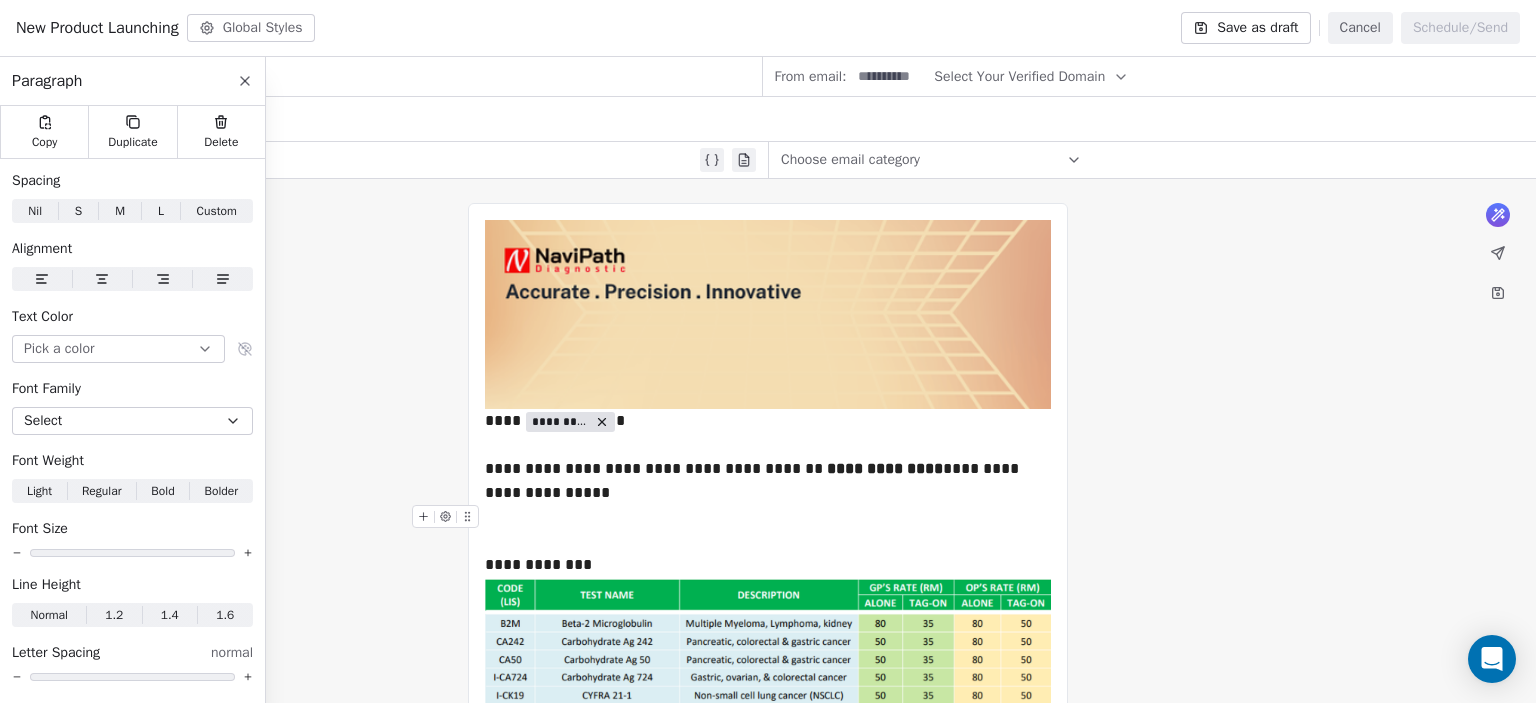 click 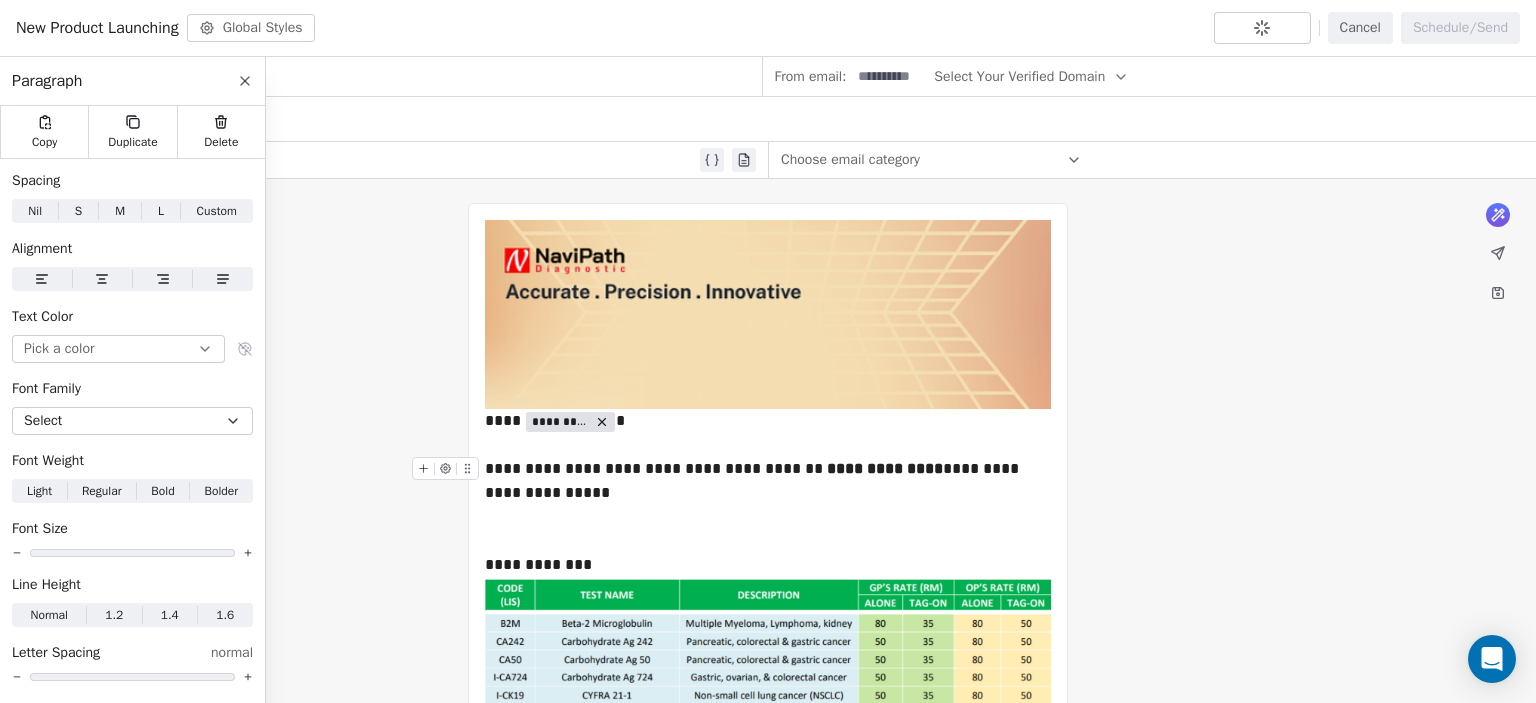 click on "**********" at bounding box center (768, 481) 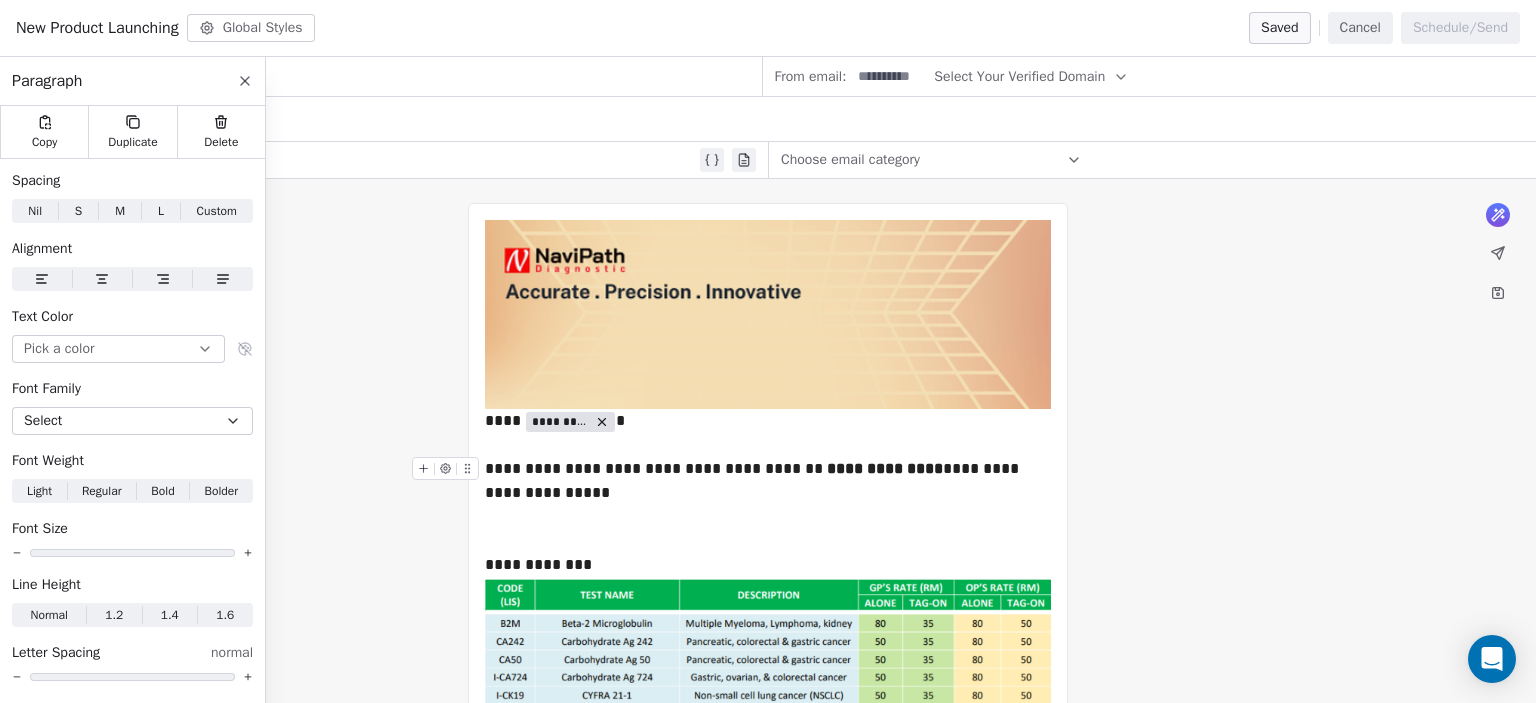 click on "**********" at bounding box center [768, 481] 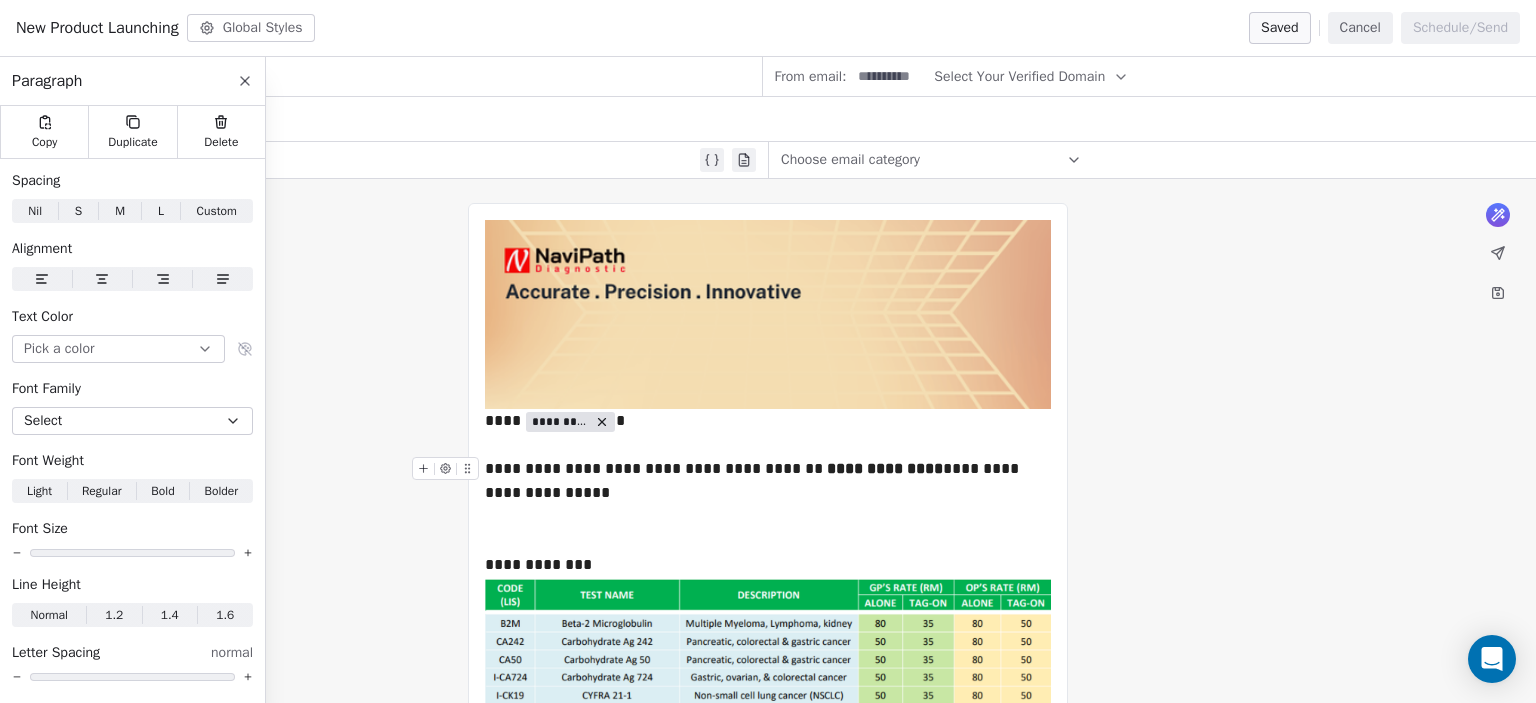 type 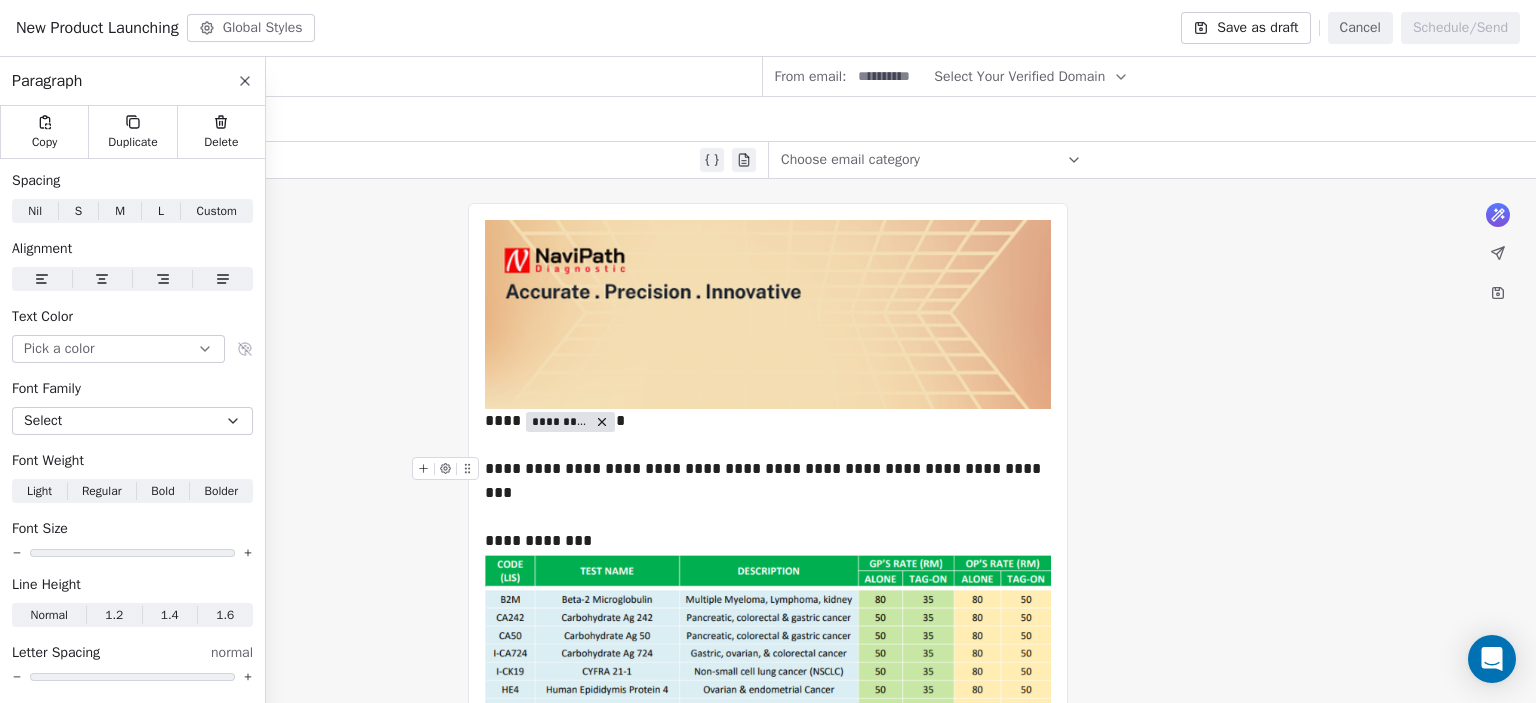 click on "**********" at bounding box center [768, 469] 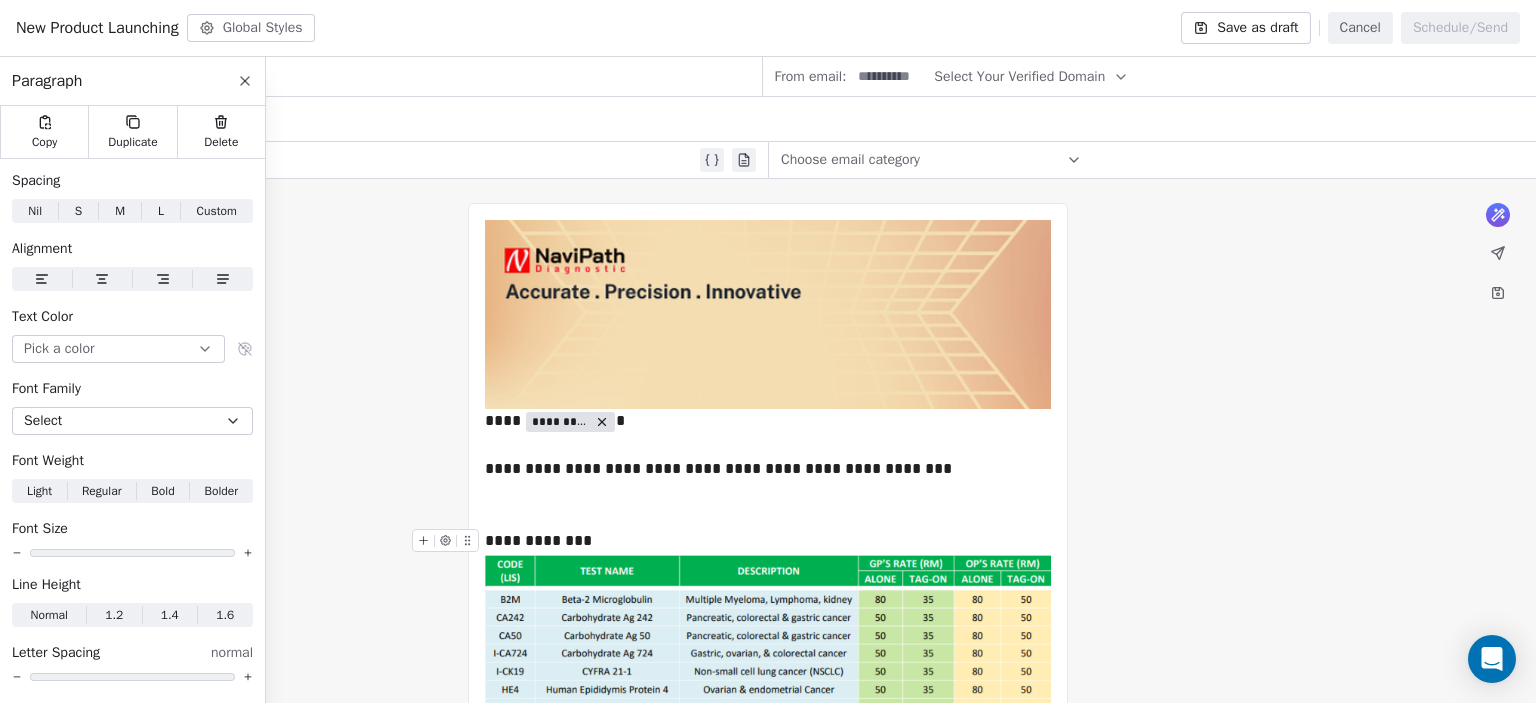 click on "**********" at bounding box center [768, 541] 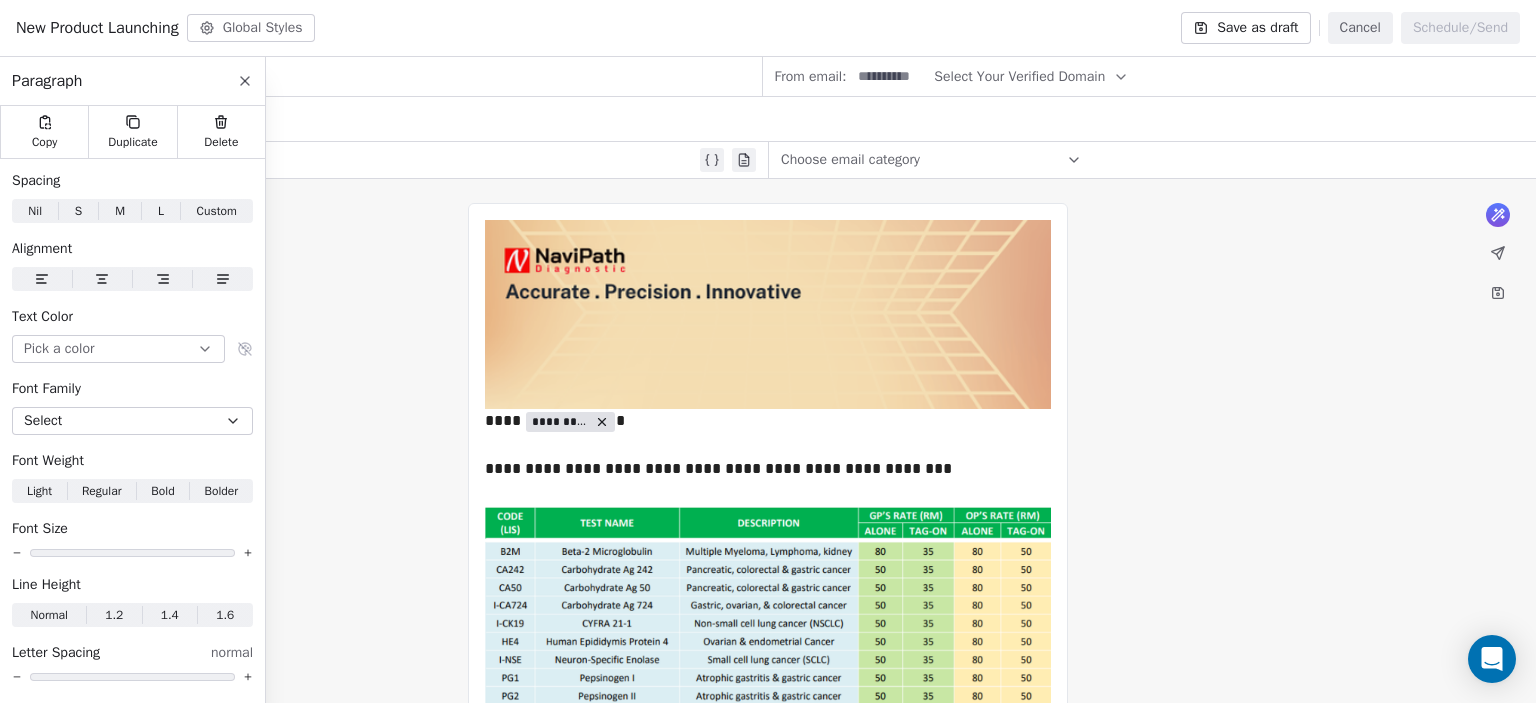 click on "**********" at bounding box center [768, 820] 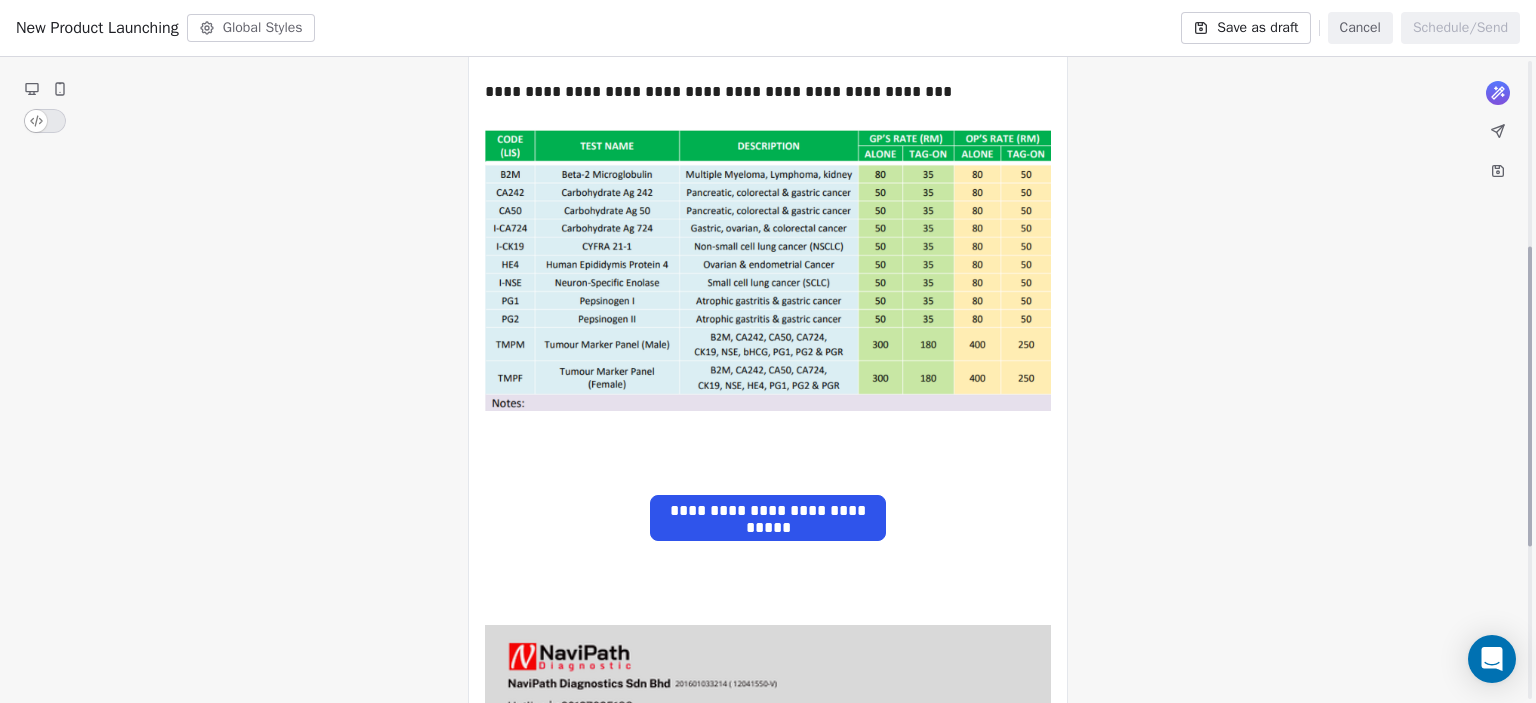 scroll, scrollTop: 400, scrollLeft: 0, axis: vertical 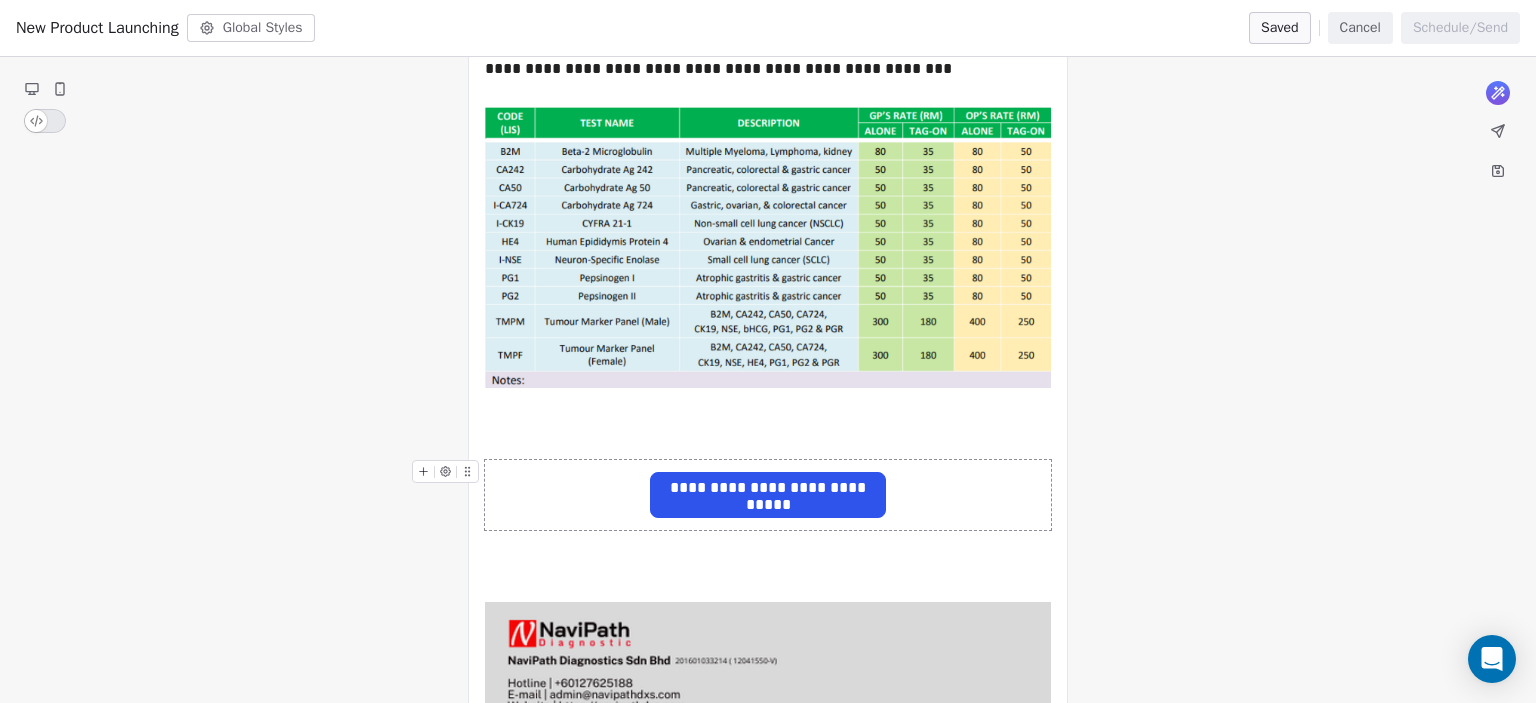 click on "**********" at bounding box center (768, 488) 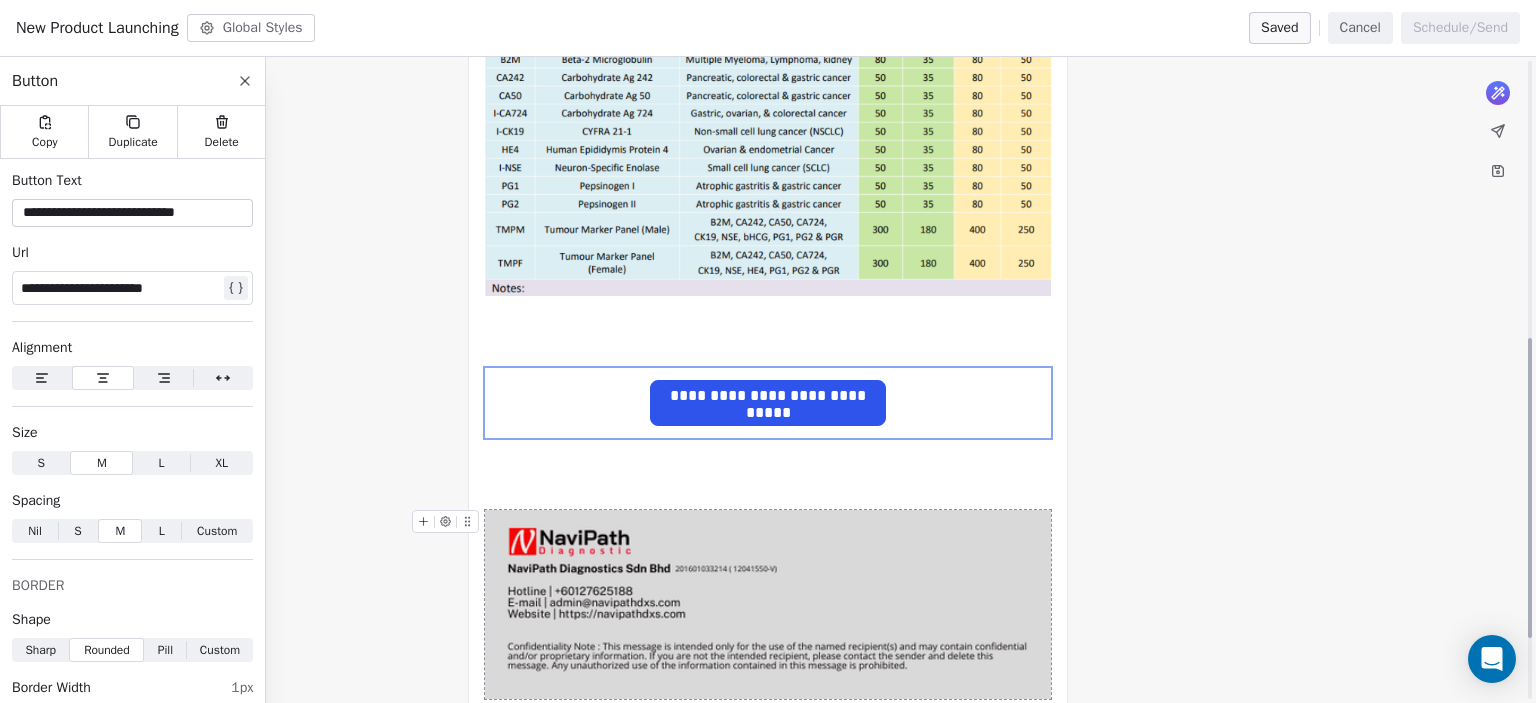 scroll, scrollTop: 600, scrollLeft: 0, axis: vertical 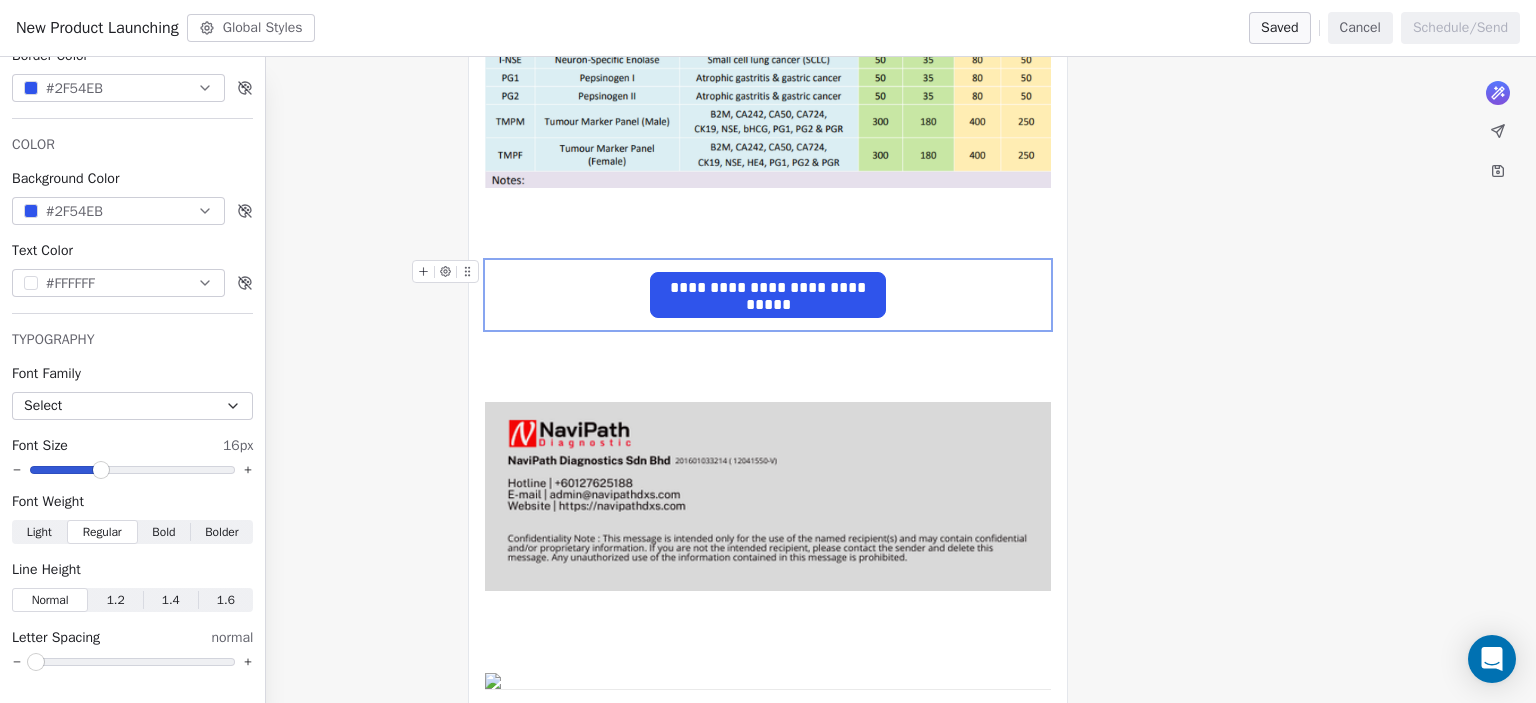 click on "**********" at bounding box center (768, 288) 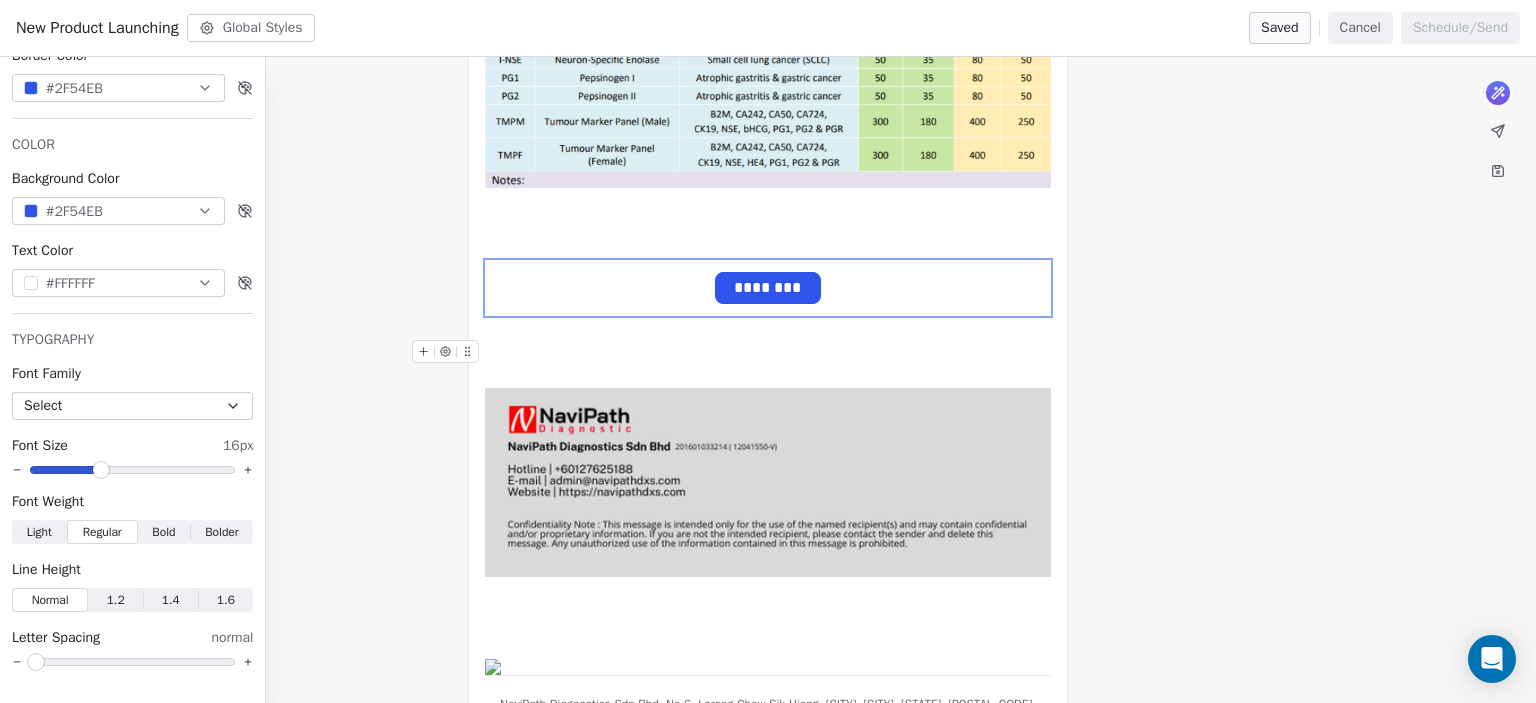 click on "**********" at bounding box center (768, 214) 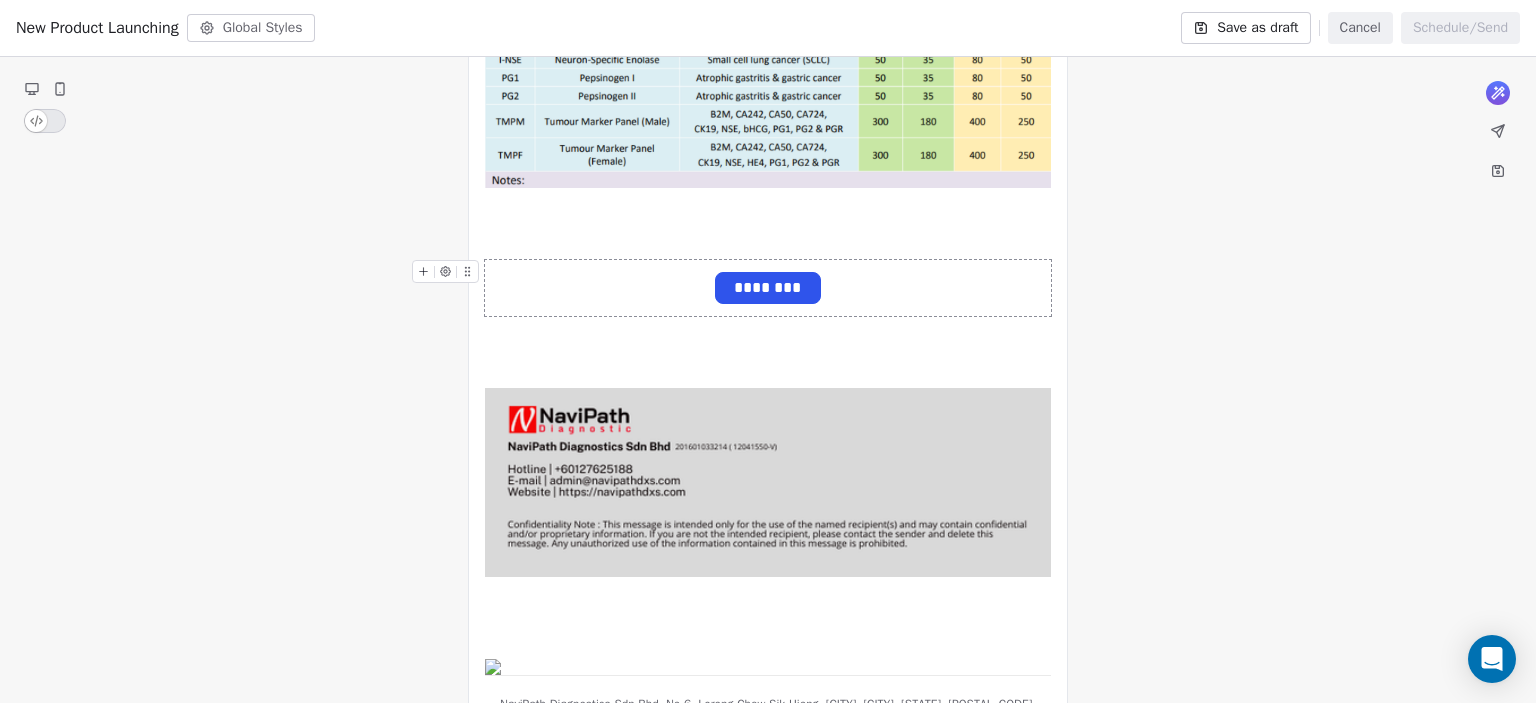 click on "********" at bounding box center (768, 288) 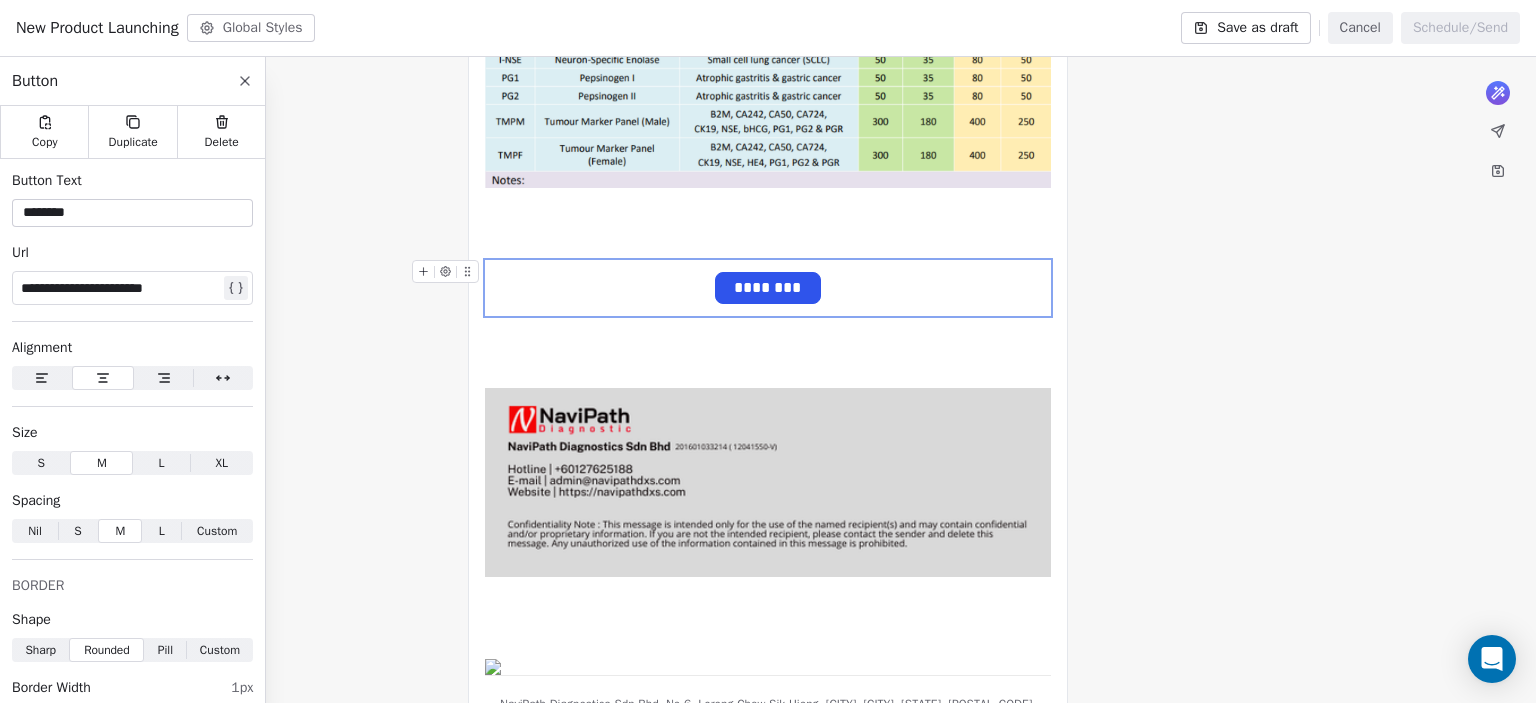 click on "********" at bounding box center [768, 288] 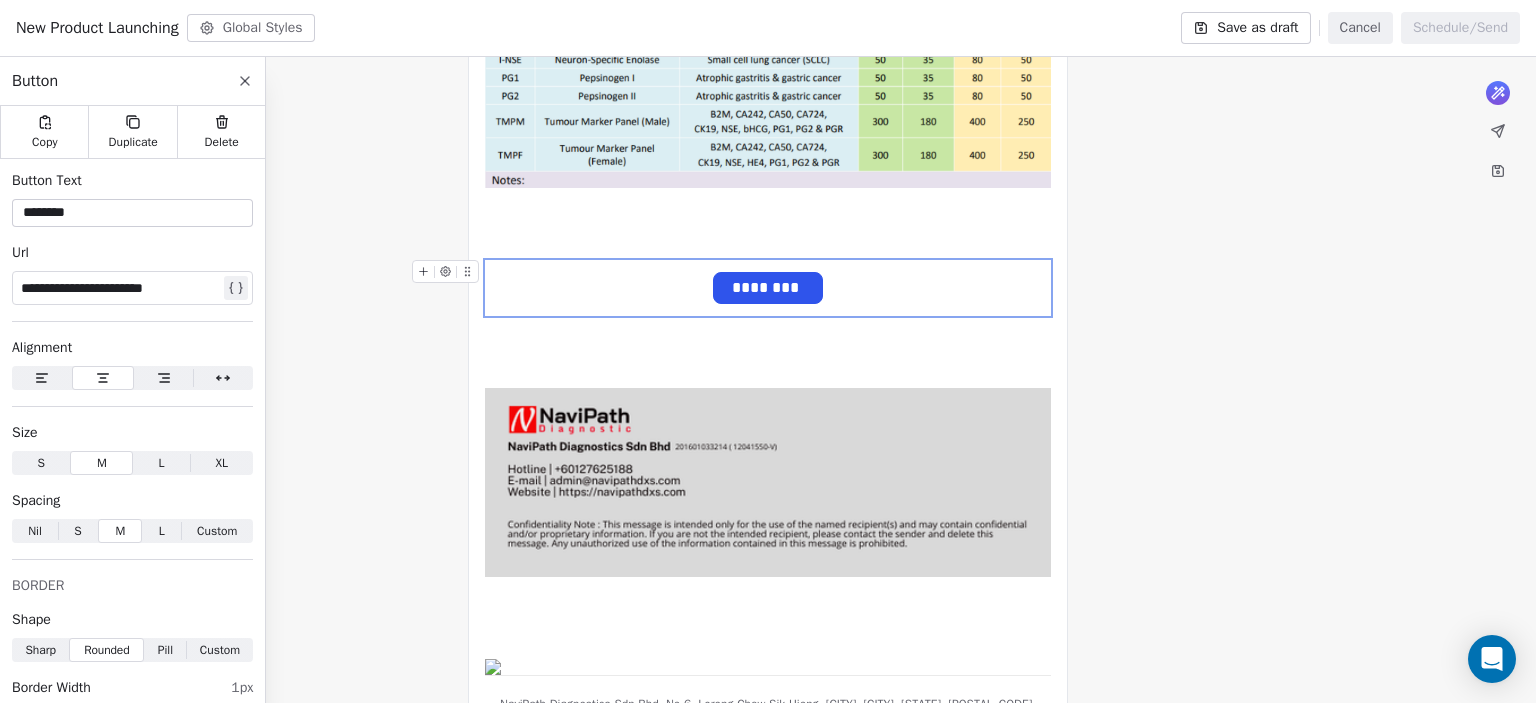 click on "********" at bounding box center [768, 288] 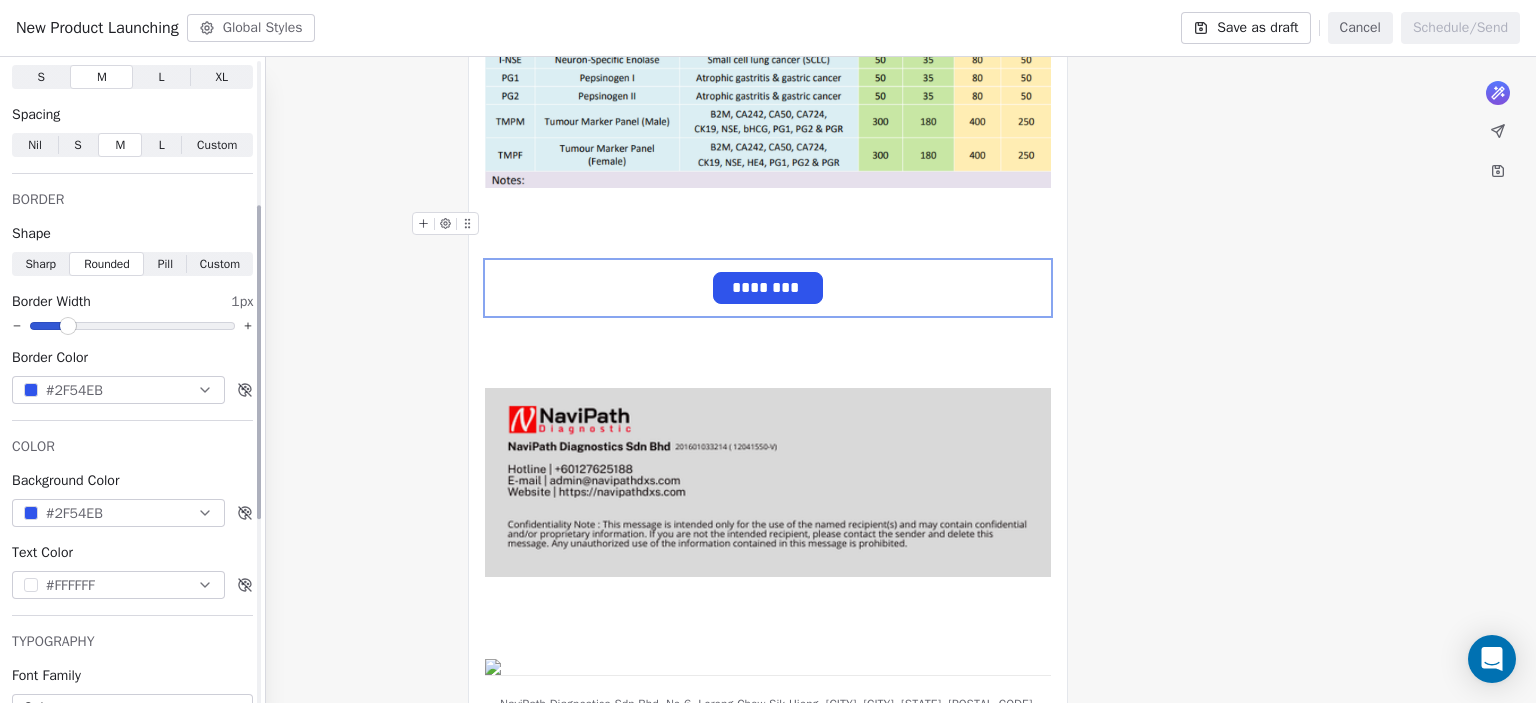 scroll, scrollTop: 500, scrollLeft: 0, axis: vertical 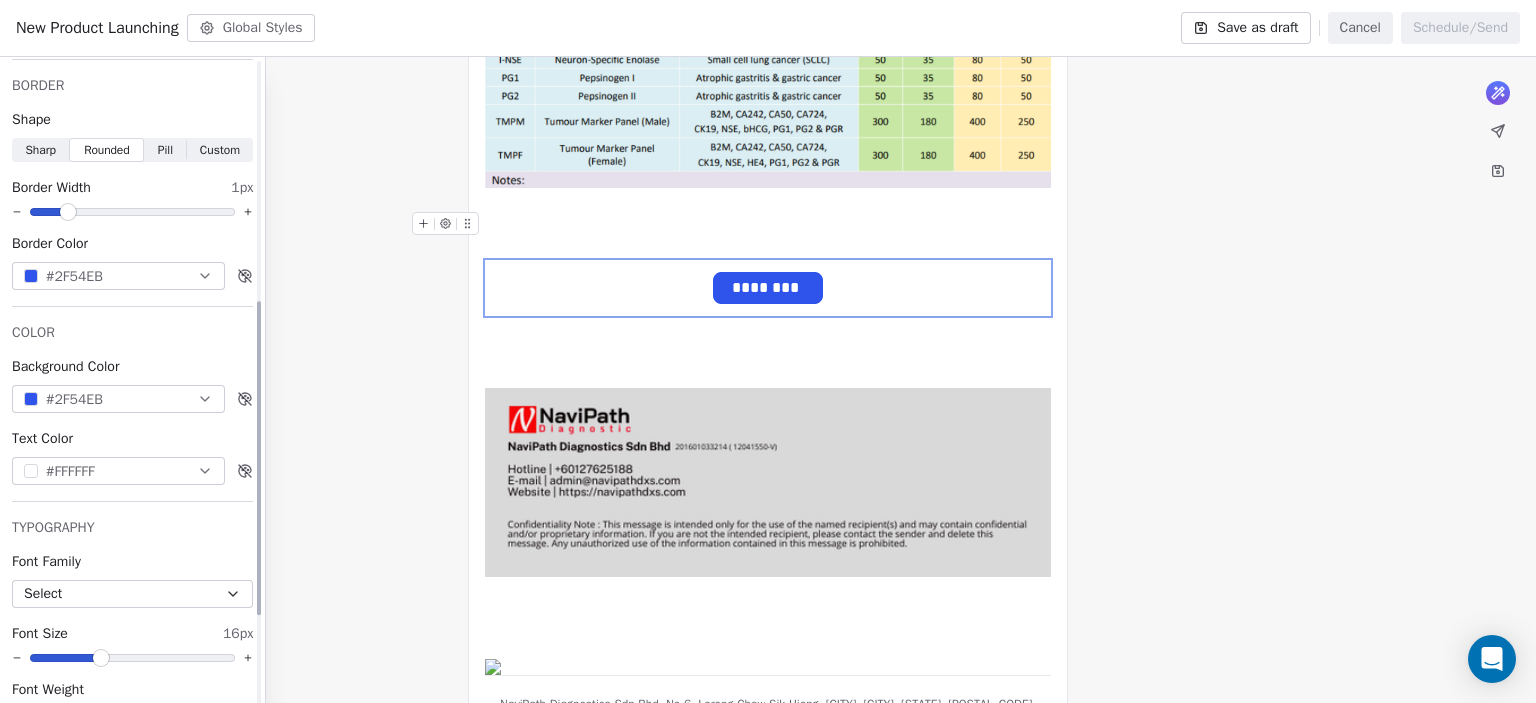 click at bounding box center (31, 276) 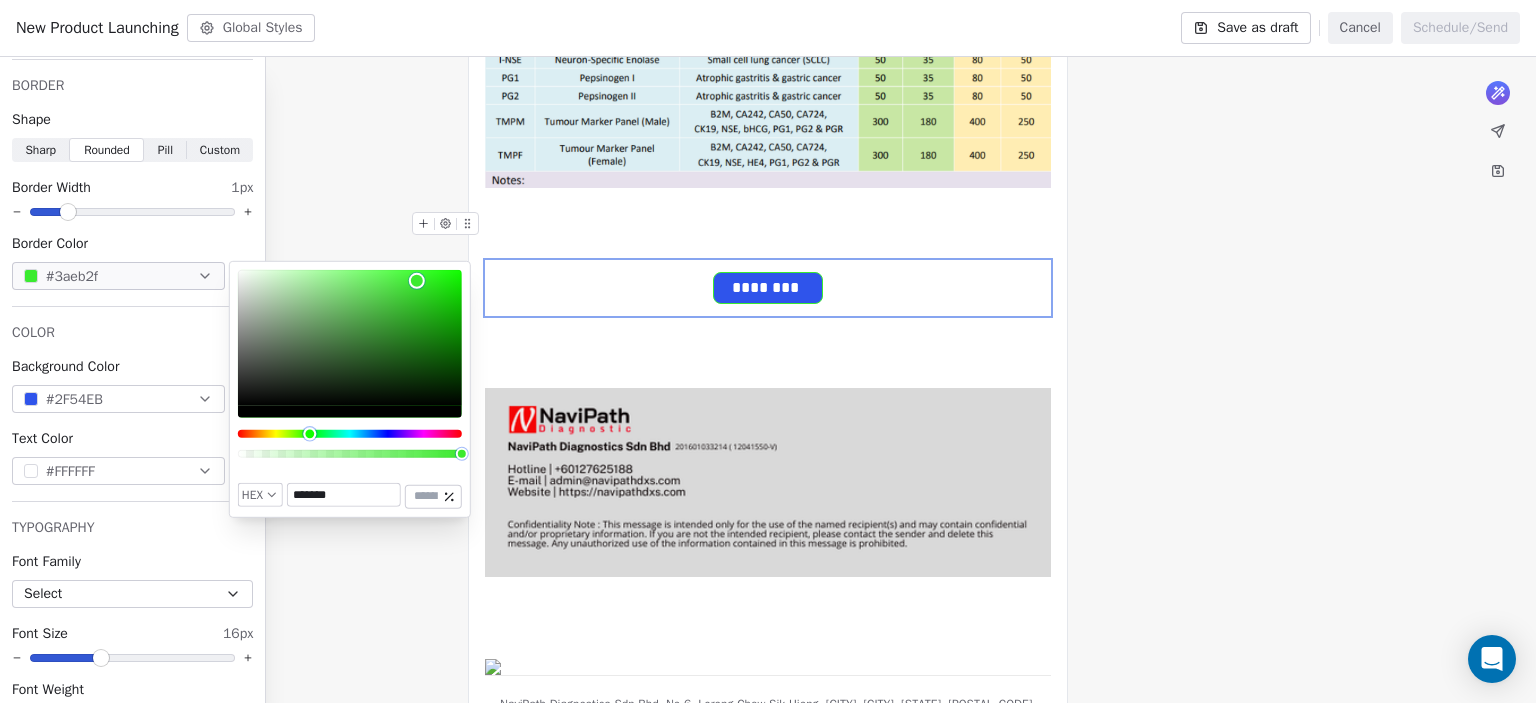 click at bounding box center [350, 434] 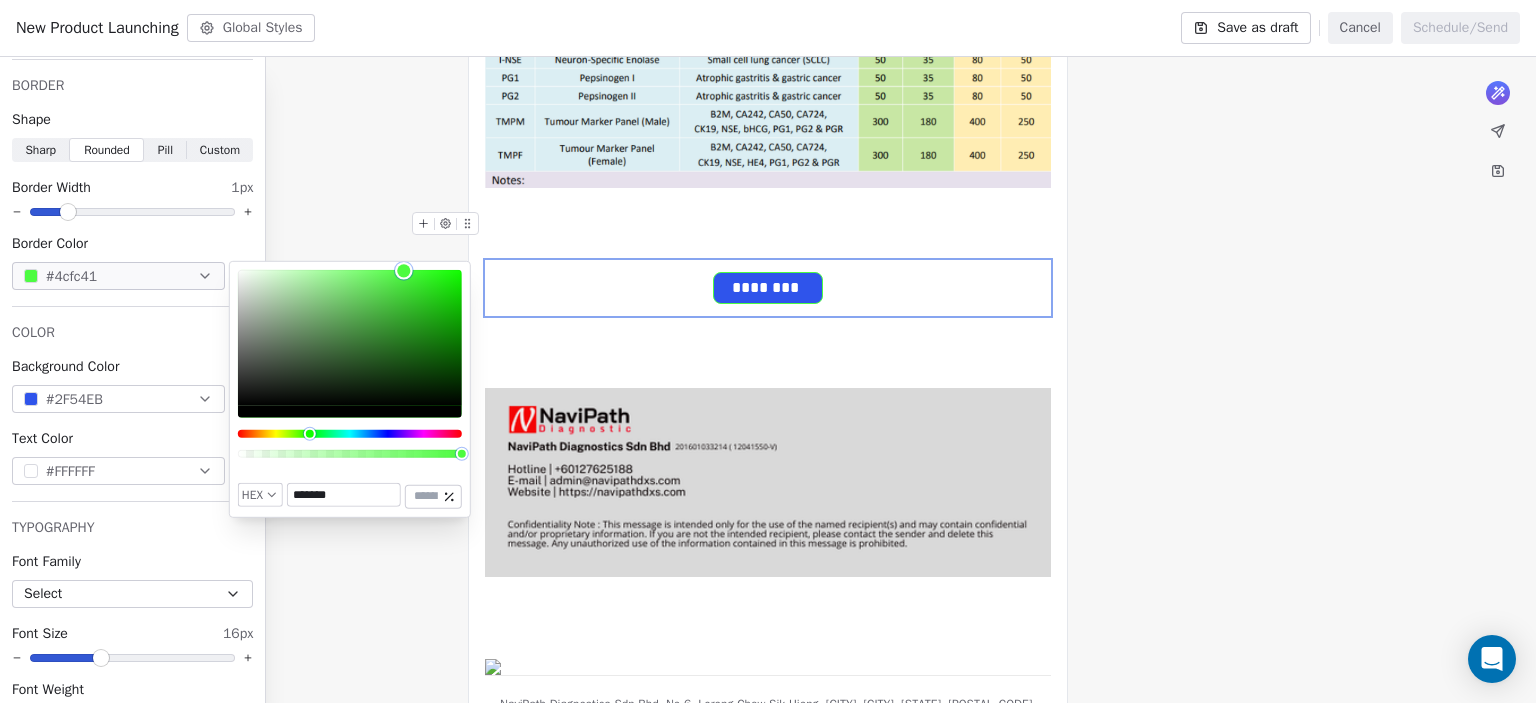 type on "*******" 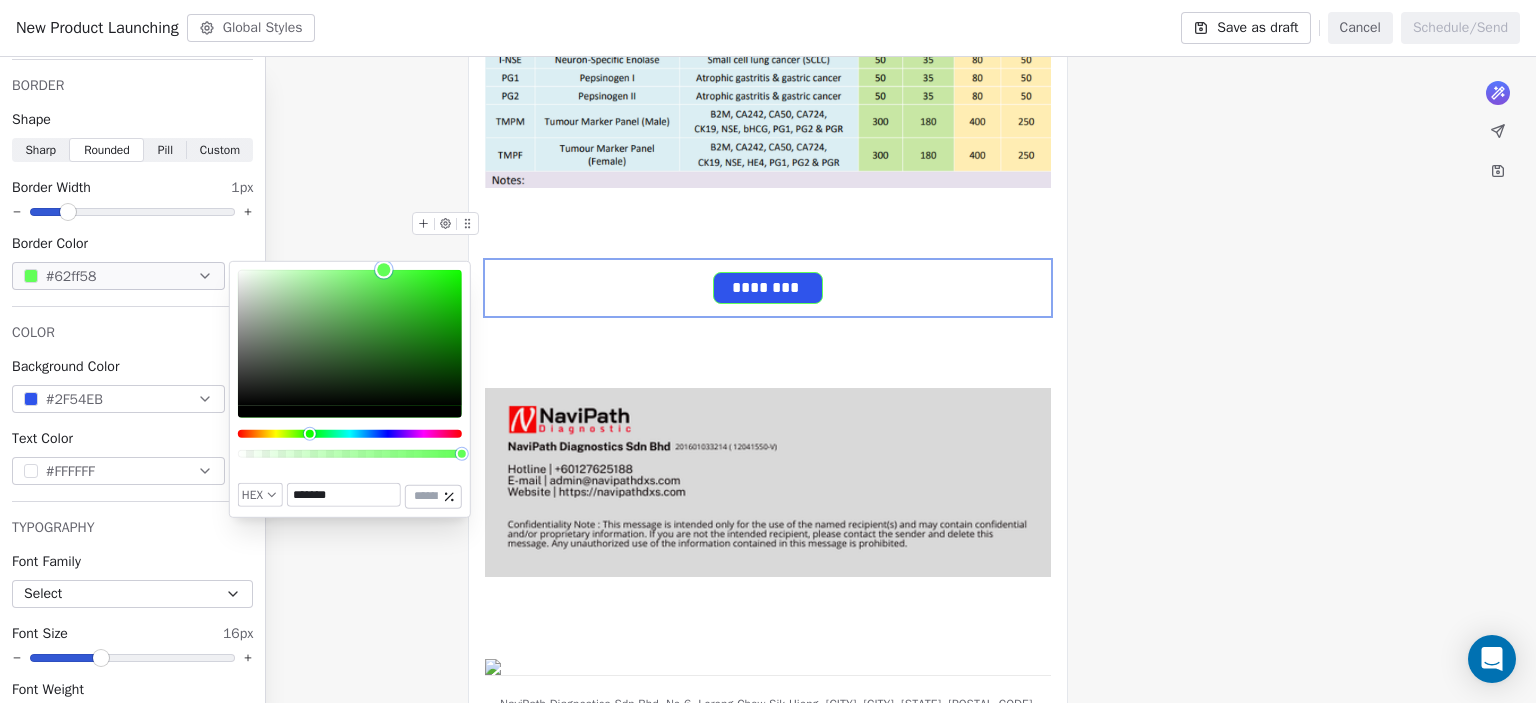drag, startPoint x: 413, startPoint y: 279, endPoint x: 384, endPoint y: 266, distance: 31.780497 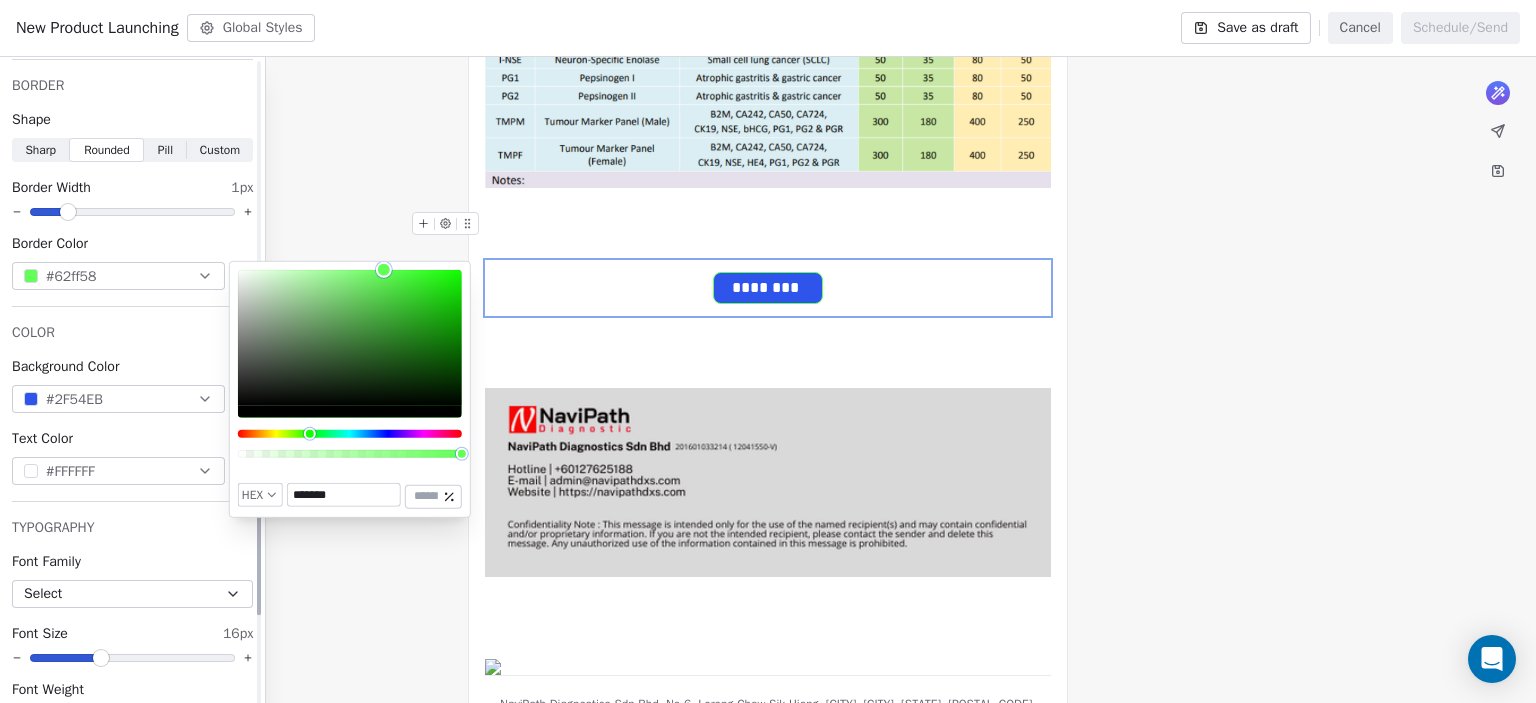 click at bounding box center (31, 399) 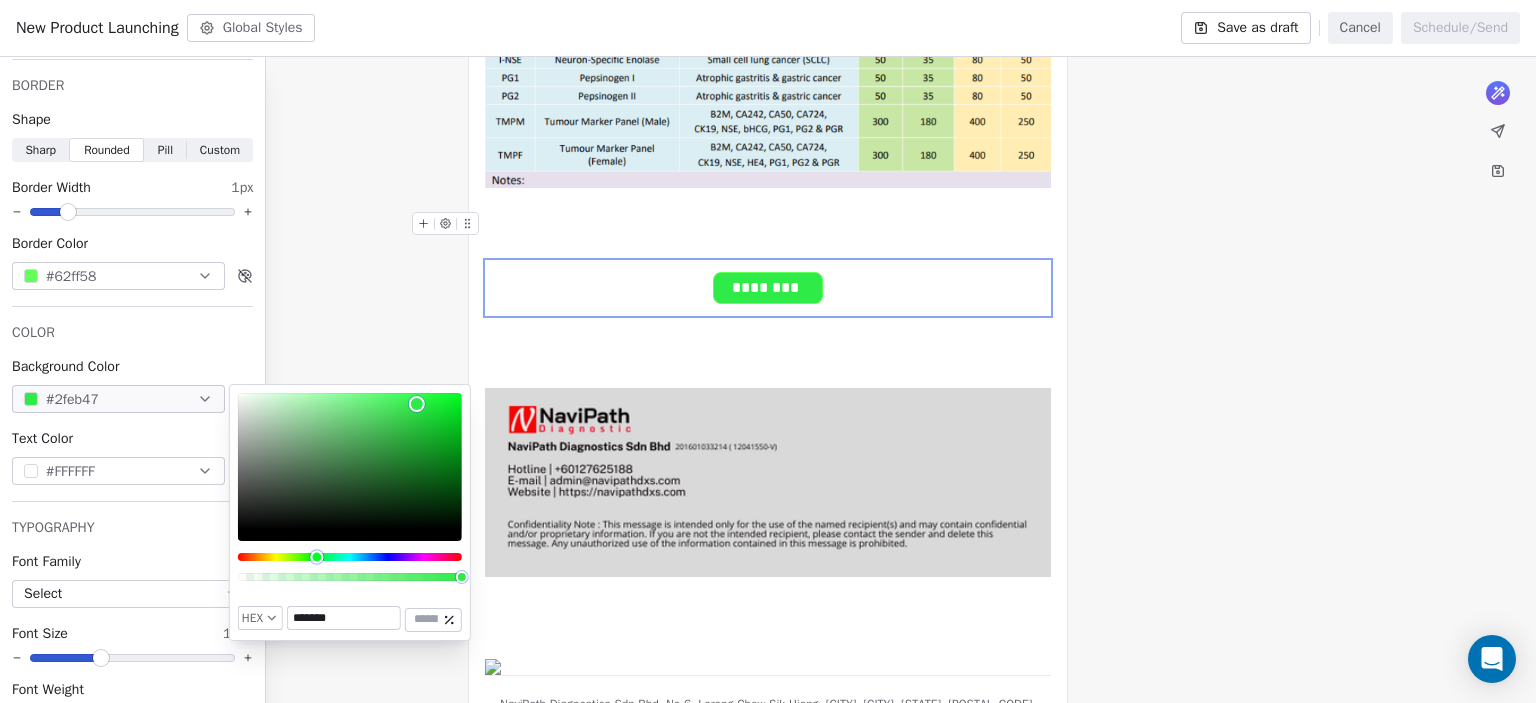 drag, startPoint x: 324, startPoint y: 555, endPoint x: 312, endPoint y: 555, distance: 12 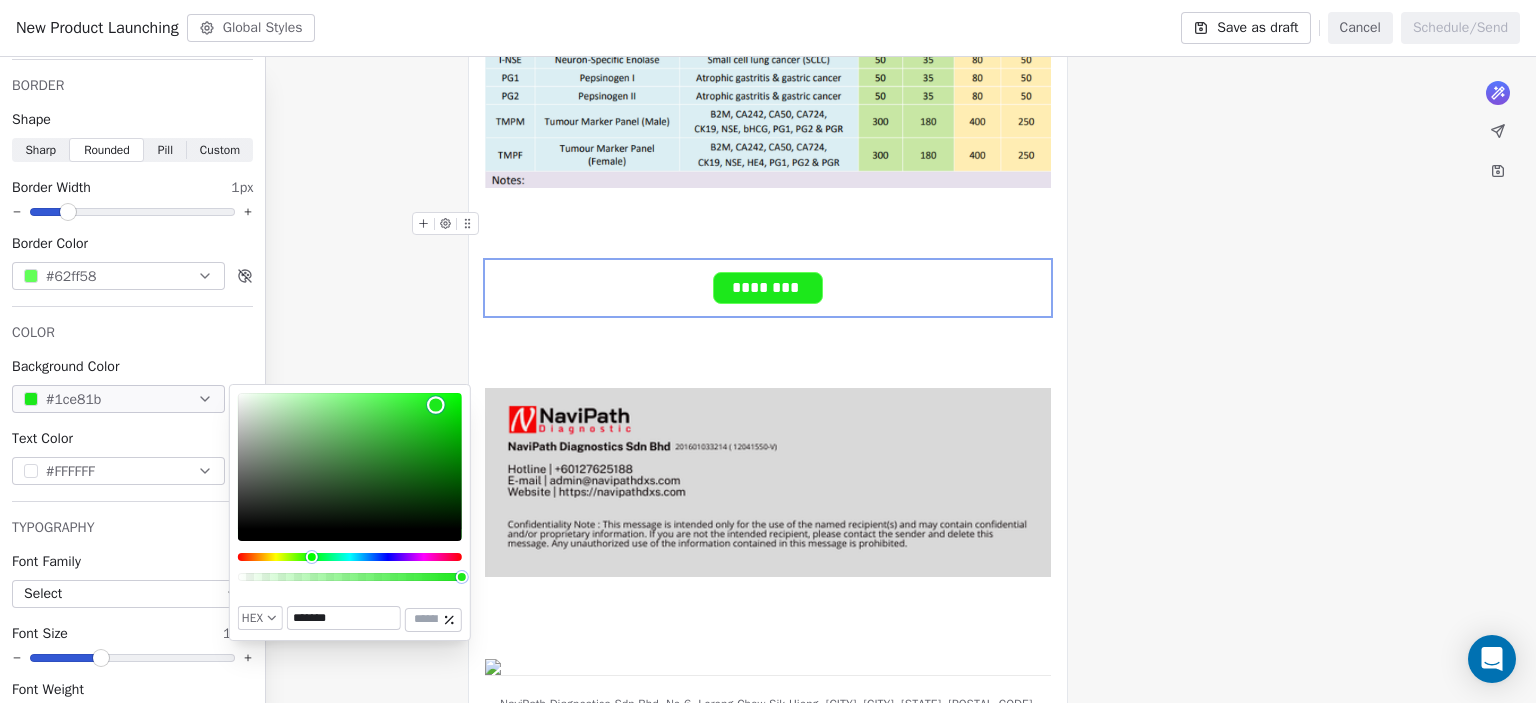 drag, startPoint x: 414, startPoint y: 395, endPoint x: 436, endPoint y: 405, distance: 24.166092 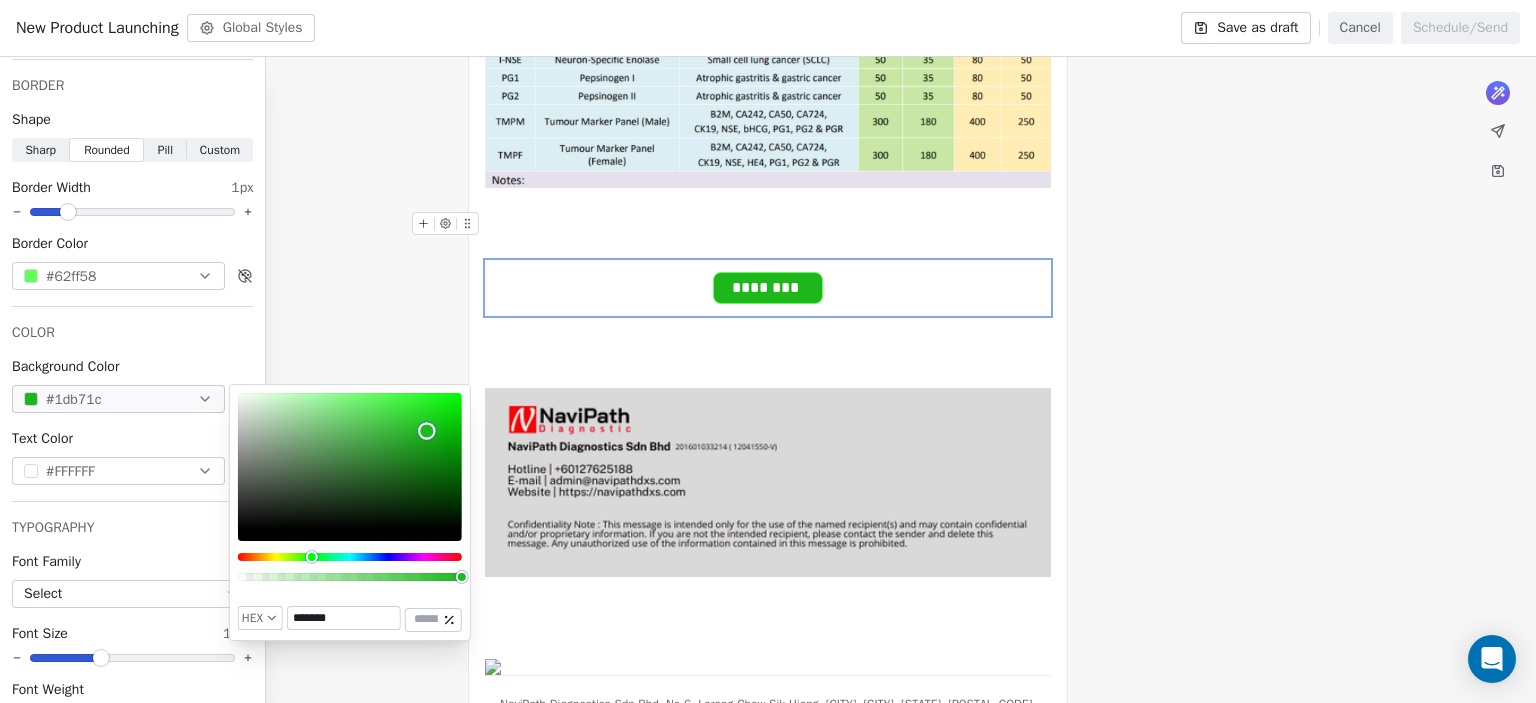 type on "*******" 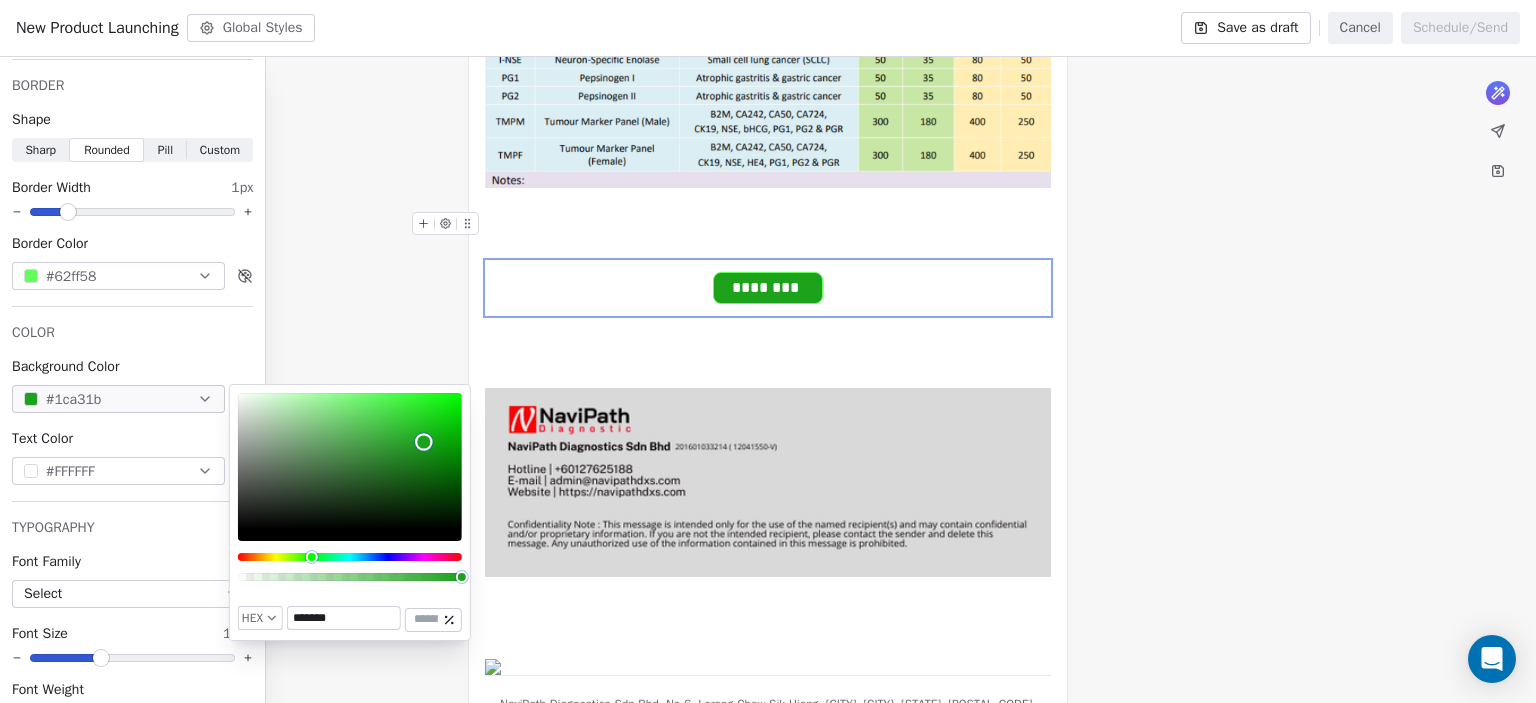drag, startPoint x: 436, startPoint y: 405, endPoint x: 424, endPoint y: 442, distance: 38.8973 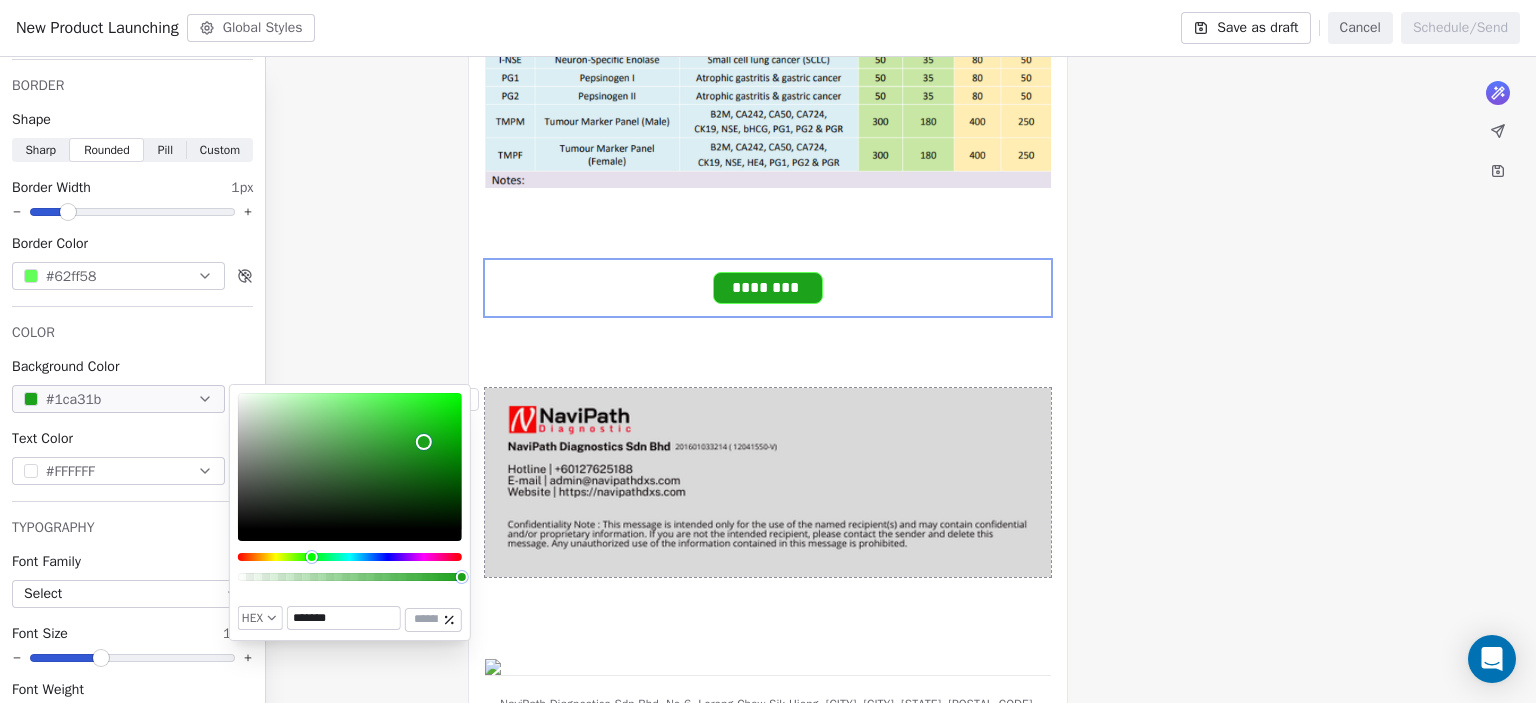 click on "**********" at bounding box center (768, 214) 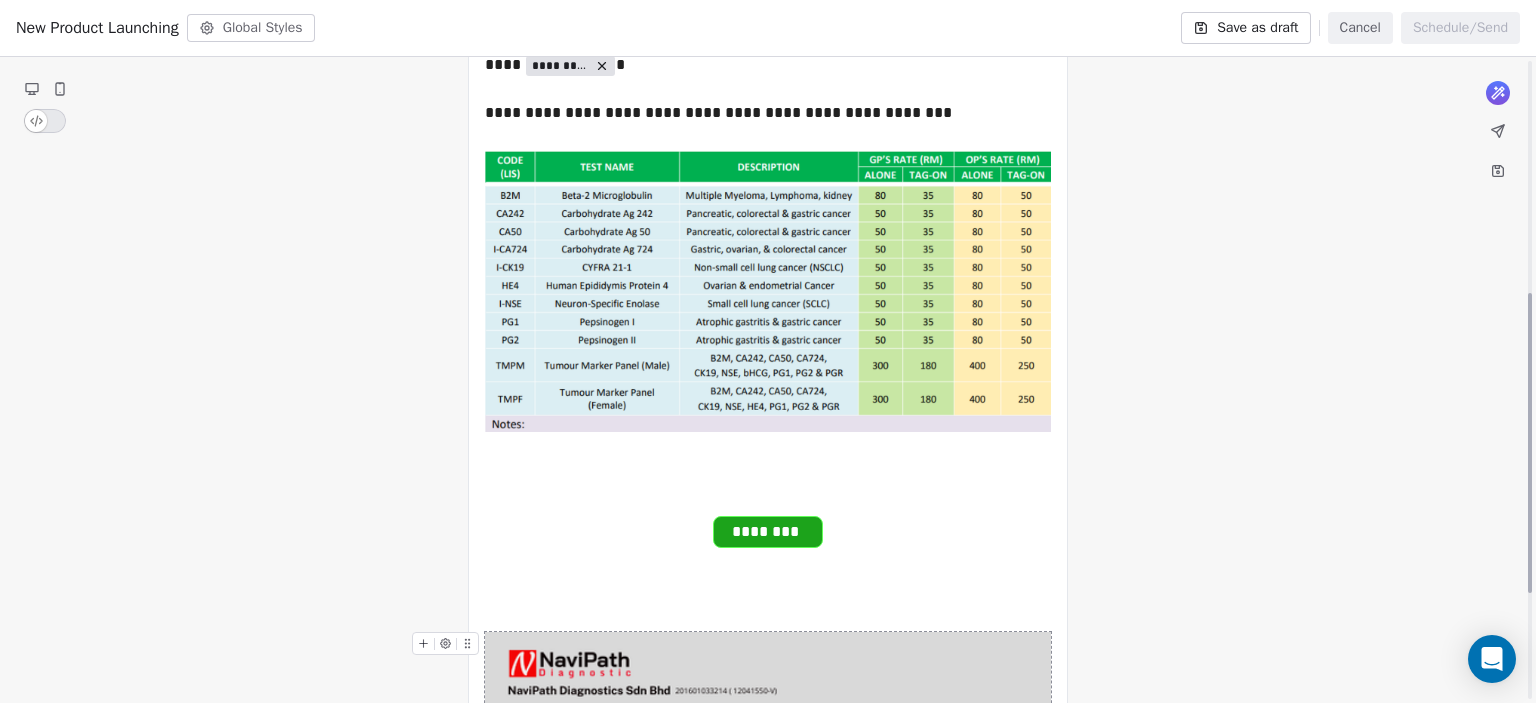 scroll, scrollTop: 500, scrollLeft: 0, axis: vertical 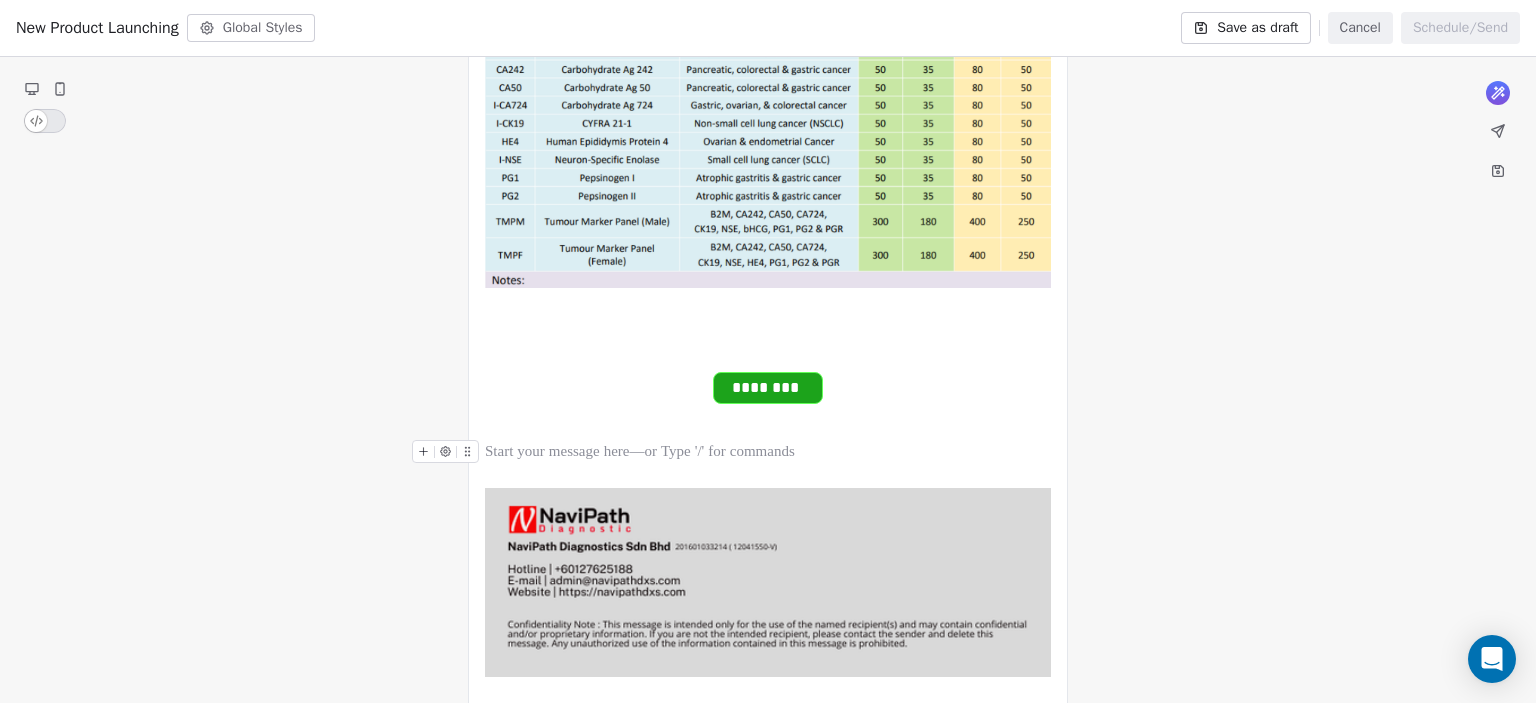 click at bounding box center [768, 452] 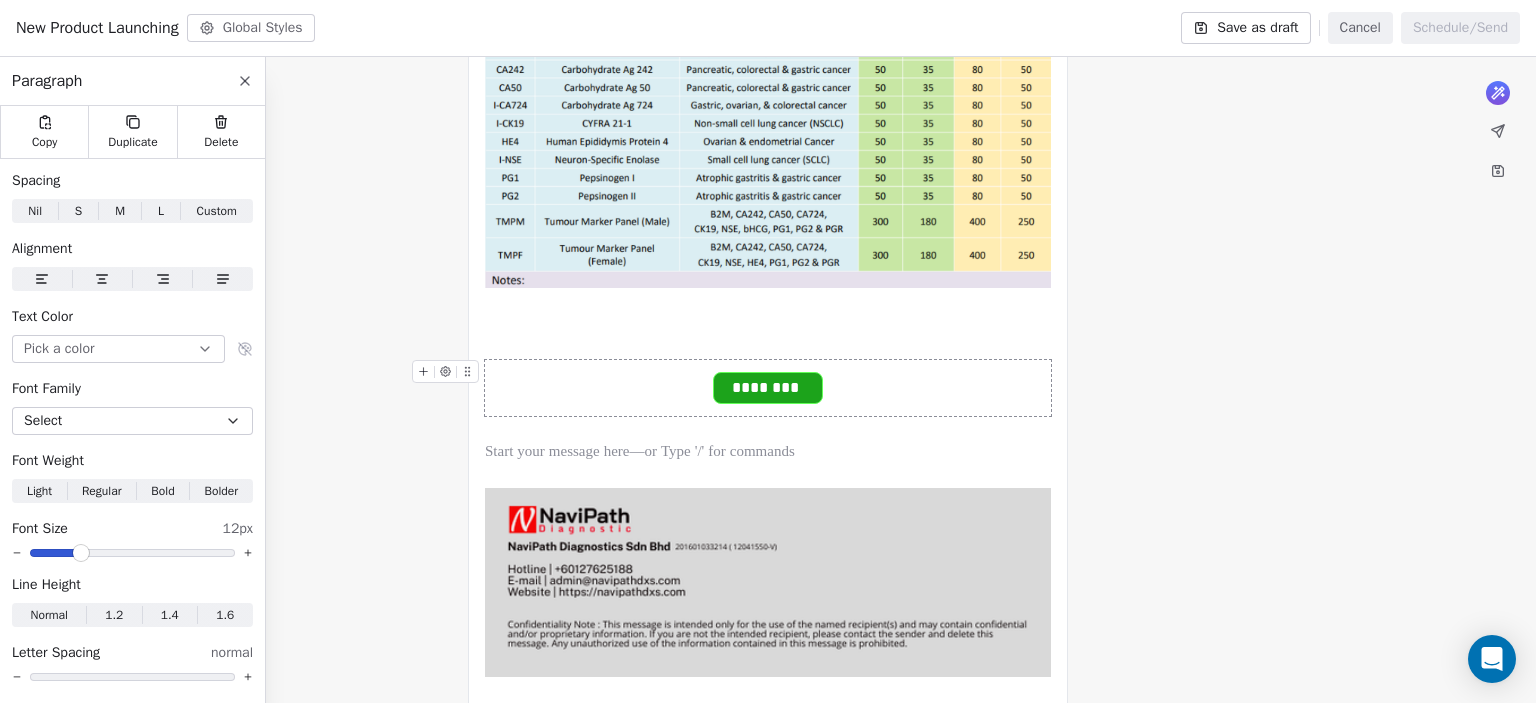 scroll, scrollTop: 200, scrollLeft: 0, axis: vertical 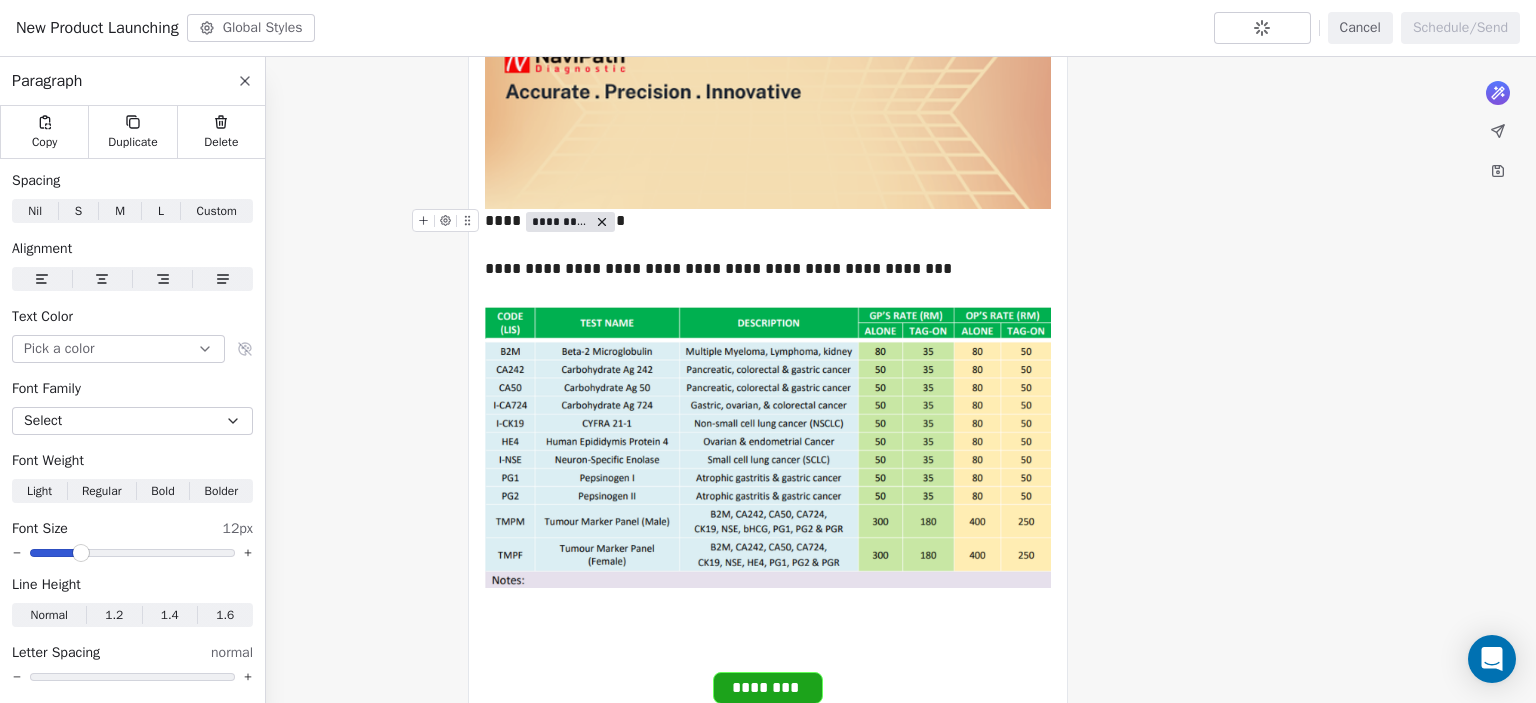 click at bounding box center [1262, 28] 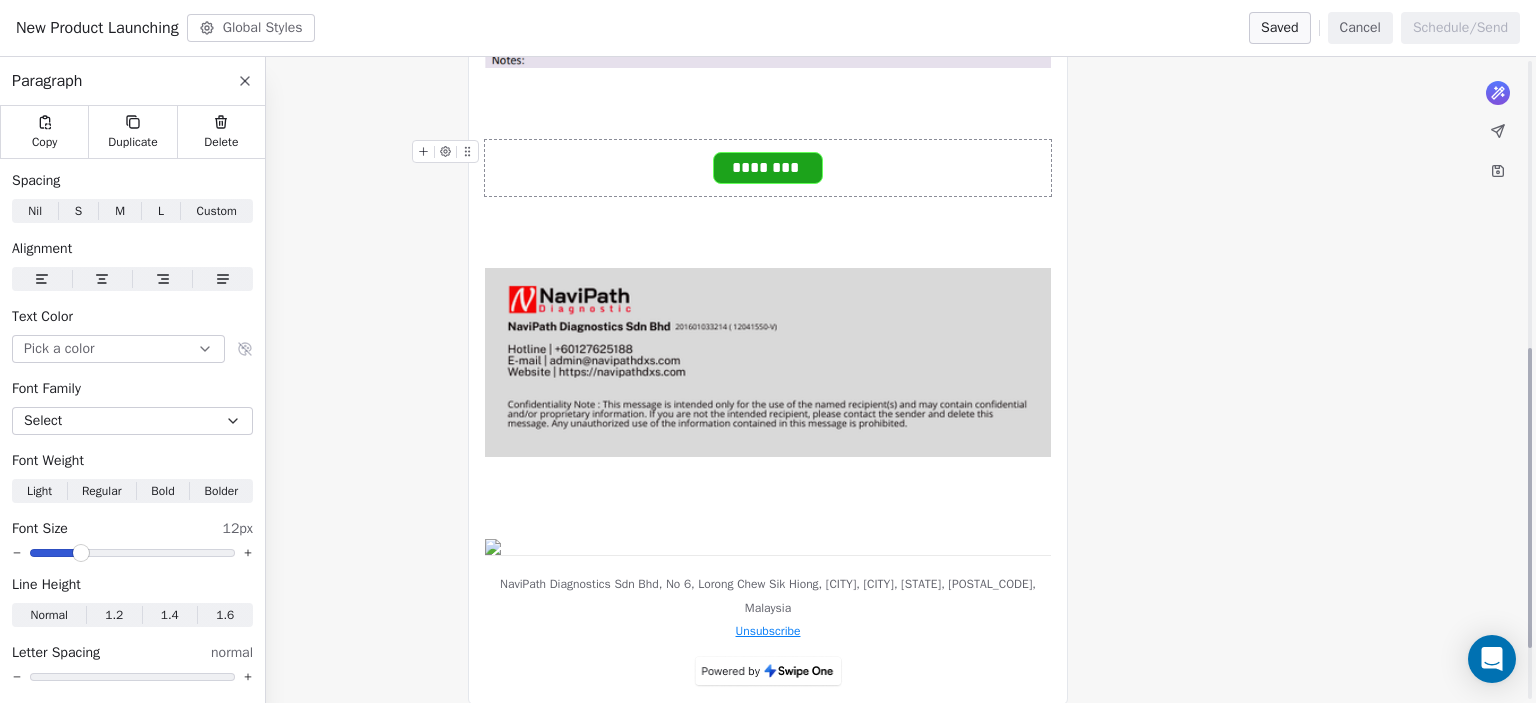 scroll, scrollTop: 728, scrollLeft: 0, axis: vertical 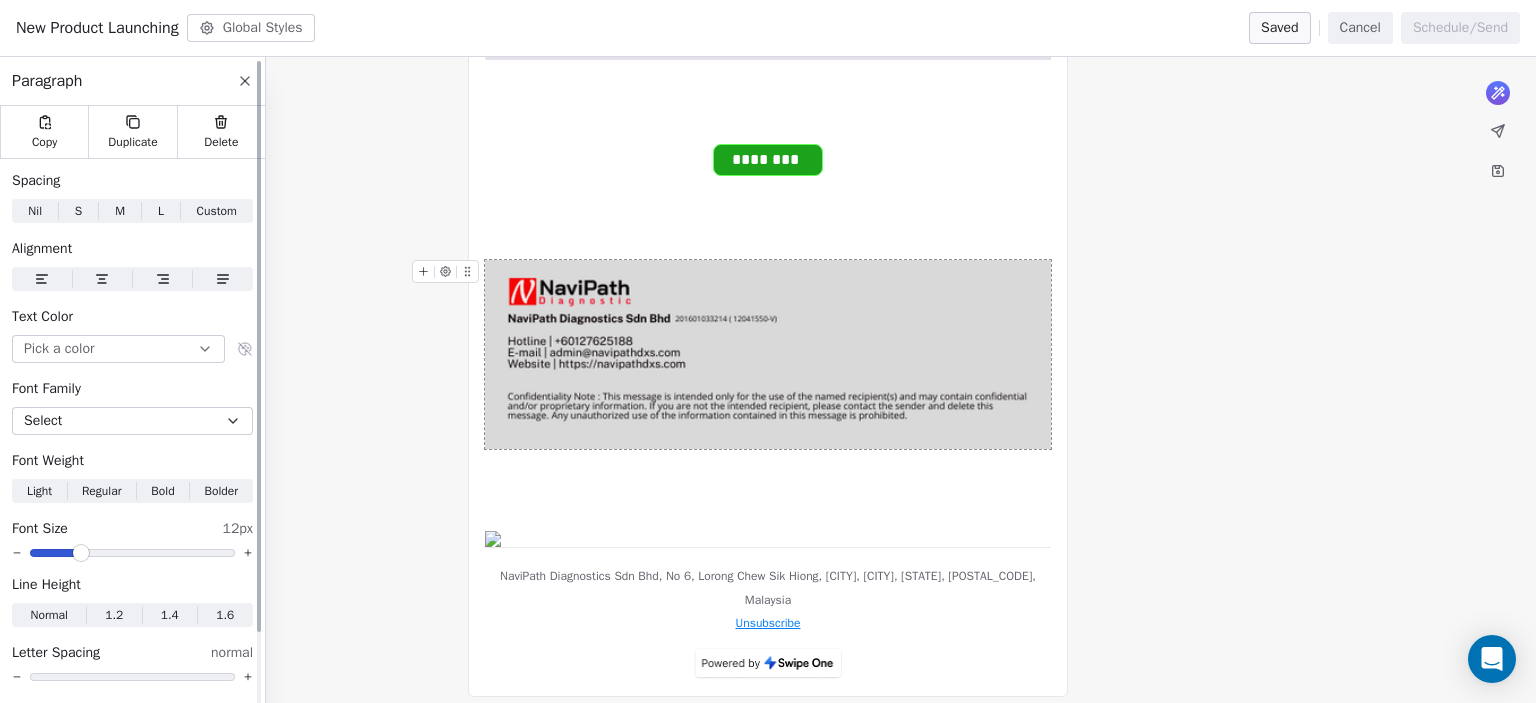 click 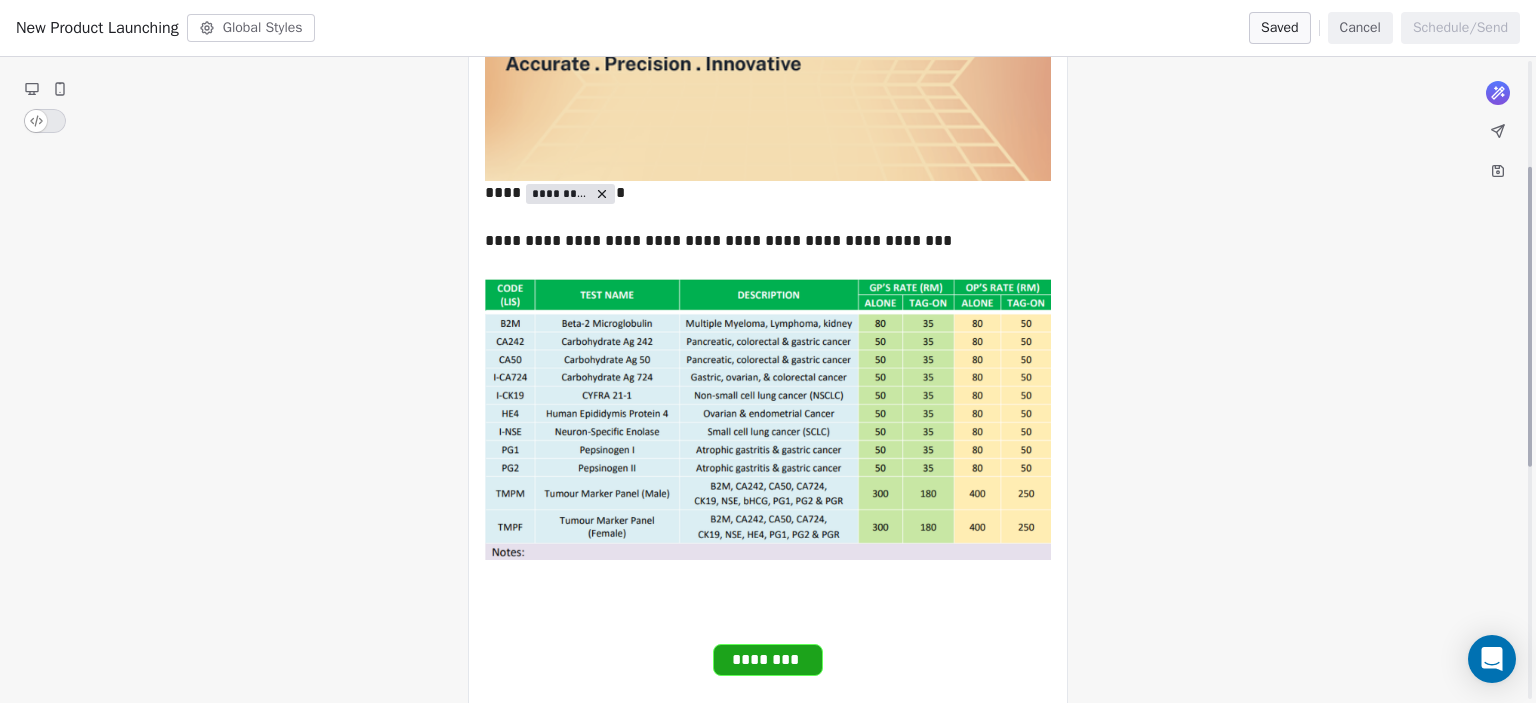 scroll, scrollTop: 0, scrollLeft: 0, axis: both 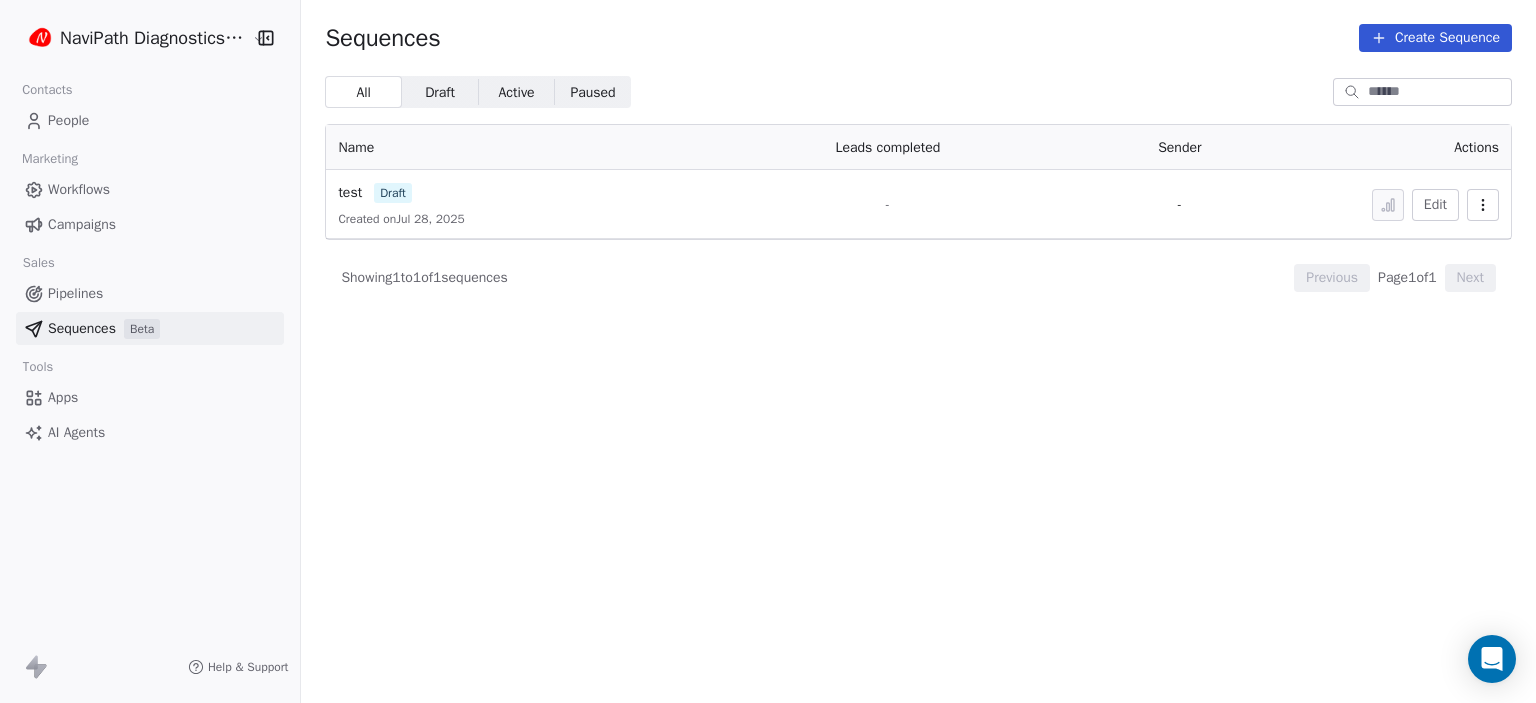 click on "Apps" at bounding box center (63, 397) 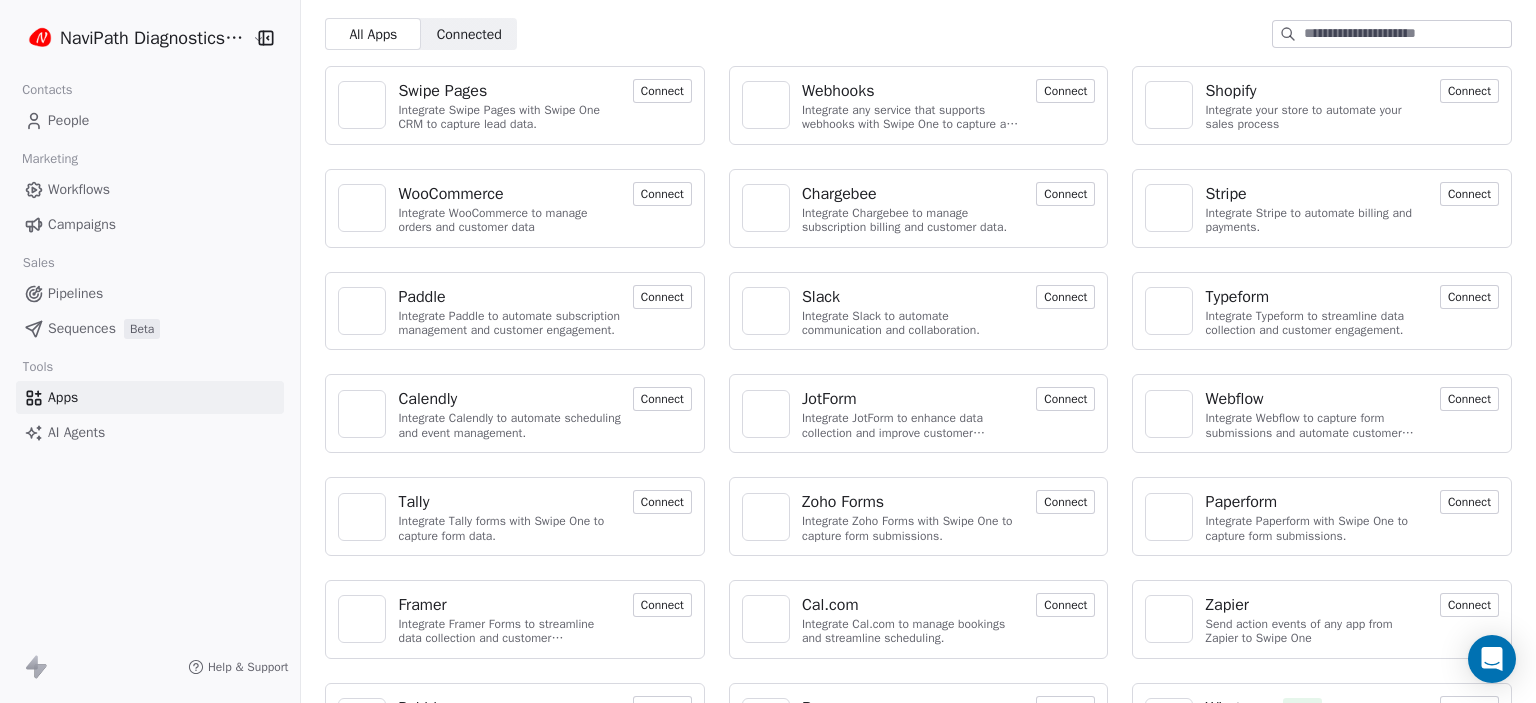 scroll, scrollTop: 129, scrollLeft: 0, axis: vertical 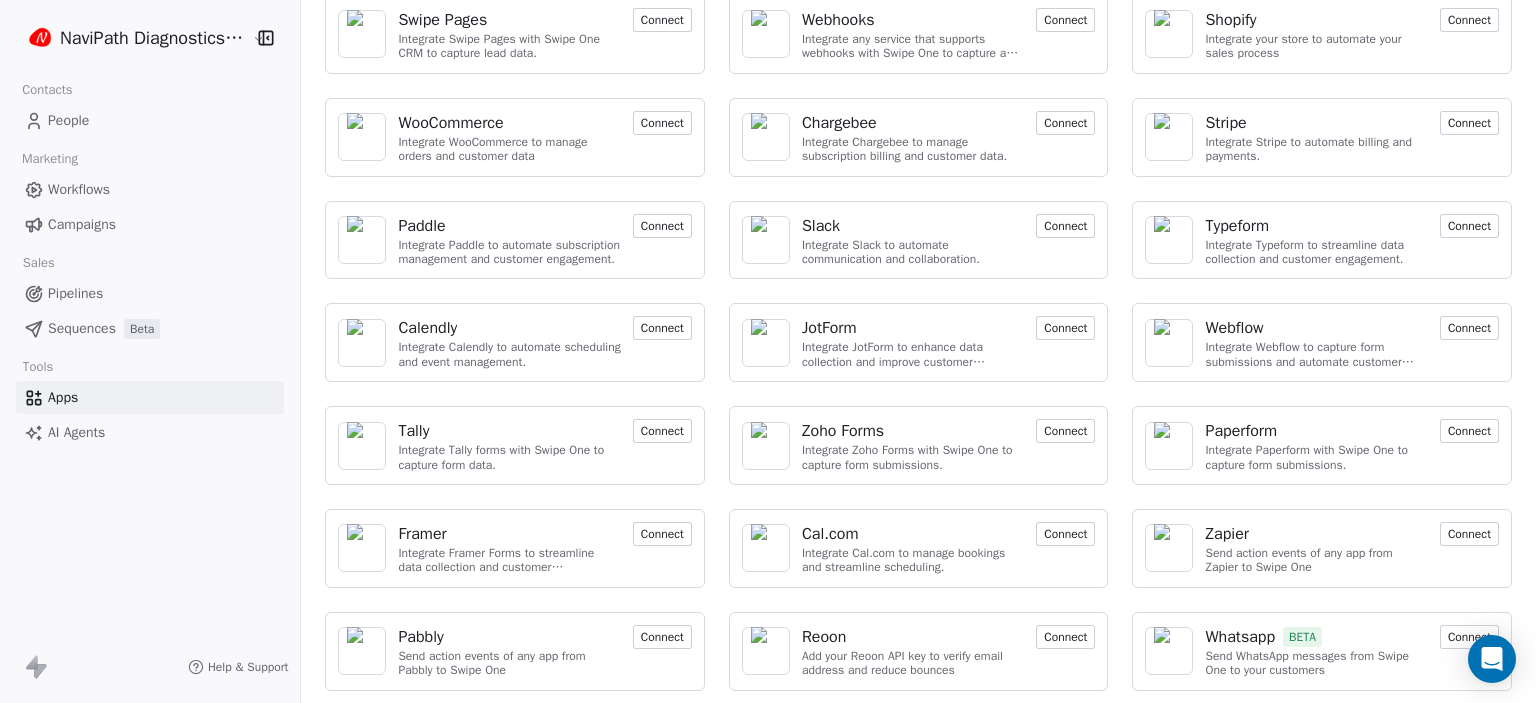 click on "Connect" at bounding box center [1469, 637] 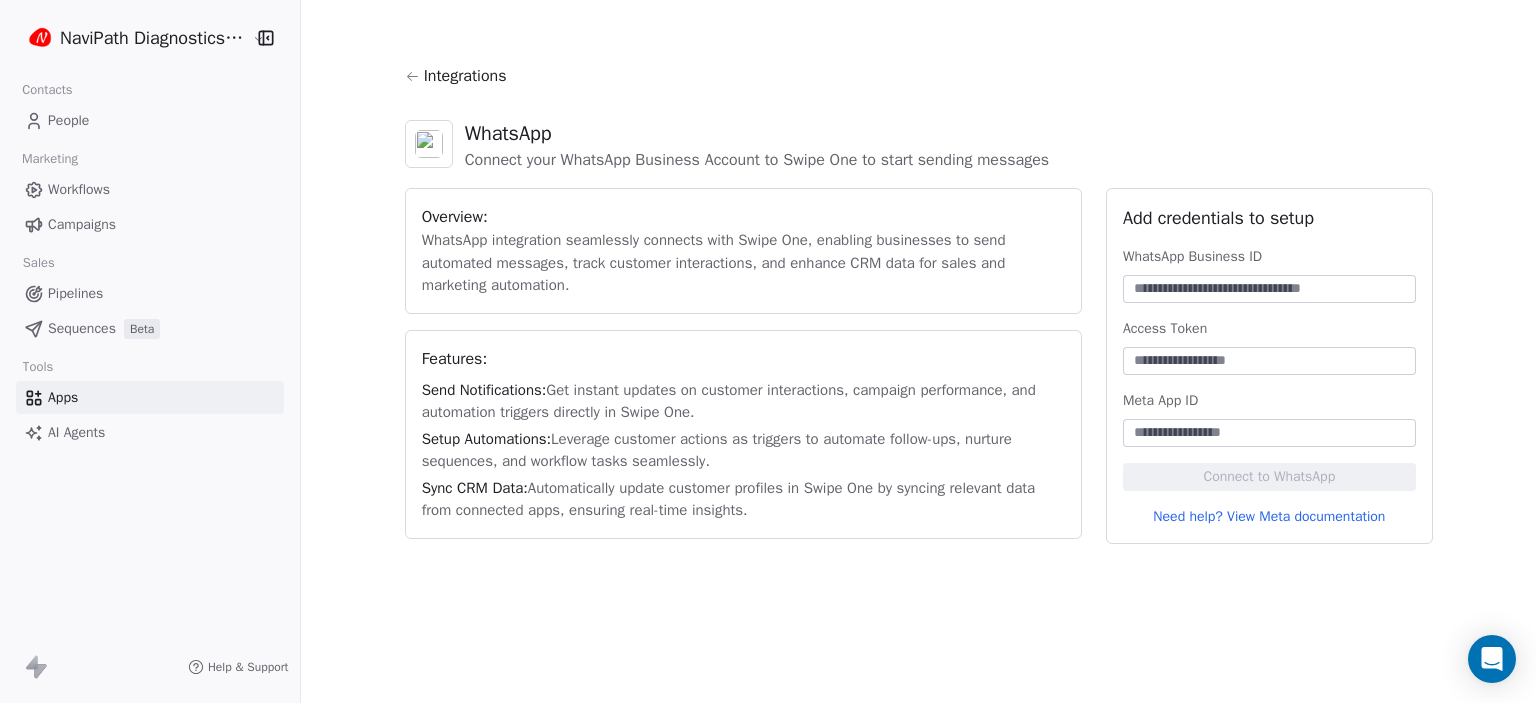 scroll, scrollTop: 0, scrollLeft: 0, axis: both 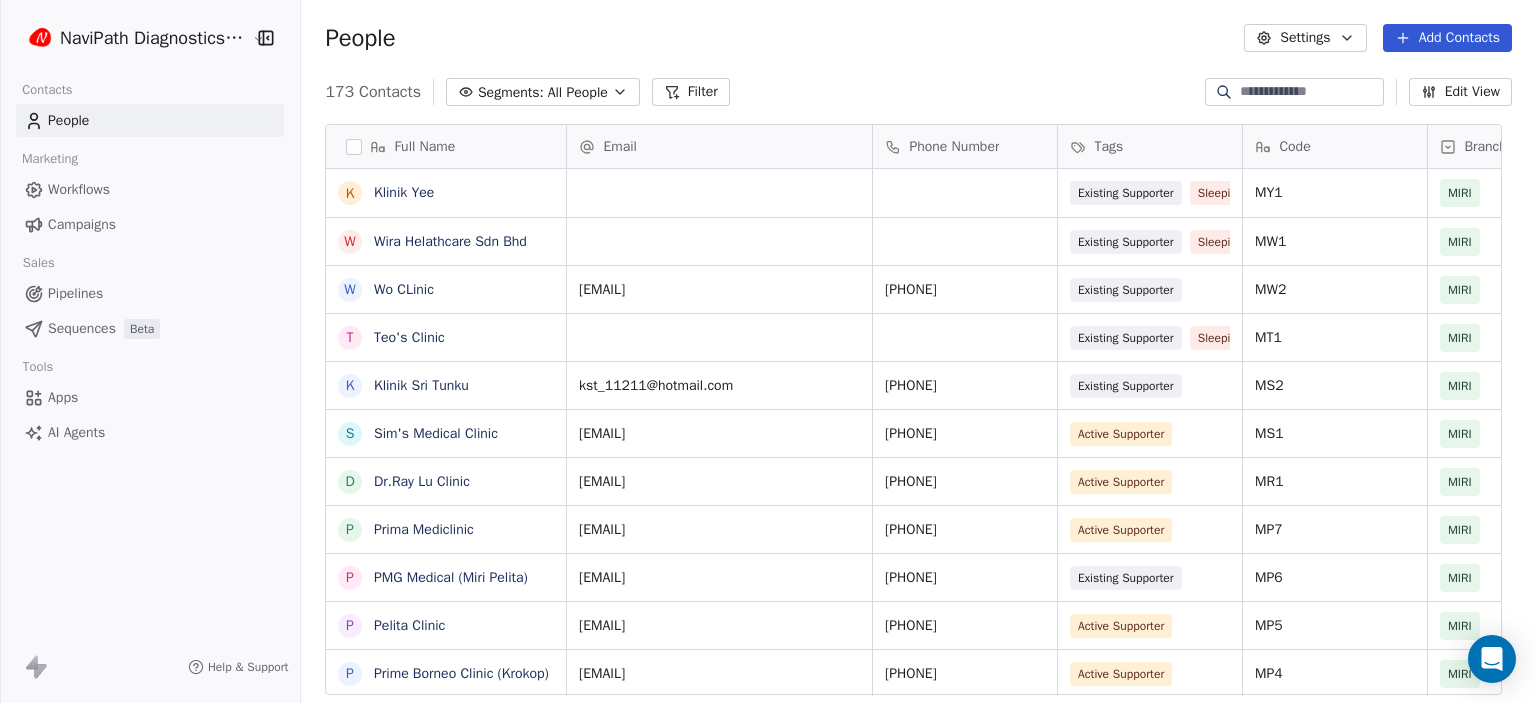 click on "Campaigns" at bounding box center [82, 224] 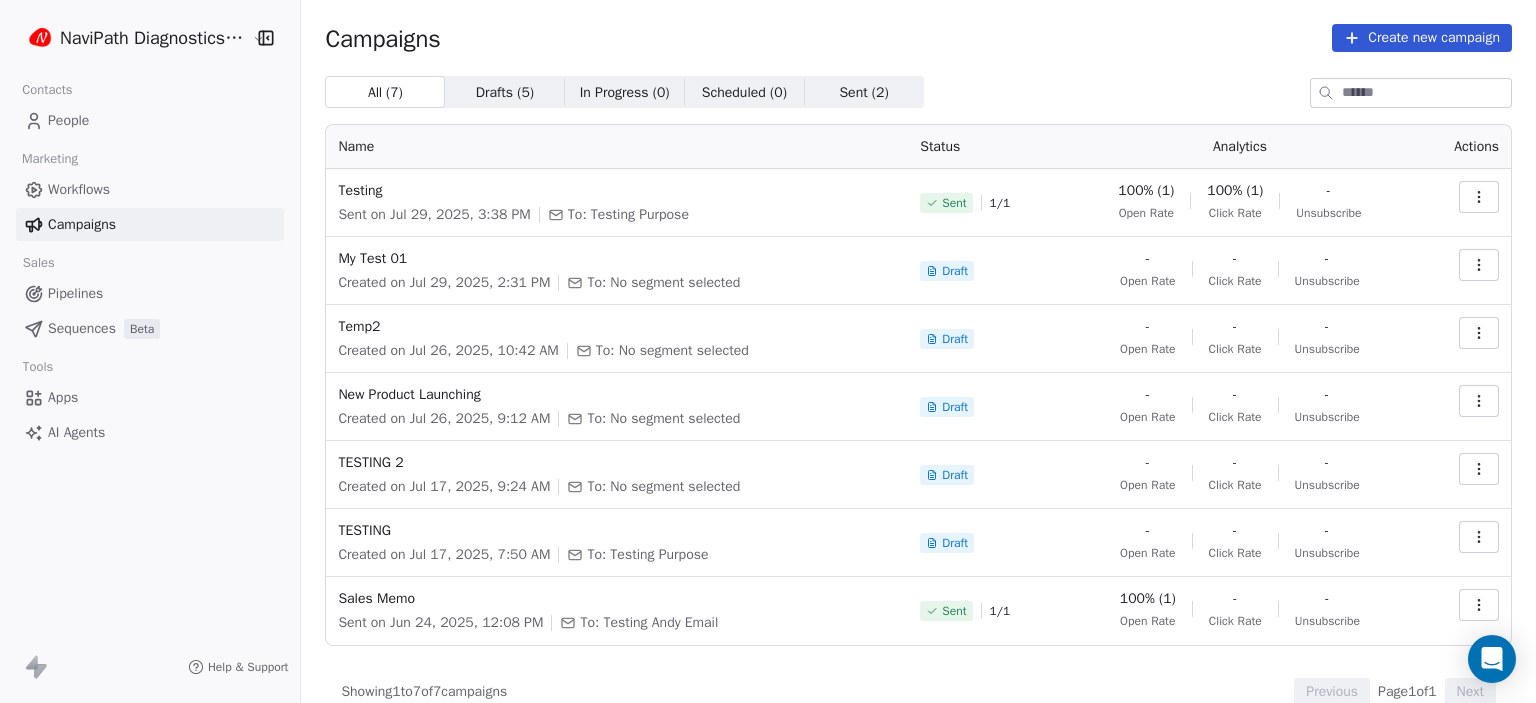 click on "Drafts ( 5 )" at bounding box center (505, 92) 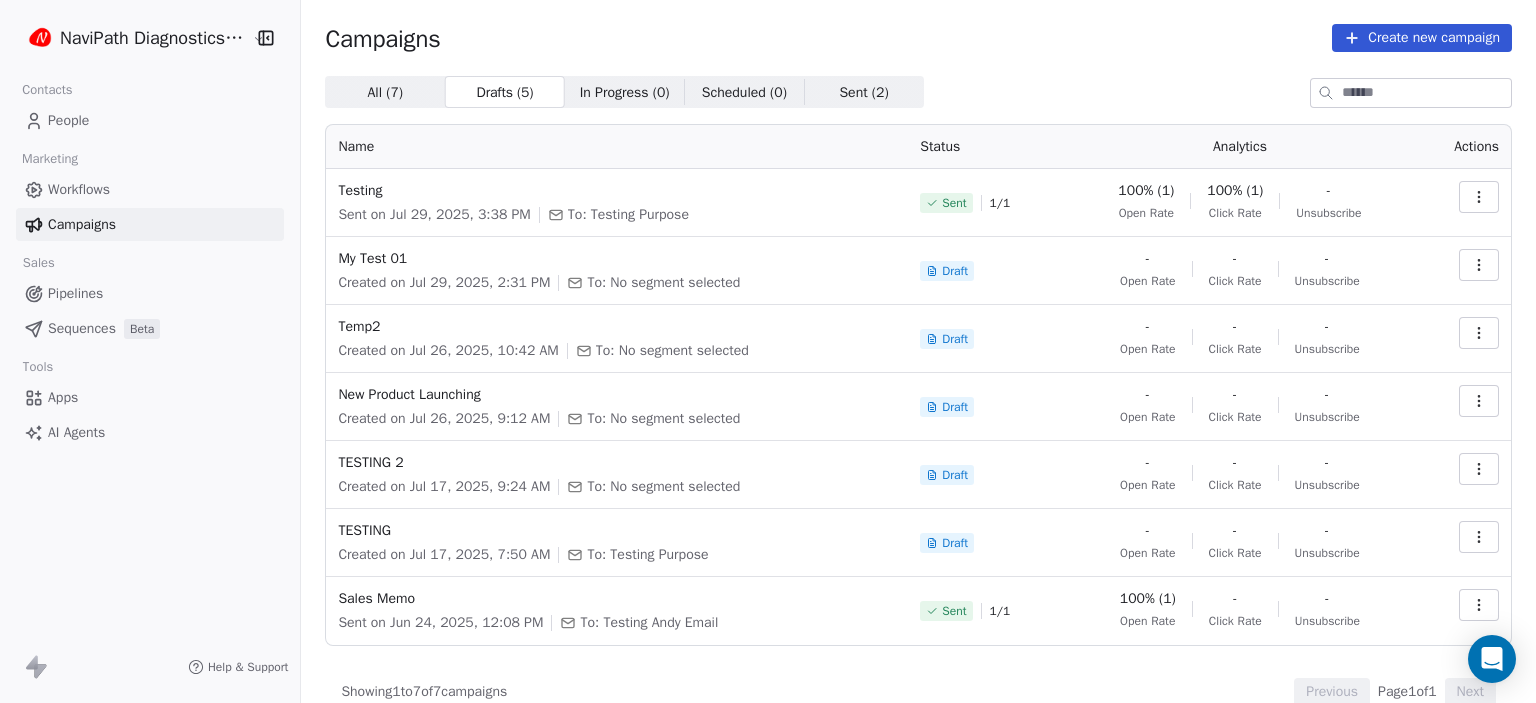 click on "Drafts ( 5 )" at bounding box center [505, 92] 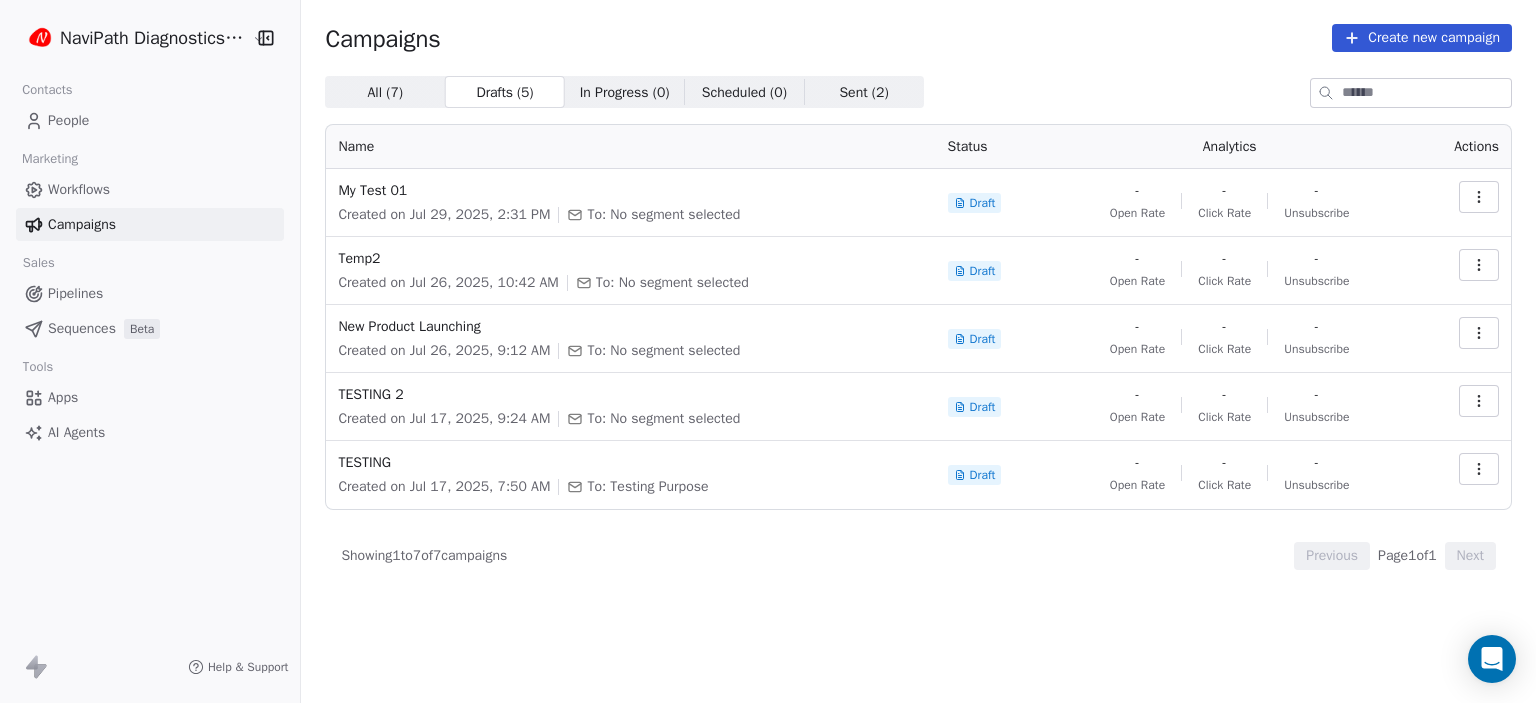 click 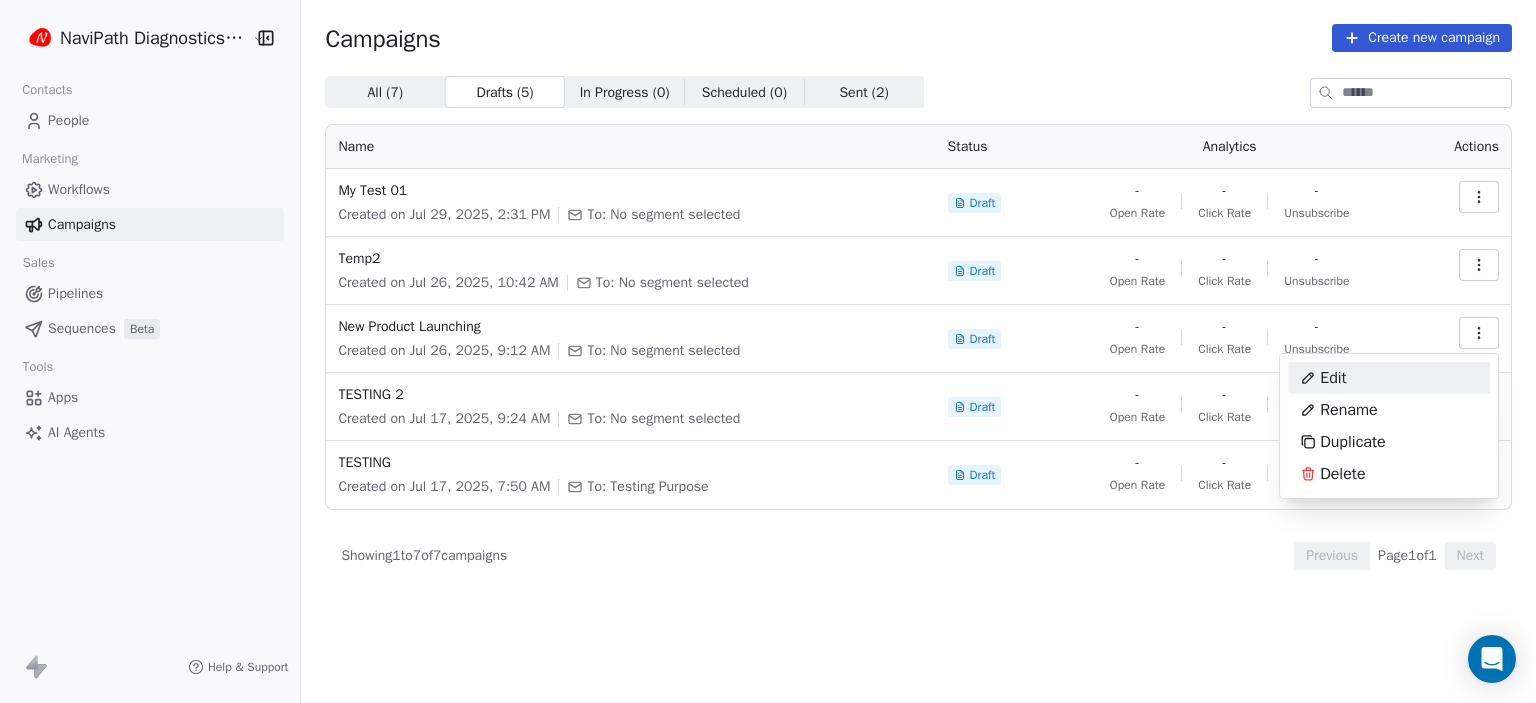 click on "Edit" at bounding box center [1323, 378] 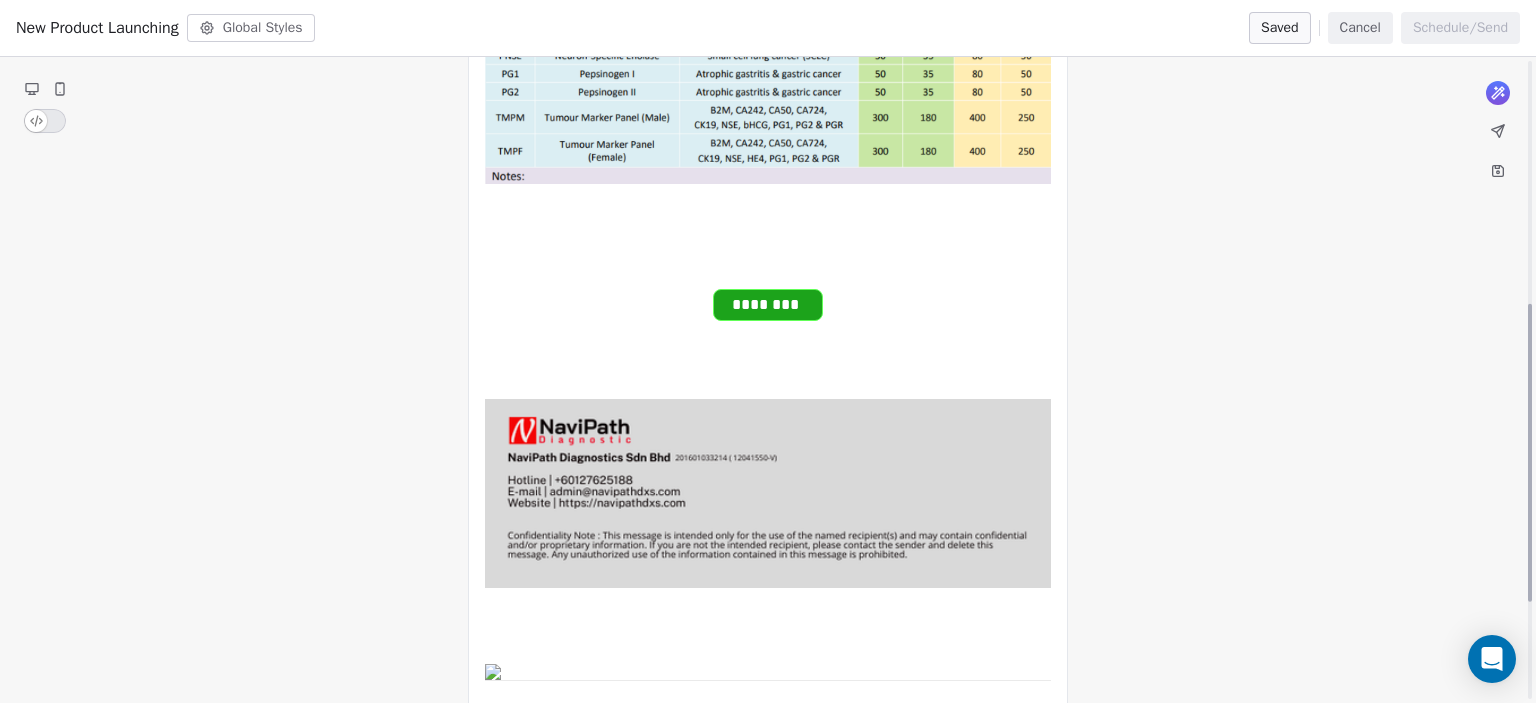 scroll, scrollTop: 500, scrollLeft: 0, axis: vertical 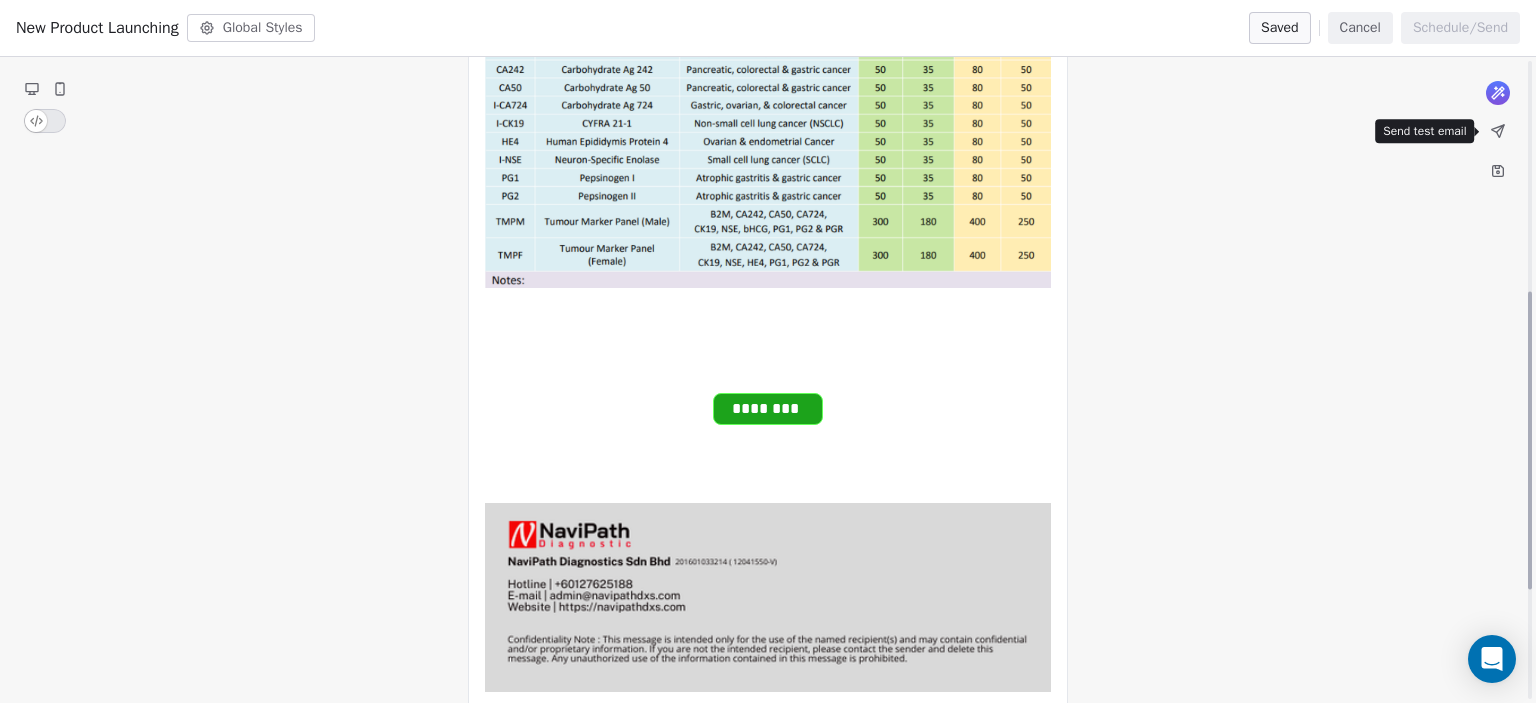 click 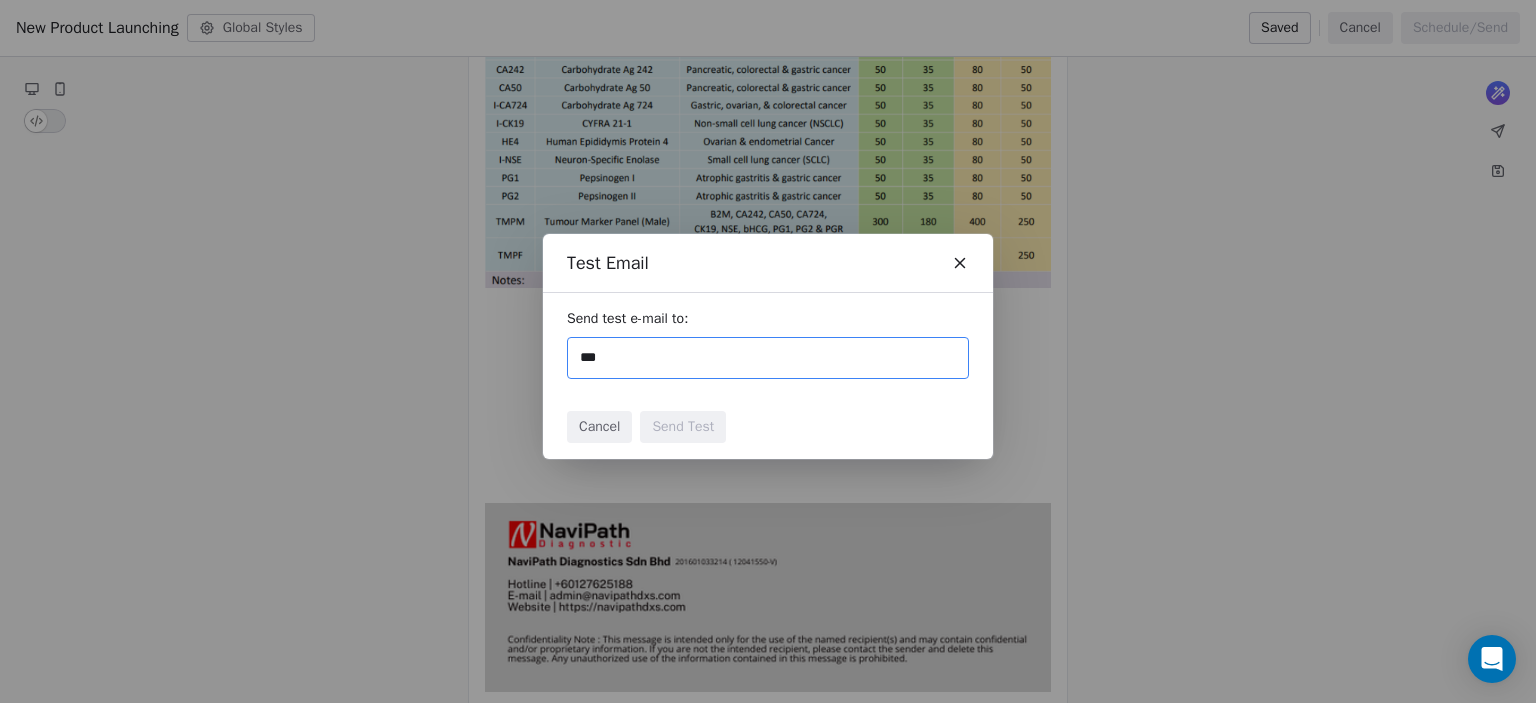 type on "**********" 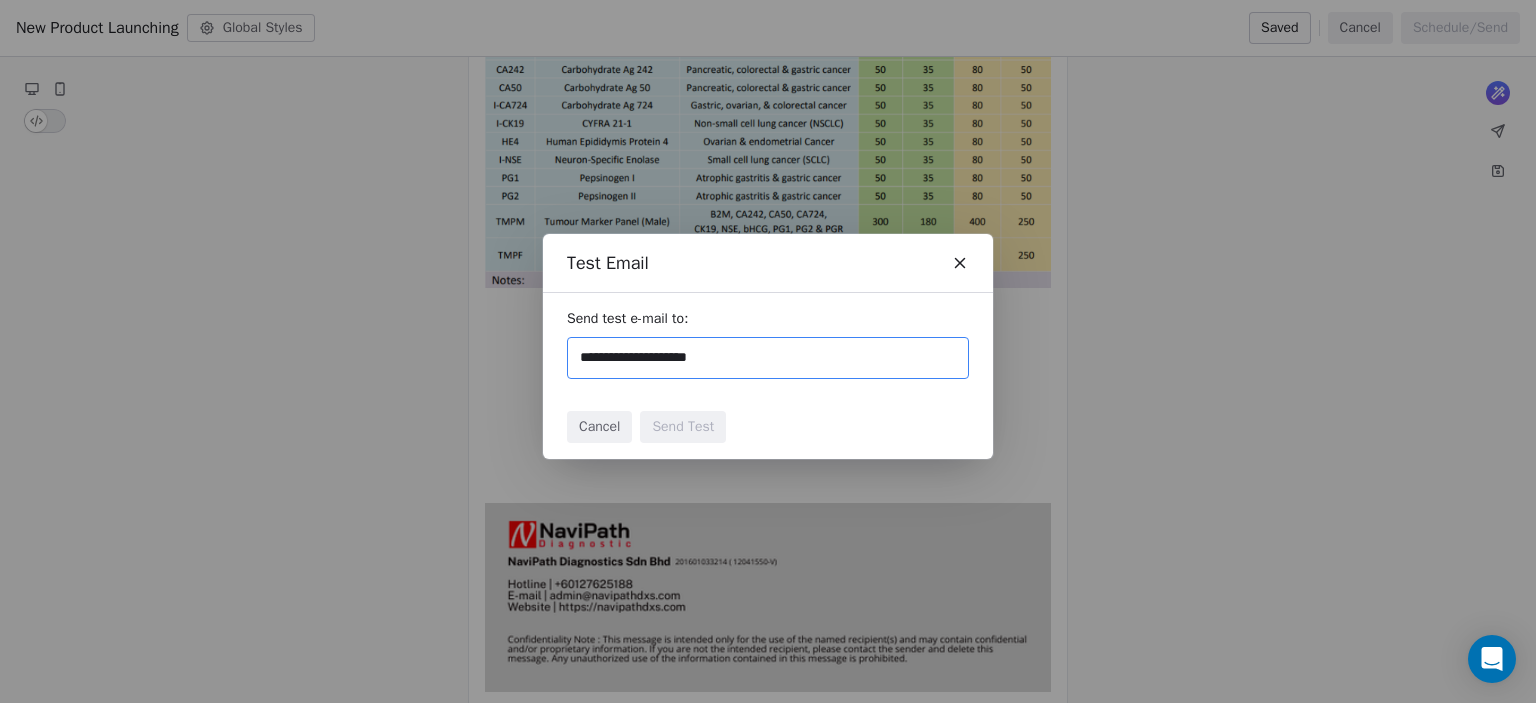 type 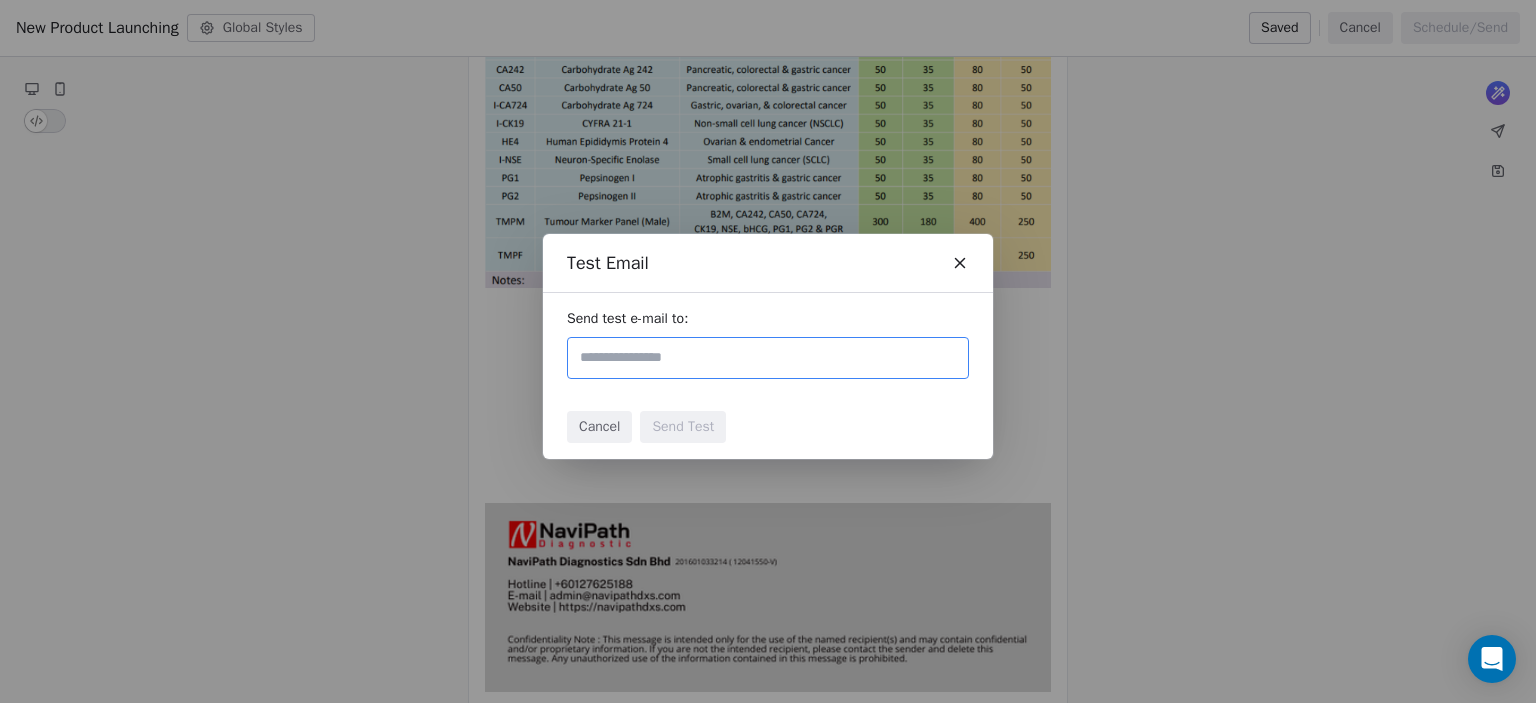 click at bounding box center [768, 358] 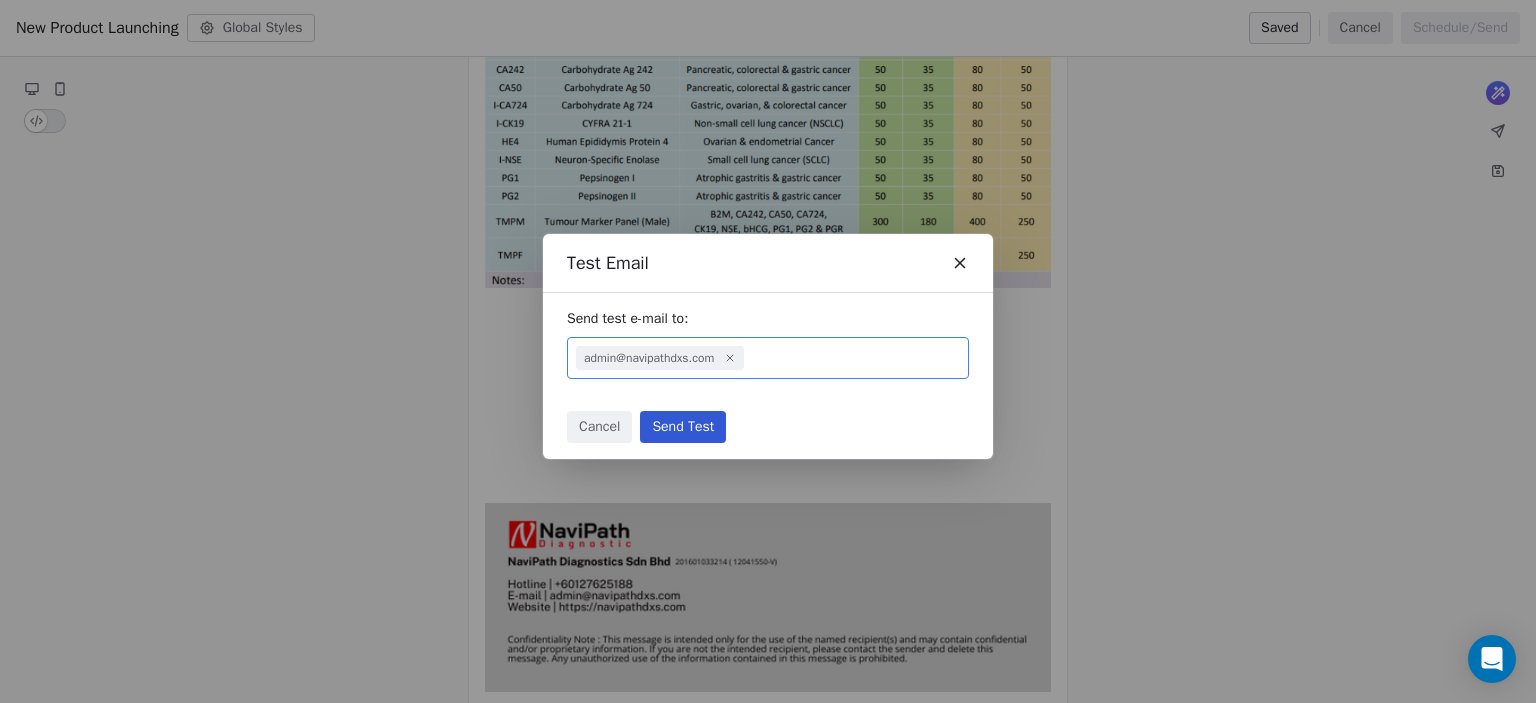 click on "Send Test" at bounding box center [683, 427] 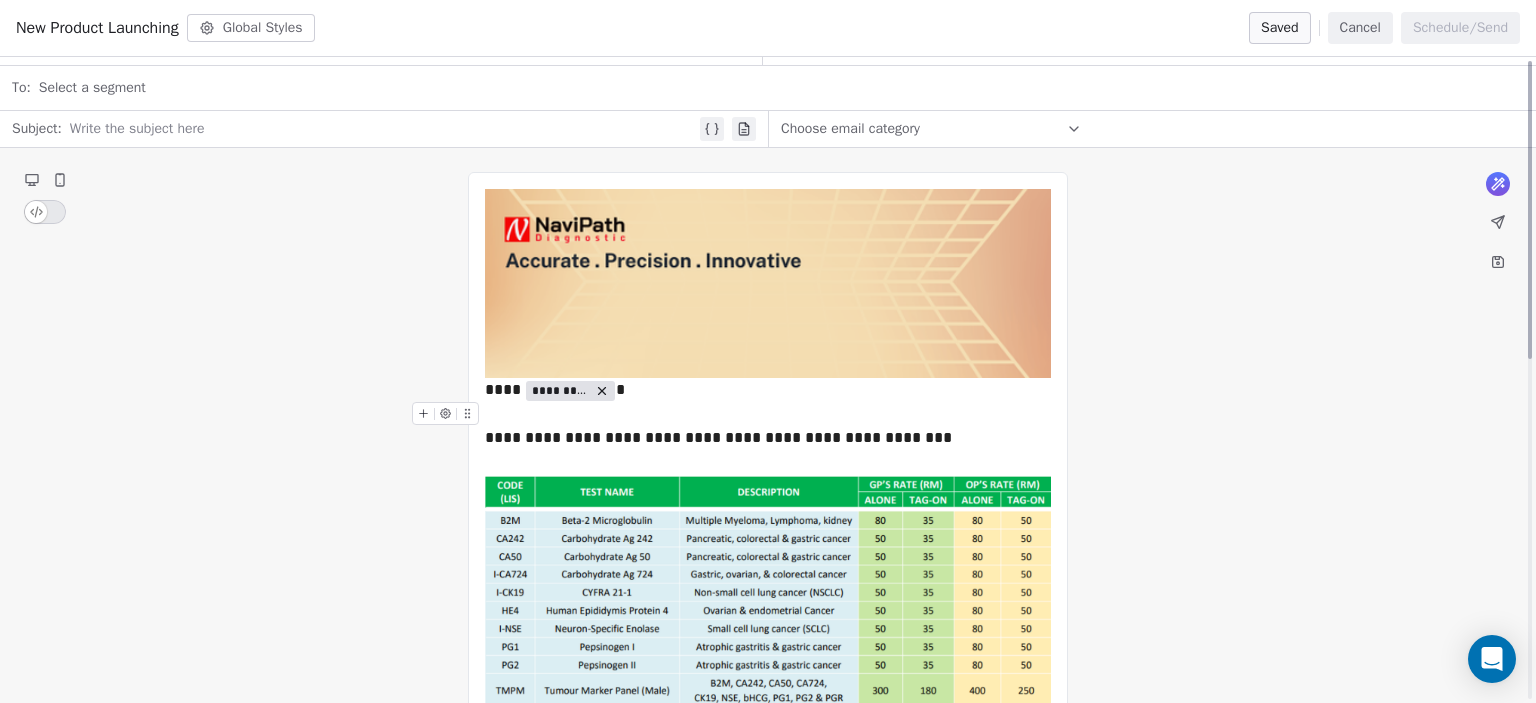 scroll, scrollTop: 0, scrollLeft: 0, axis: both 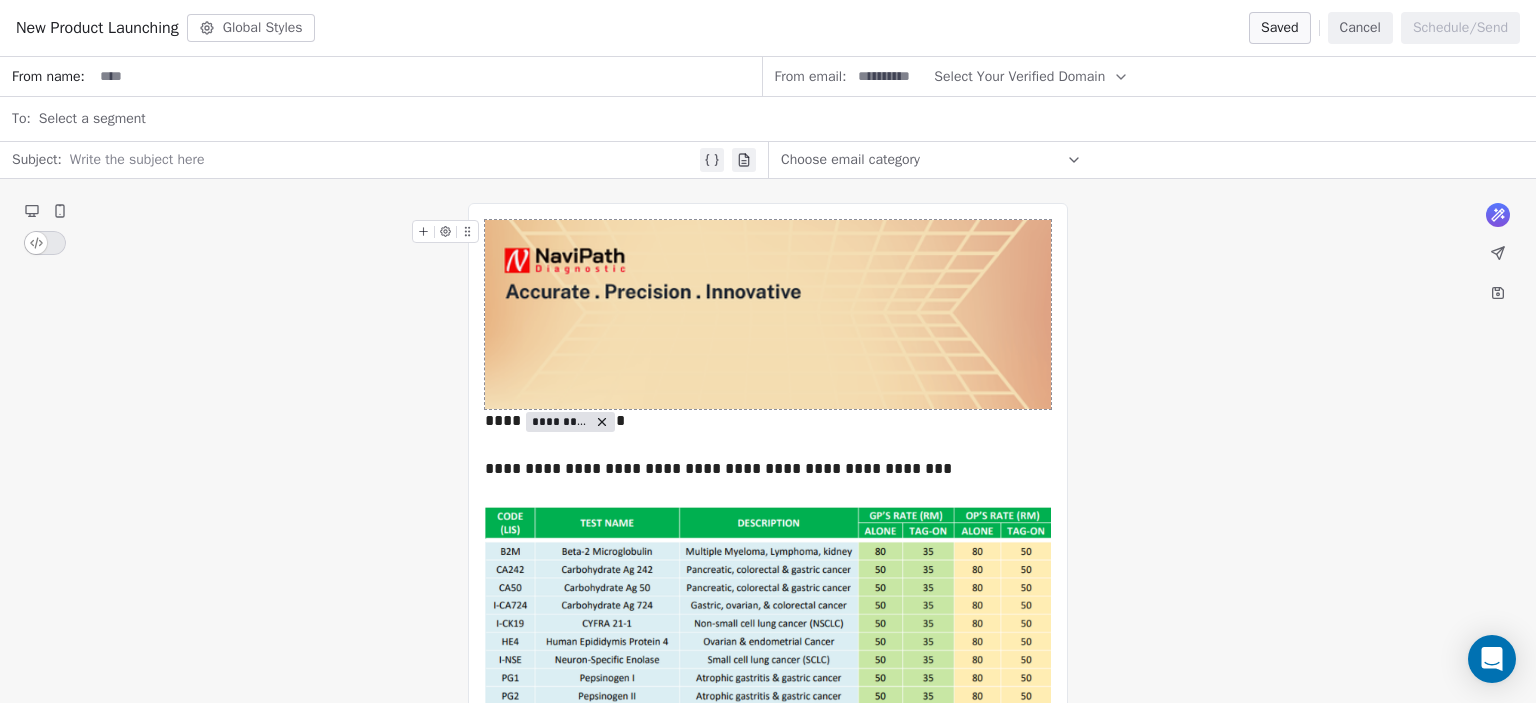 click on "Select a segment" at bounding box center (92, 119) 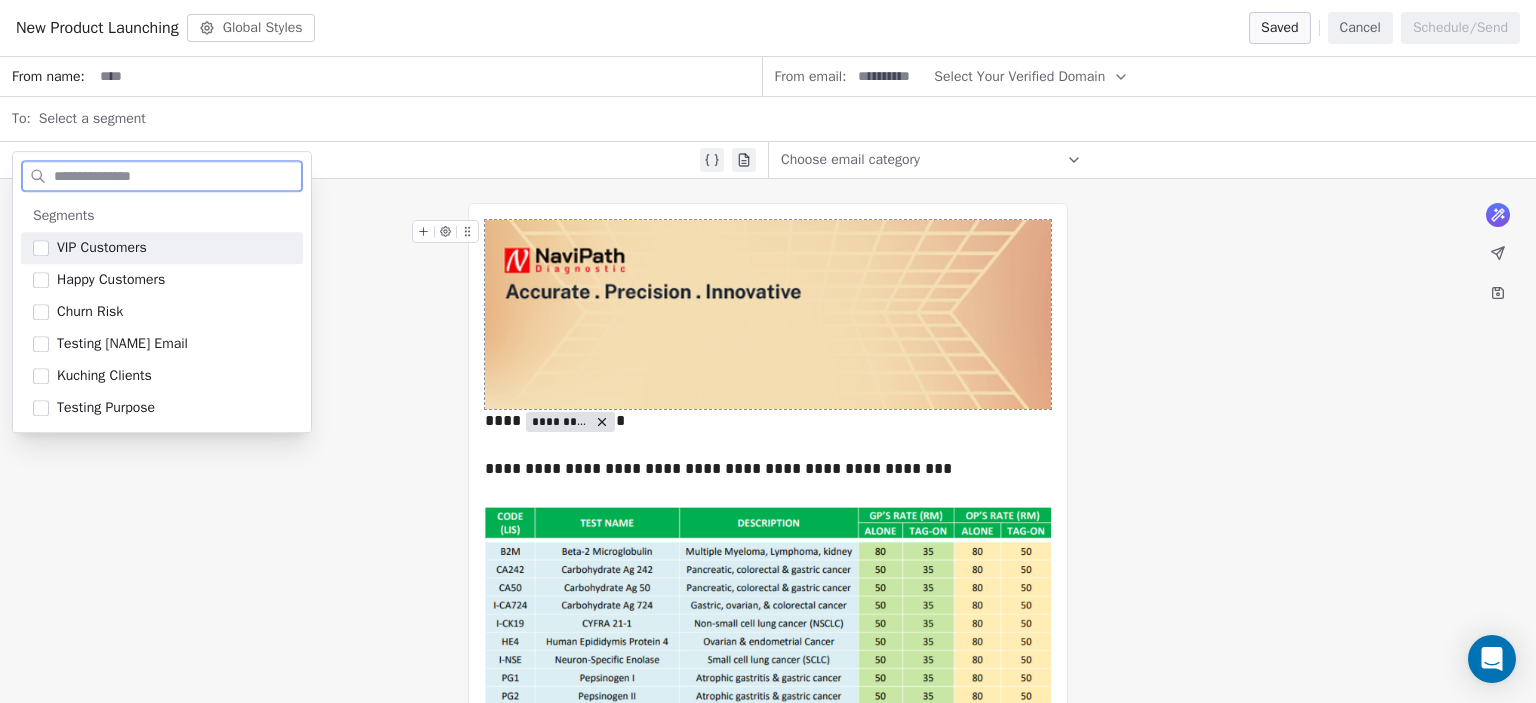 click at bounding box center [427, 76] 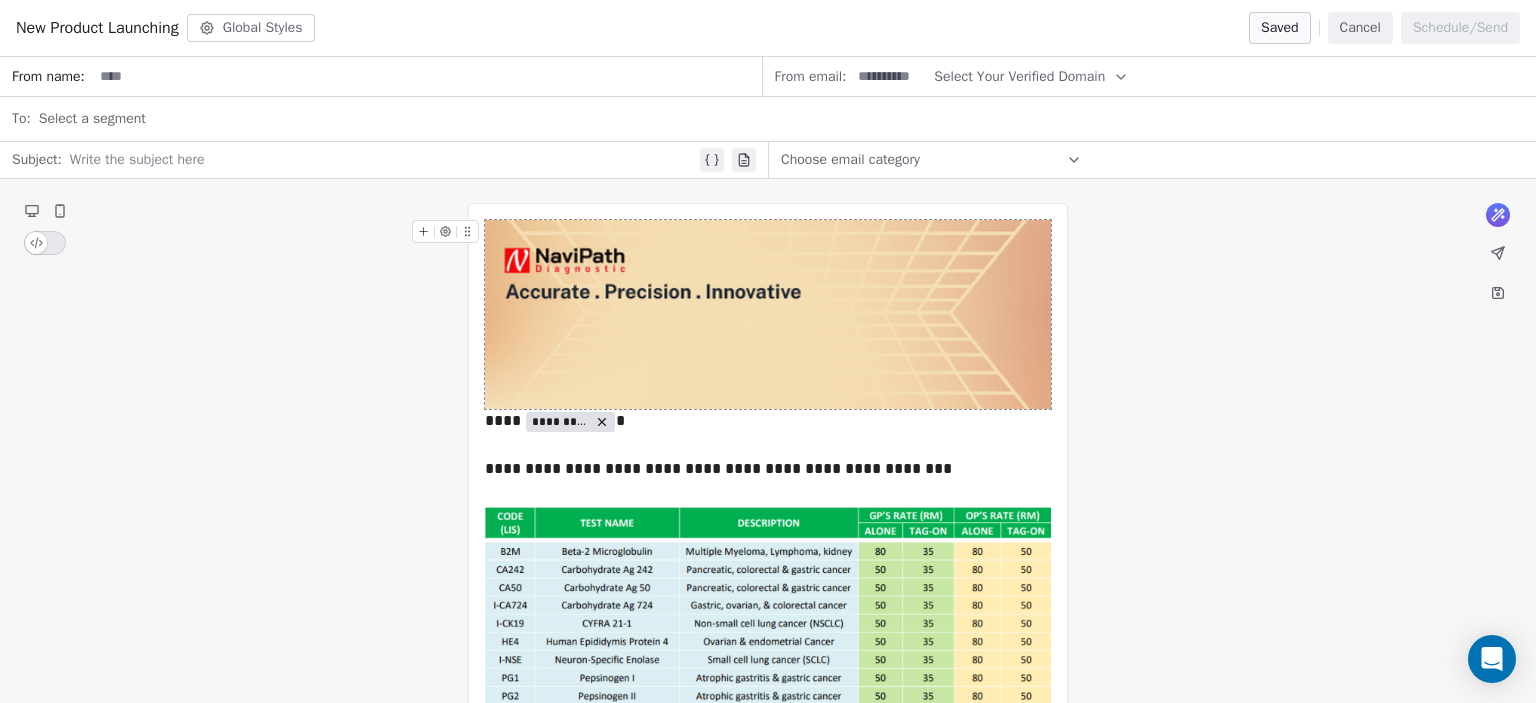 click at bounding box center [427, 76] 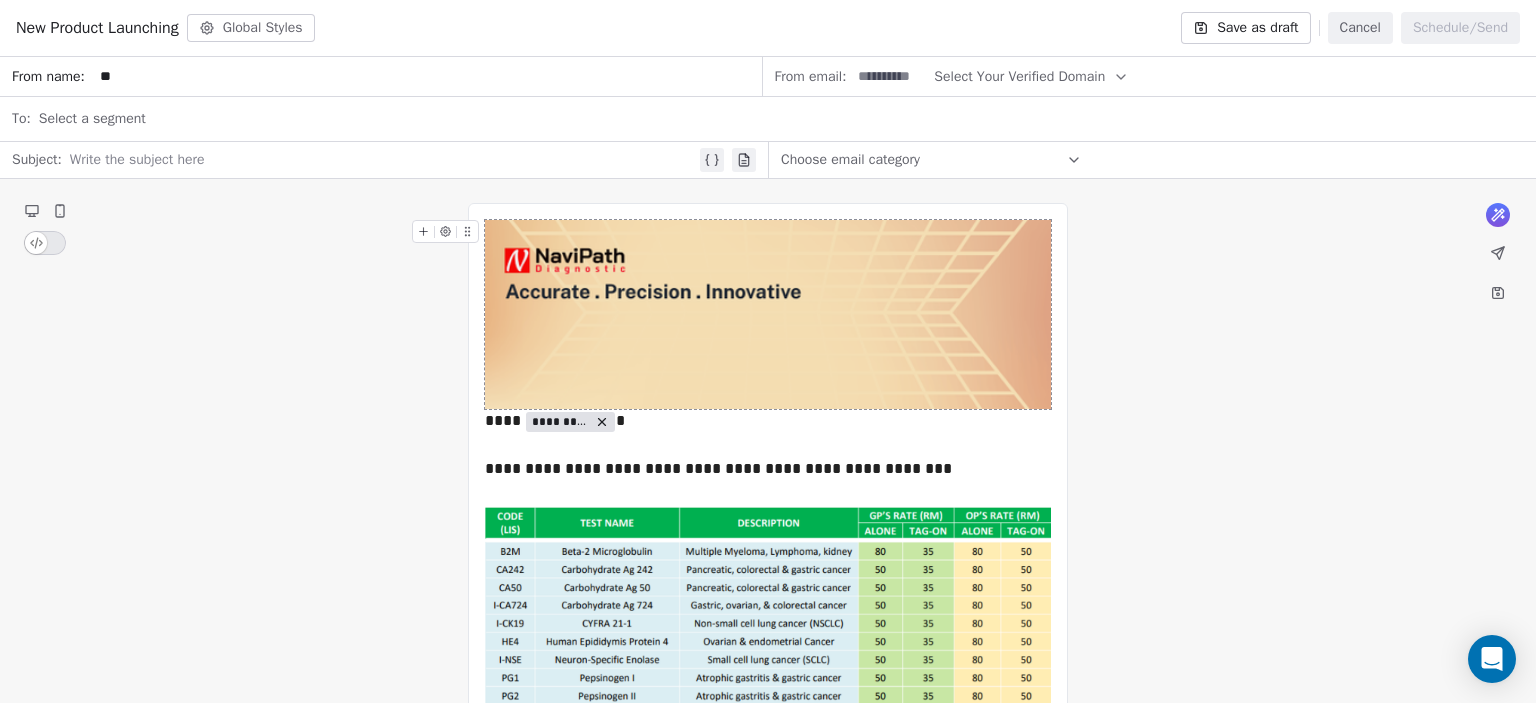 type on "*" 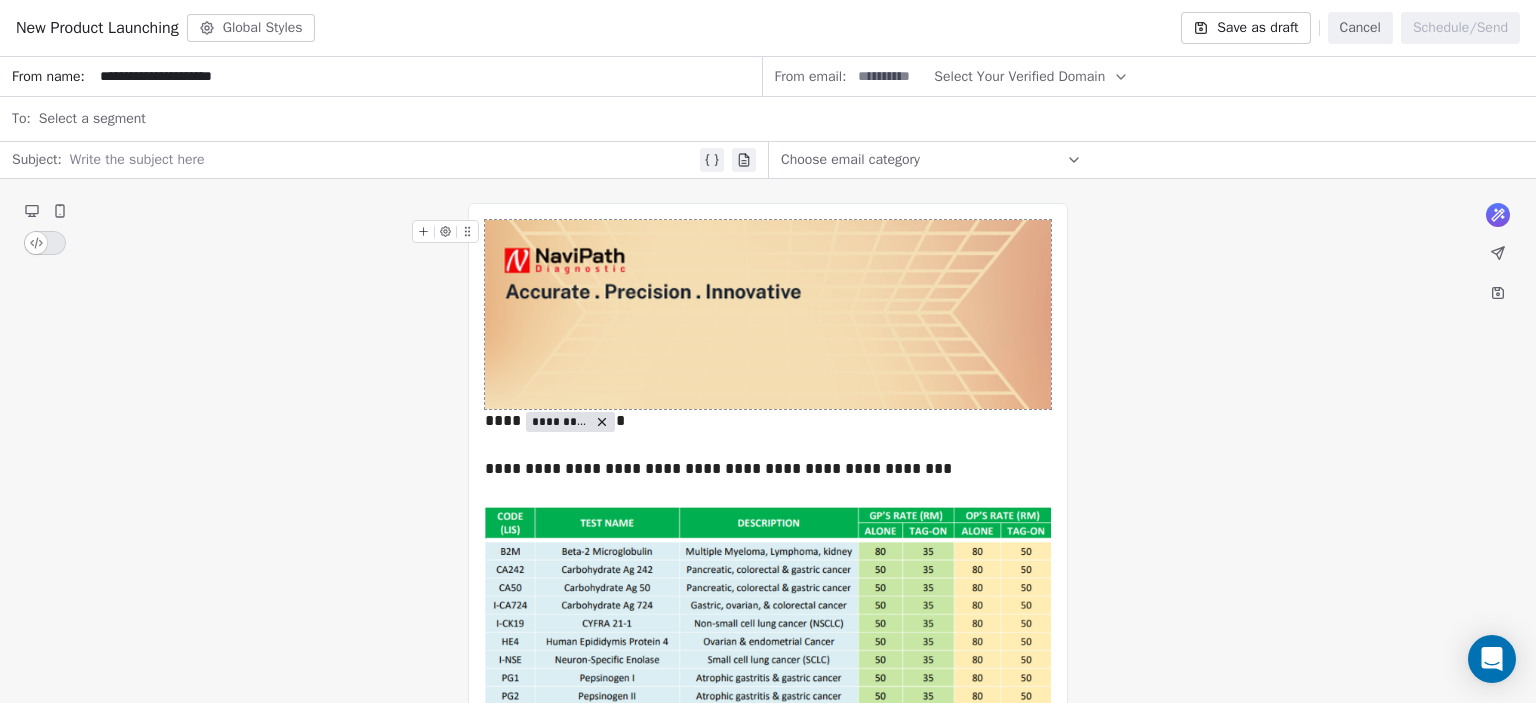 type on "**********" 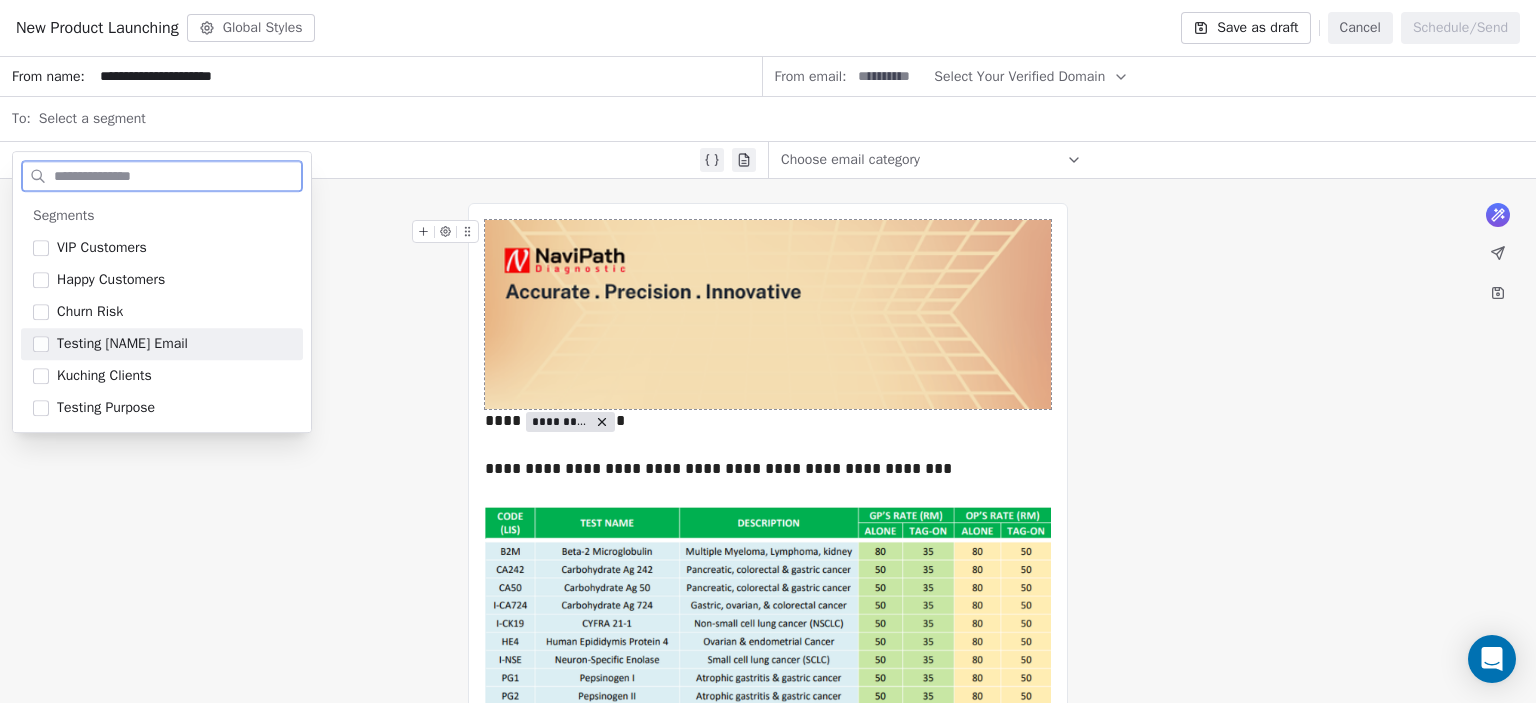 click on "Testing [NAME] Email" at bounding box center [122, 344] 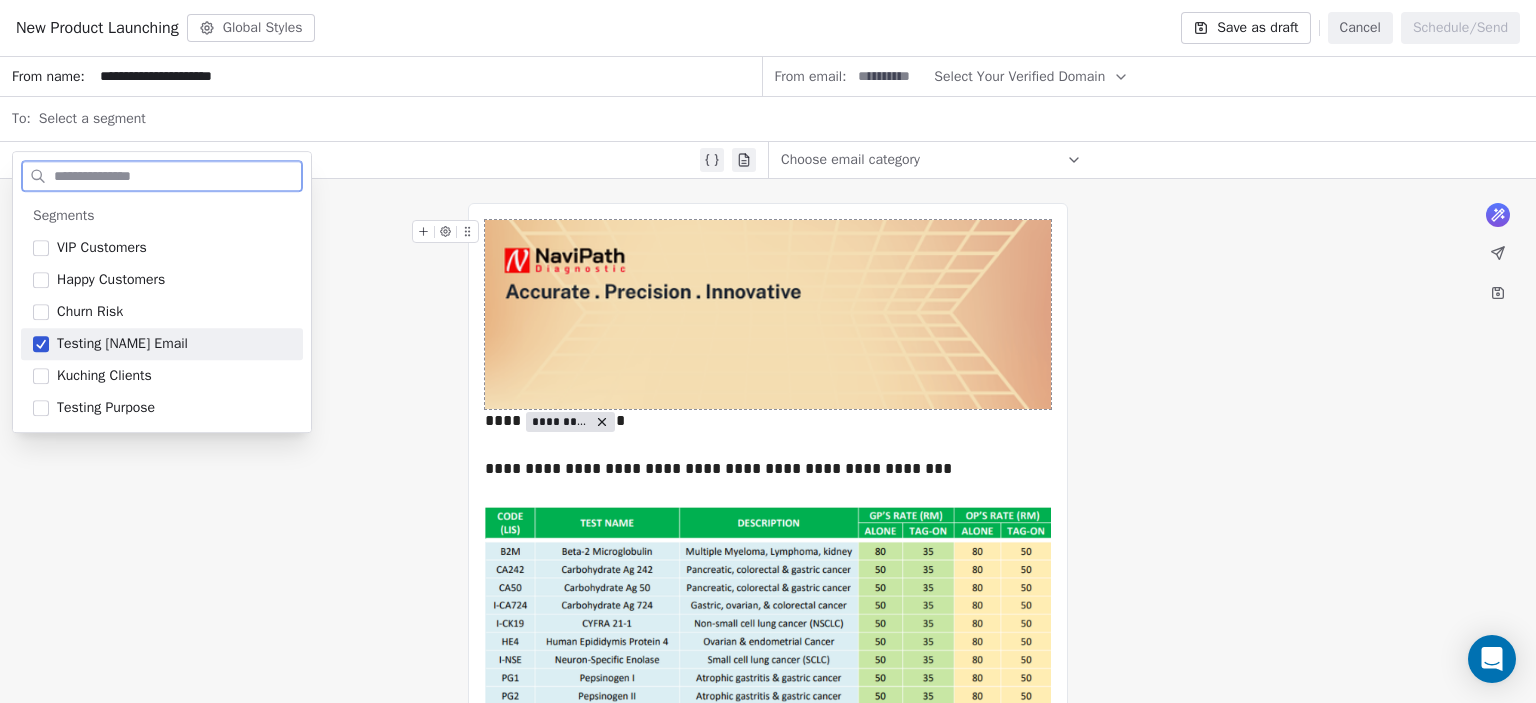 click on "Testing [NAME] Email" at bounding box center (122, 344) 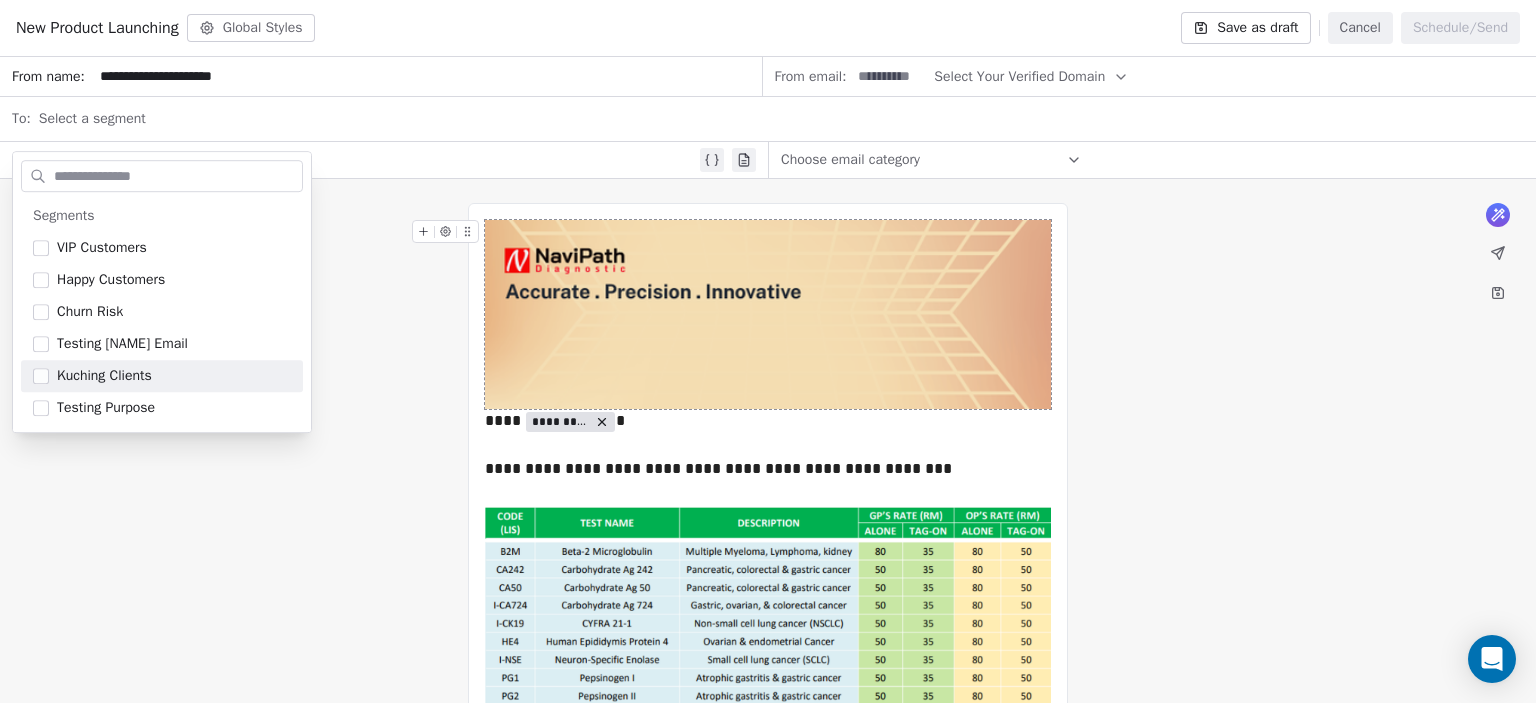 click on "**********" at bounding box center [768, 806] 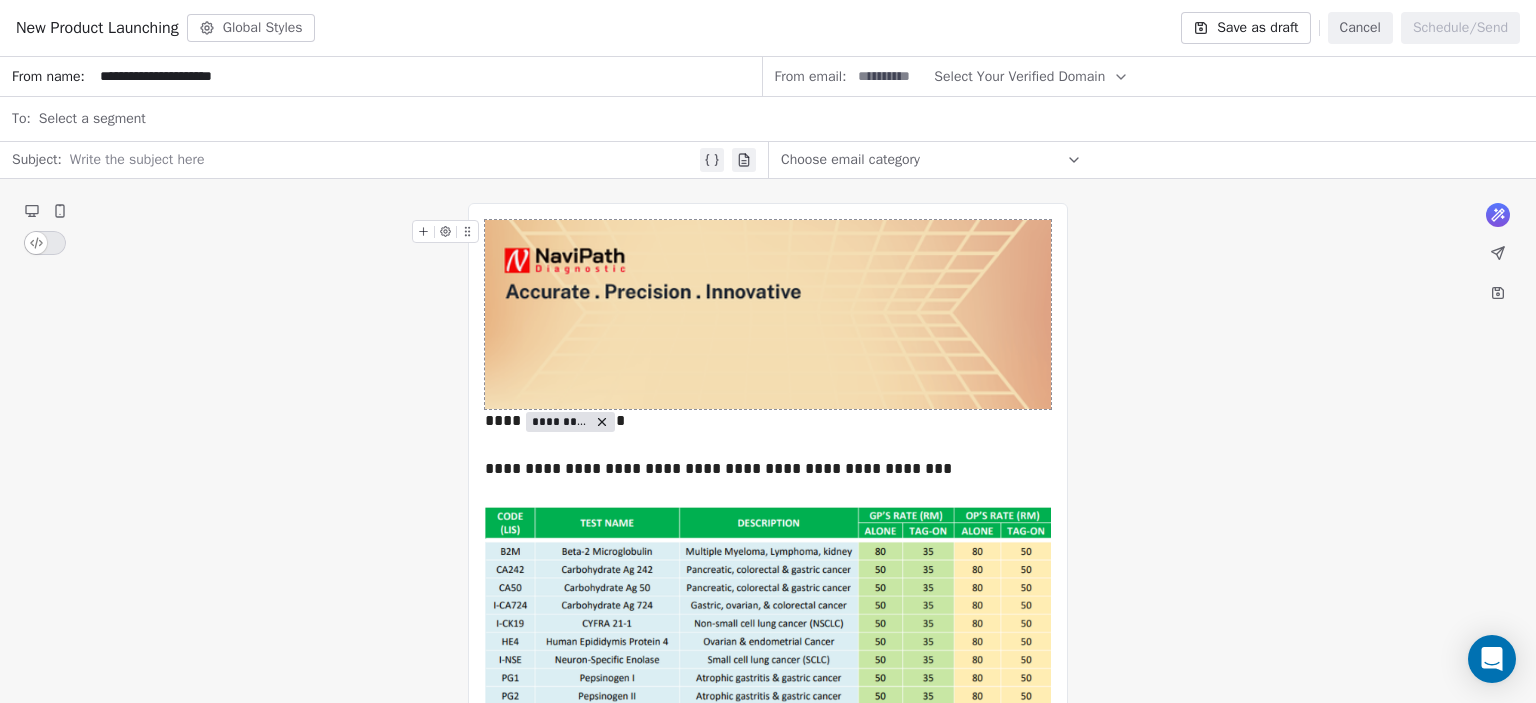 click on "From email: Select Your Verified Domain" at bounding box center [1150, 77] 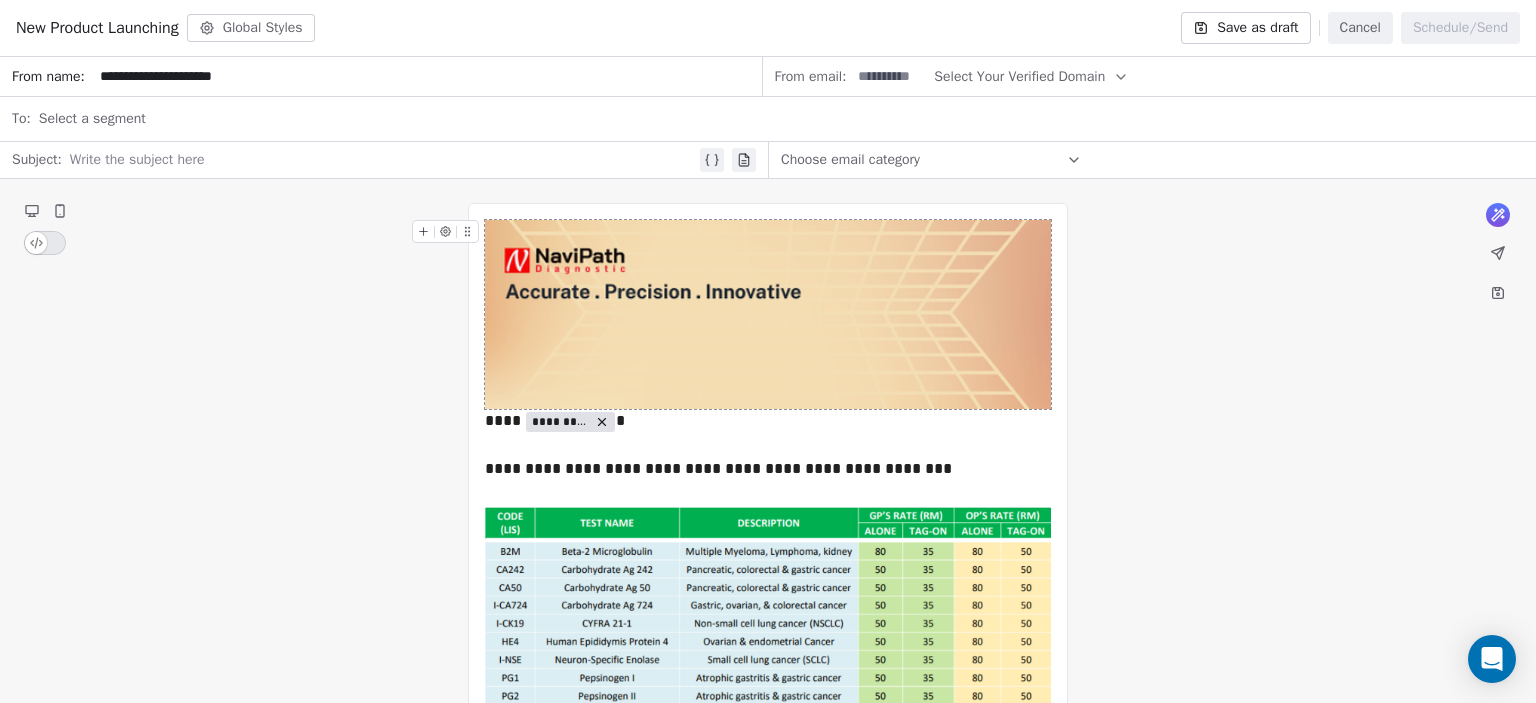type 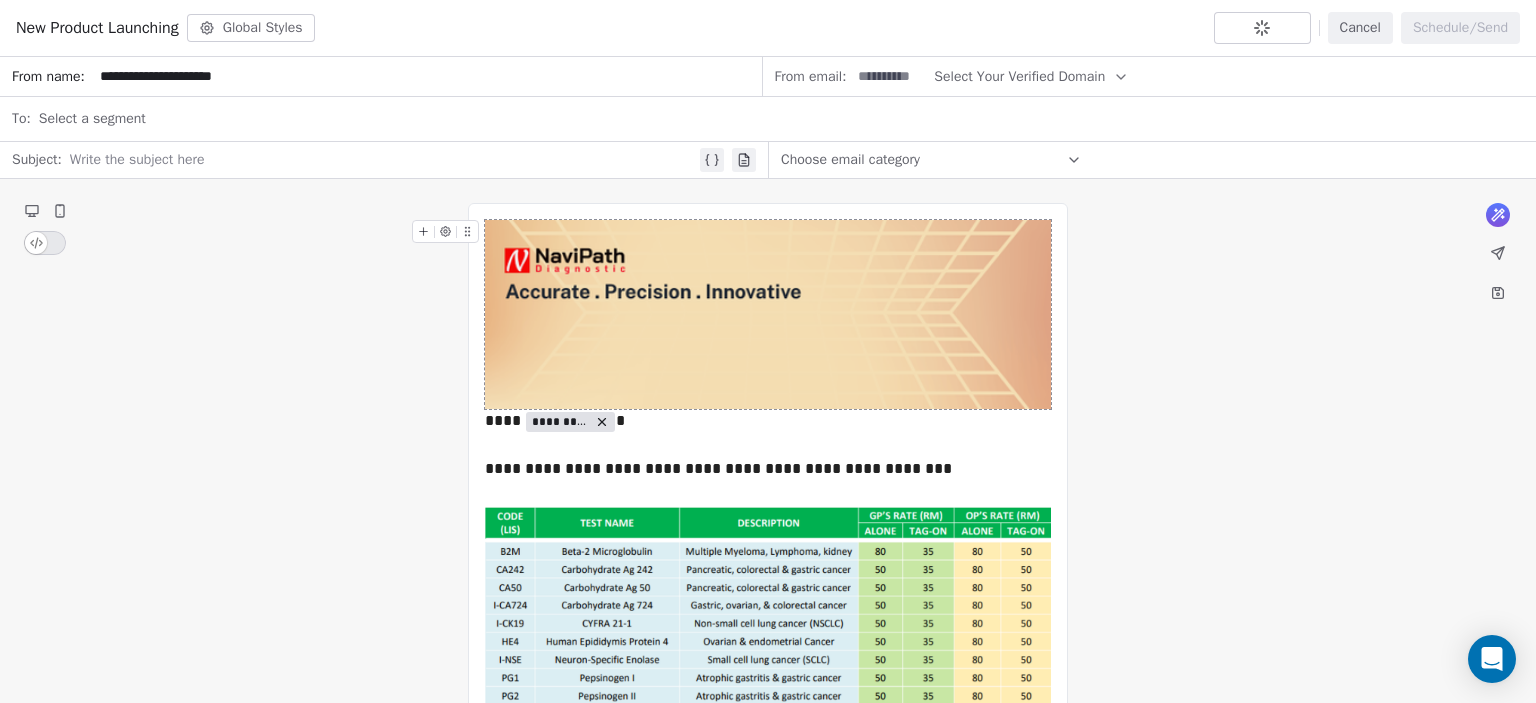 click on "Choose email category" at bounding box center [931, 160] 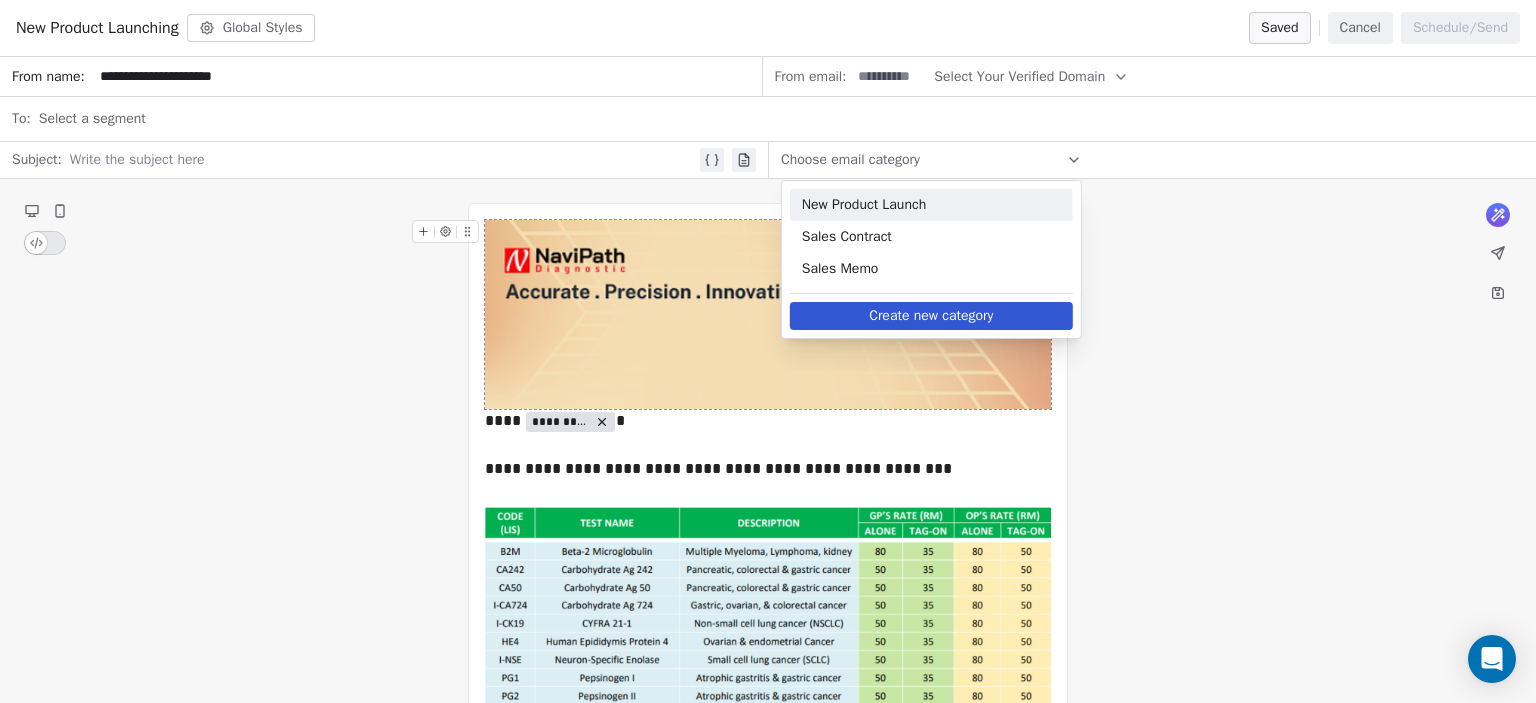 click on "Choose email category" at bounding box center [931, 160] 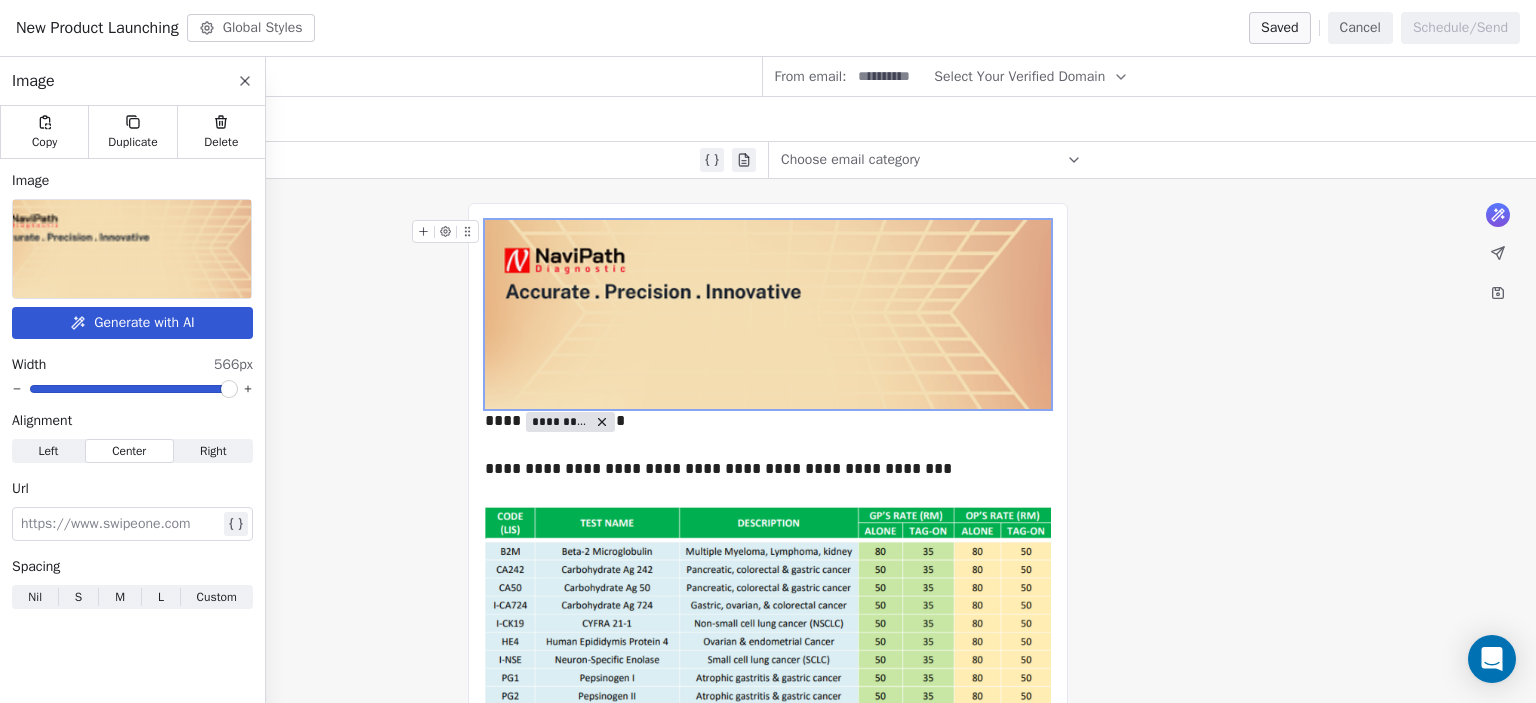 click on "**********" at bounding box center [768, 806] 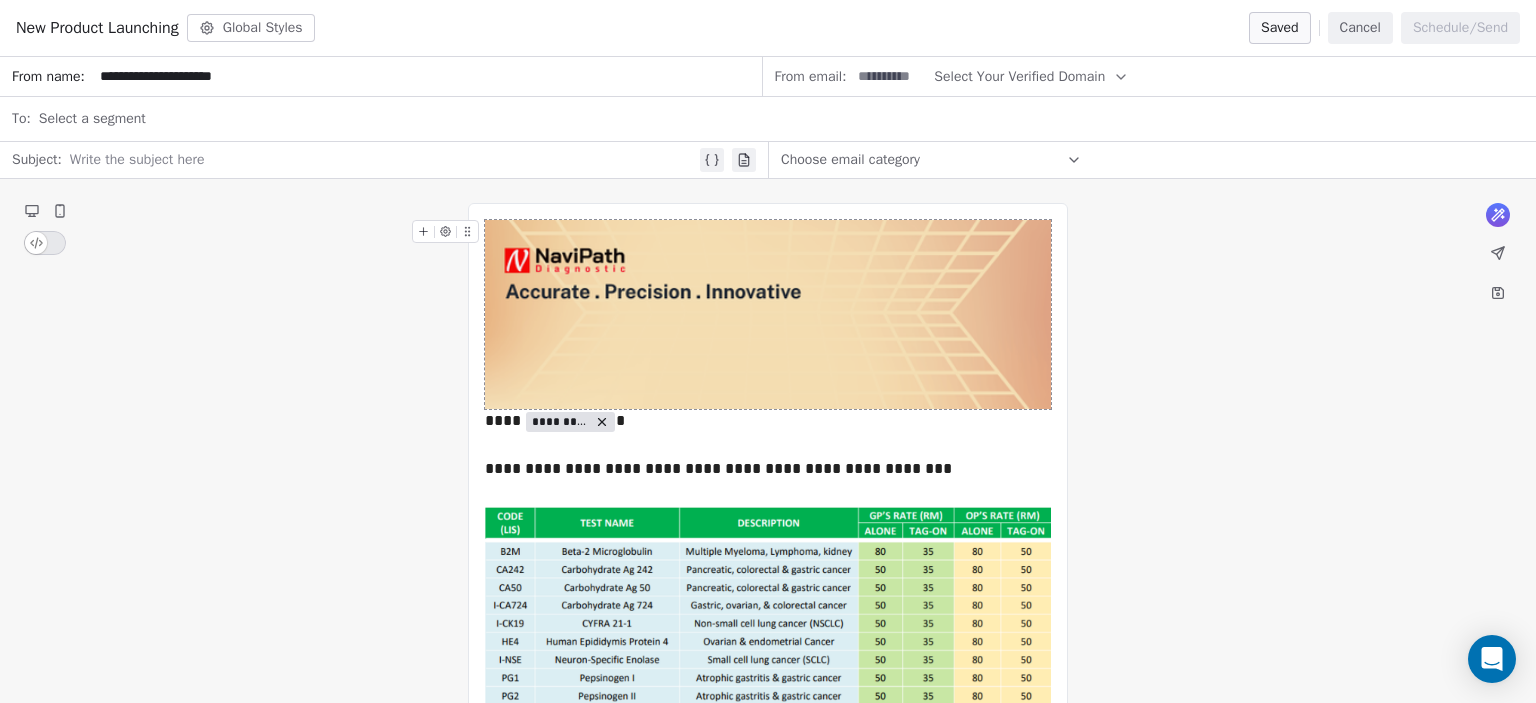 click 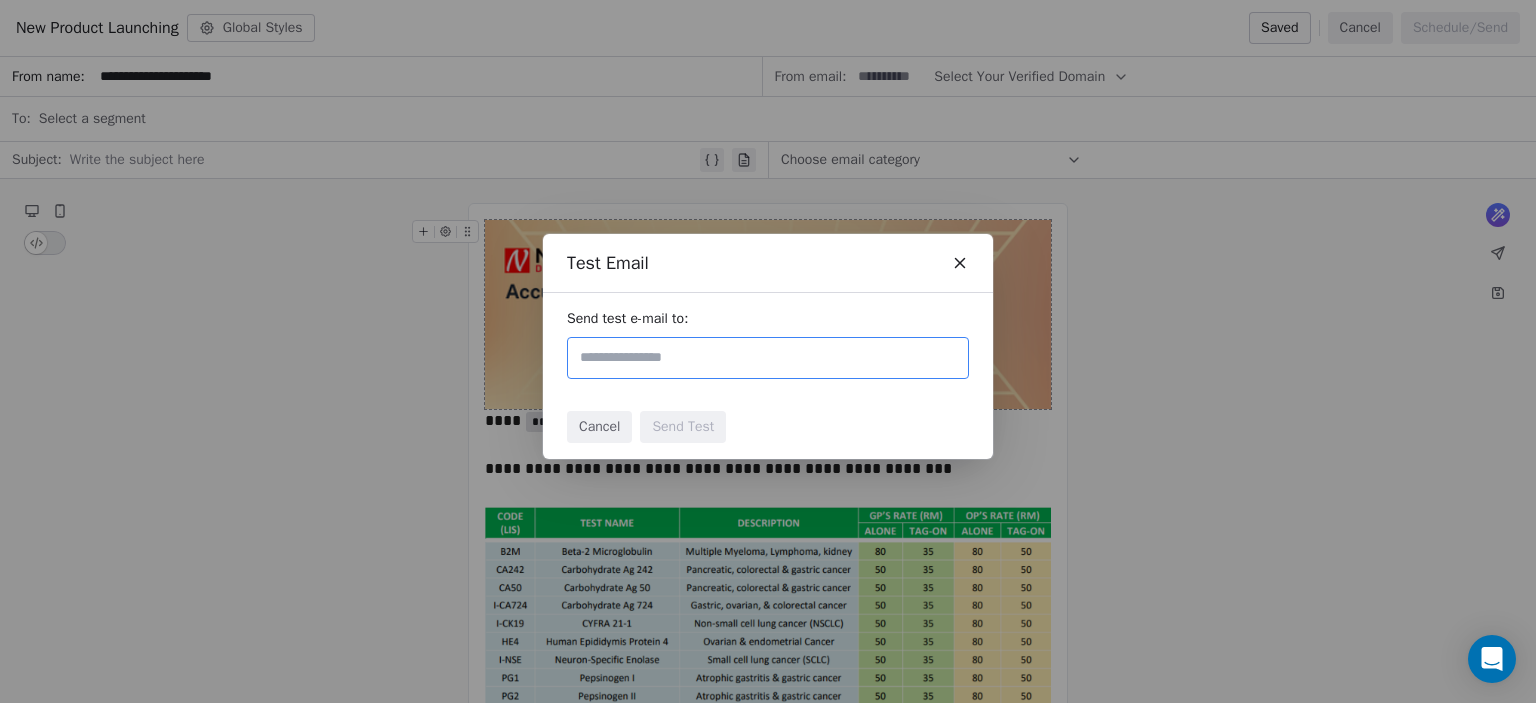 click at bounding box center (768, 358) 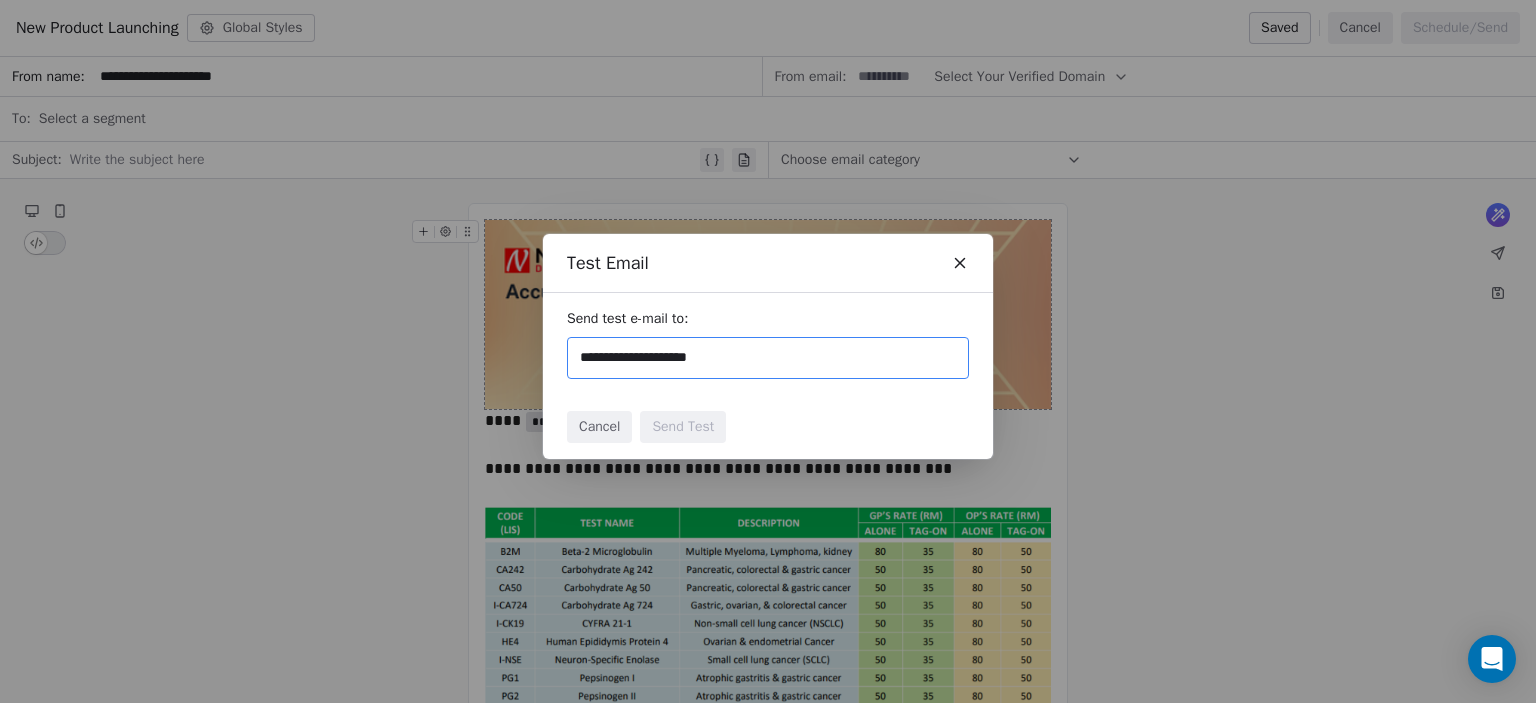 click on "**********" at bounding box center [768, 358] 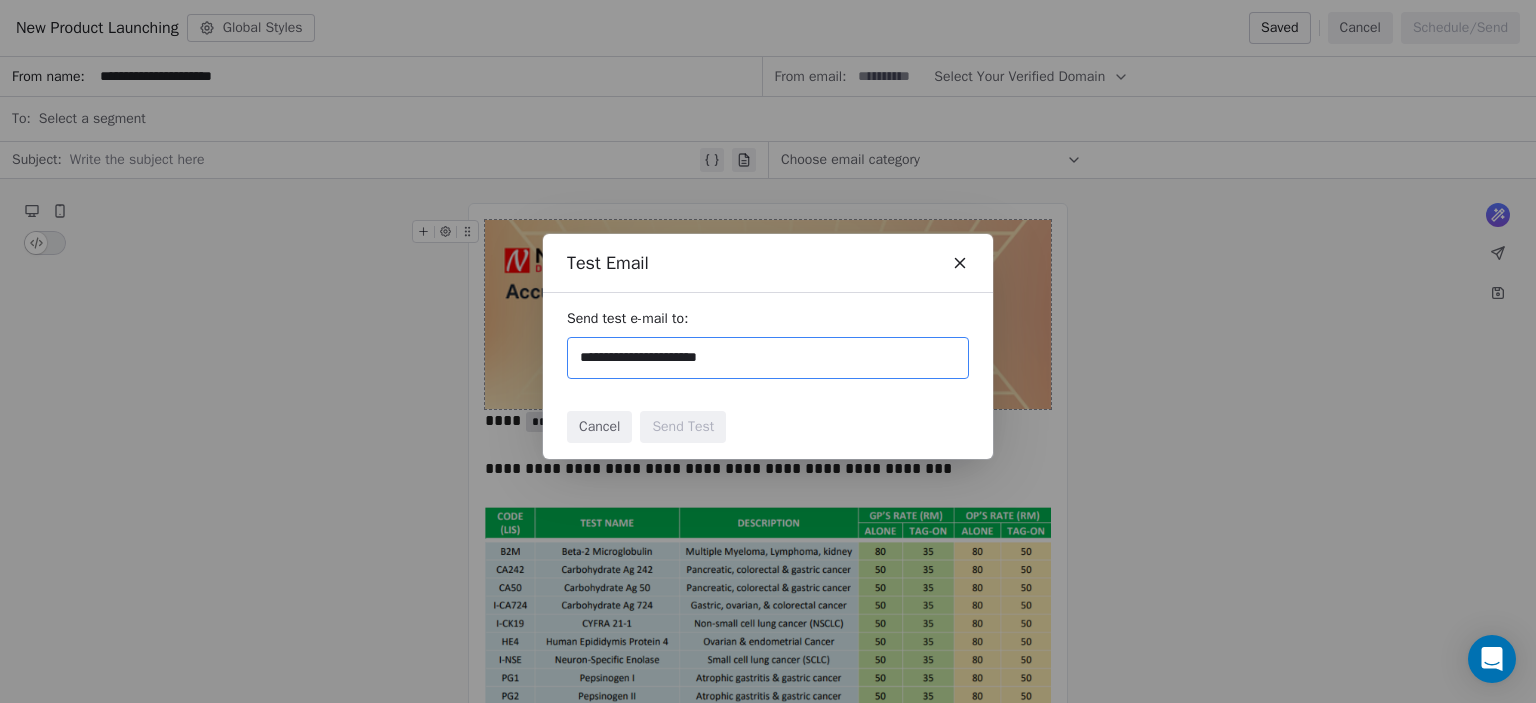 click on "**********" at bounding box center [768, 358] 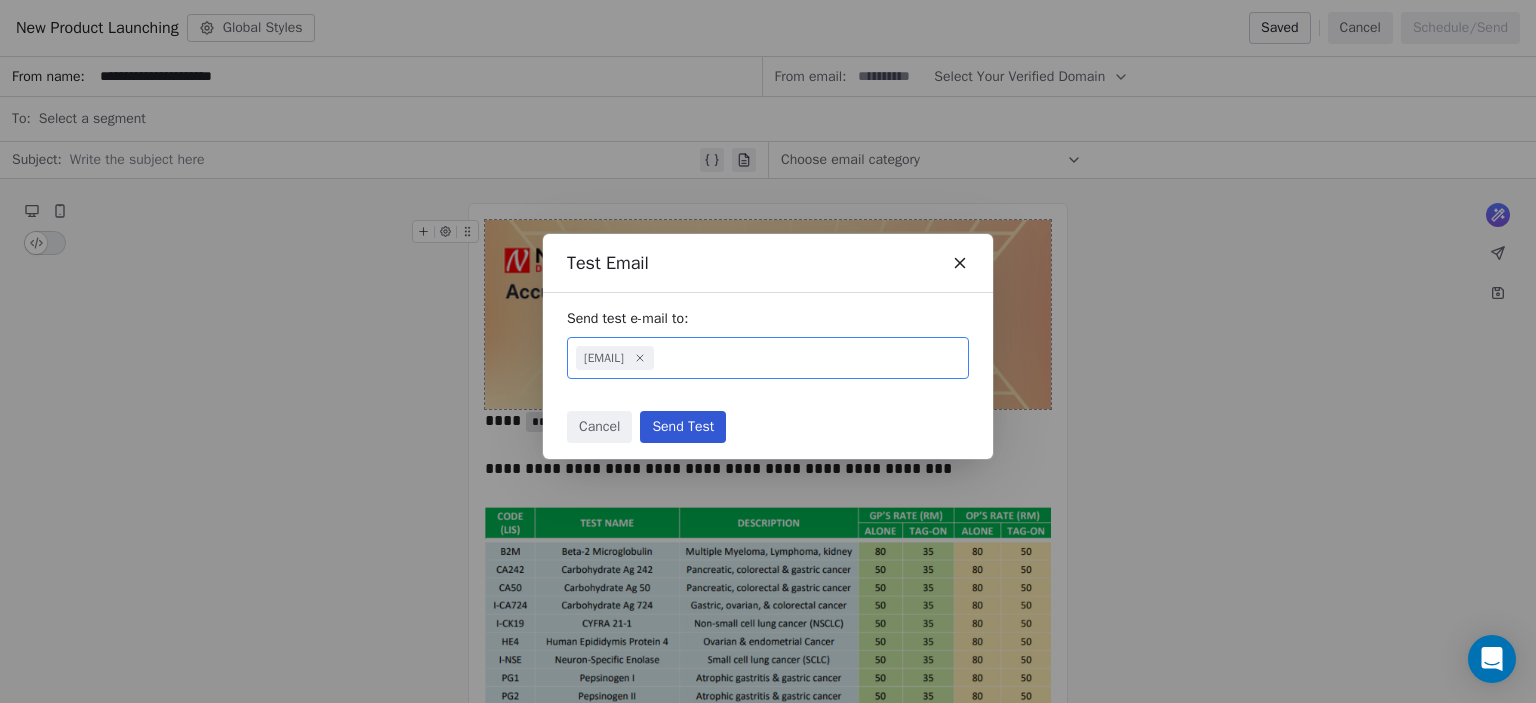 click on "Send test e-mail to: [EMAIL]" at bounding box center [768, 344] 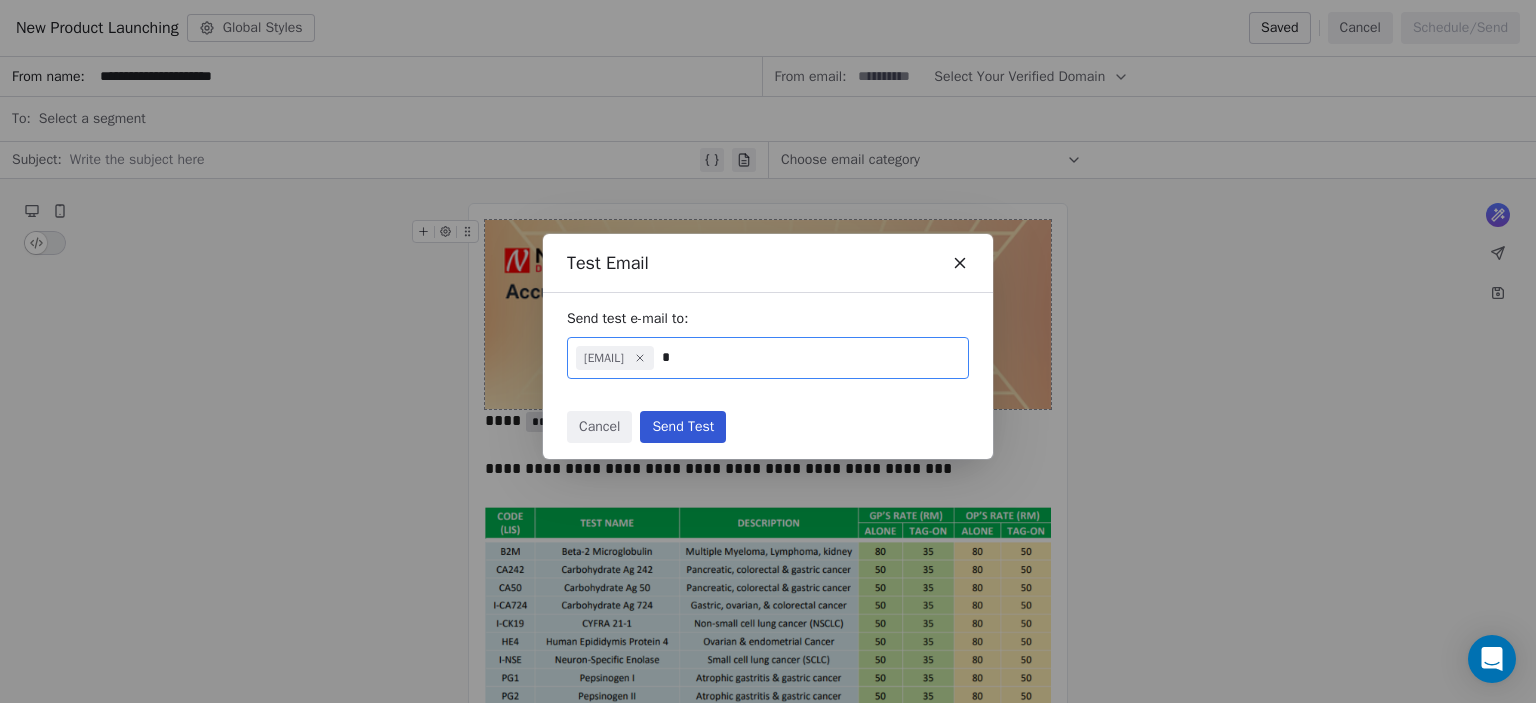 type on "**********" 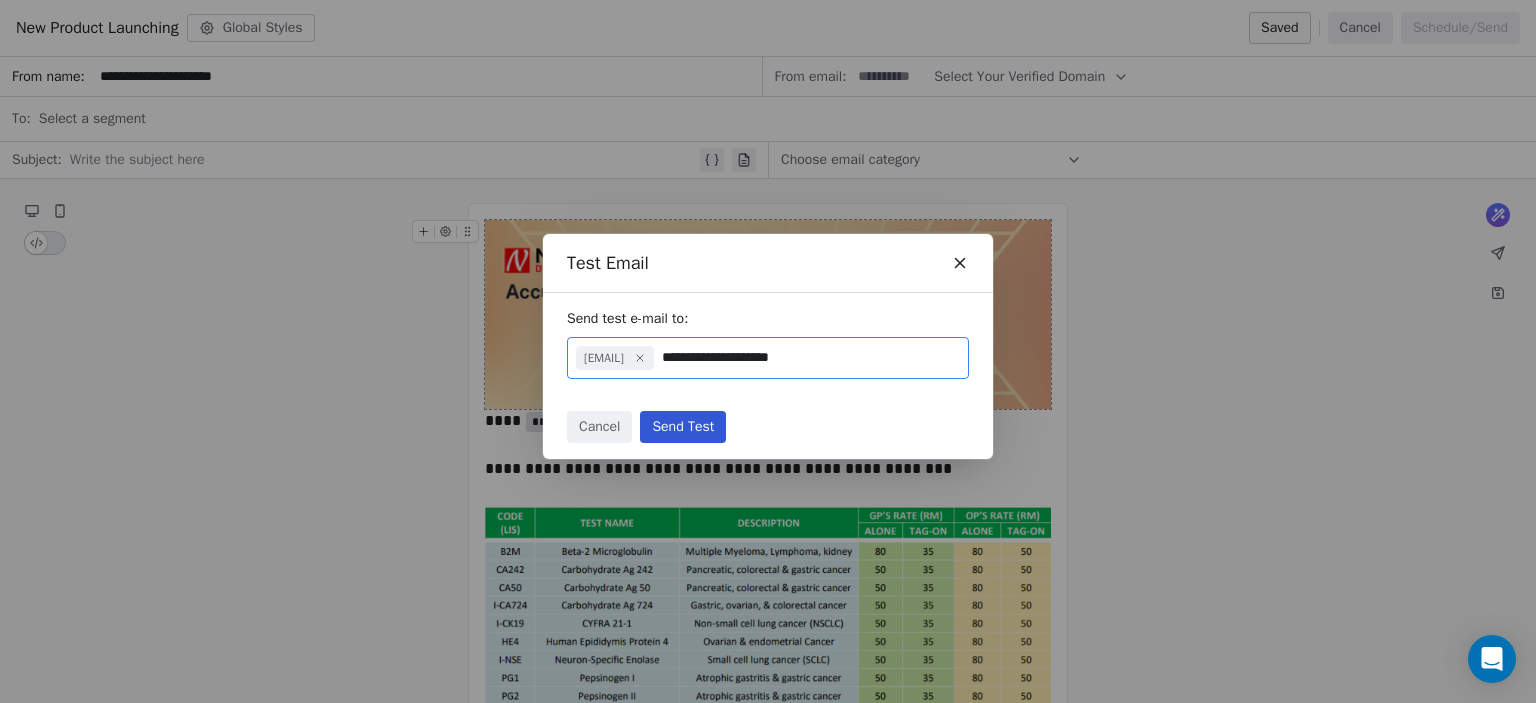 type 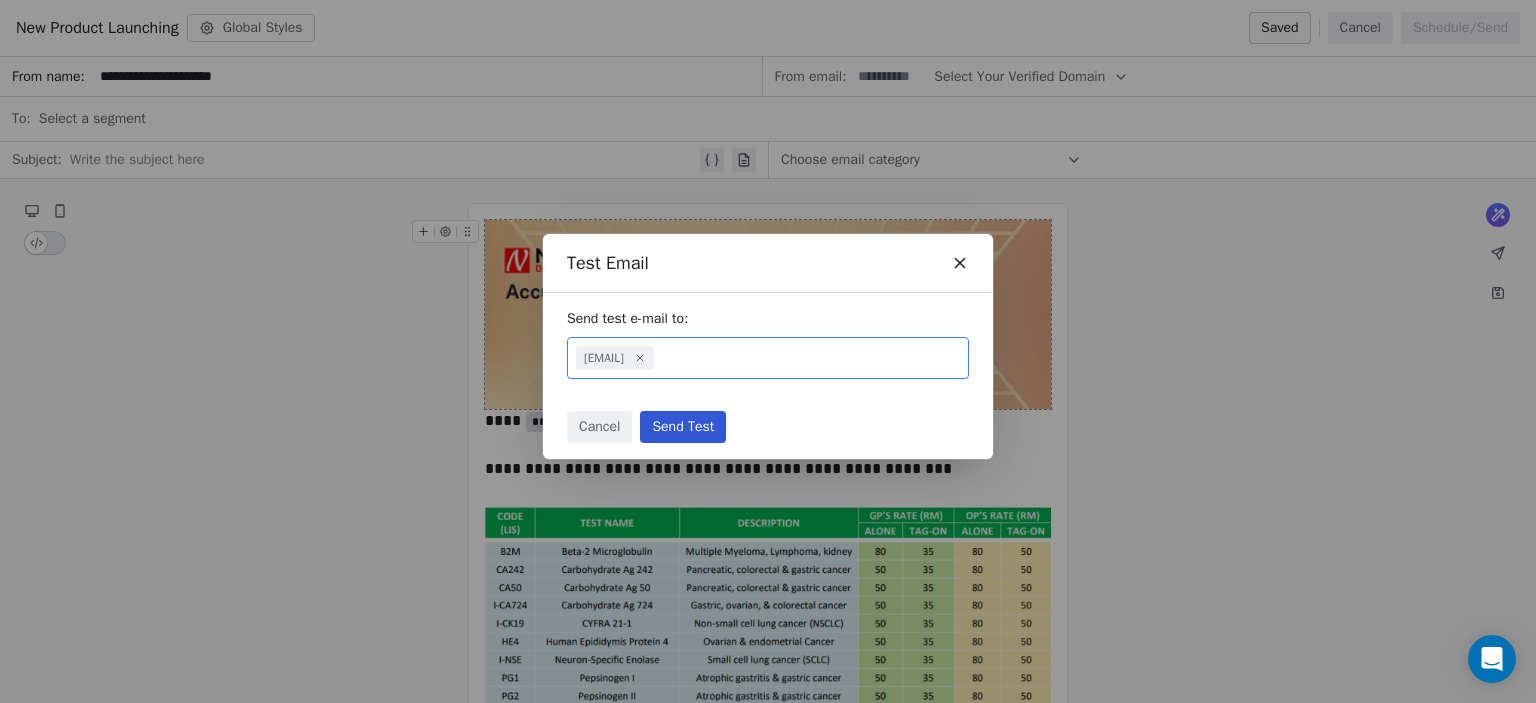 click on "Send Test" at bounding box center (683, 427) 